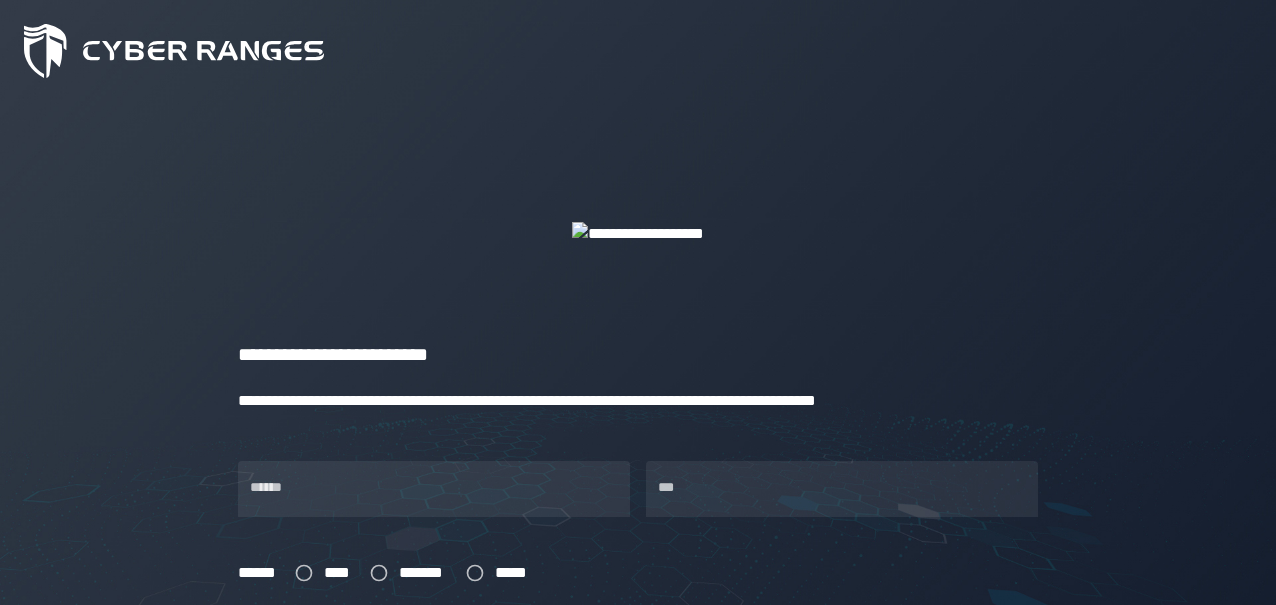 scroll, scrollTop: 0, scrollLeft: 0, axis: both 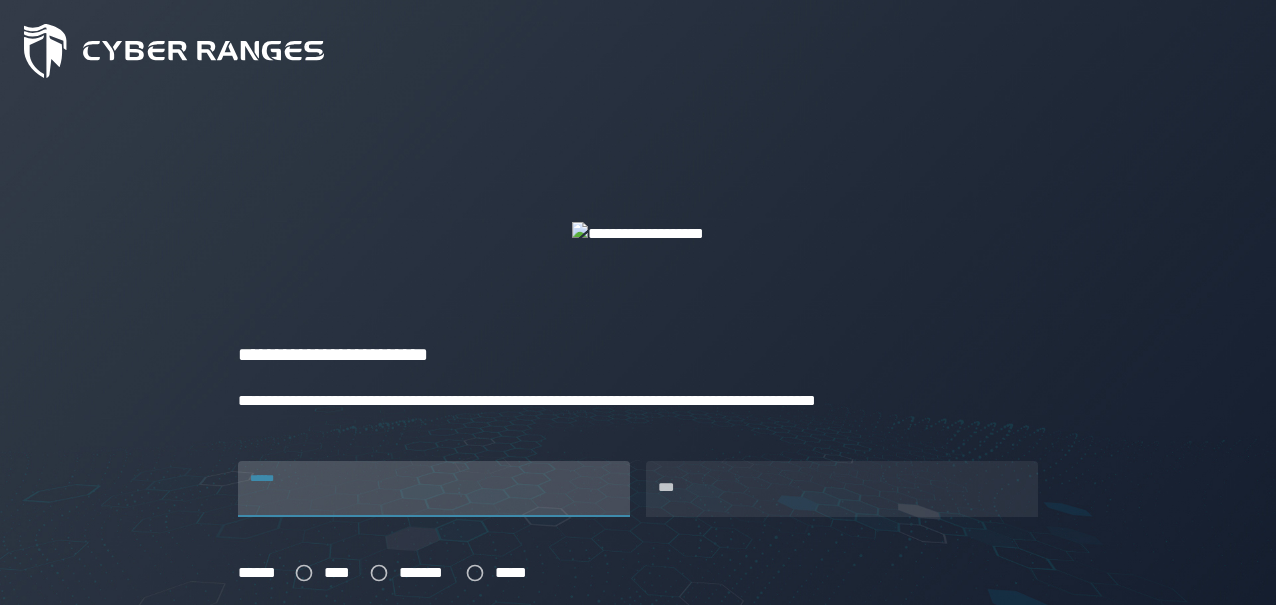 click on "******" at bounding box center [434, 489] 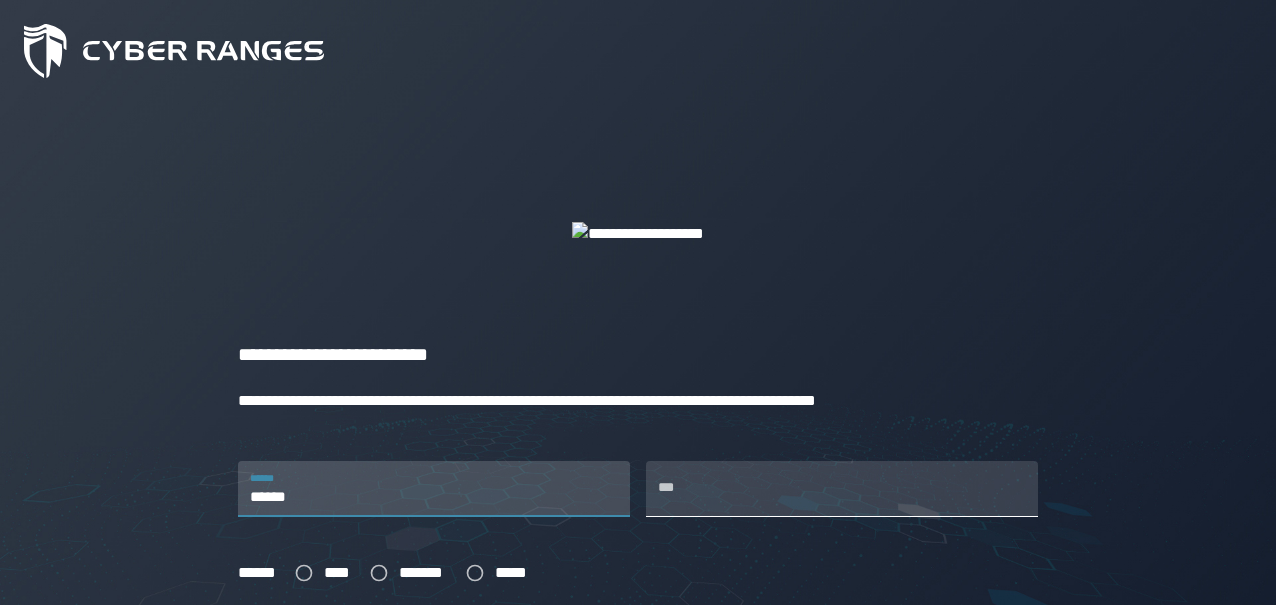 type on "******" 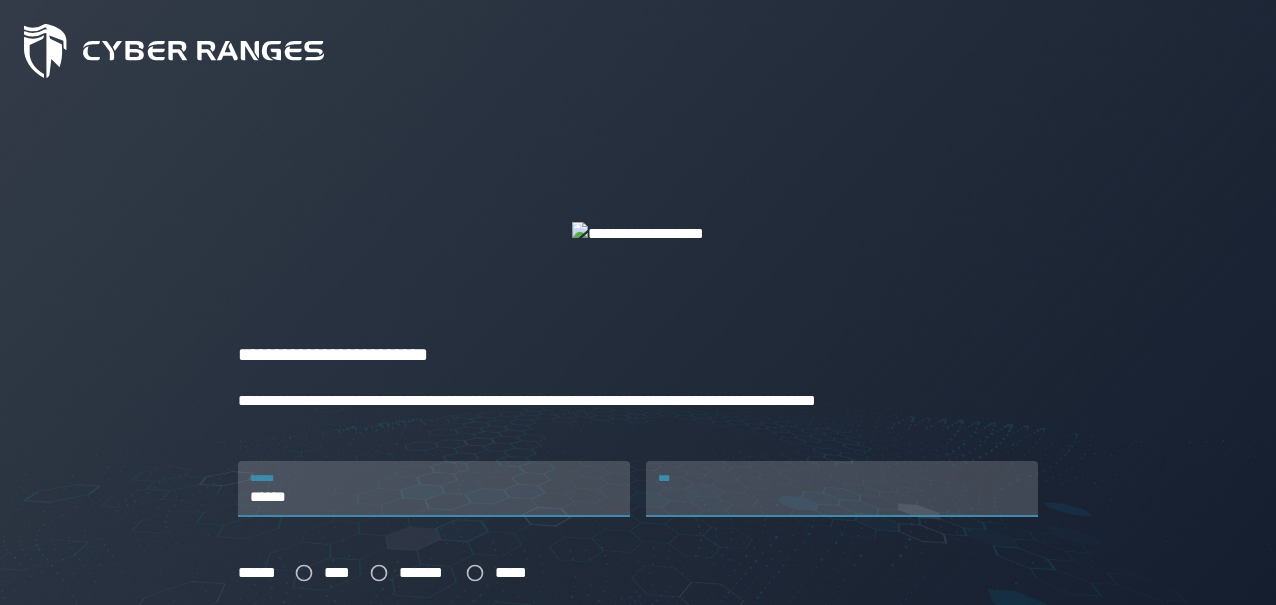 click on "***" at bounding box center (842, 489) 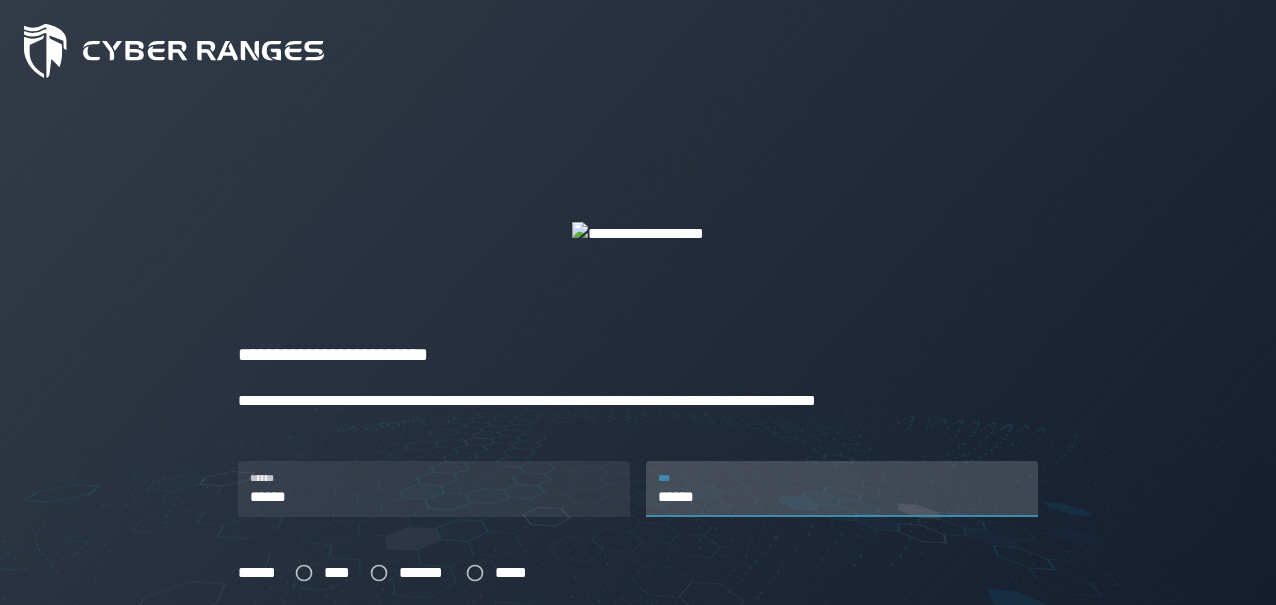 type on "******" 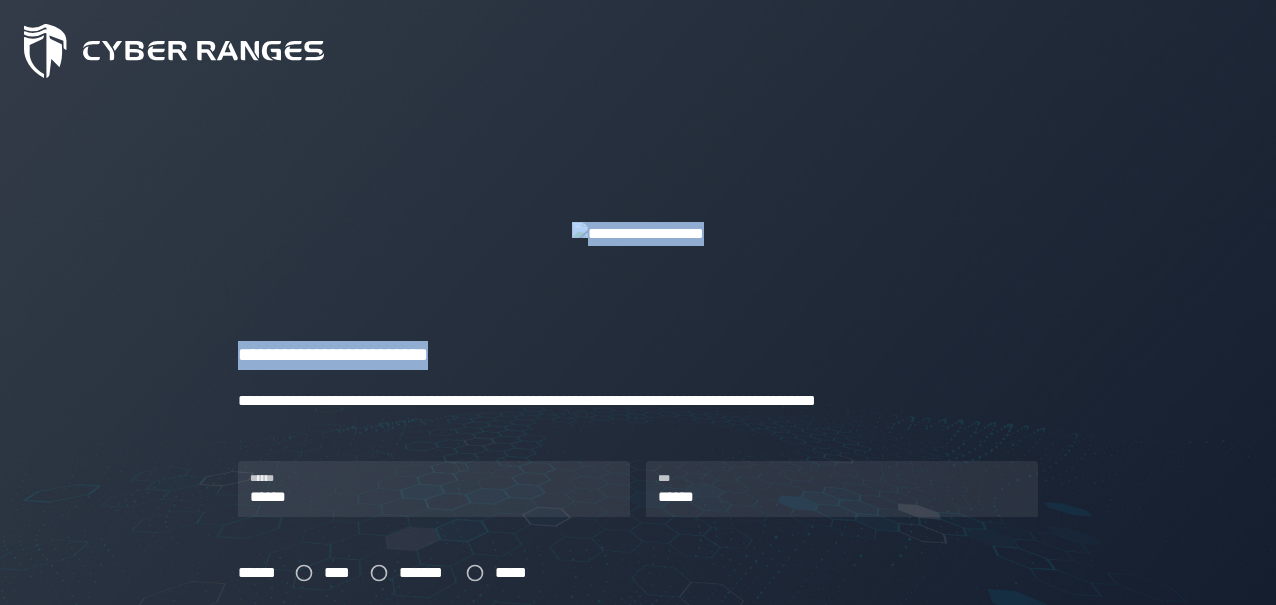 drag, startPoint x: 1276, startPoint y: 283, endPoint x: 1283, endPoint y: 331, distance: 48.507732 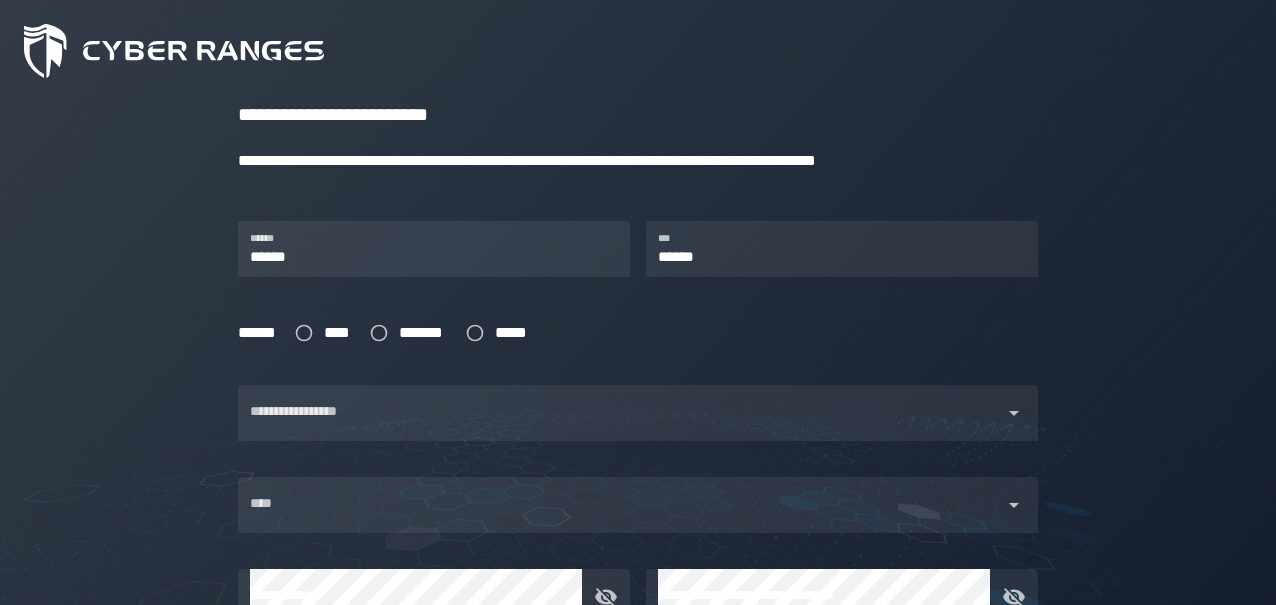 scroll, scrollTop: 242, scrollLeft: 0, axis: vertical 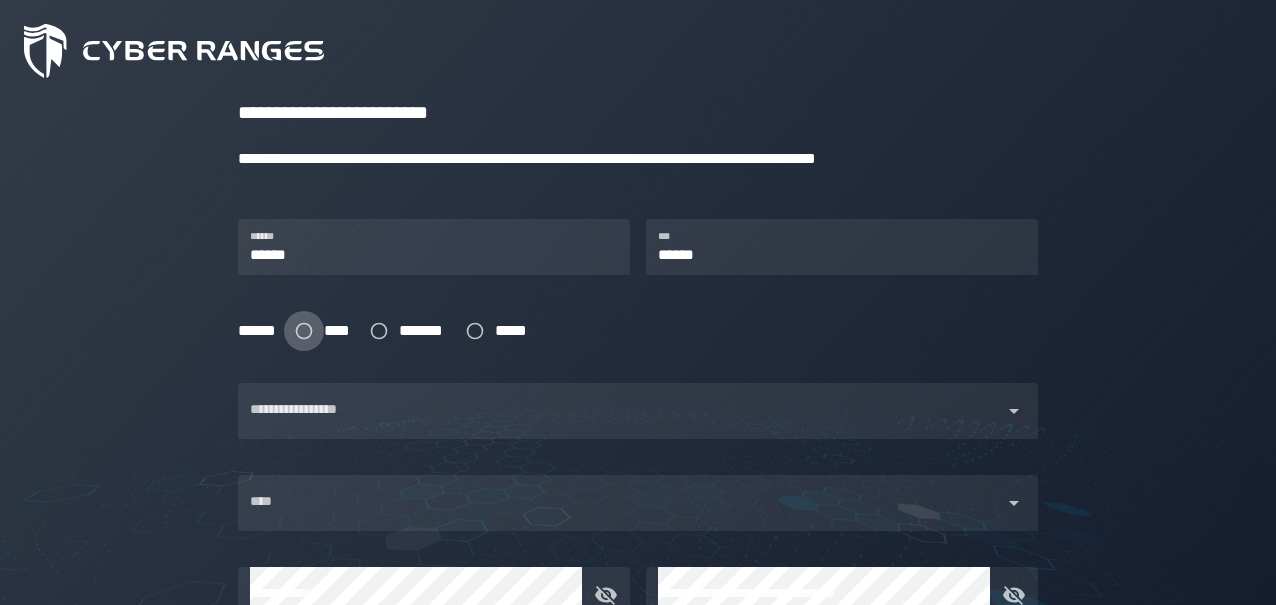 click 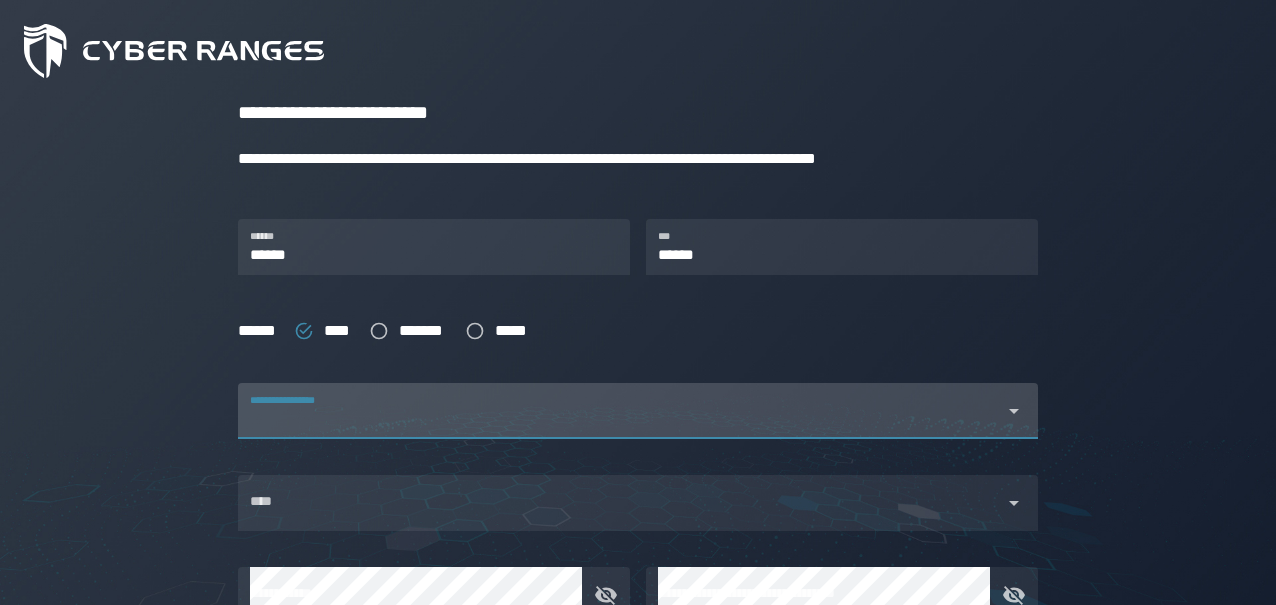 click at bounding box center (620, 423) 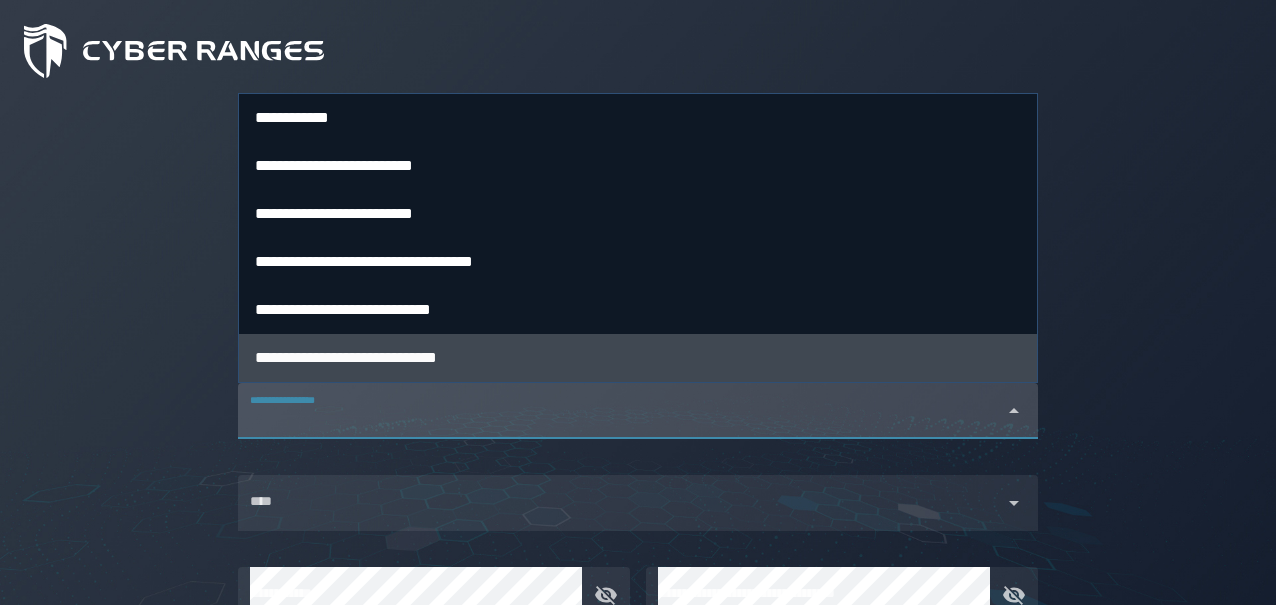click on "**********" at bounding box center [346, 357] 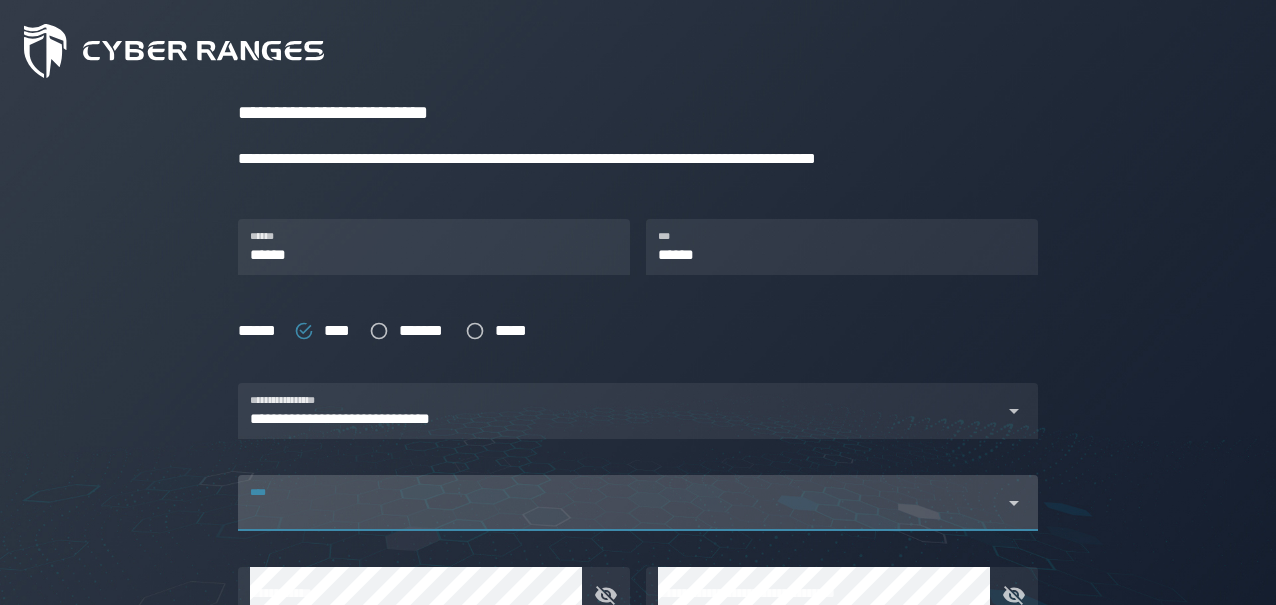 click on "****" at bounding box center (620, 503) 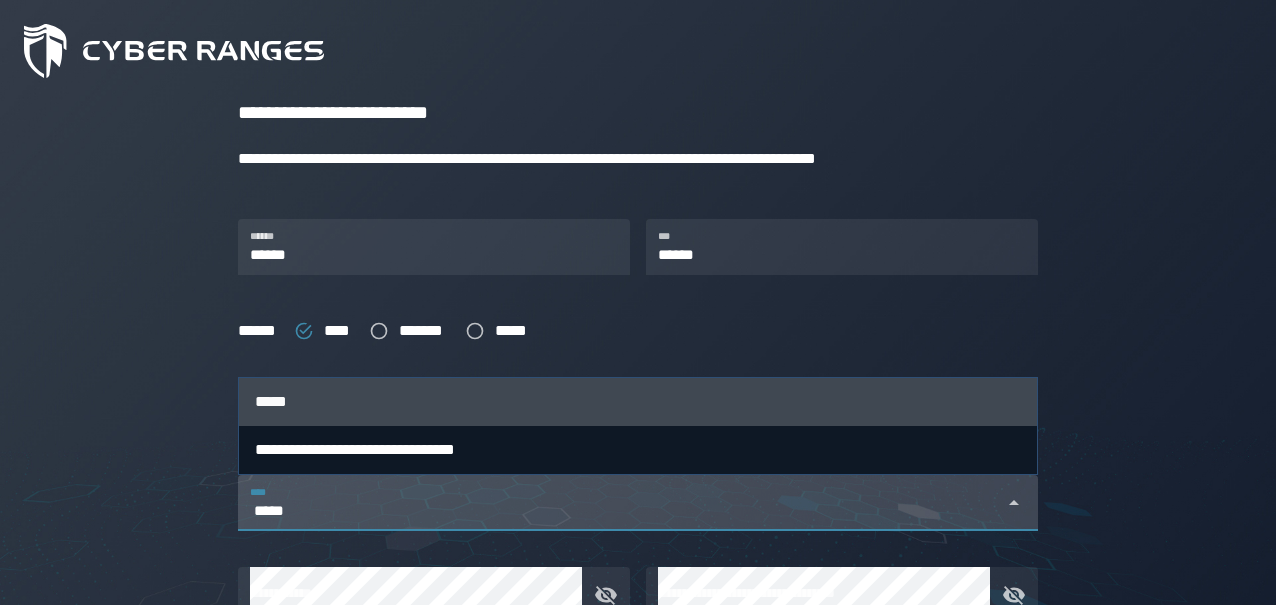 type on "*****" 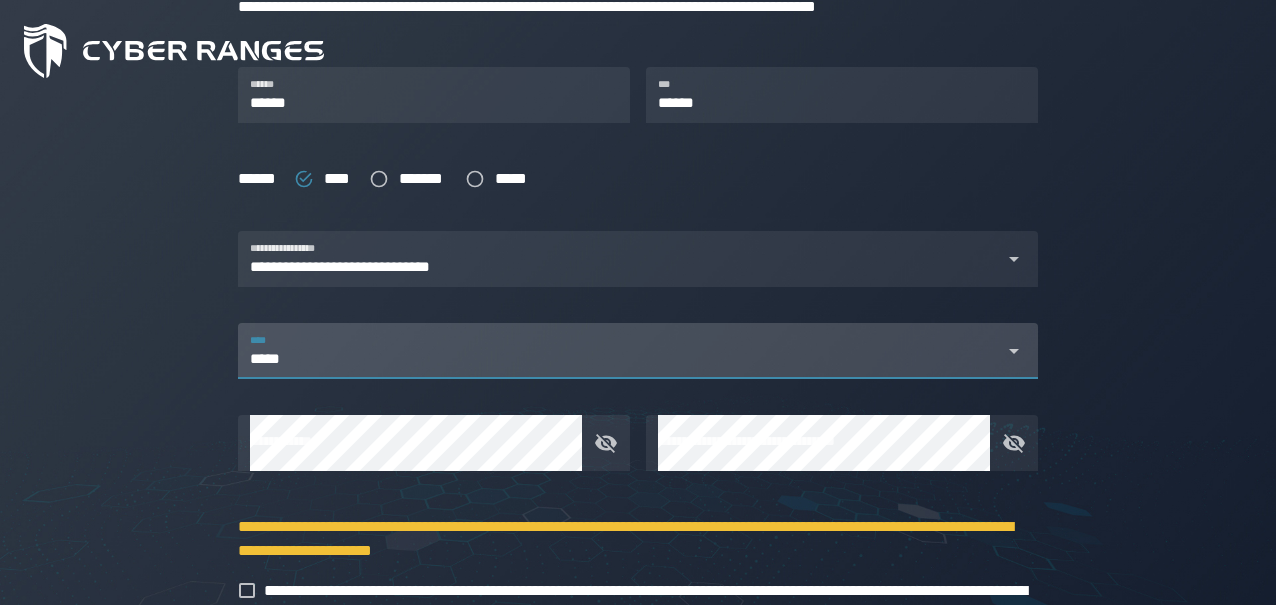 scroll, scrollTop: 396, scrollLeft: 0, axis: vertical 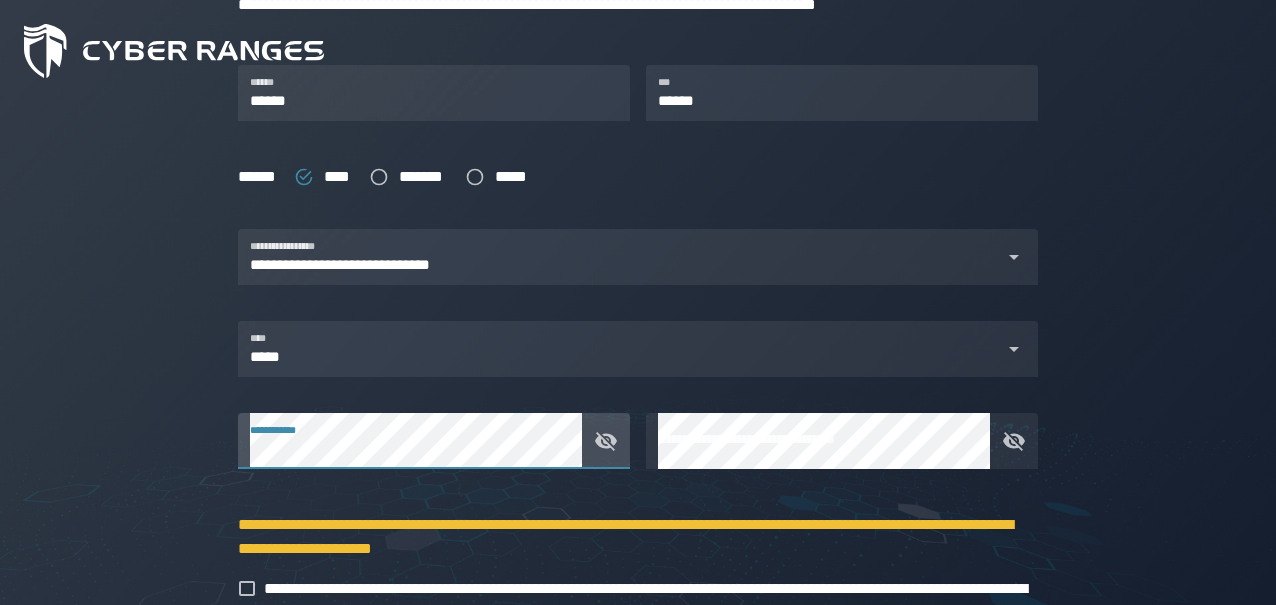 click 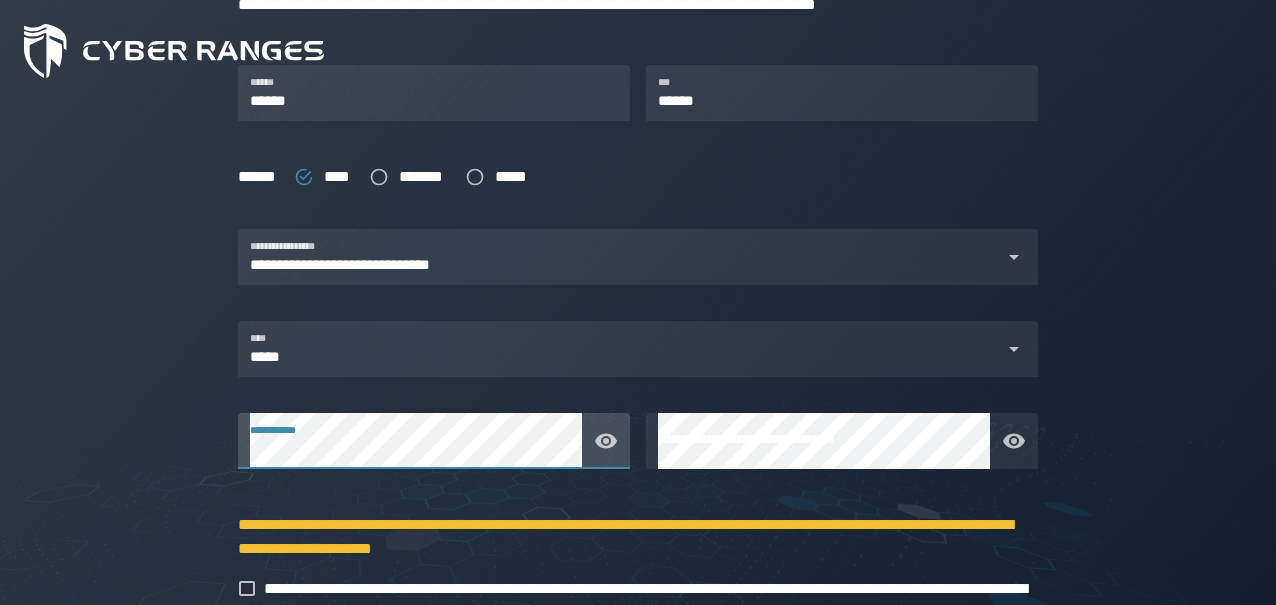 click at bounding box center [600, 441] 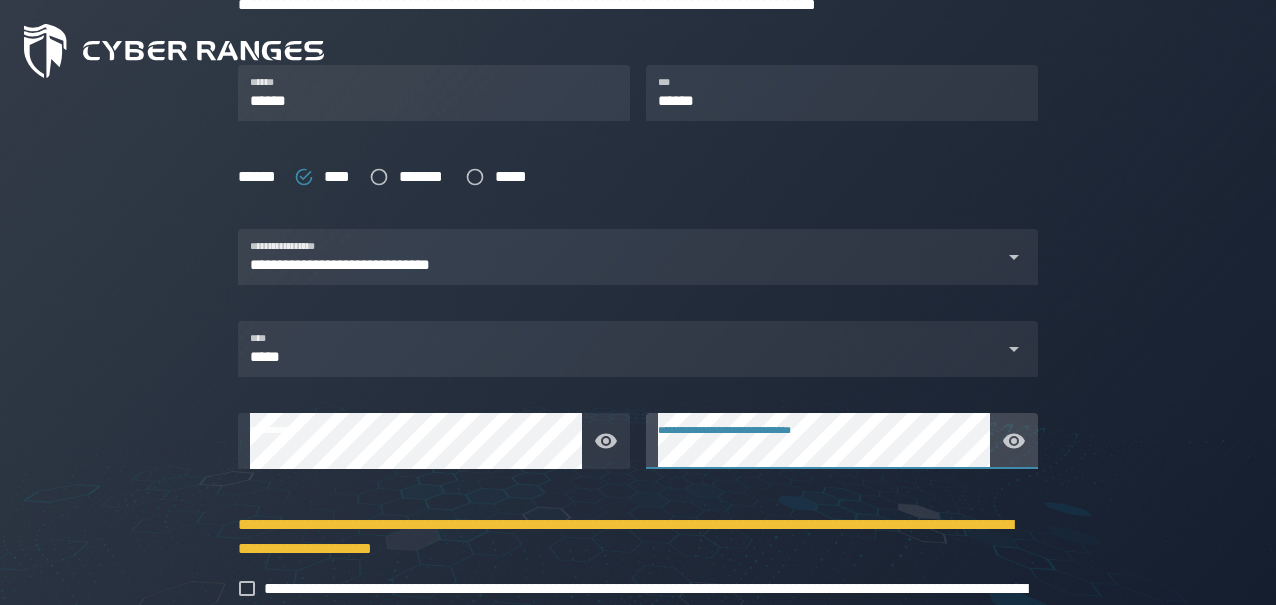click on "**********" at bounding box center (842, 441) 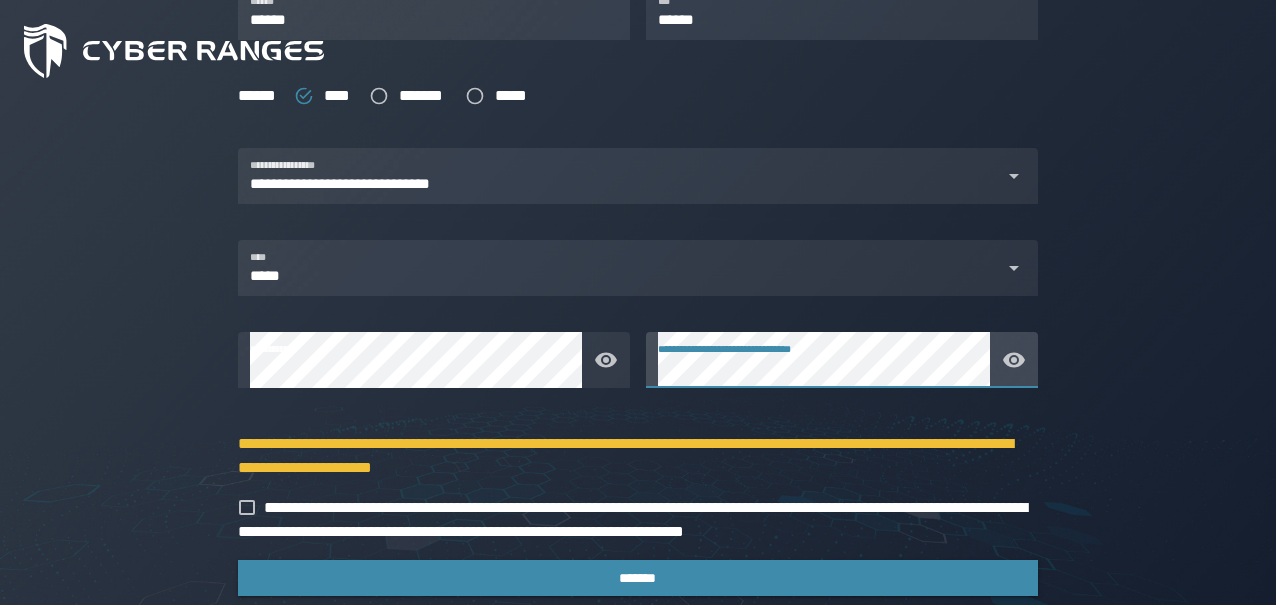 scroll, scrollTop: 532, scrollLeft: 0, axis: vertical 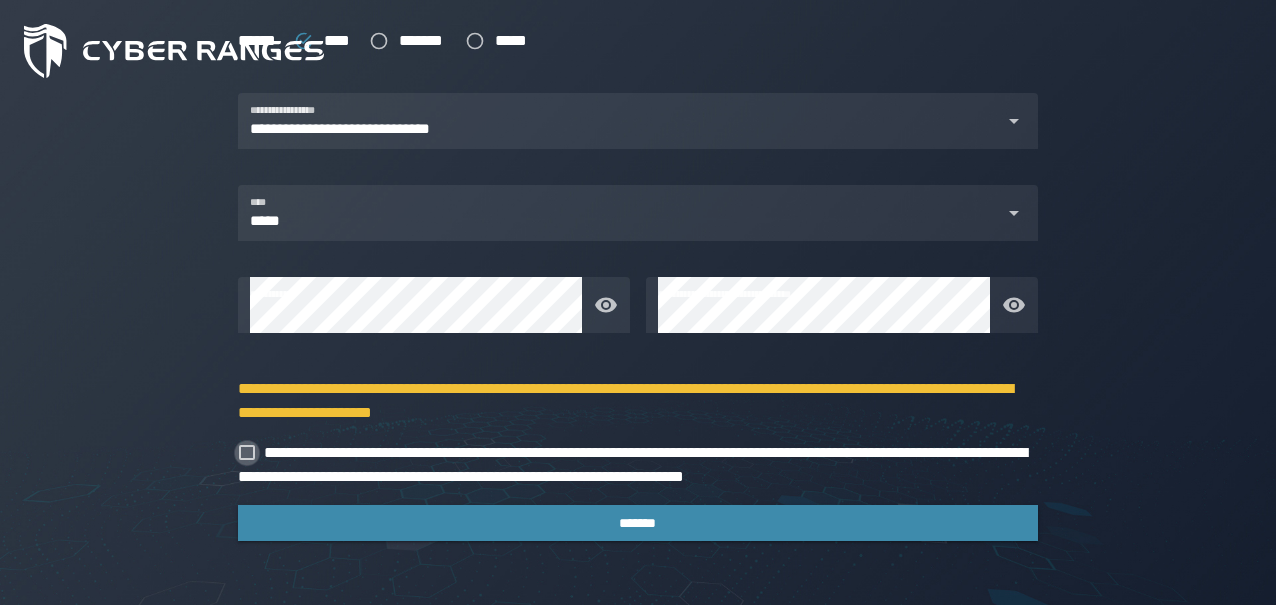 click on "**********" at bounding box center [630, 457] 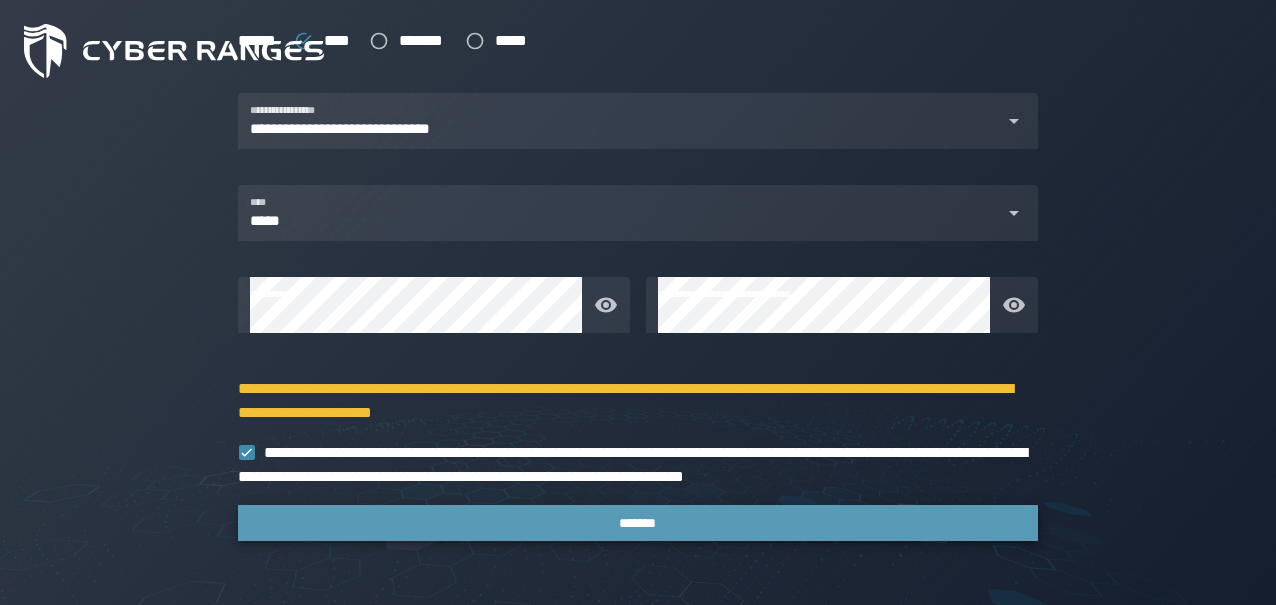 click on "*******" at bounding box center (638, 523) 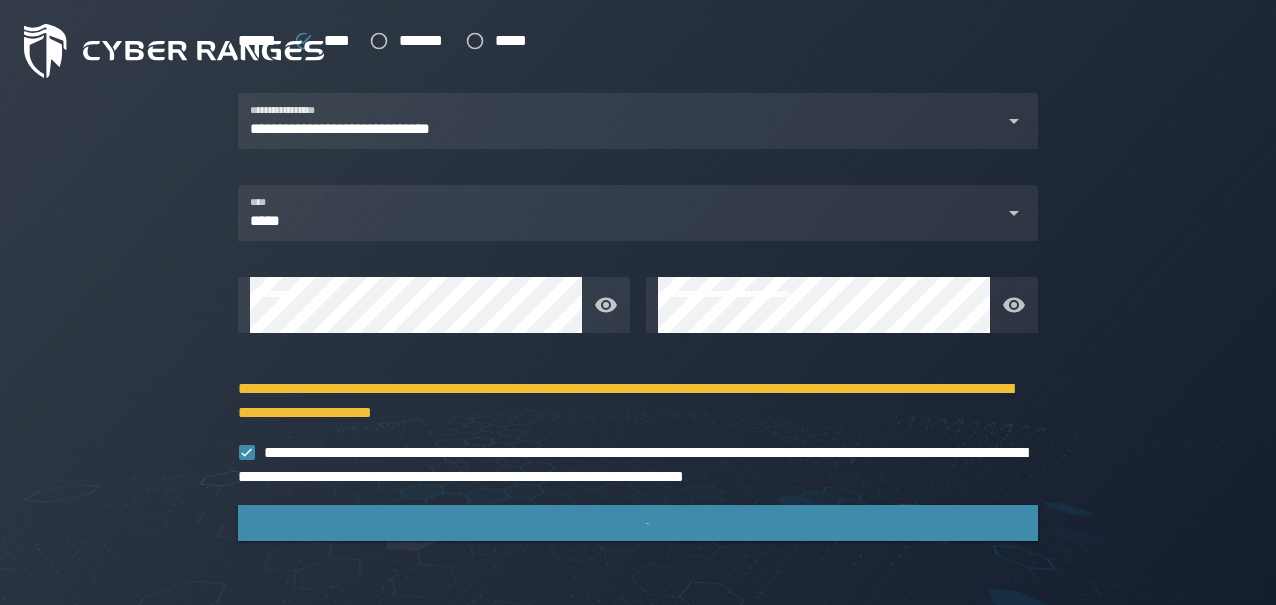 scroll, scrollTop: 0, scrollLeft: 0, axis: both 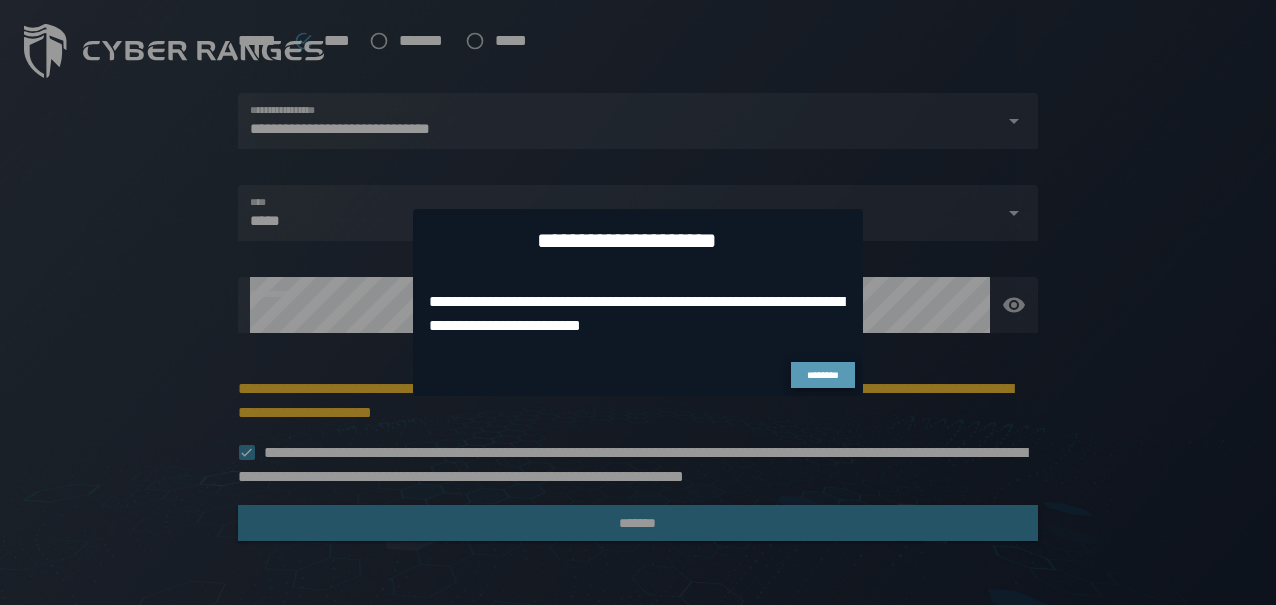 click on "********" at bounding box center (822, 375) 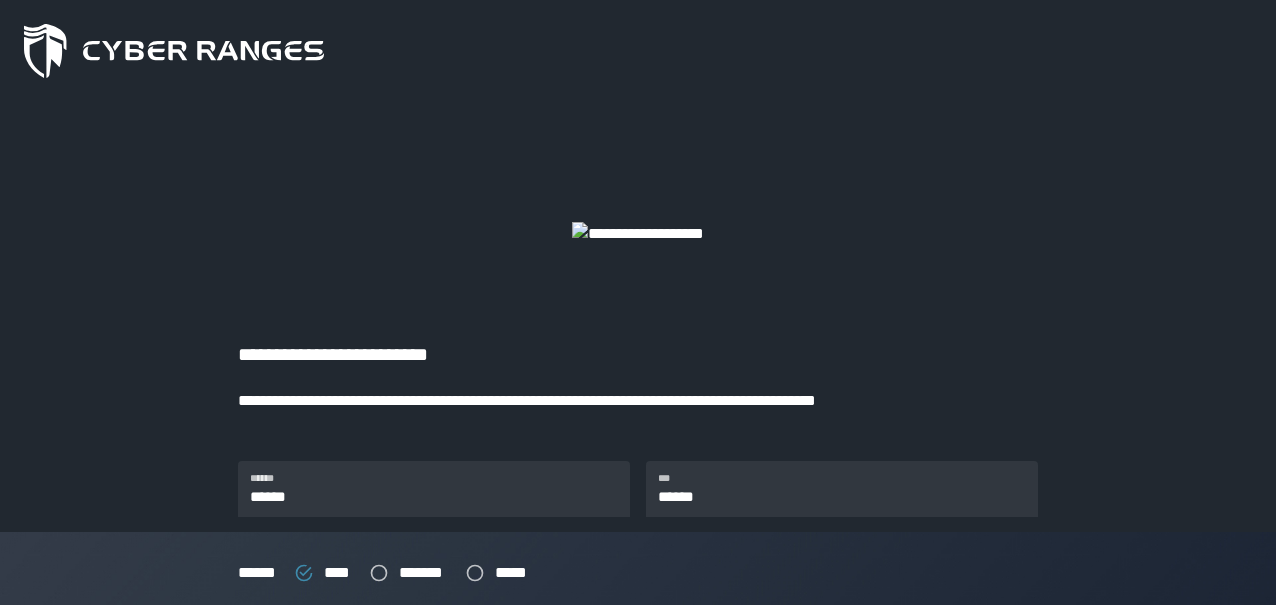 scroll, scrollTop: 532, scrollLeft: 0, axis: vertical 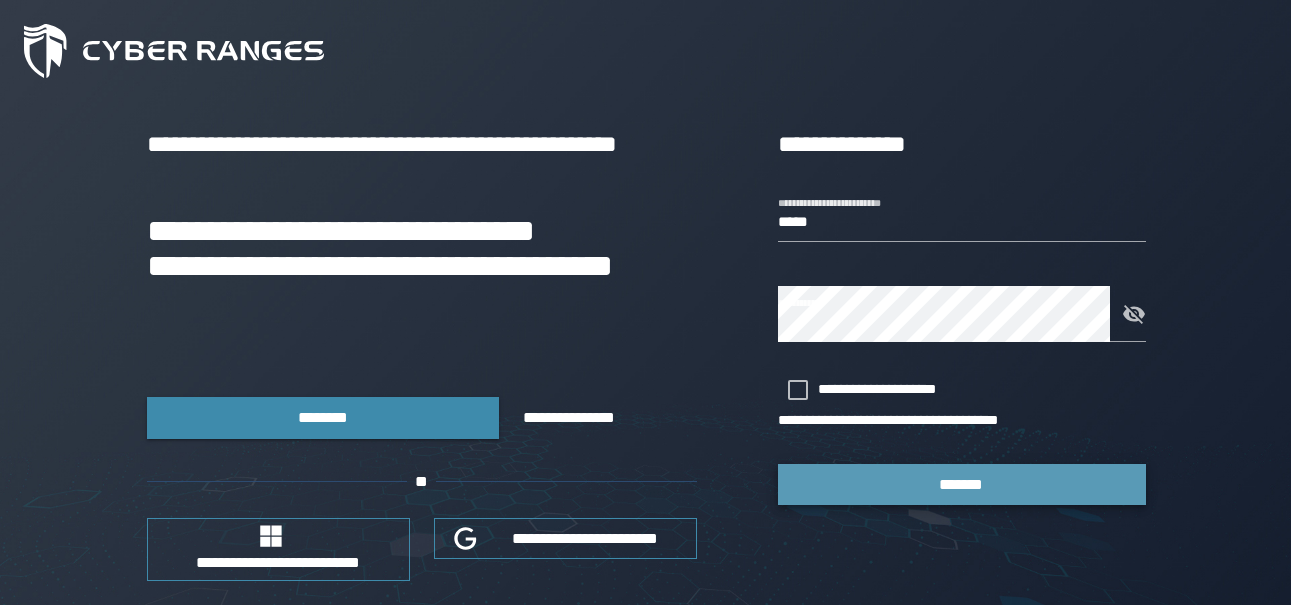 click on "*******" at bounding box center (962, 484) 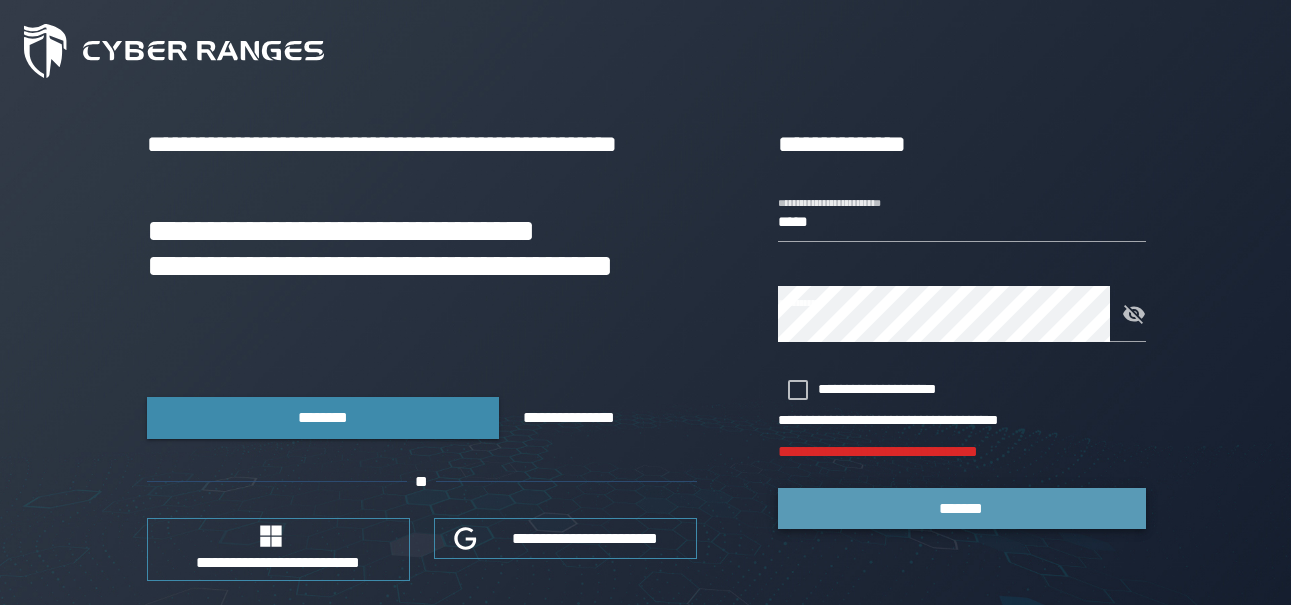 click on "*******" at bounding box center (962, 508) 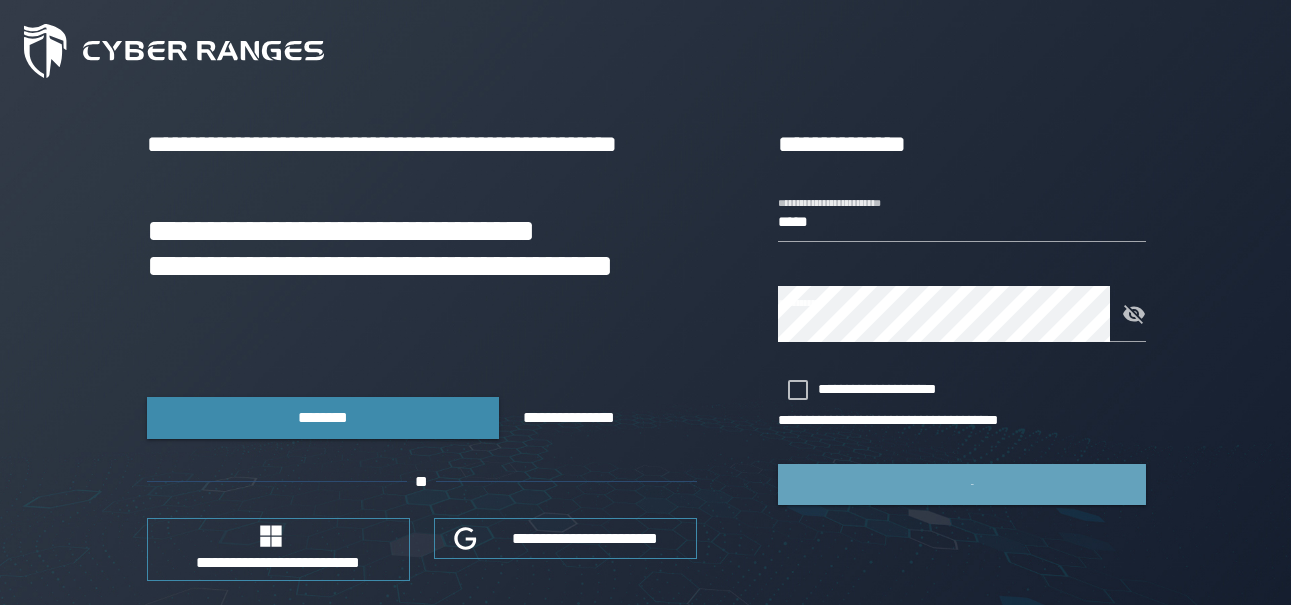 click on "**********" 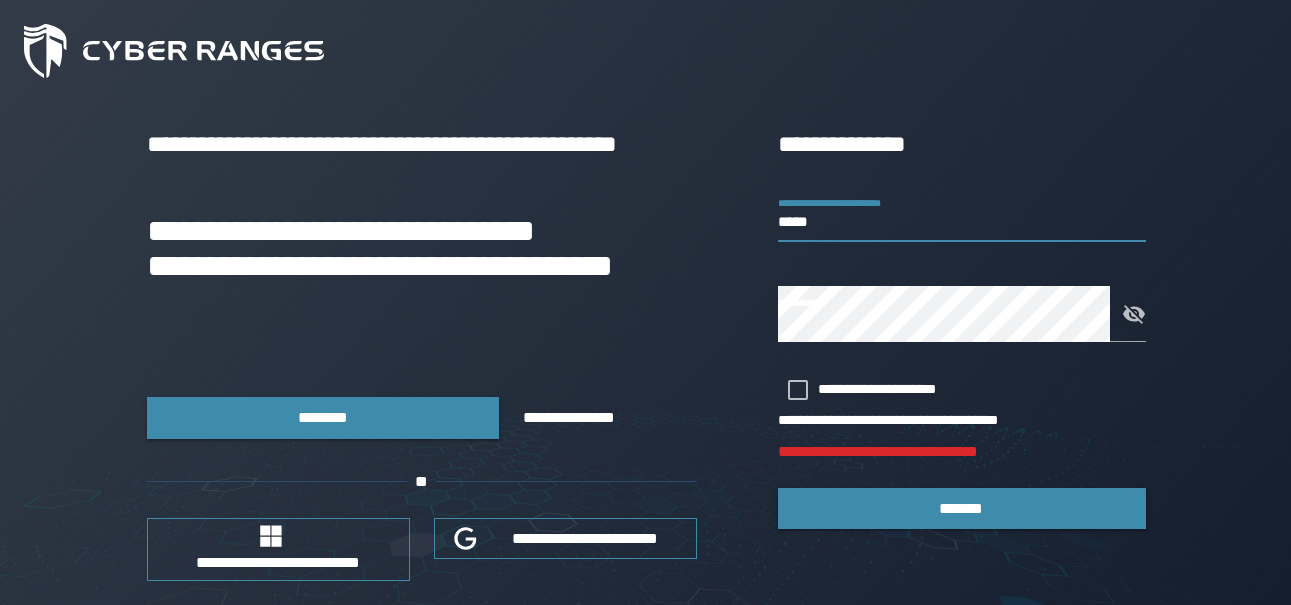 click on "*****" at bounding box center [962, 214] 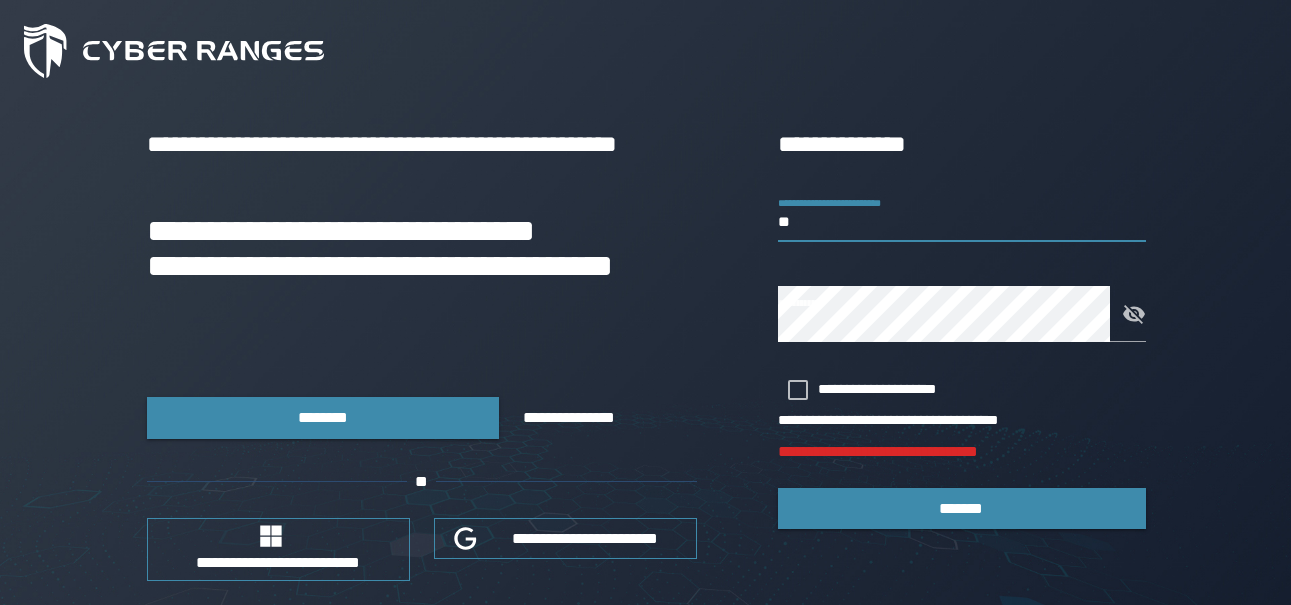 type on "**********" 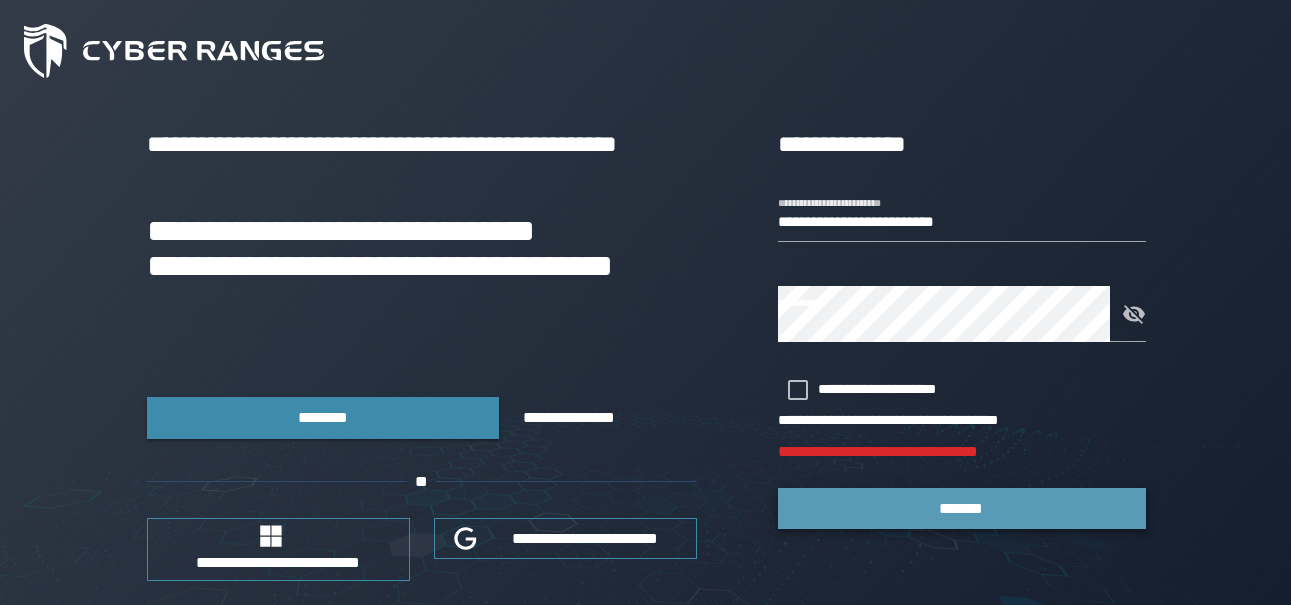 click on "*******" at bounding box center [962, 508] 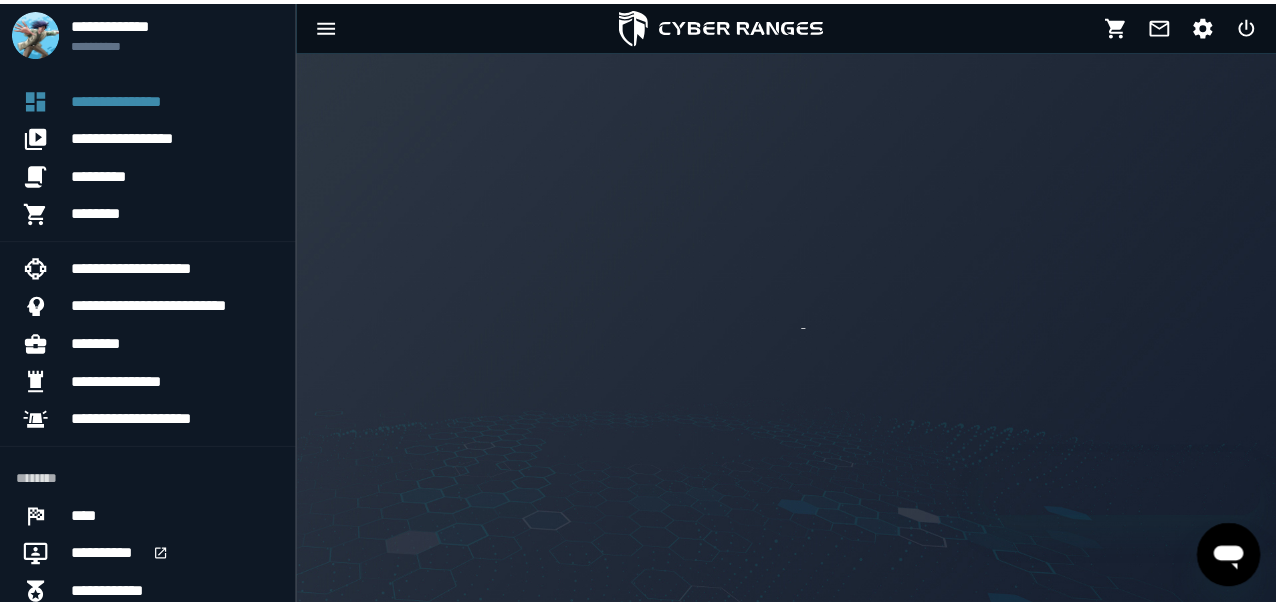 scroll, scrollTop: 0, scrollLeft: 0, axis: both 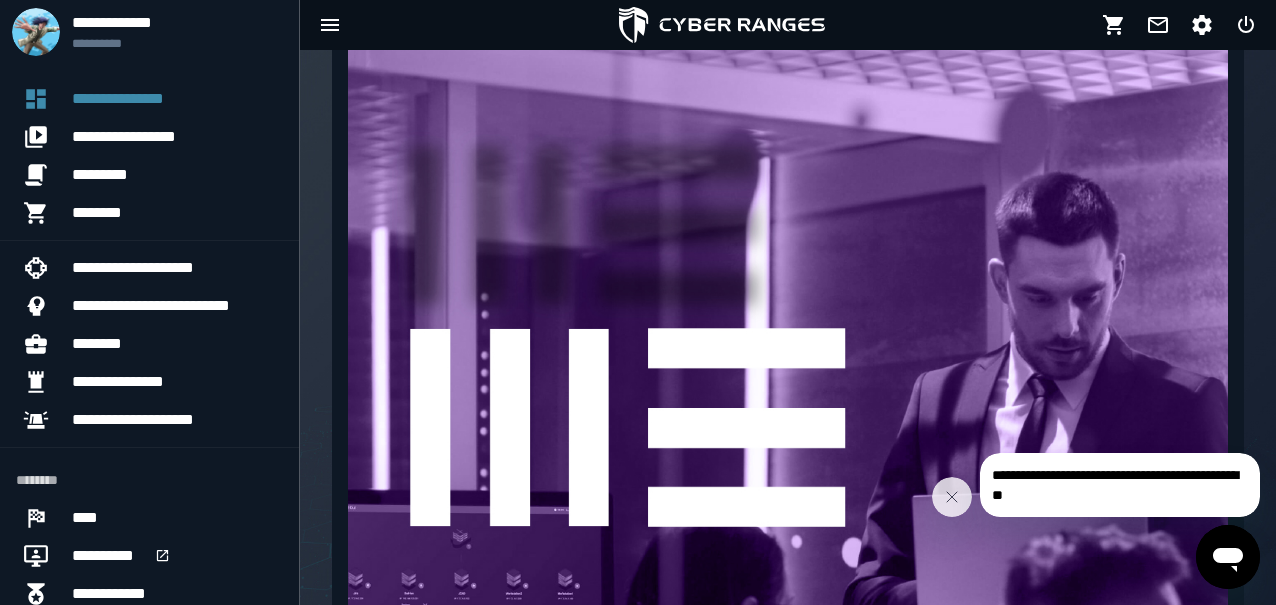 drag, startPoint x: 1272, startPoint y: 369, endPoint x: 1283, endPoint y: 478, distance: 109.55364 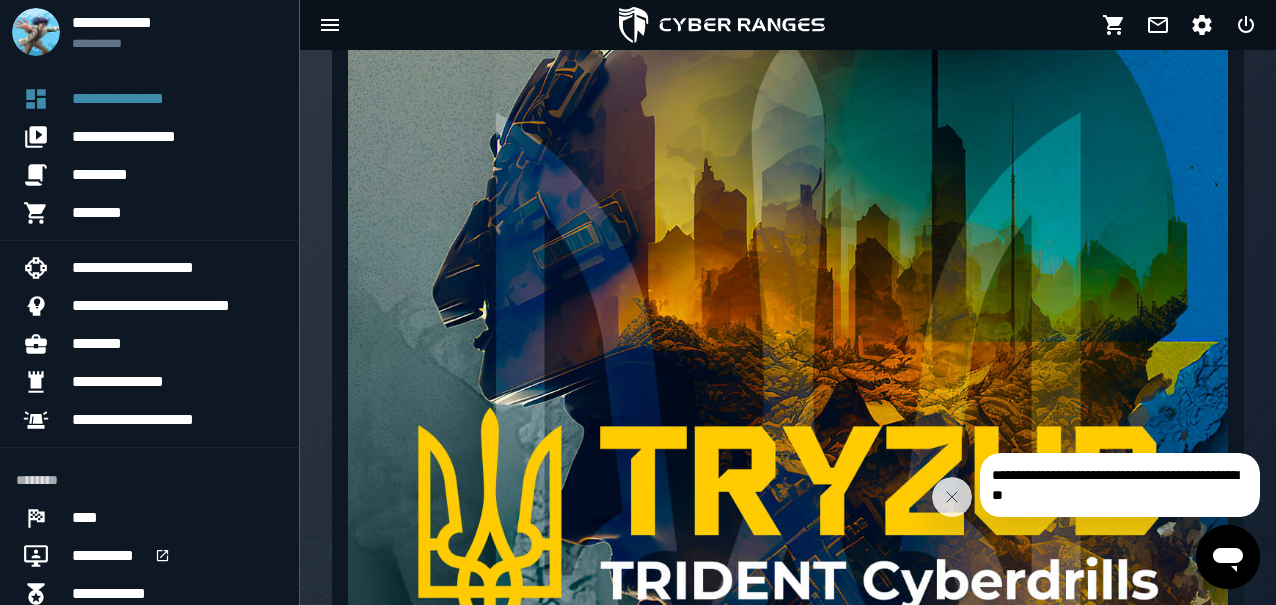 scroll, scrollTop: 657, scrollLeft: 0, axis: vertical 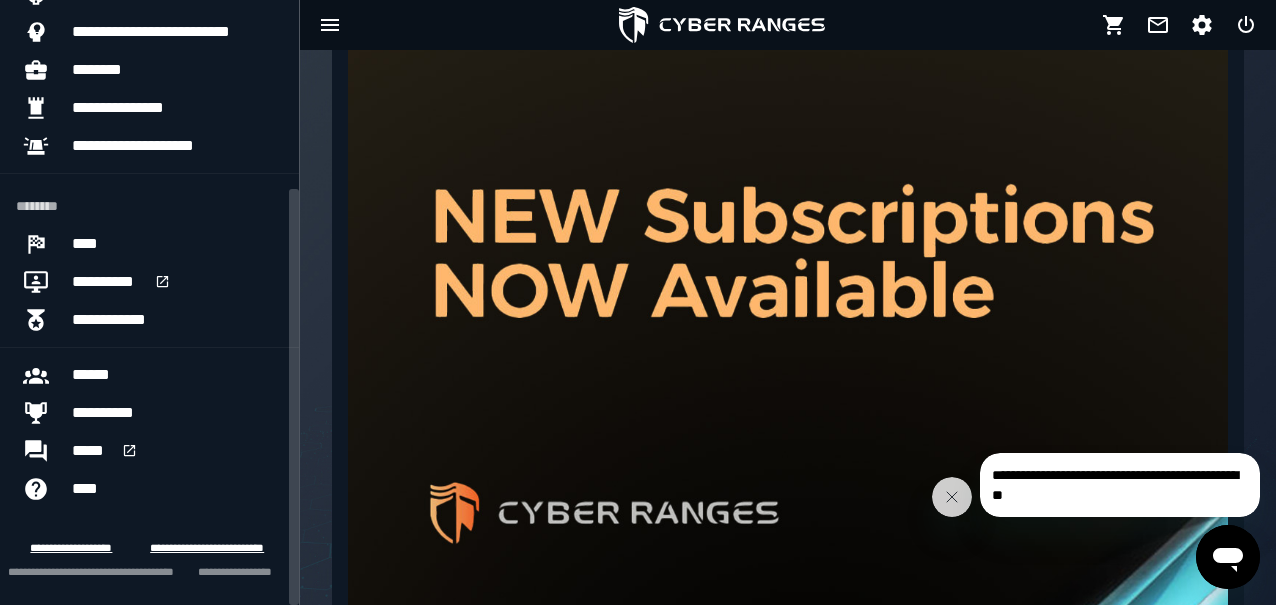 drag, startPoint x: 297, startPoint y: 352, endPoint x: 344, endPoint y: 586, distance: 238.67342 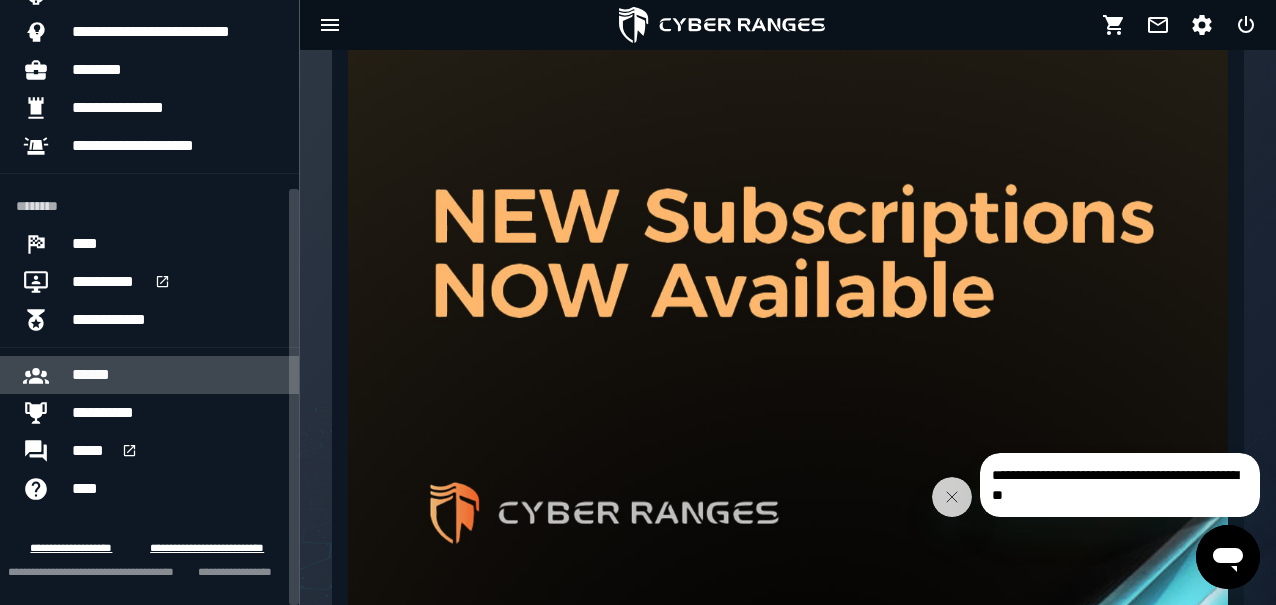 click on "******" at bounding box center (177, 375) 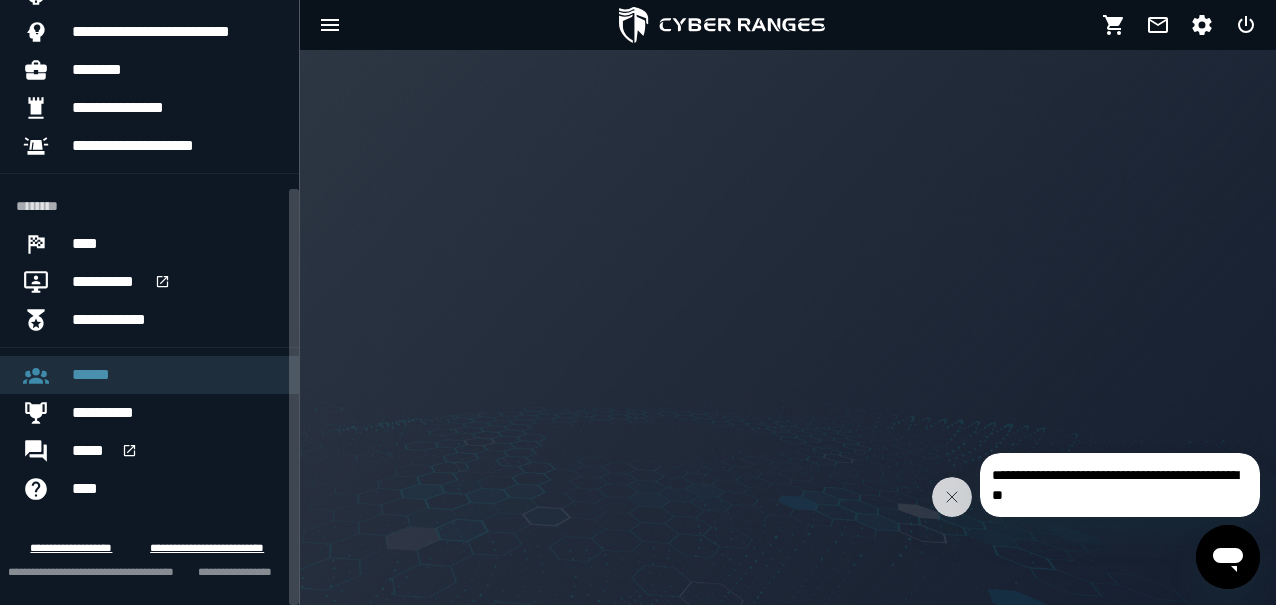 scroll, scrollTop: 0, scrollLeft: 0, axis: both 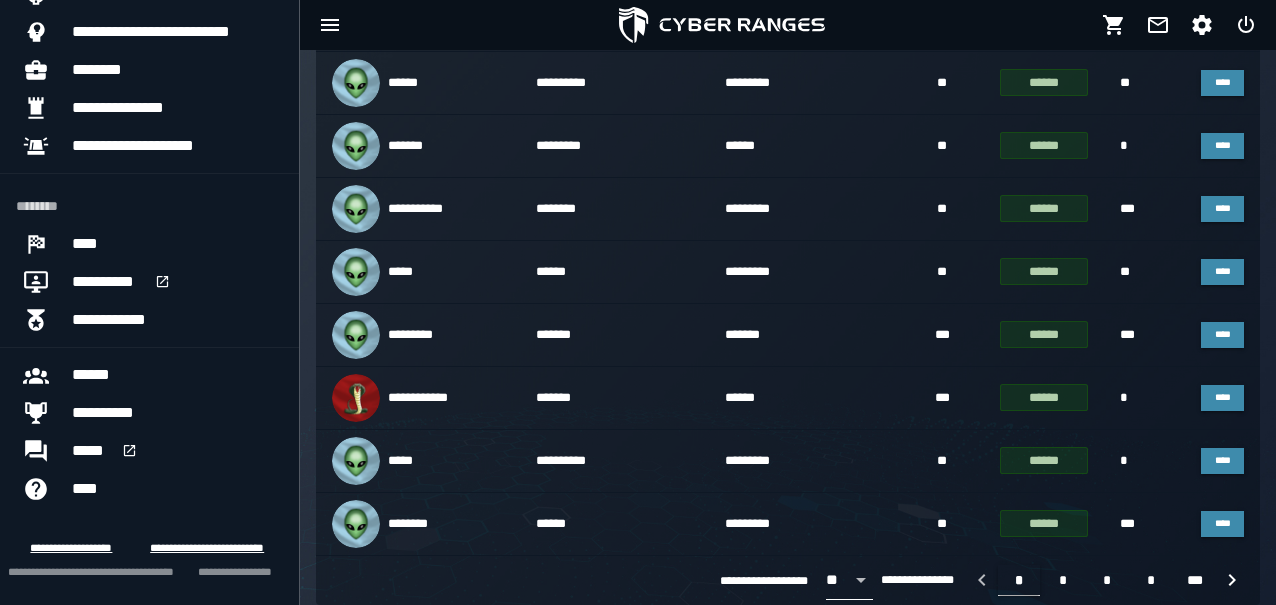 click 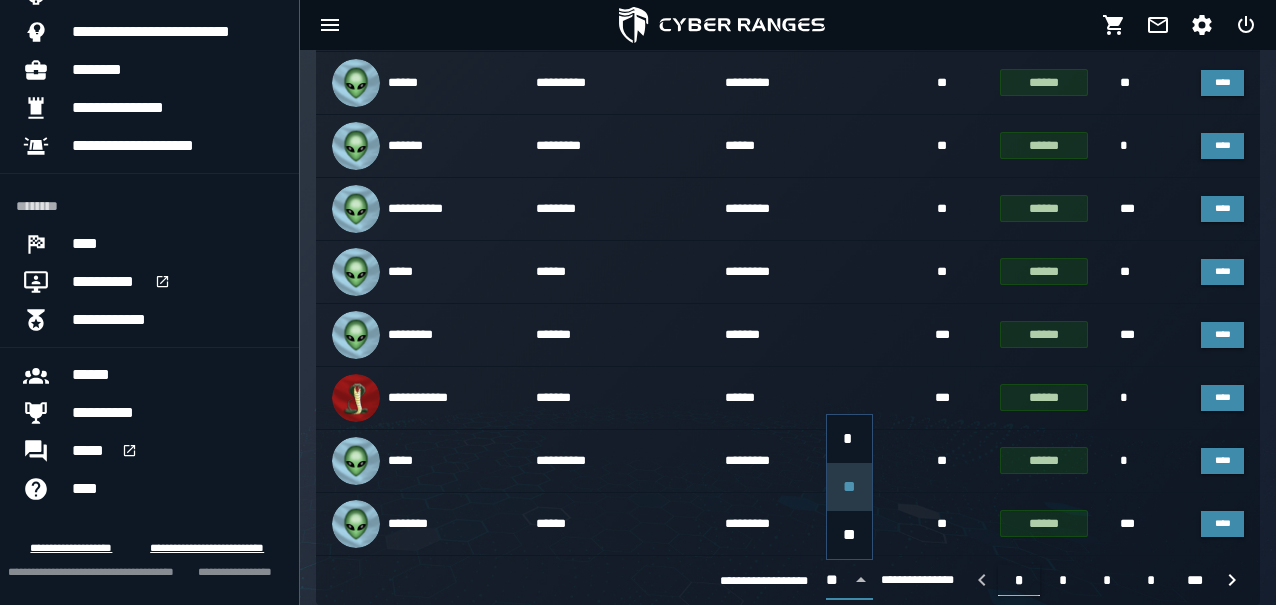 click 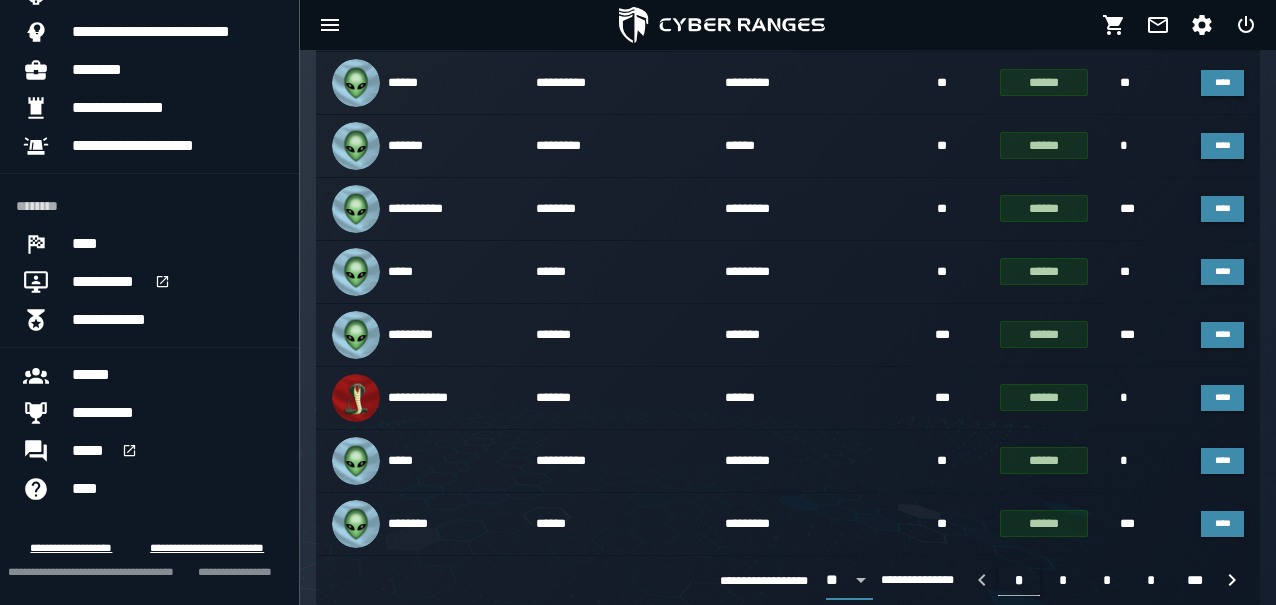scroll, scrollTop: 11, scrollLeft: 0, axis: vertical 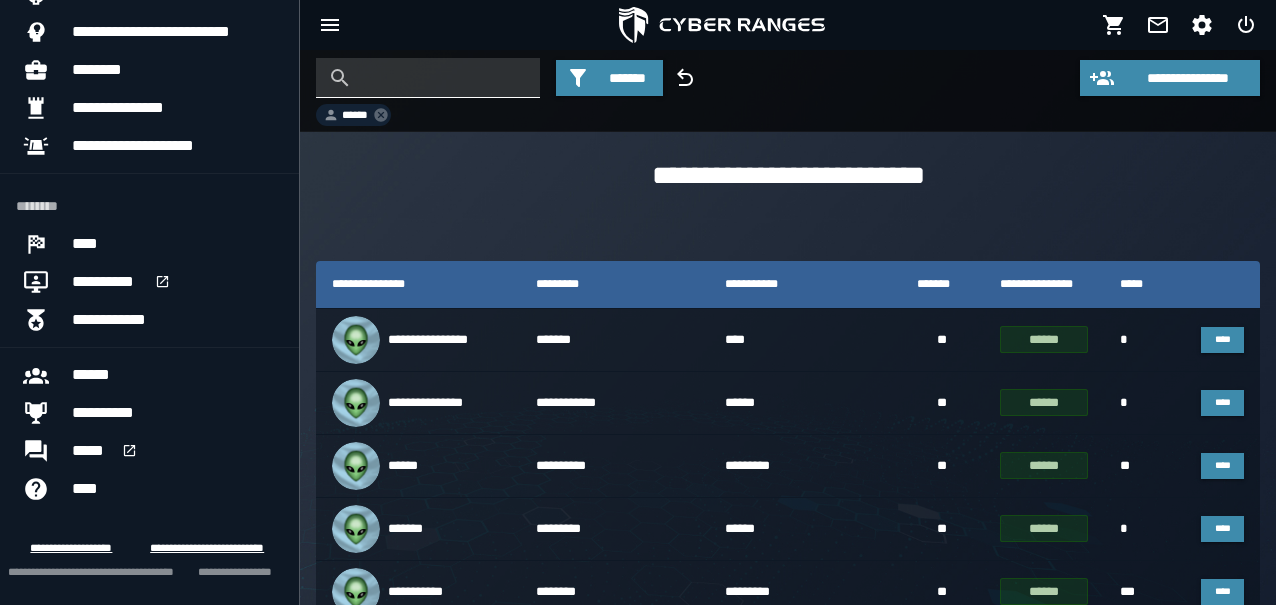 click 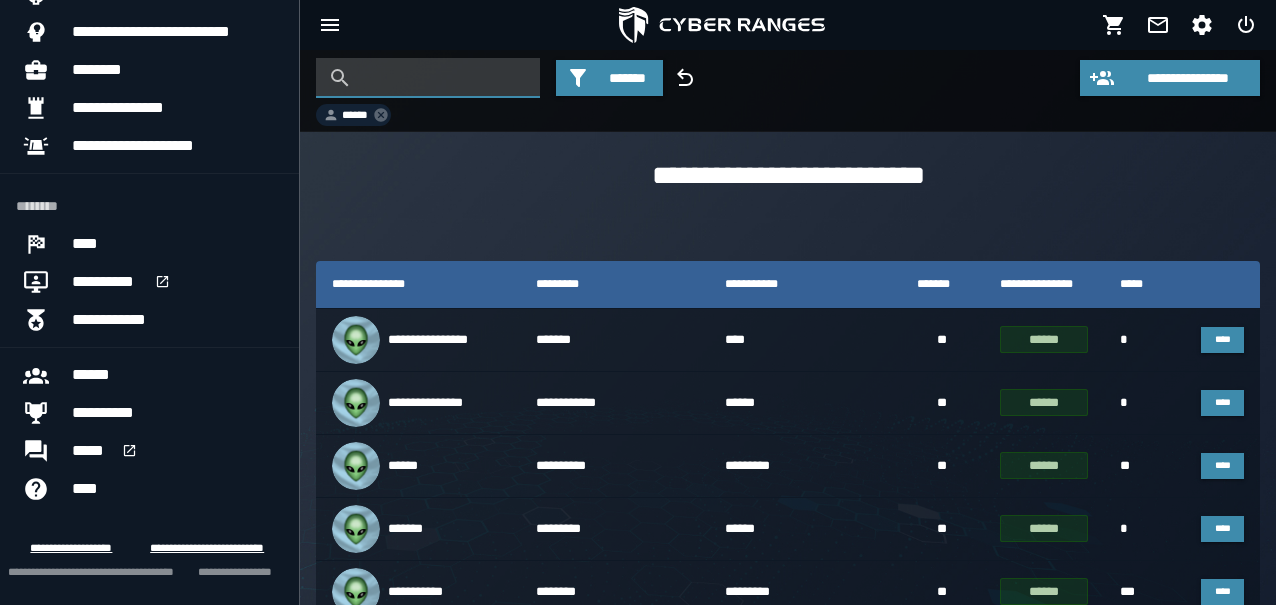 click 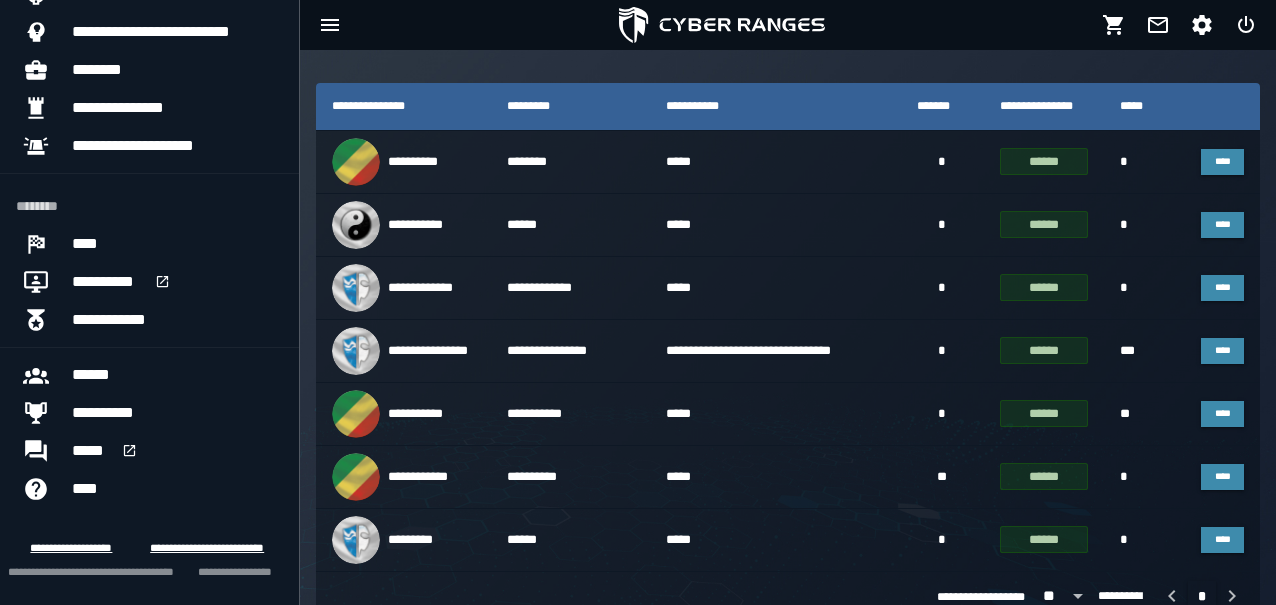 scroll, scrollTop: 213, scrollLeft: 0, axis: vertical 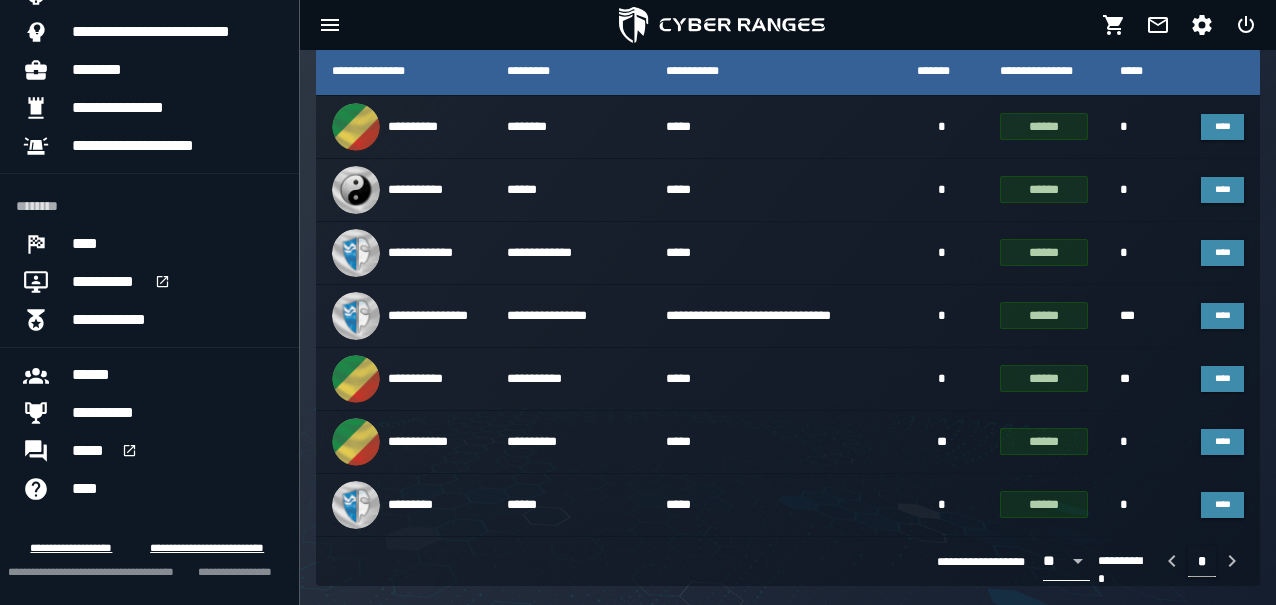 type on "*****" 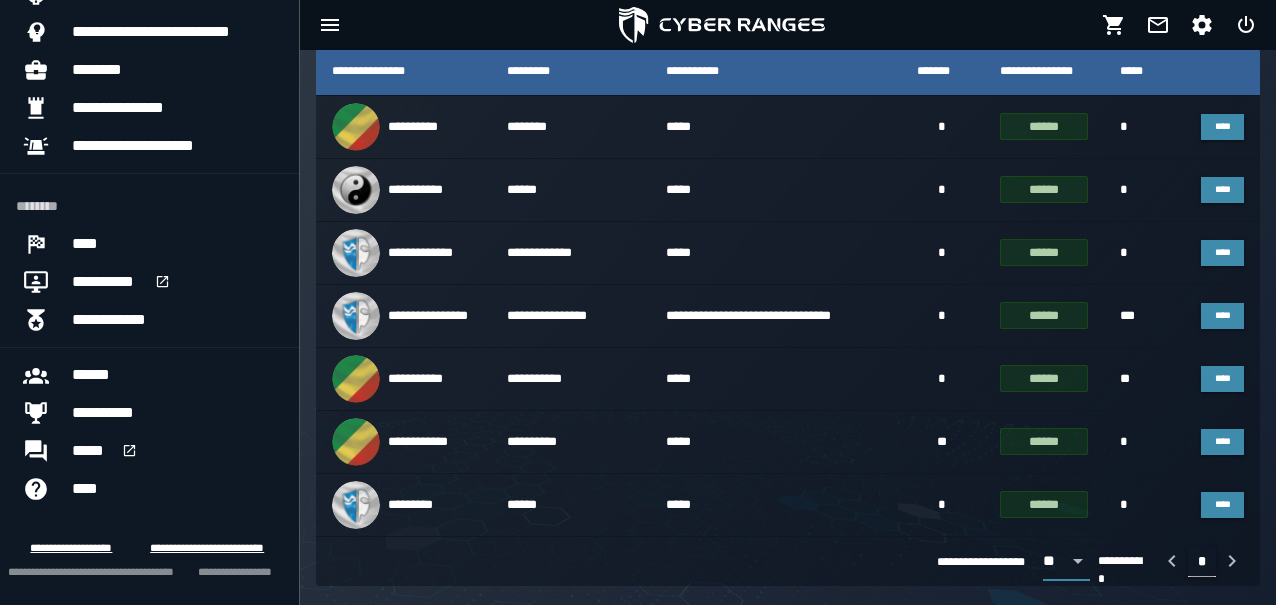 click 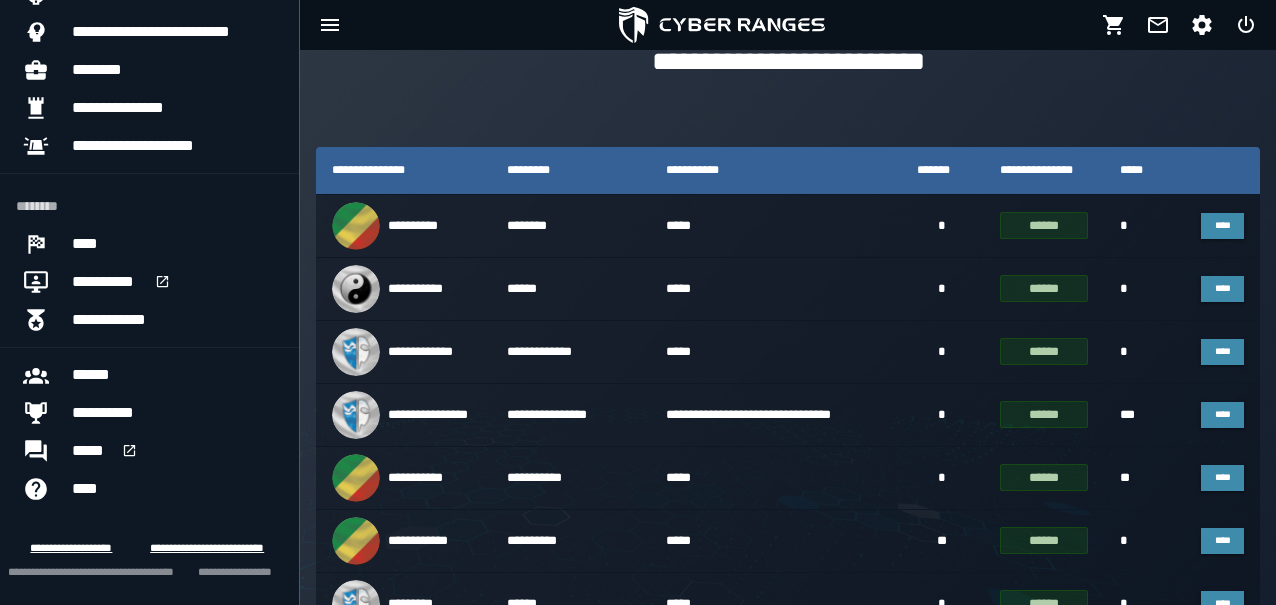 scroll, scrollTop: 112, scrollLeft: 0, axis: vertical 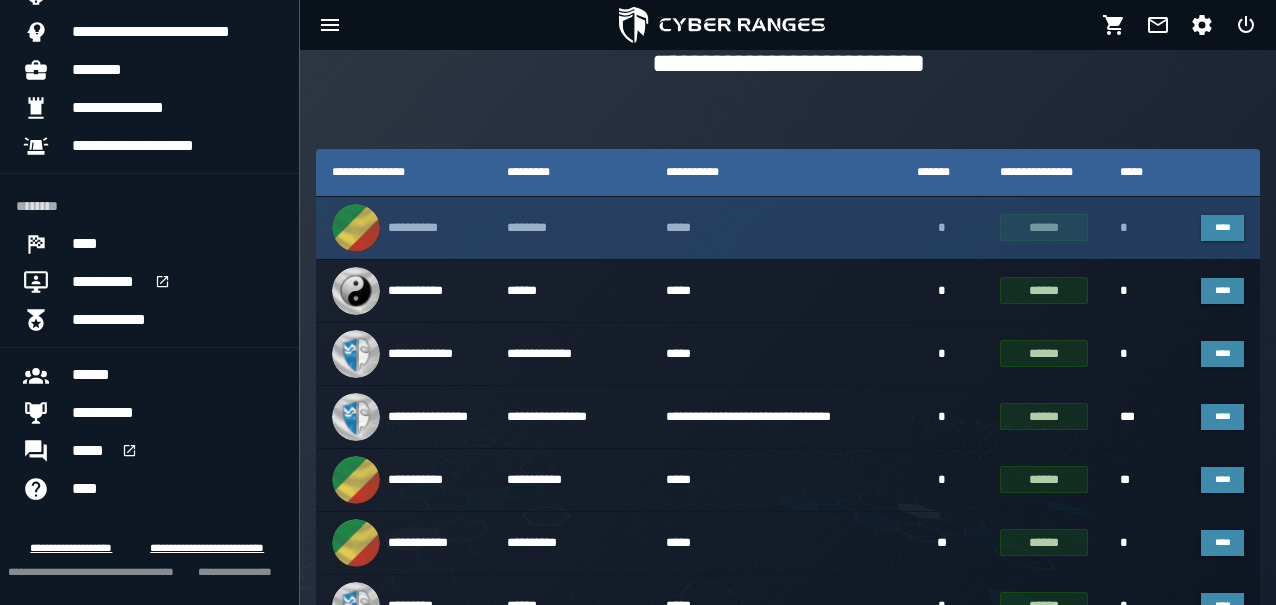 click on "******" at bounding box center (1044, 227) 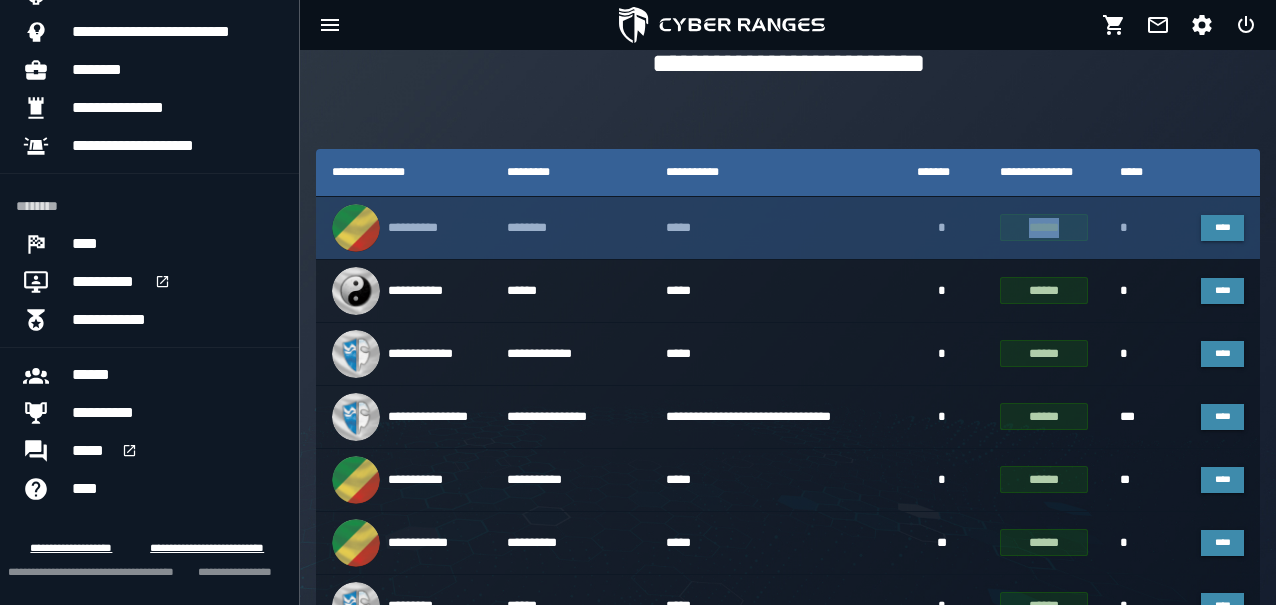 click on "******" at bounding box center [1044, 227] 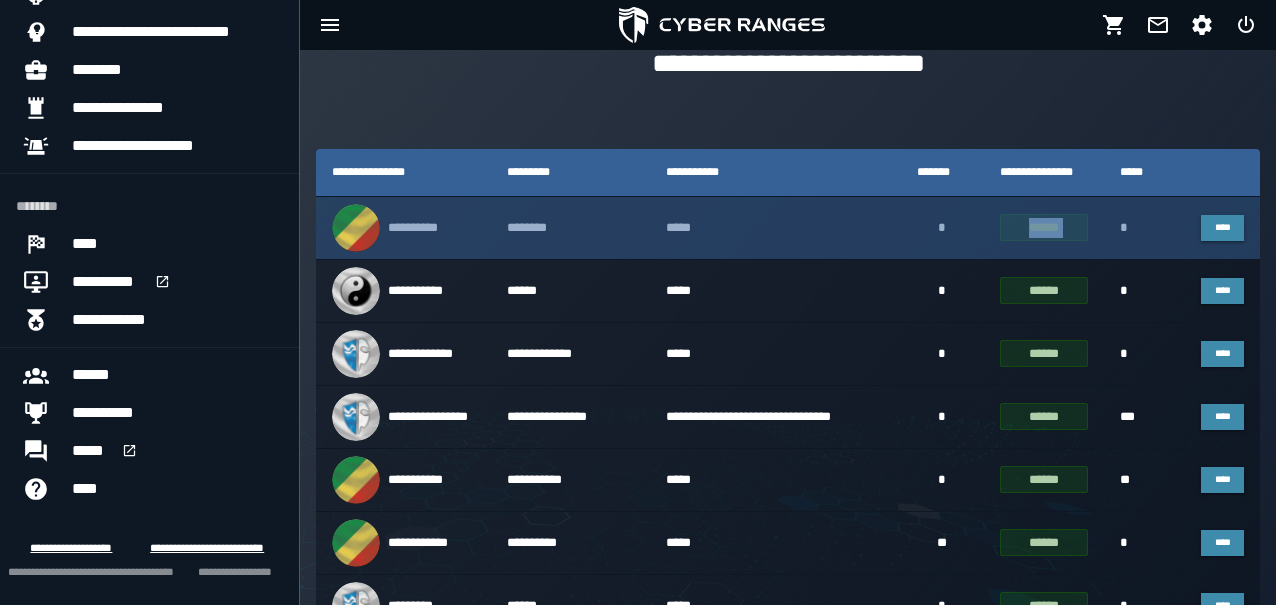 click on "******" at bounding box center [1044, 227] 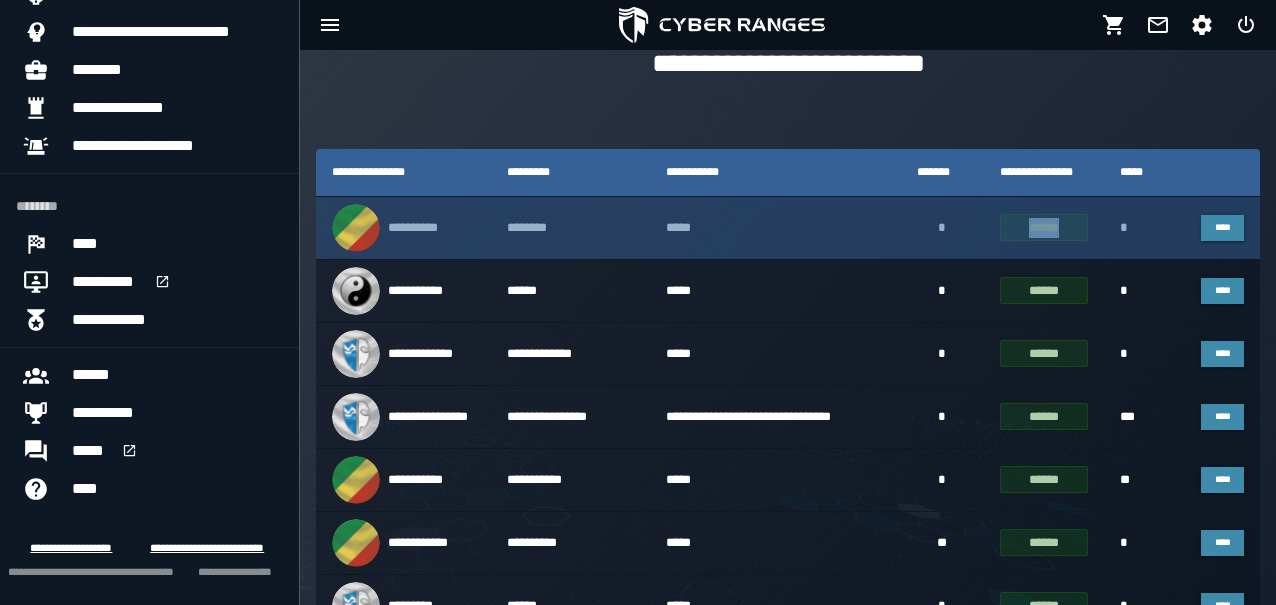 click on "******" at bounding box center [1044, 227] 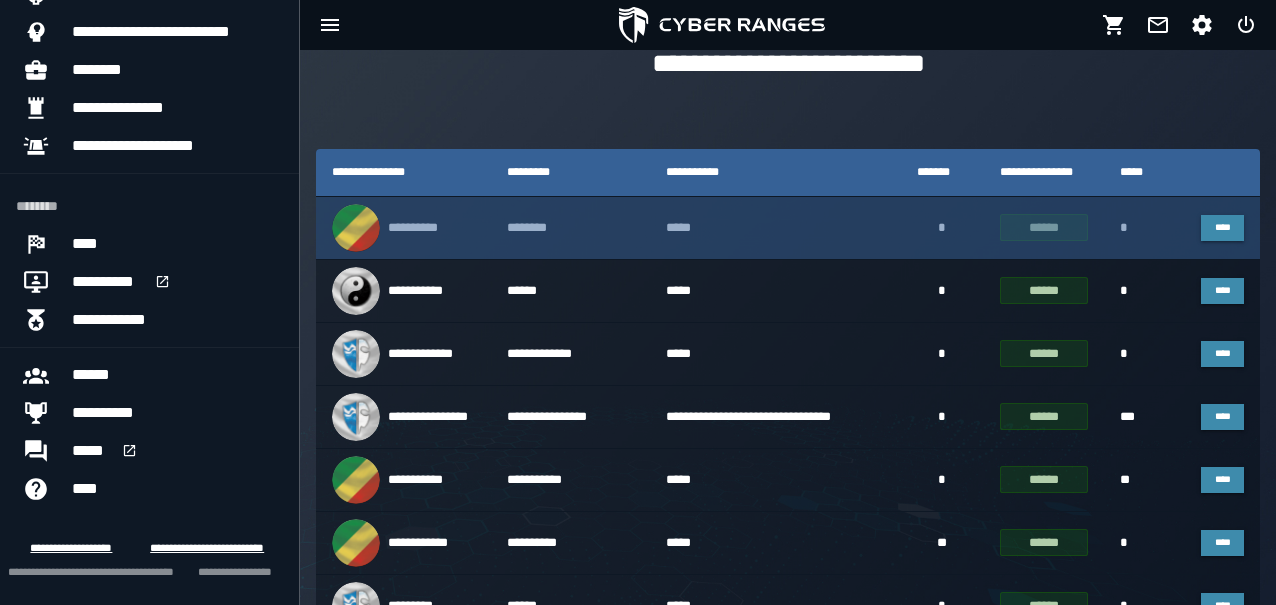 click on "******" at bounding box center (1044, 227) 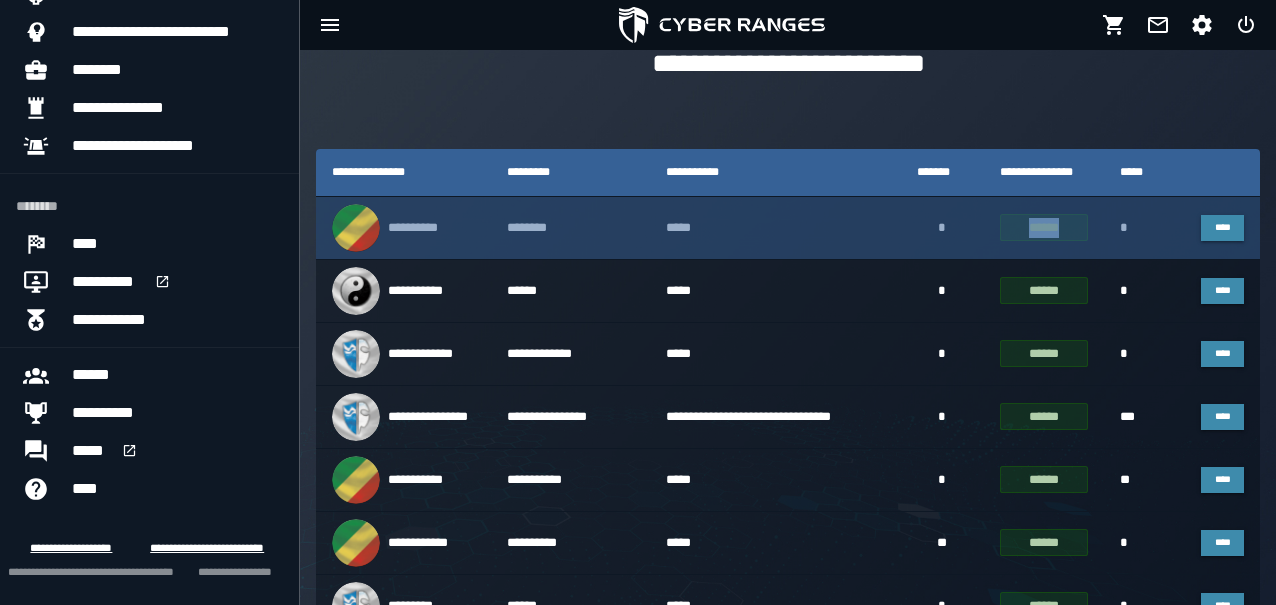 click on "******" at bounding box center [1044, 227] 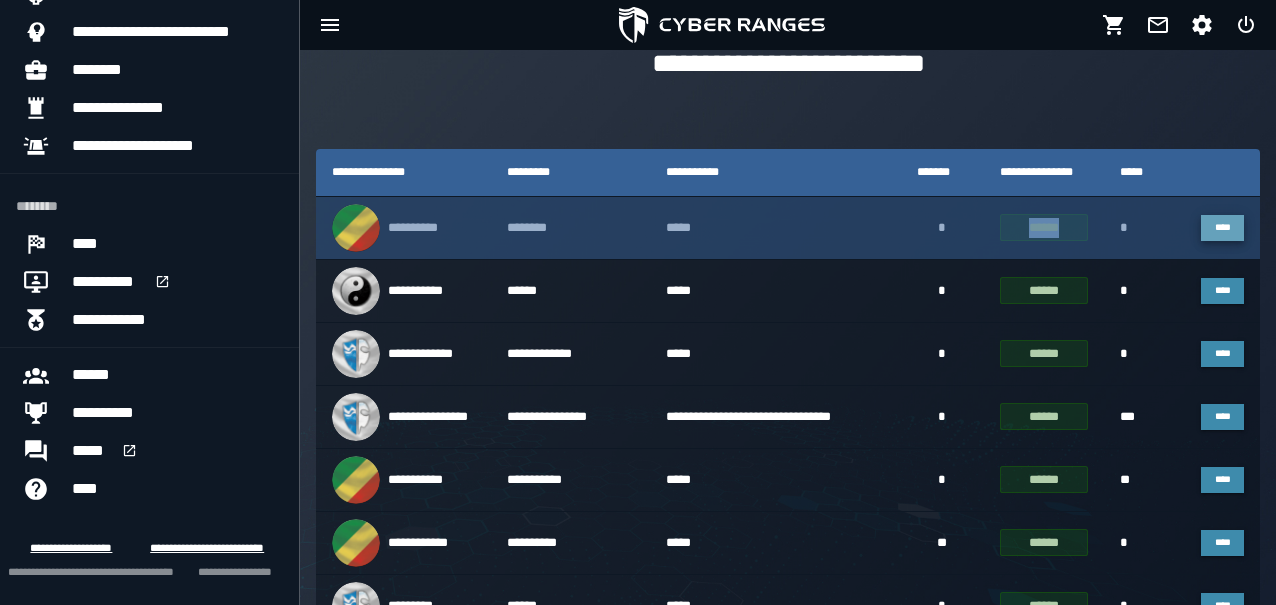 drag, startPoint x: 1055, startPoint y: 235, endPoint x: 1226, endPoint y: 230, distance: 171.07309 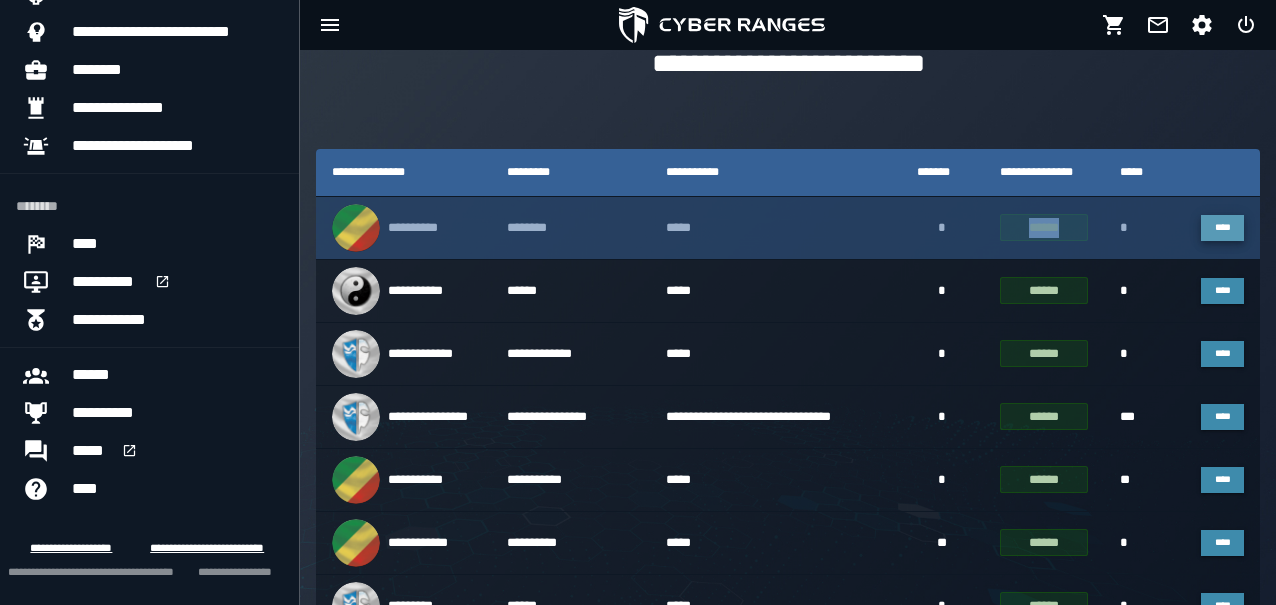 click on "****" at bounding box center [1222, 227] 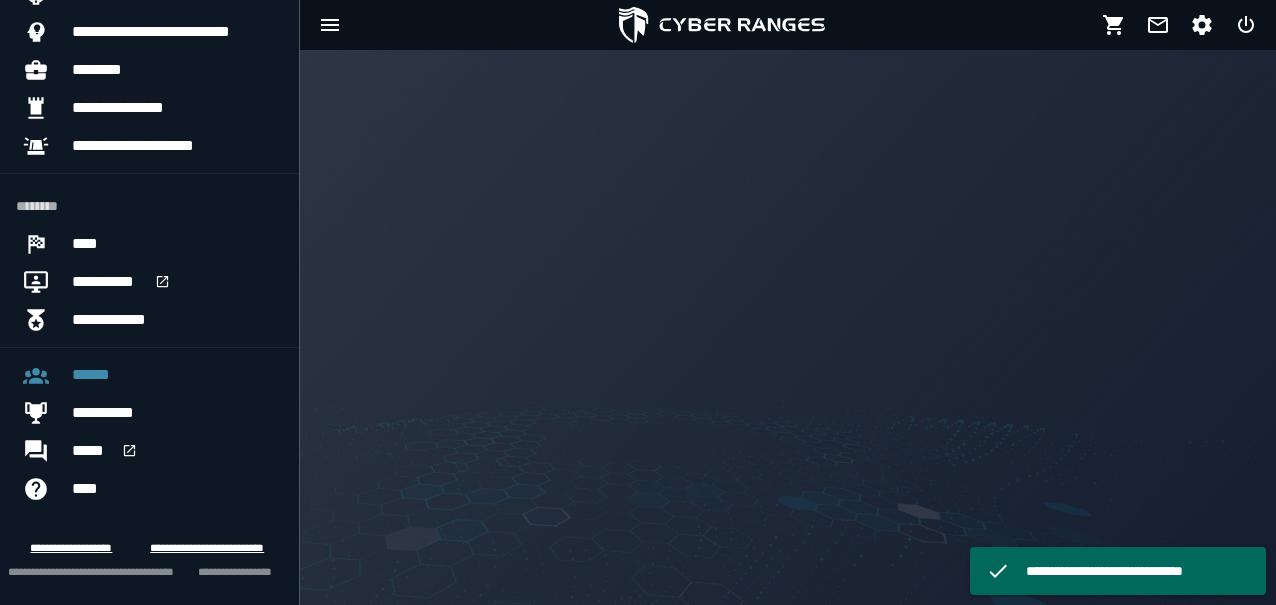 scroll, scrollTop: 0, scrollLeft: 0, axis: both 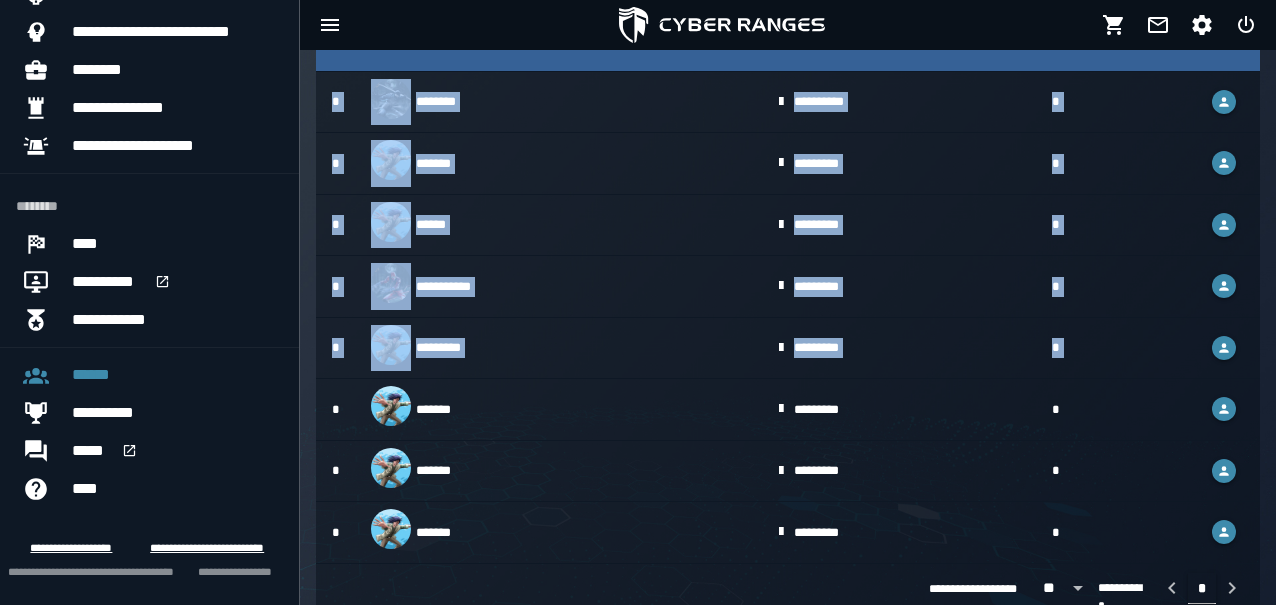 drag, startPoint x: 1259, startPoint y: 314, endPoint x: 1268, endPoint y: 232, distance: 82.492424 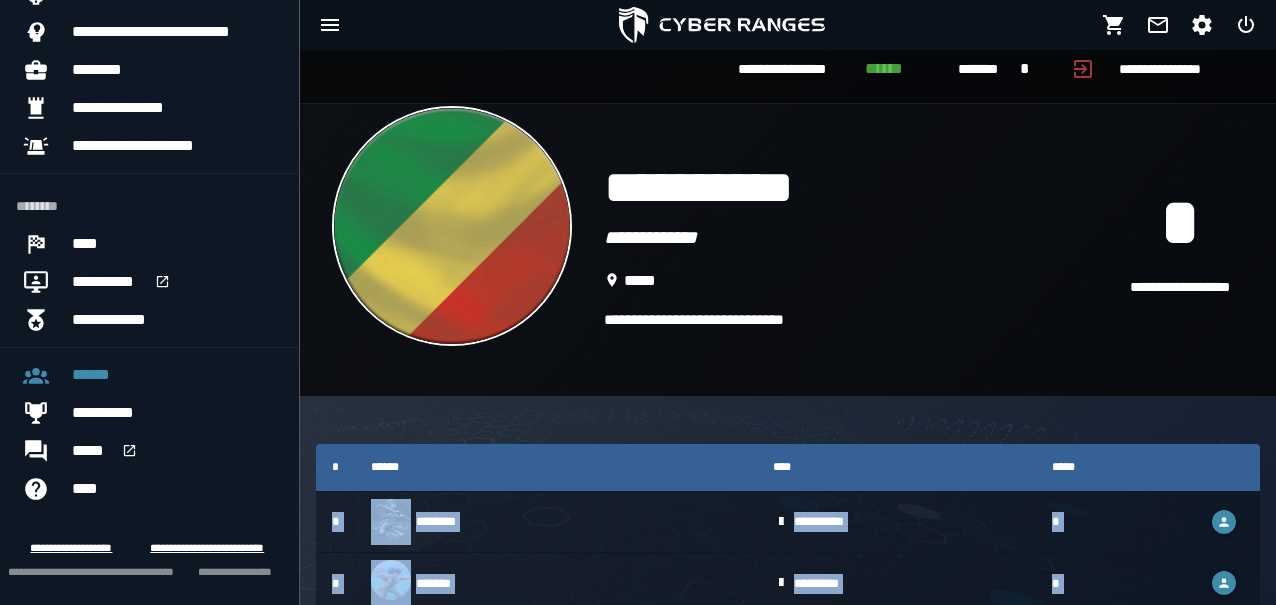 scroll, scrollTop: 0, scrollLeft: 0, axis: both 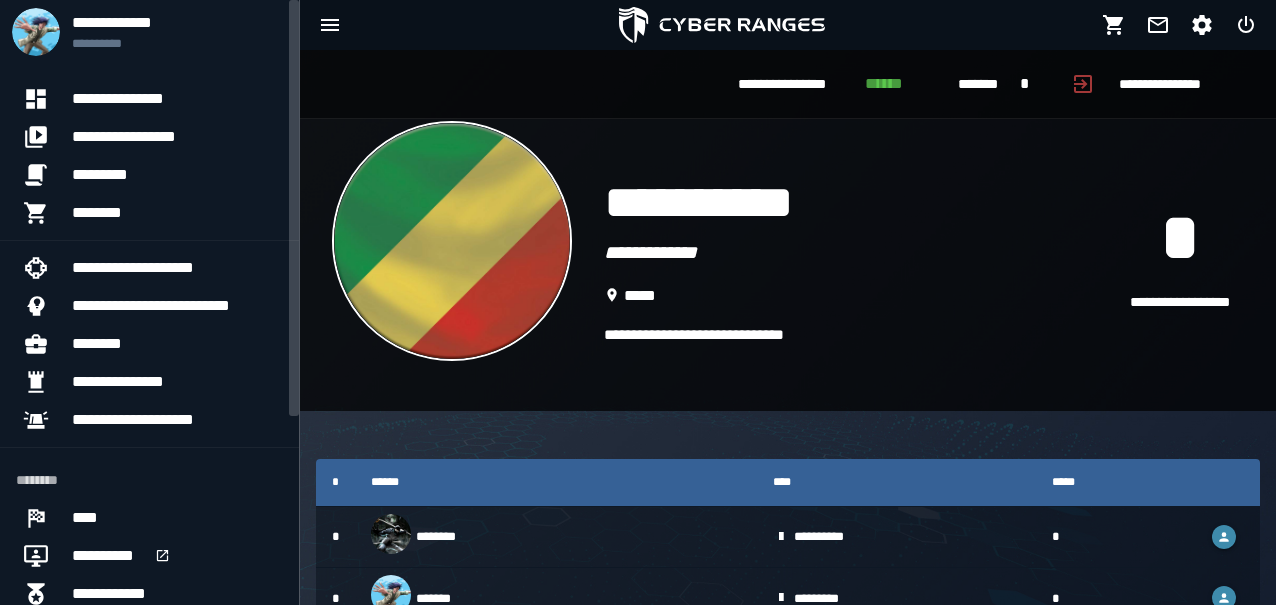 drag, startPoint x: 294, startPoint y: 269, endPoint x: 212, endPoint y: 54, distance: 230.10649 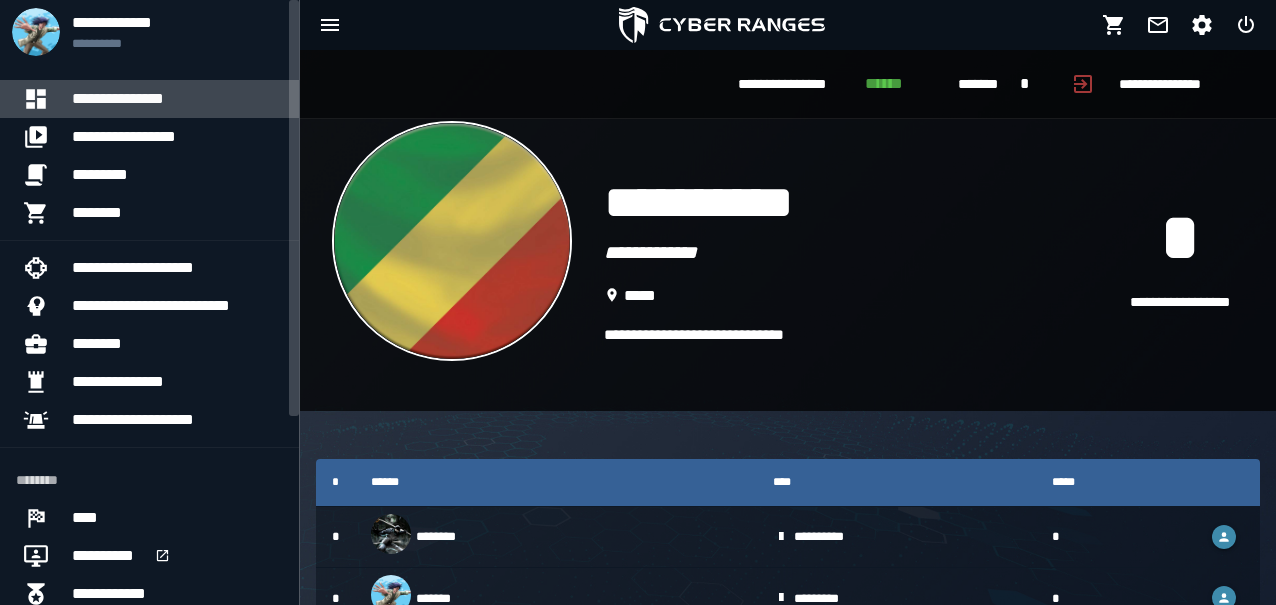click on "**********" at bounding box center (177, 99) 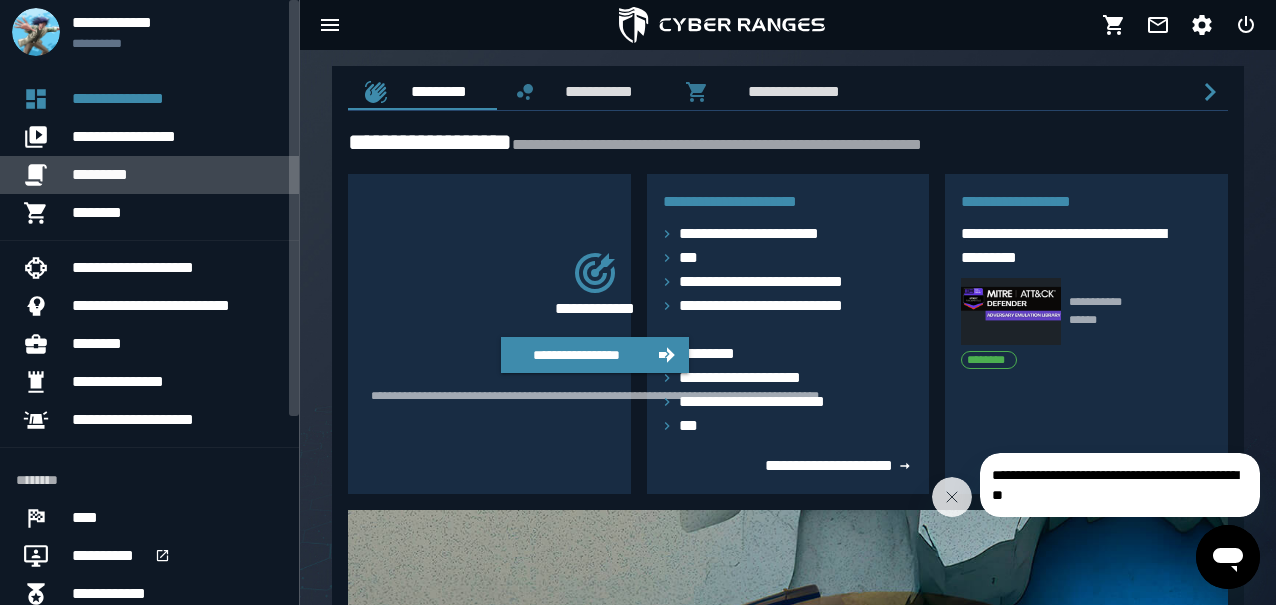 click on "*********" at bounding box center (177, 175) 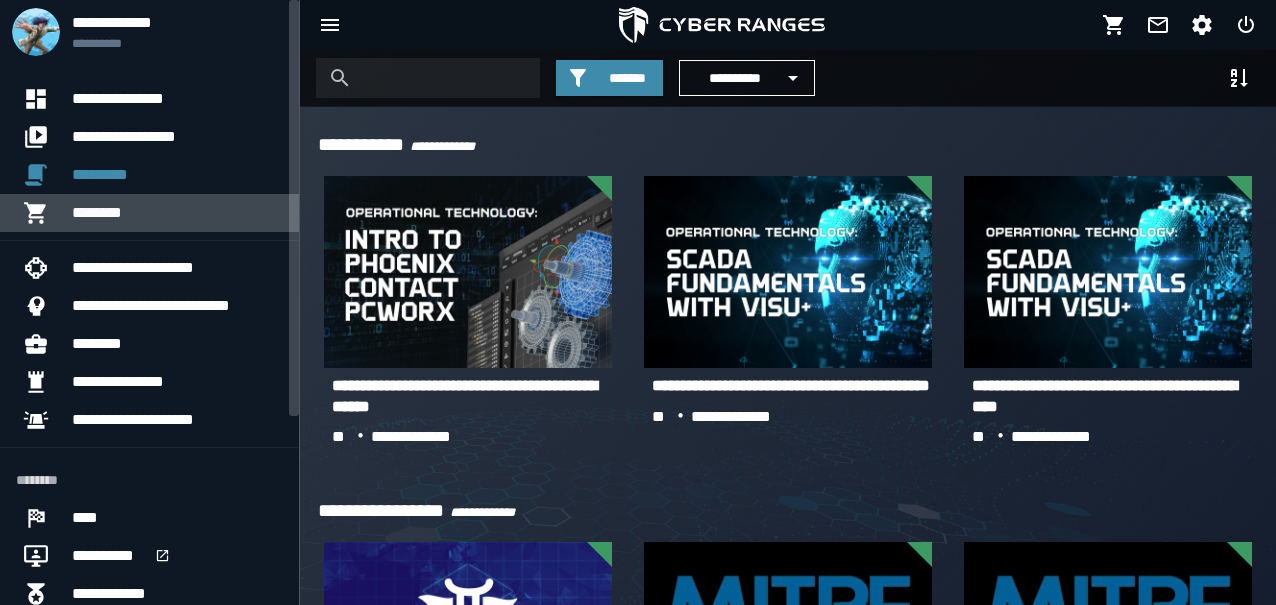 click on "********" at bounding box center [177, 213] 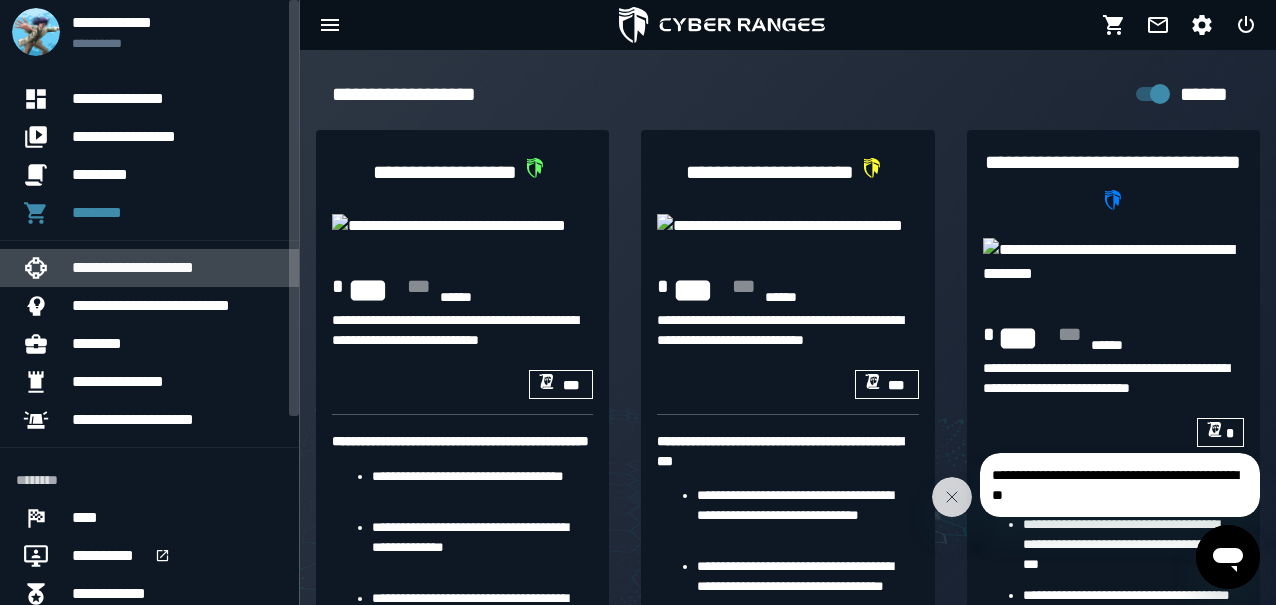 click on "**********" at bounding box center (159, 268) 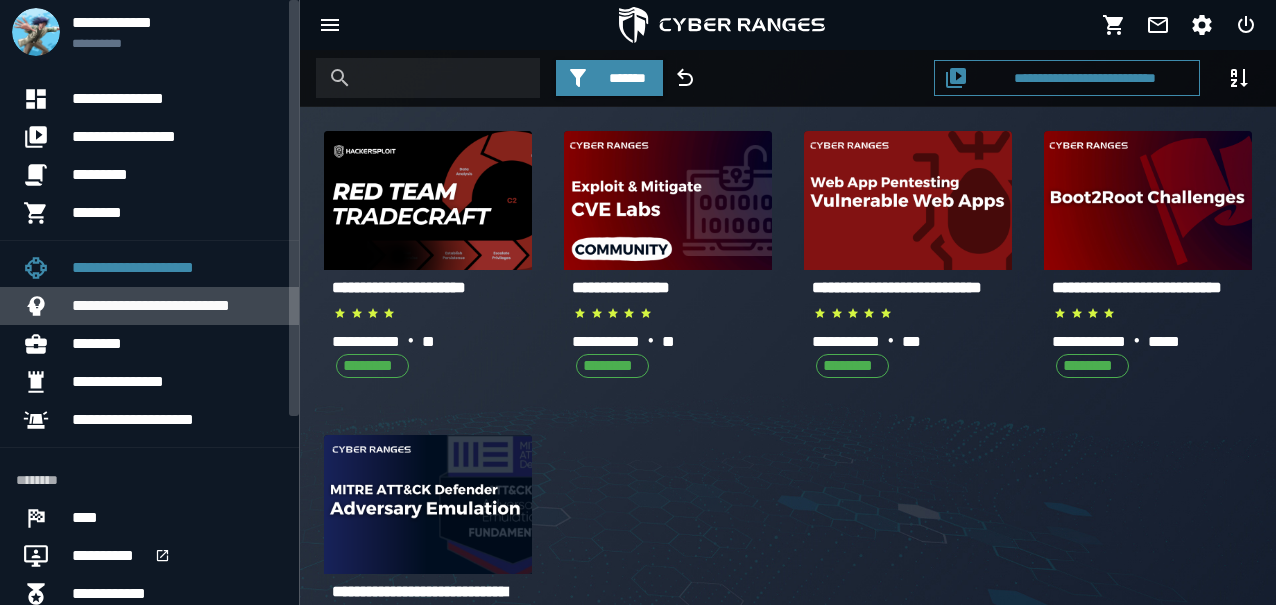 click on "**********" at bounding box center (177, 306) 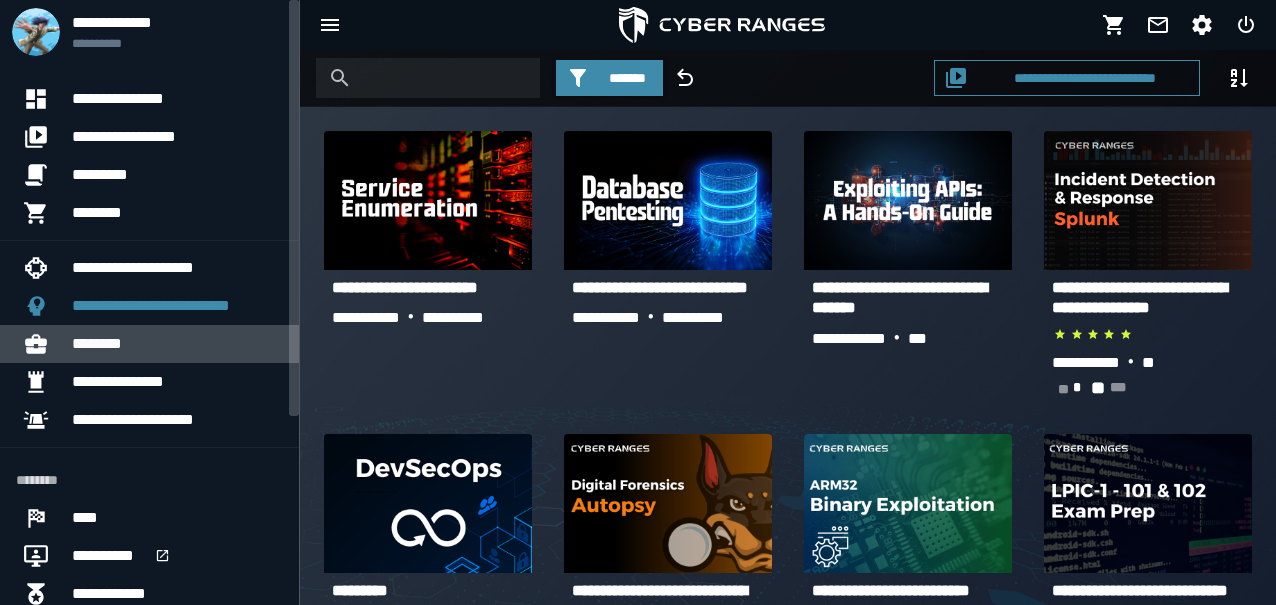 click on "********" at bounding box center (177, 344) 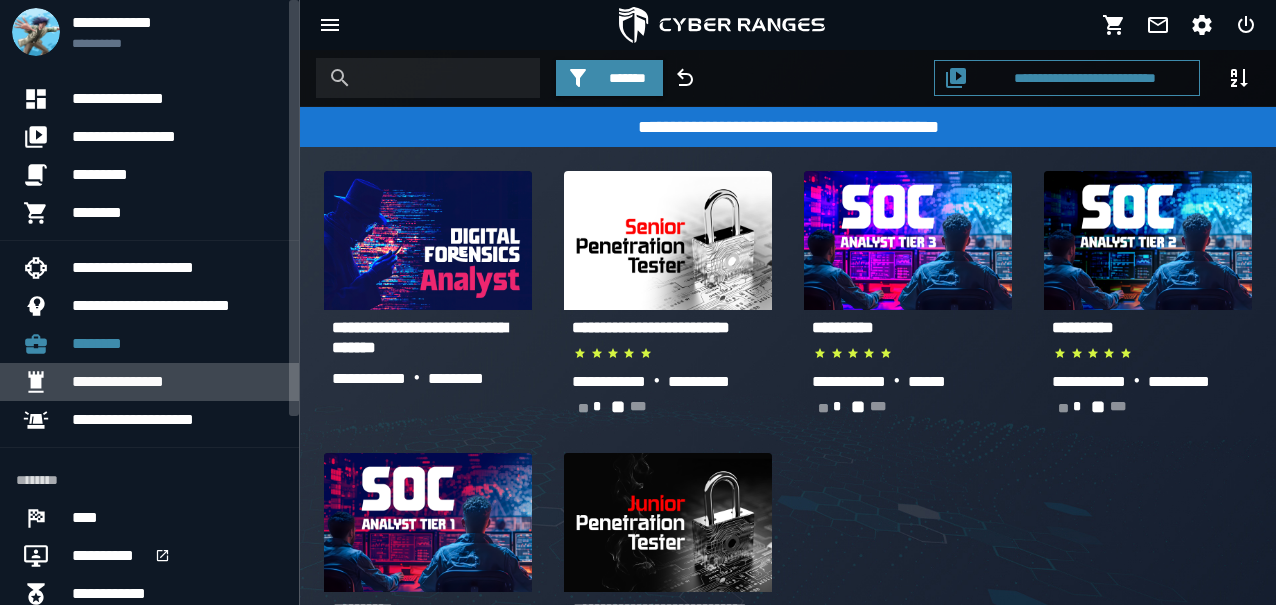 click on "**********" at bounding box center [177, 382] 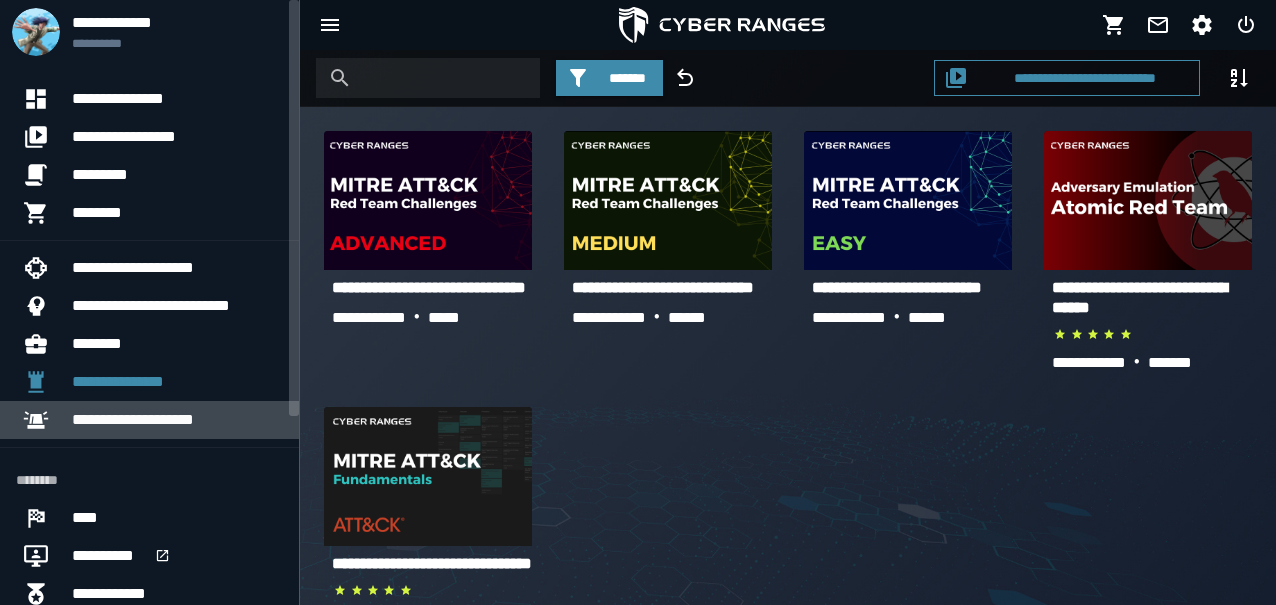 click on "**********" at bounding box center (153, 420) 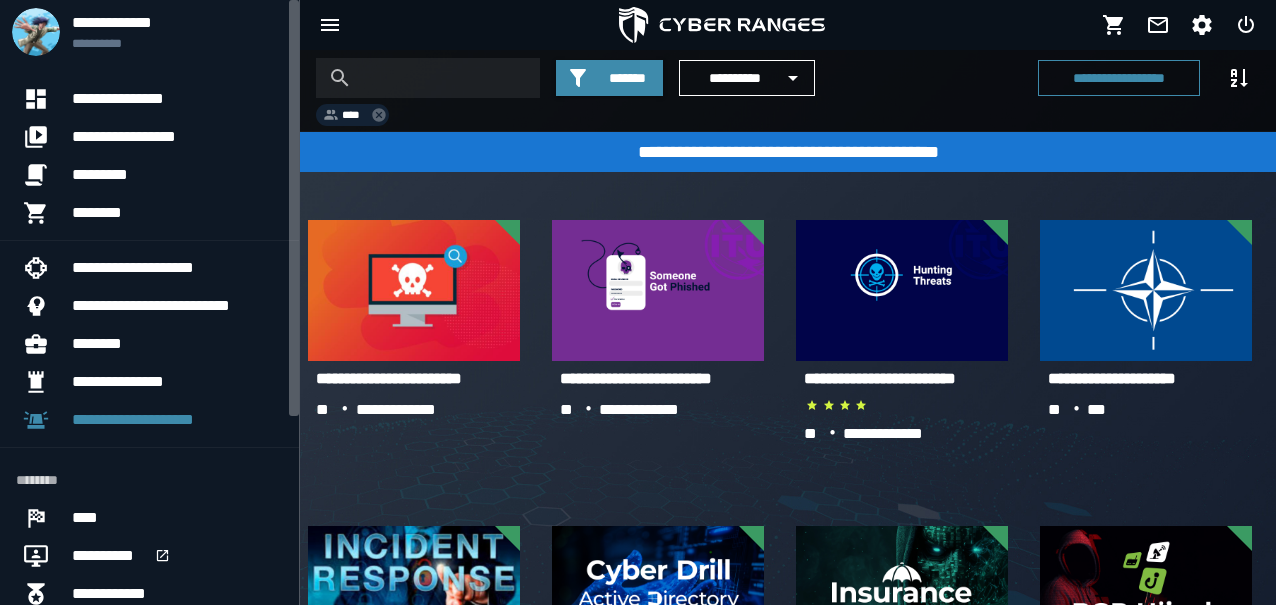 click 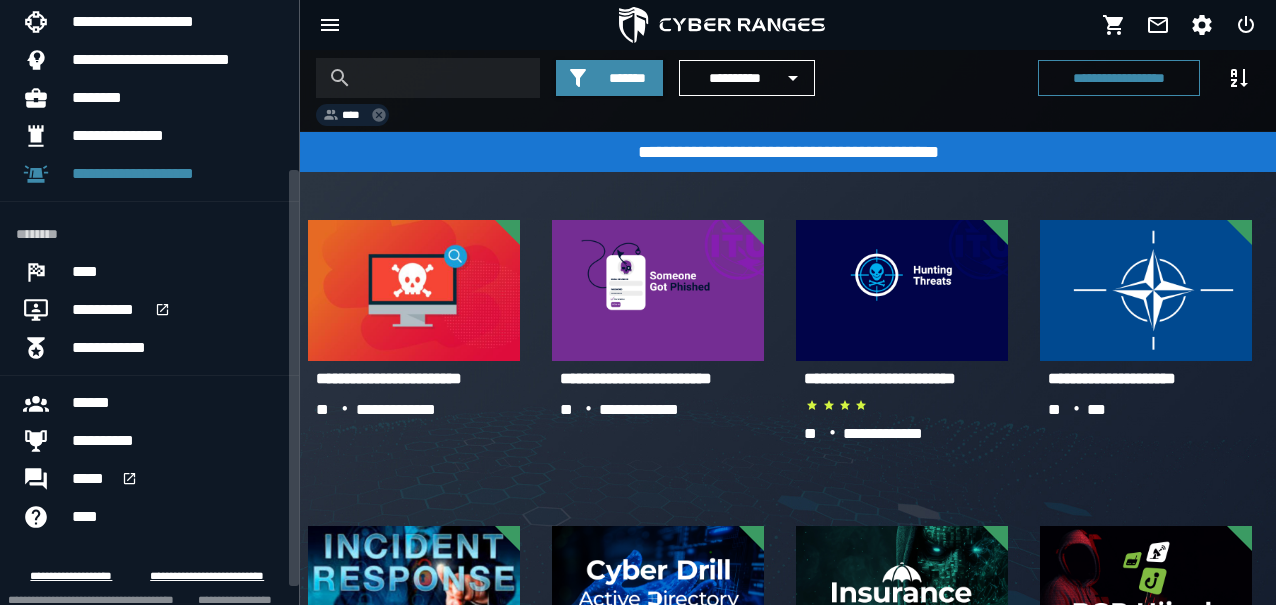 scroll, scrollTop: 274, scrollLeft: 0, axis: vertical 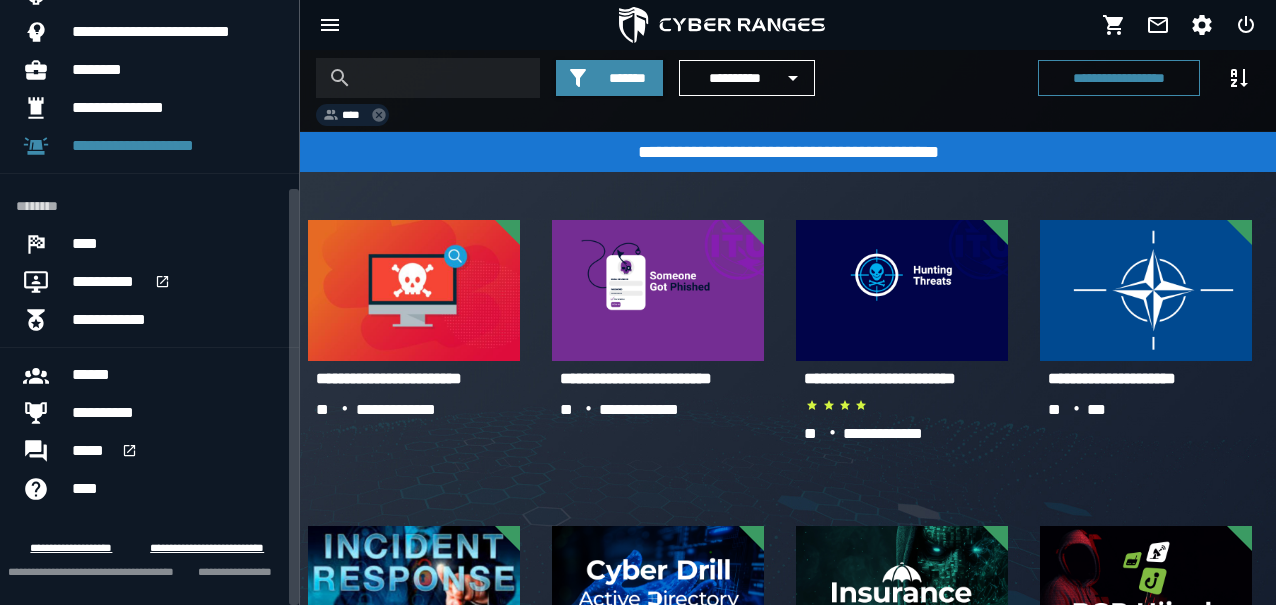 drag, startPoint x: 292, startPoint y: 393, endPoint x: 336, endPoint y: 593, distance: 204.7828 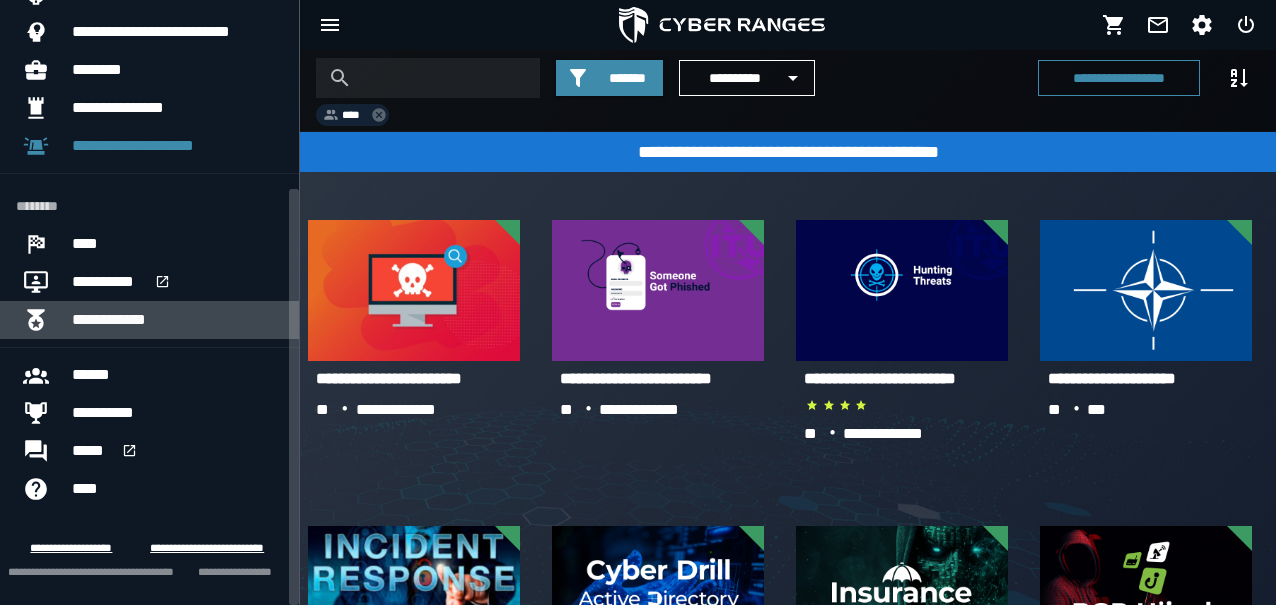 click on "**********" at bounding box center [177, 320] 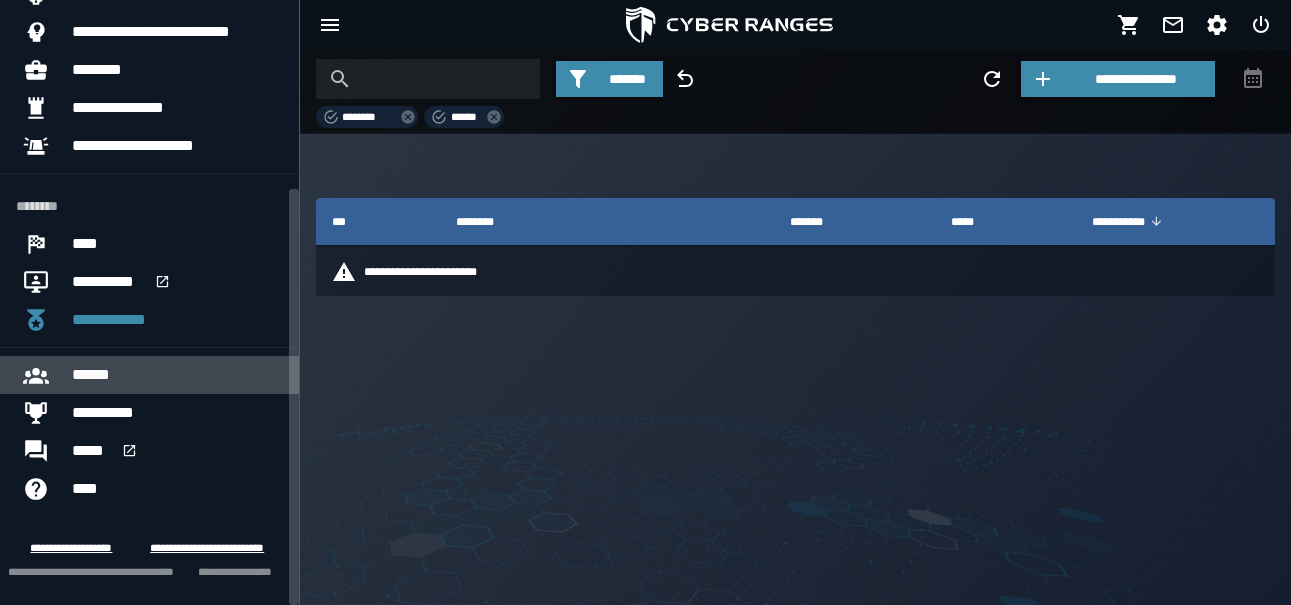 click on "******" at bounding box center (177, 375) 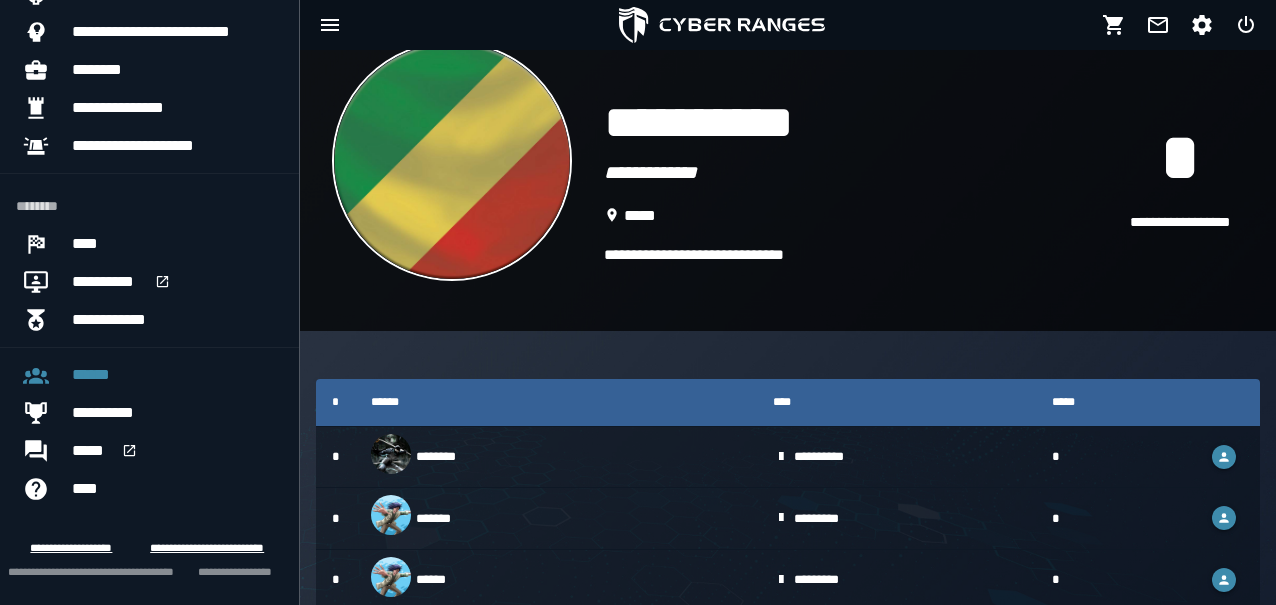 scroll, scrollTop: 435, scrollLeft: 0, axis: vertical 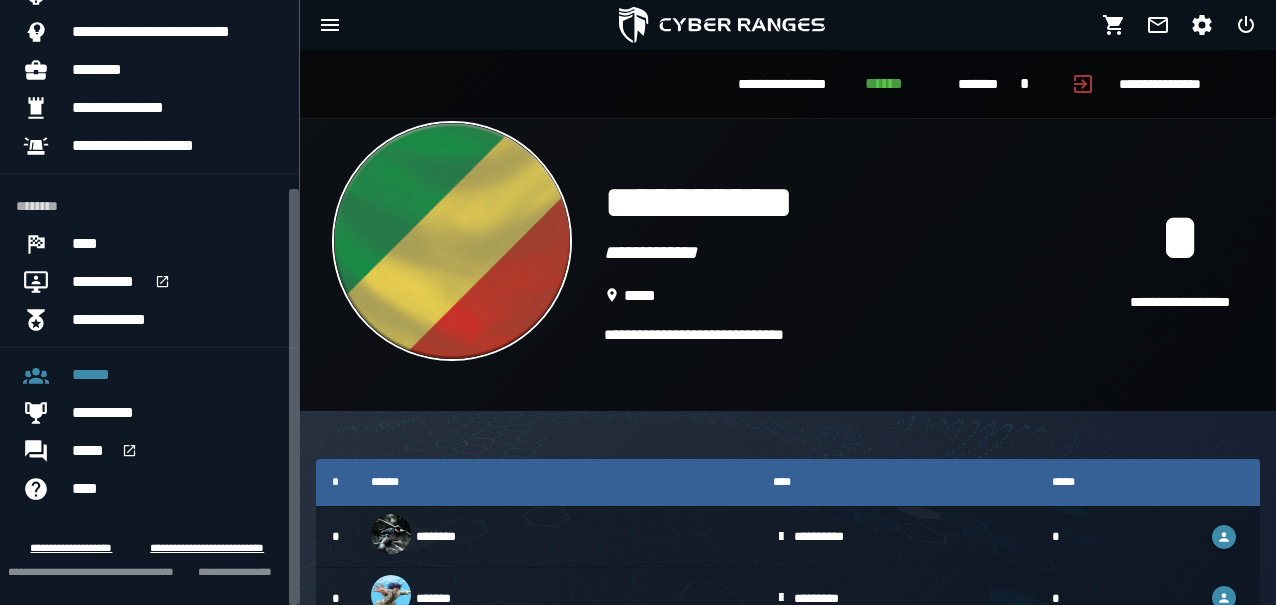 drag, startPoint x: 292, startPoint y: 479, endPoint x: 294, endPoint y: 499, distance: 20.09975 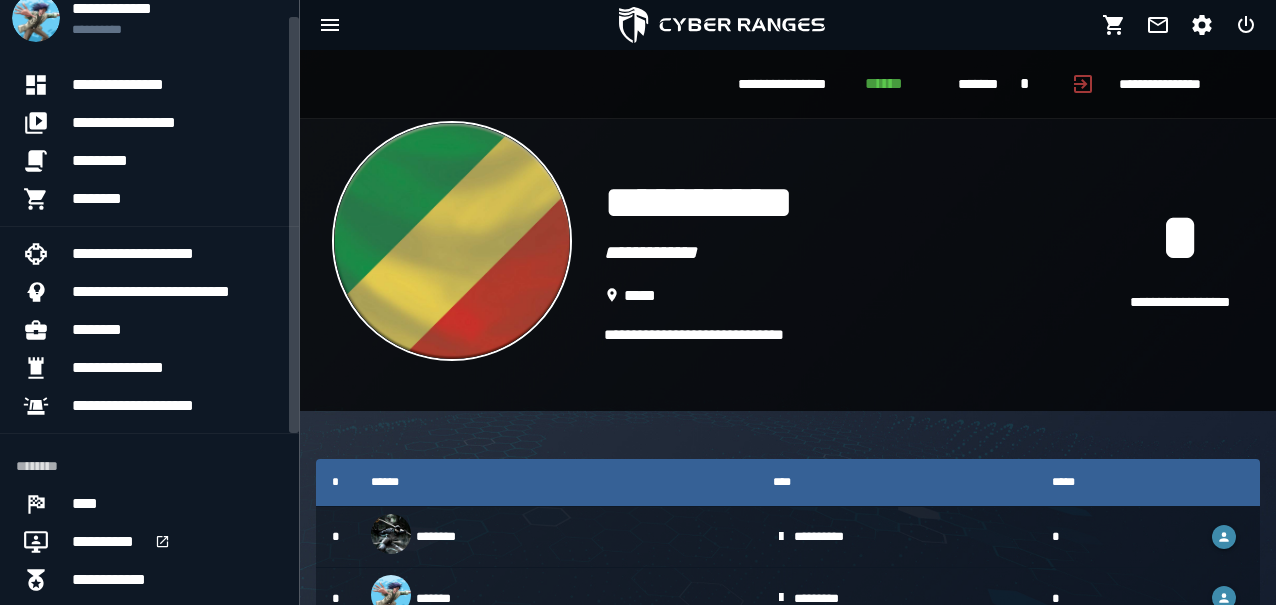 scroll, scrollTop: 0, scrollLeft: 0, axis: both 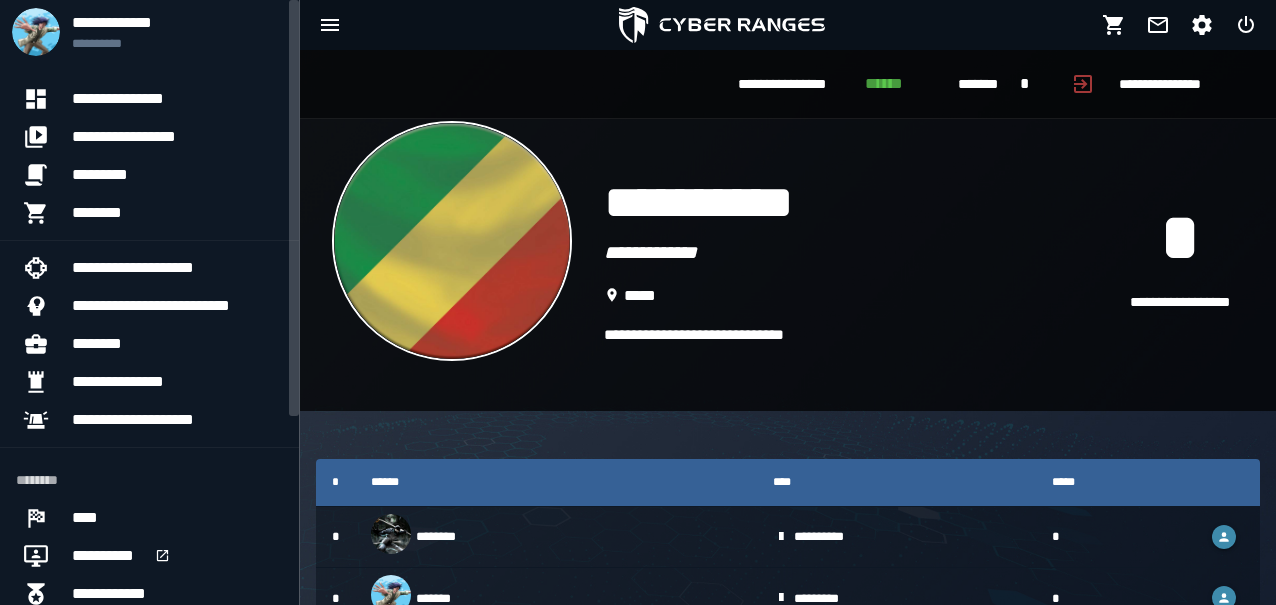 drag, startPoint x: 294, startPoint y: 509, endPoint x: 178, endPoint y: 271, distance: 264.76404 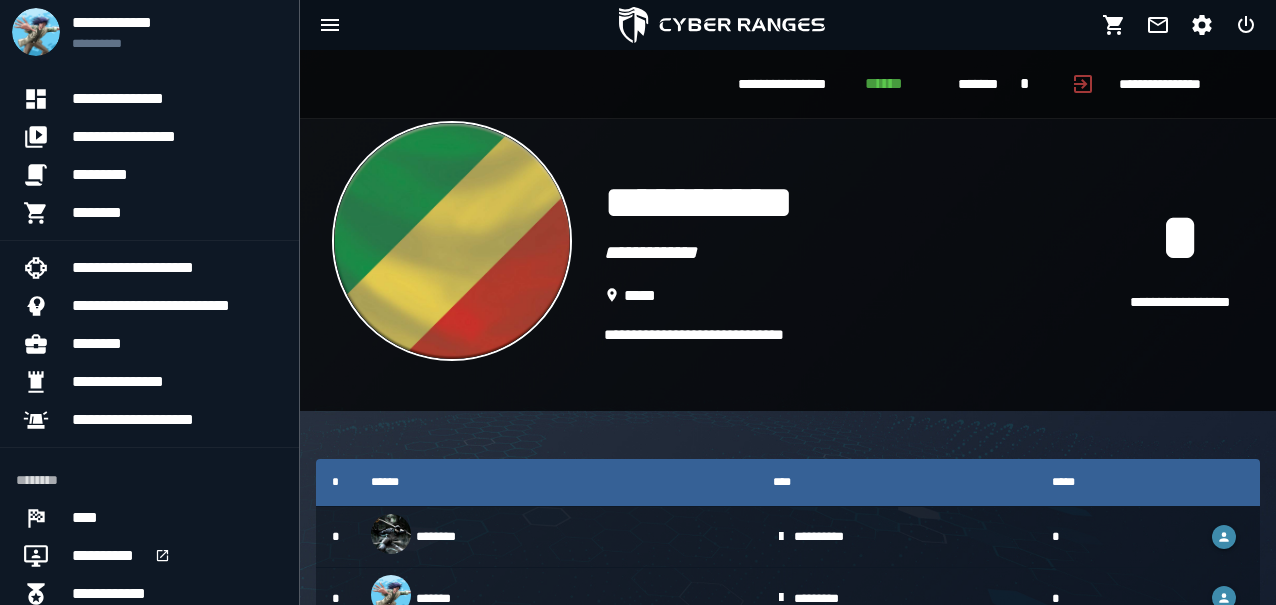 drag, startPoint x: 295, startPoint y: 344, endPoint x: 302, endPoint y: 383, distance: 39.623226 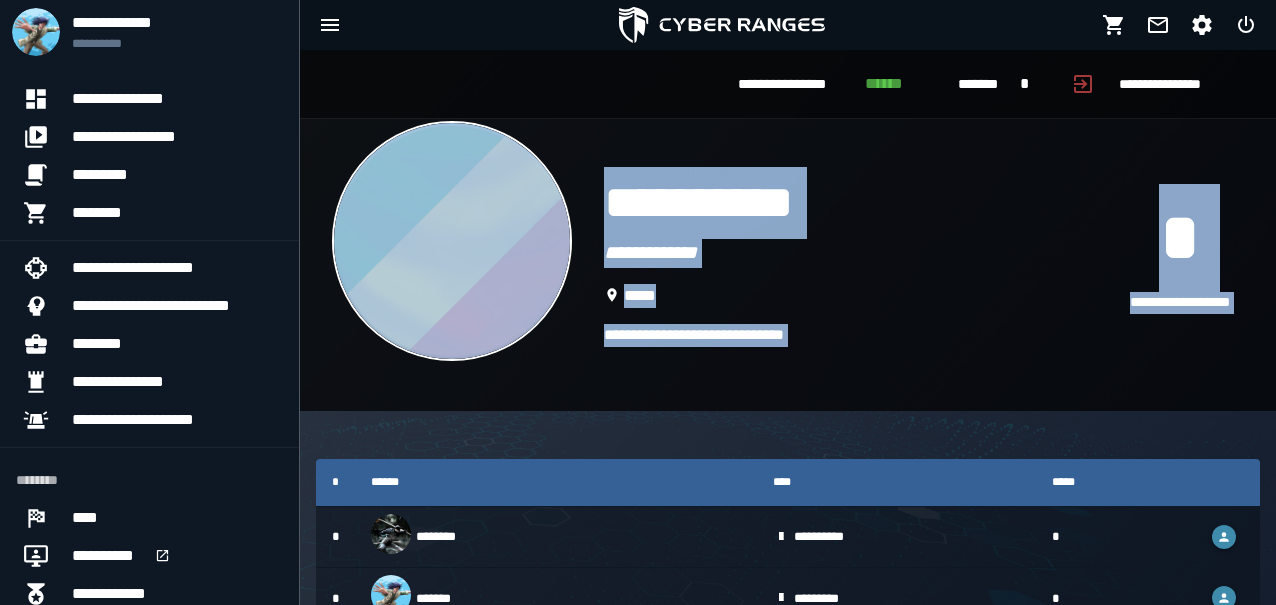 drag, startPoint x: 302, startPoint y: 383, endPoint x: 316, endPoint y: 459, distance: 77.27872 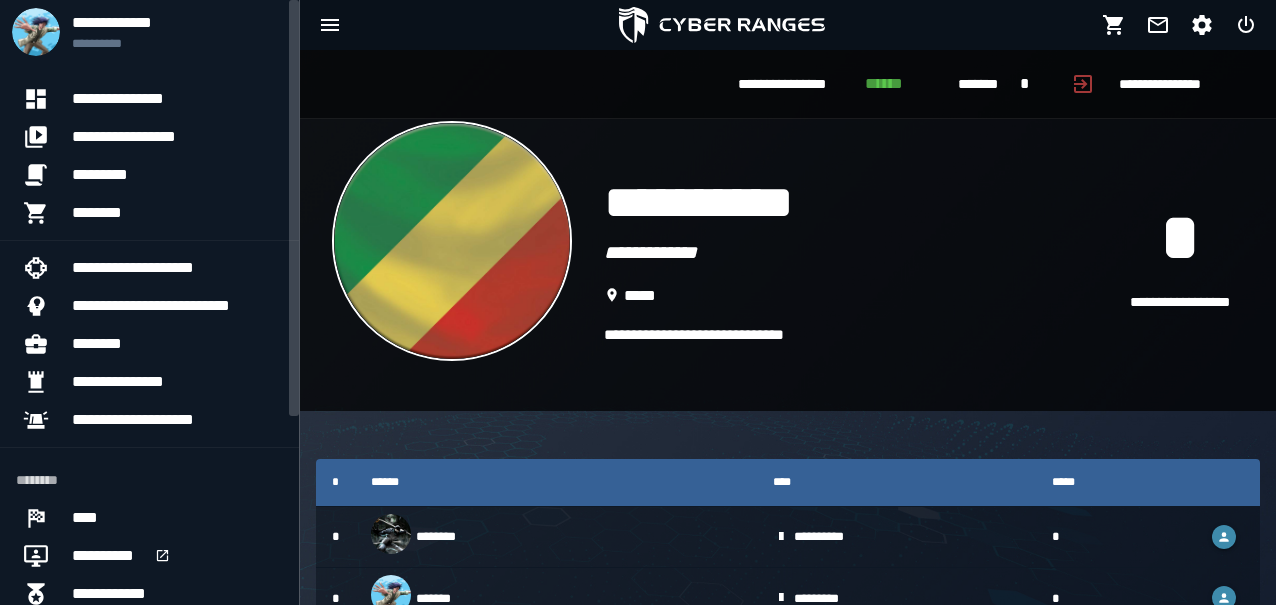 drag, startPoint x: 316, startPoint y: 459, endPoint x: 281, endPoint y: 470, distance: 36.687874 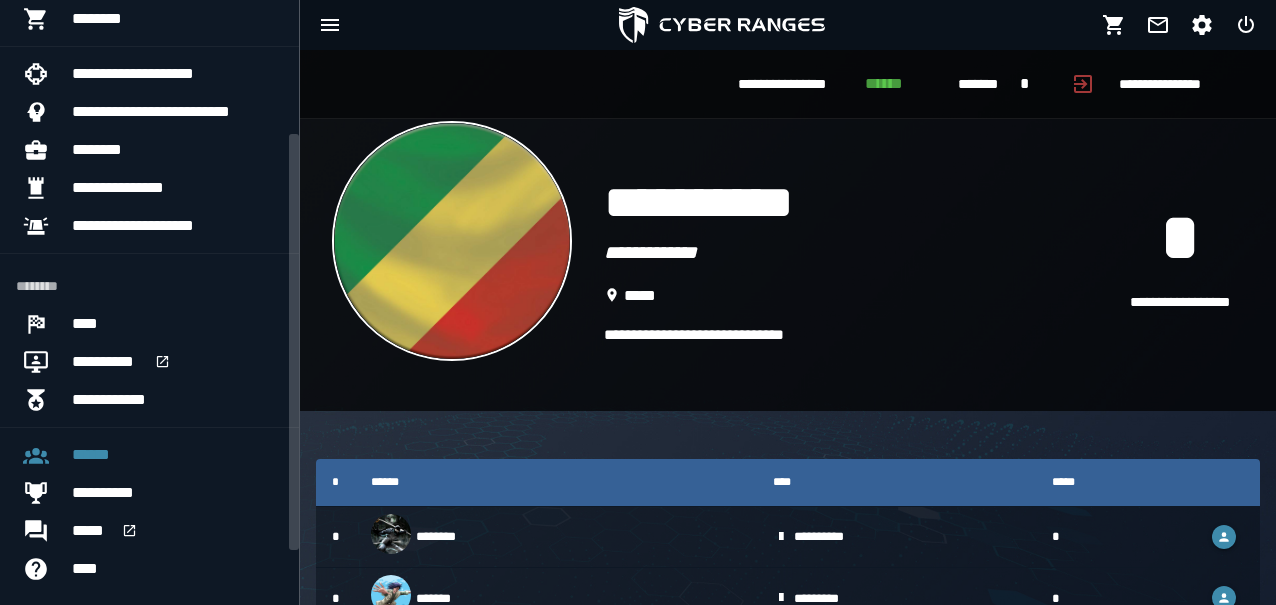 drag, startPoint x: 295, startPoint y: 397, endPoint x: 296, endPoint y: 530, distance: 133.00375 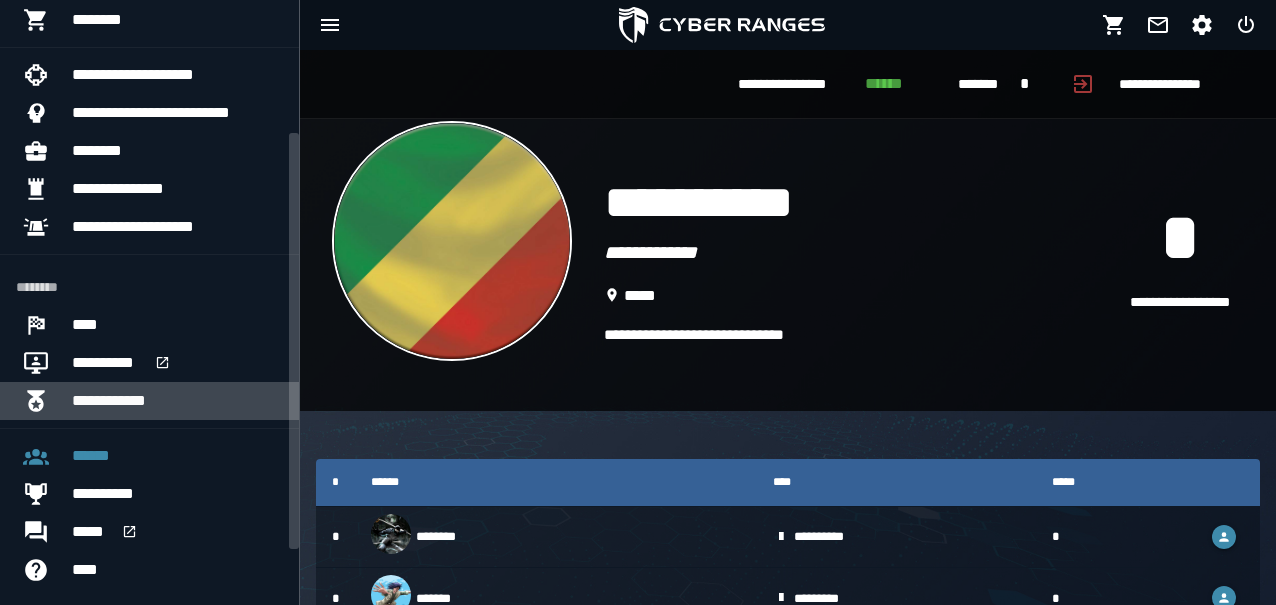 click on "**********" at bounding box center (177, 401) 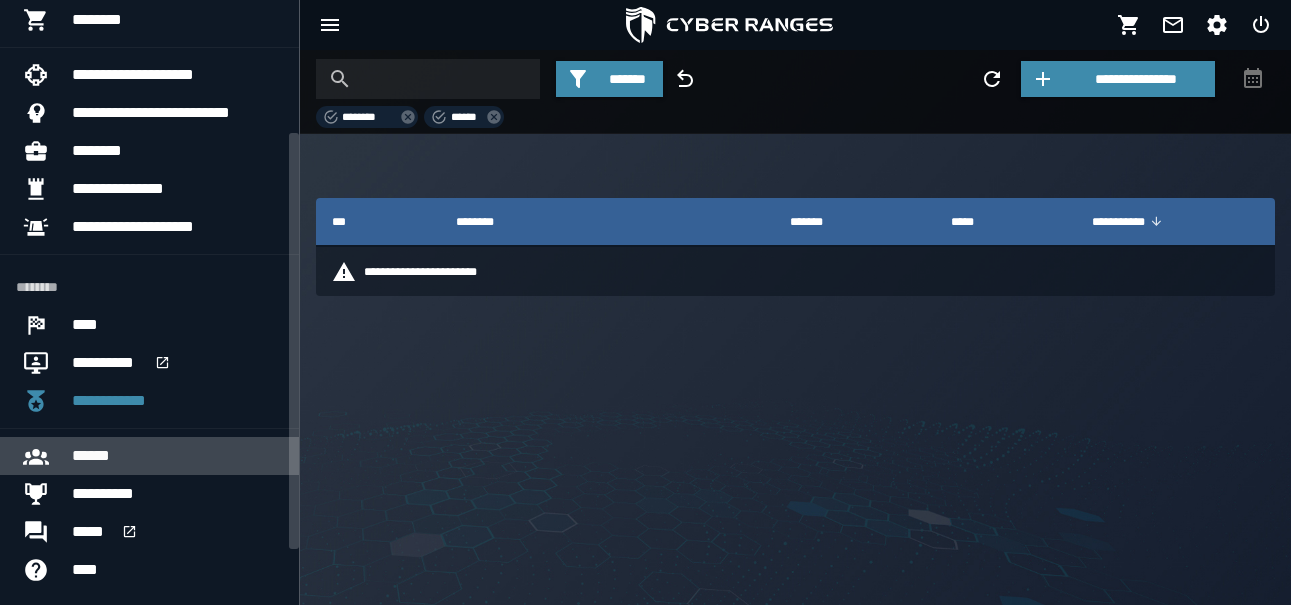 click on "******" at bounding box center [177, 456] 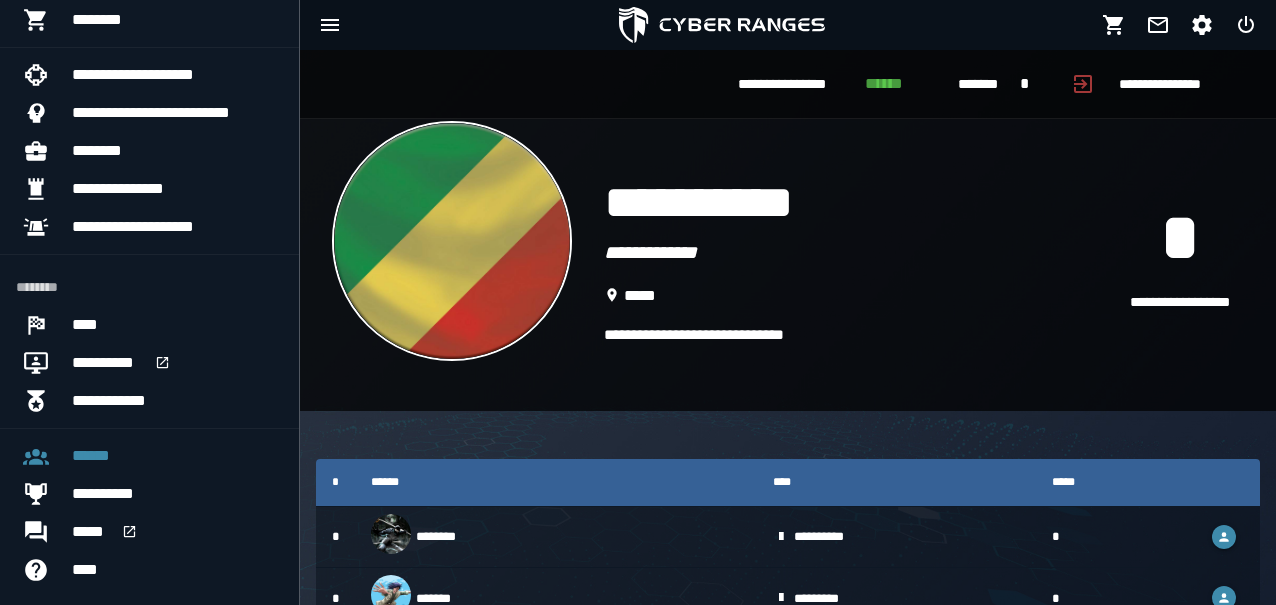 drag, startPoint x: 1267, startPoint y: 308, endPoint x: 1283, endPoint y: 355, distance: 49.648766 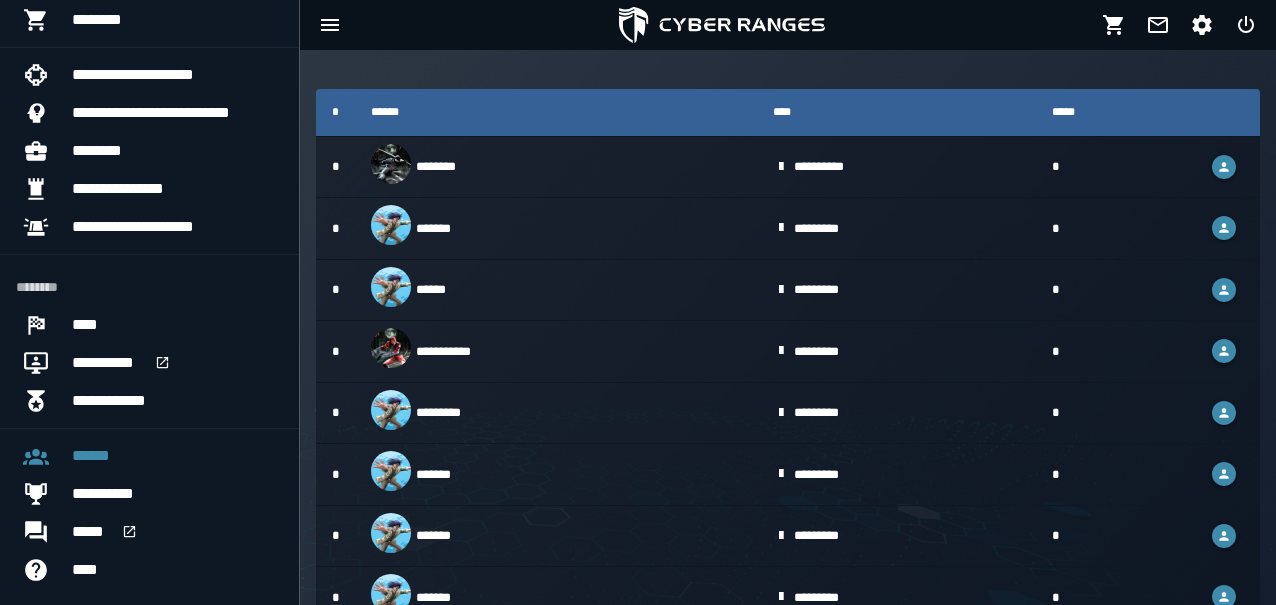 scroll, scrollTop: 435, scrollLeft: 0, axis: vertical 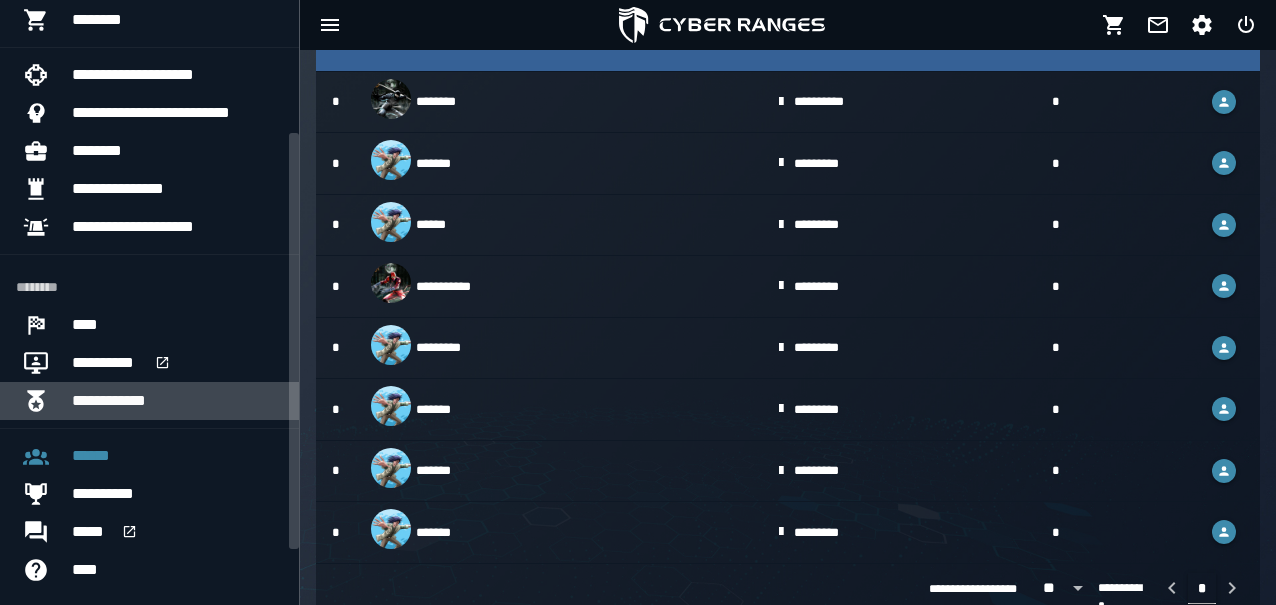 click on "**********" at bounding box center (177, 401) 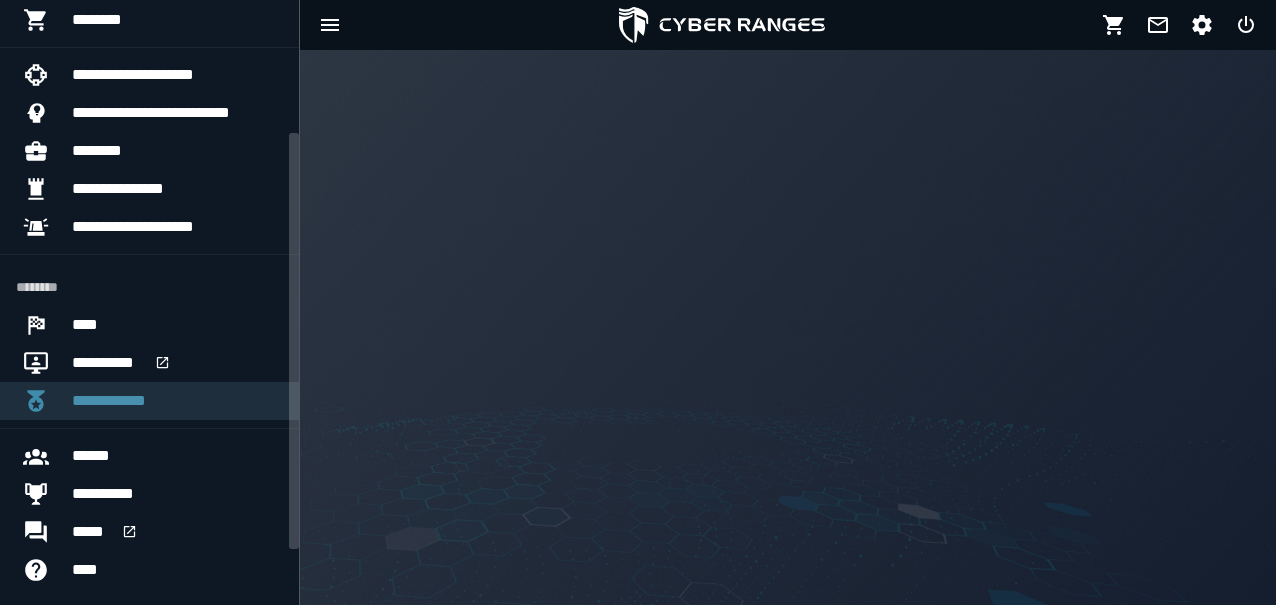 scroll, scrollTop: 0, scrollLeft: 0, axis: both 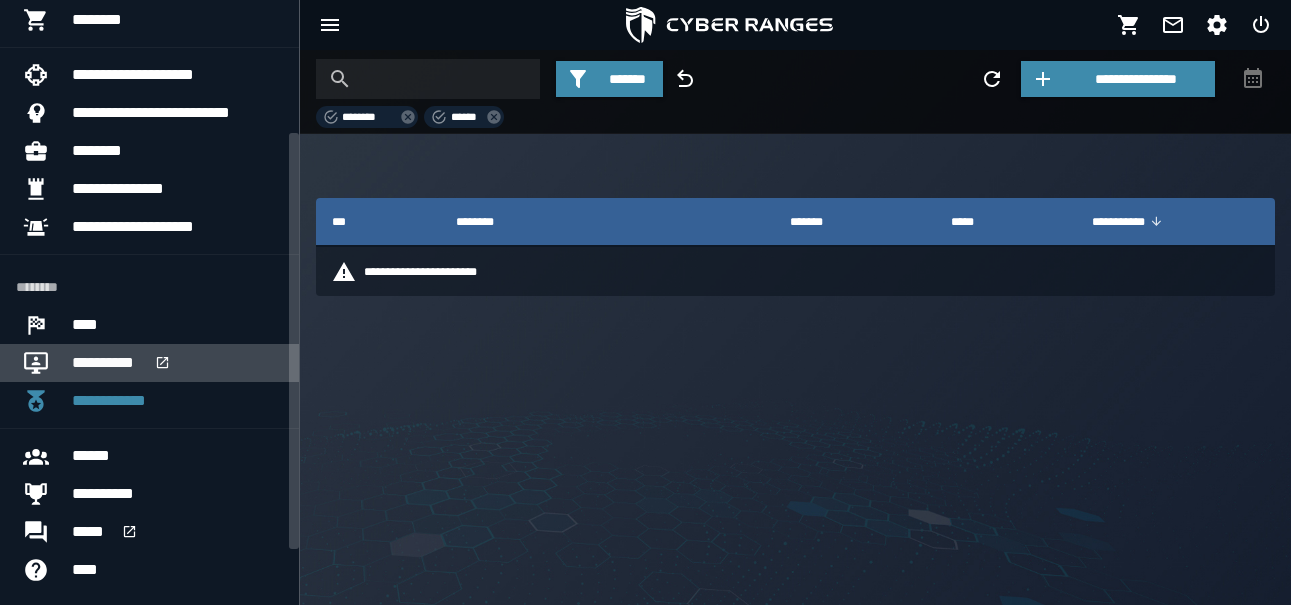 click on "**********" at bounding box center (177, 363) 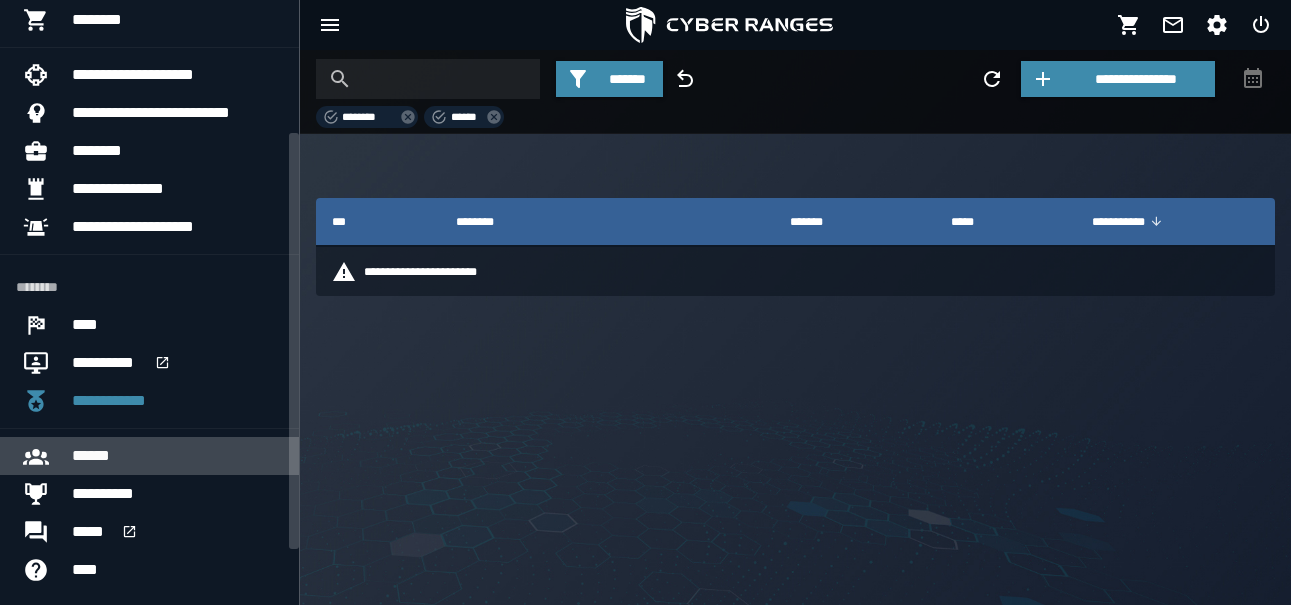 click on "******" at bounding box center (177, 456) 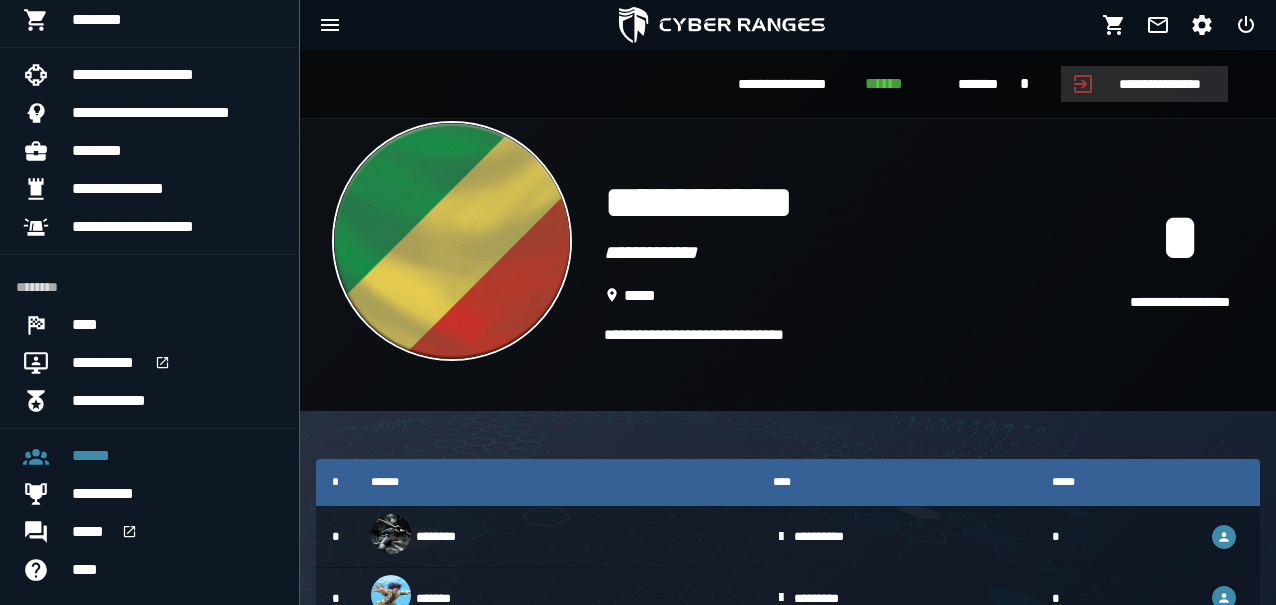 click 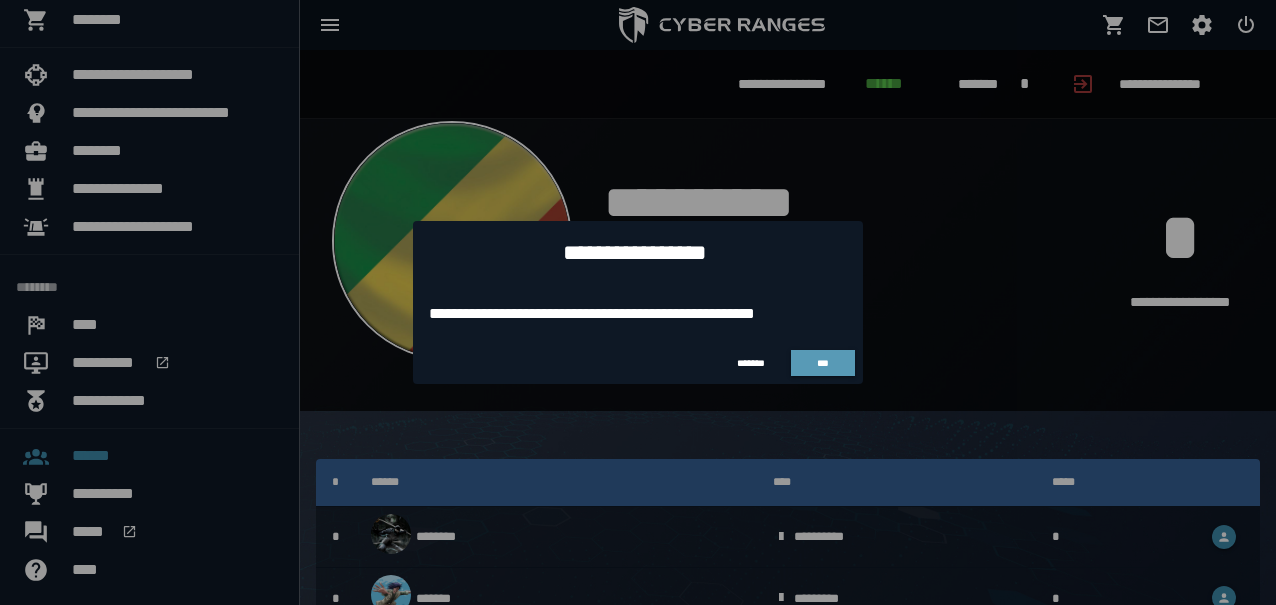 click on "***" at bounding box center [823, 363] 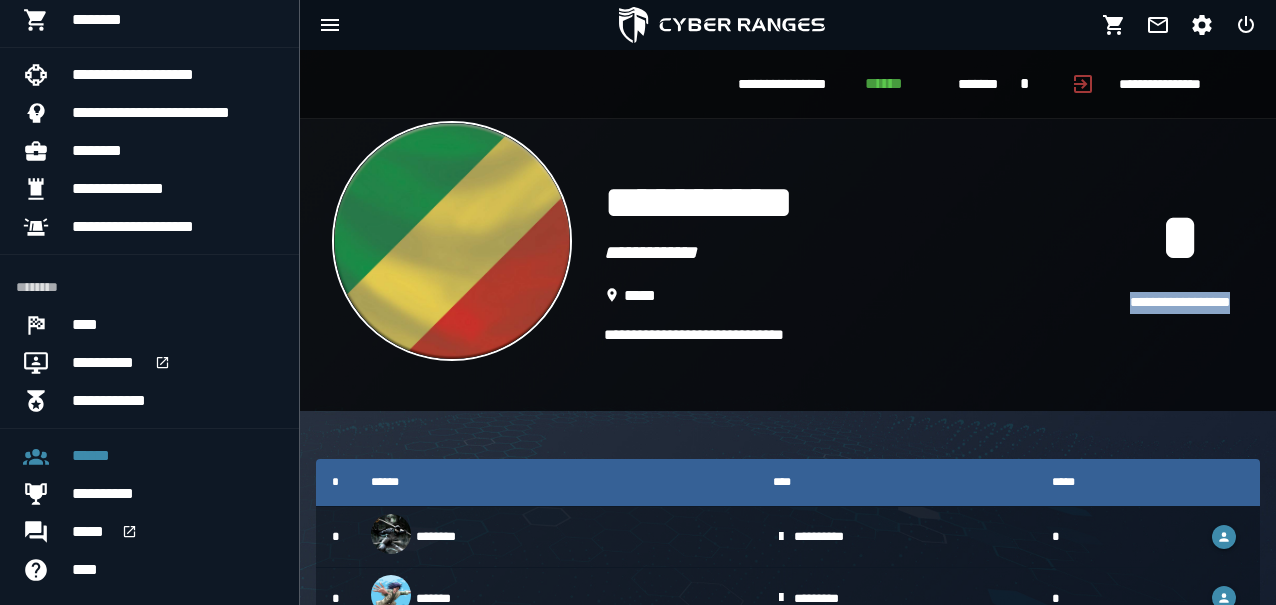drag, startPoint x: 1274, startPoint y: 282, endPoint x: 1283, endPoint y: 318, distance: 37.107952 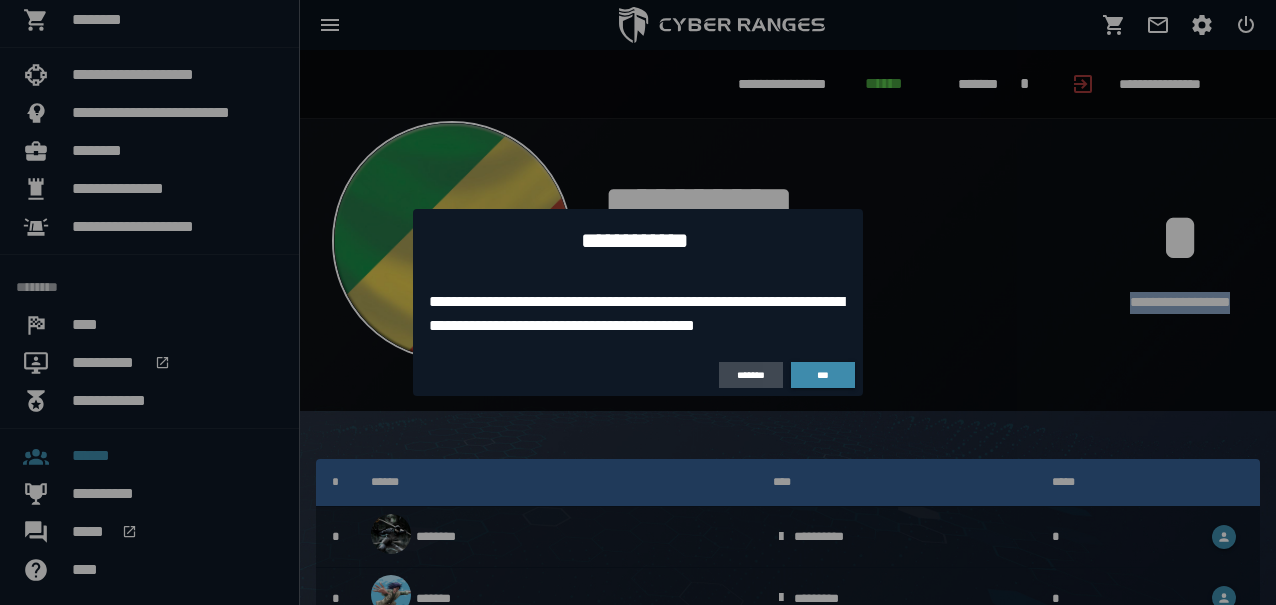 drag, startPoint x: 1283, startPoint y: 318, endPoint x: 964, endPoint y: 379, distance: 324.77994 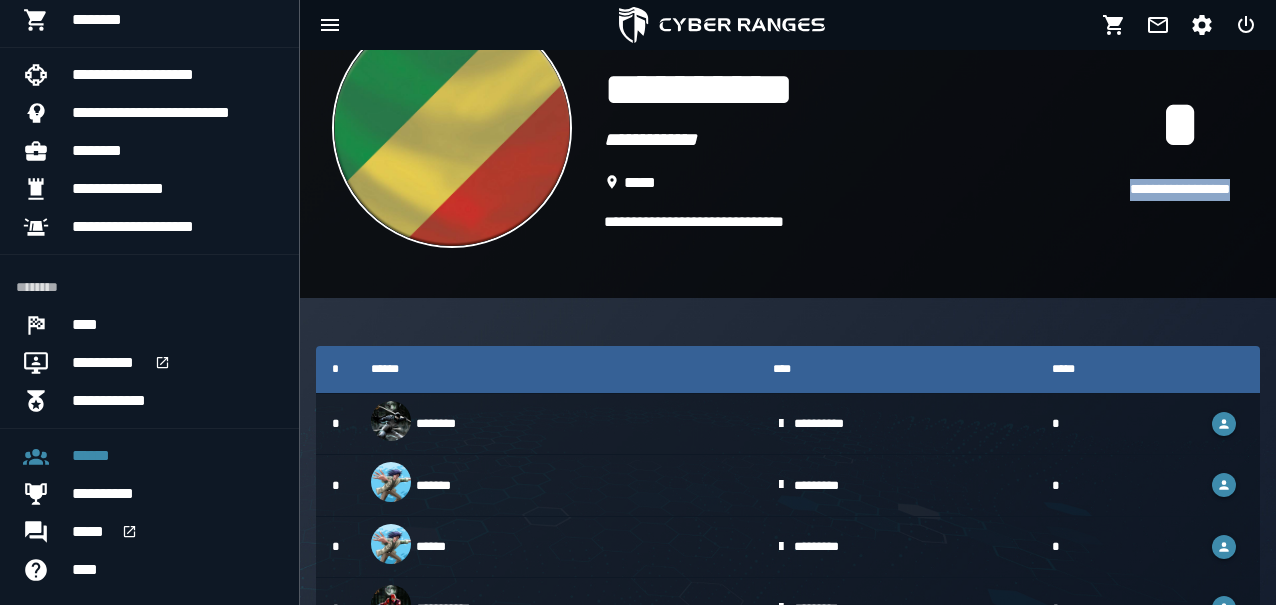 scroll, scrollTop: 0, scrollLeft: 0, axis: both 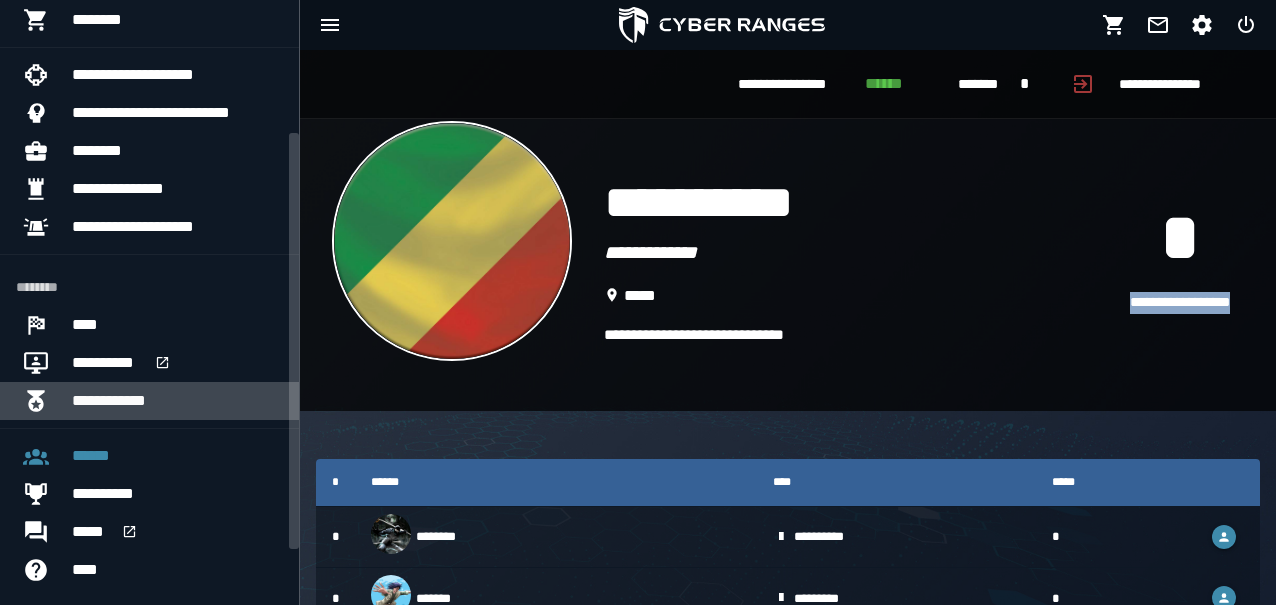 click on "**********" at bounding box center [119, 401] 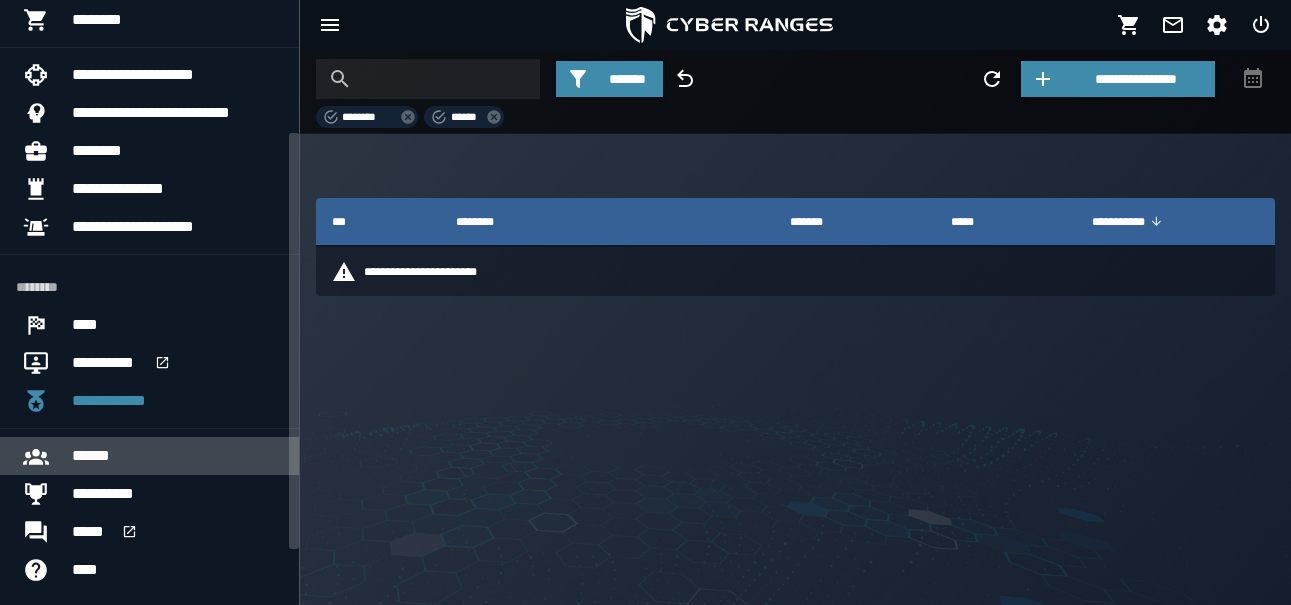 click on "******" at bounding box center [177, 456] 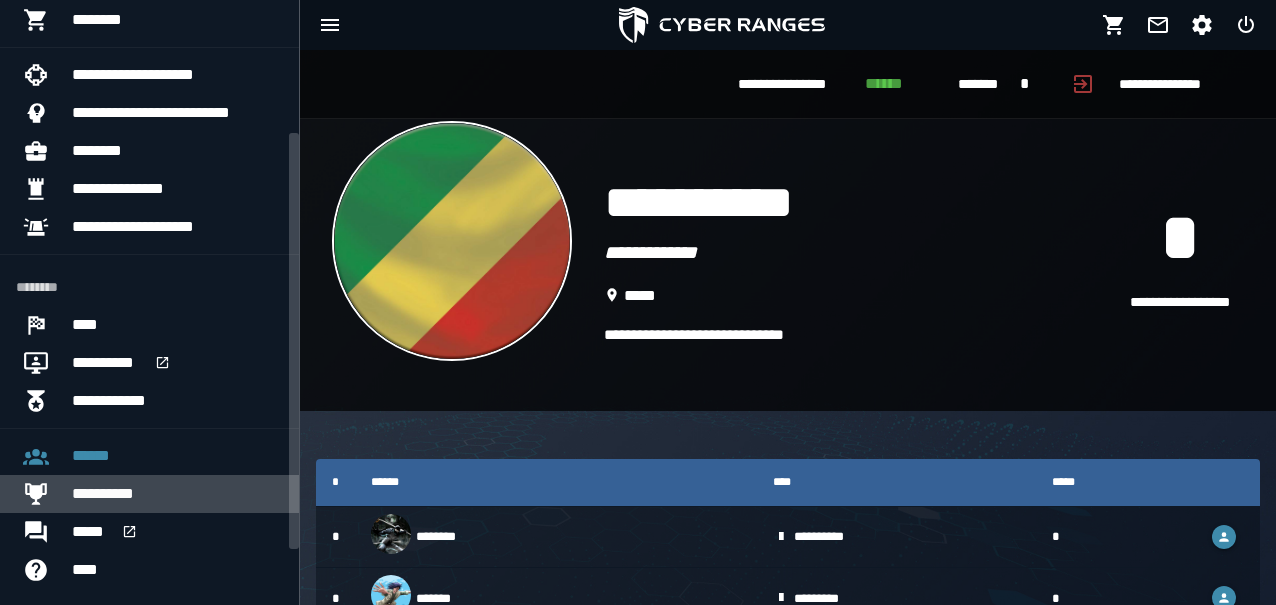 click on "**********" at bounding box center [177, 494] 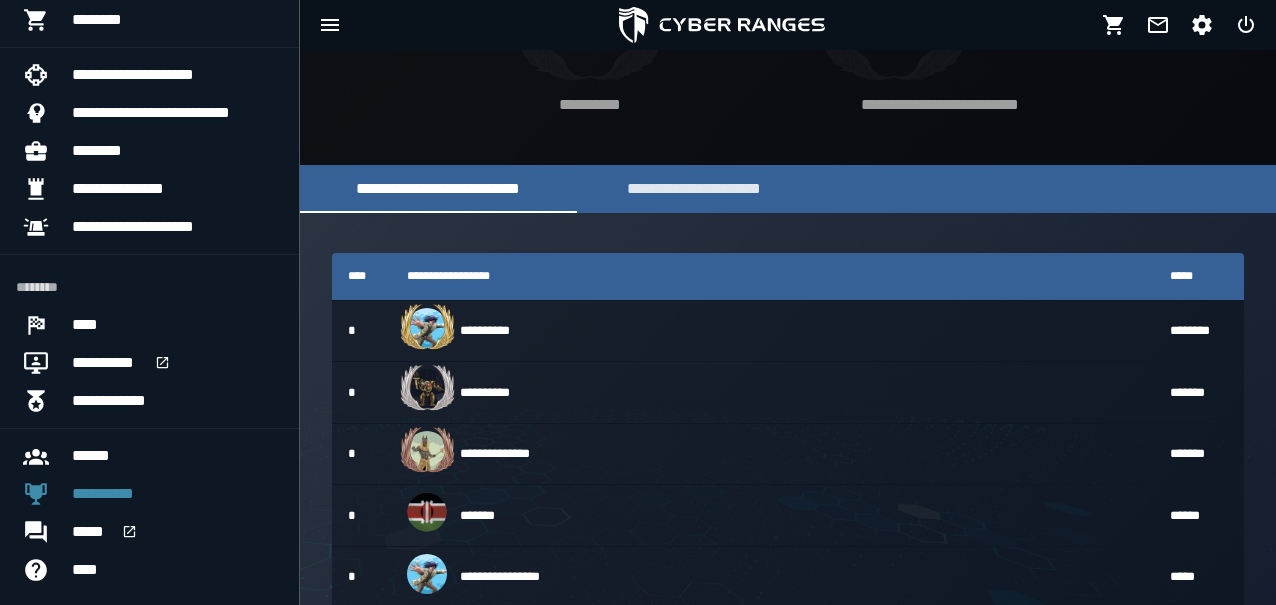 scroll, scrollTop: 0, scrollLeft: 0, axis: both 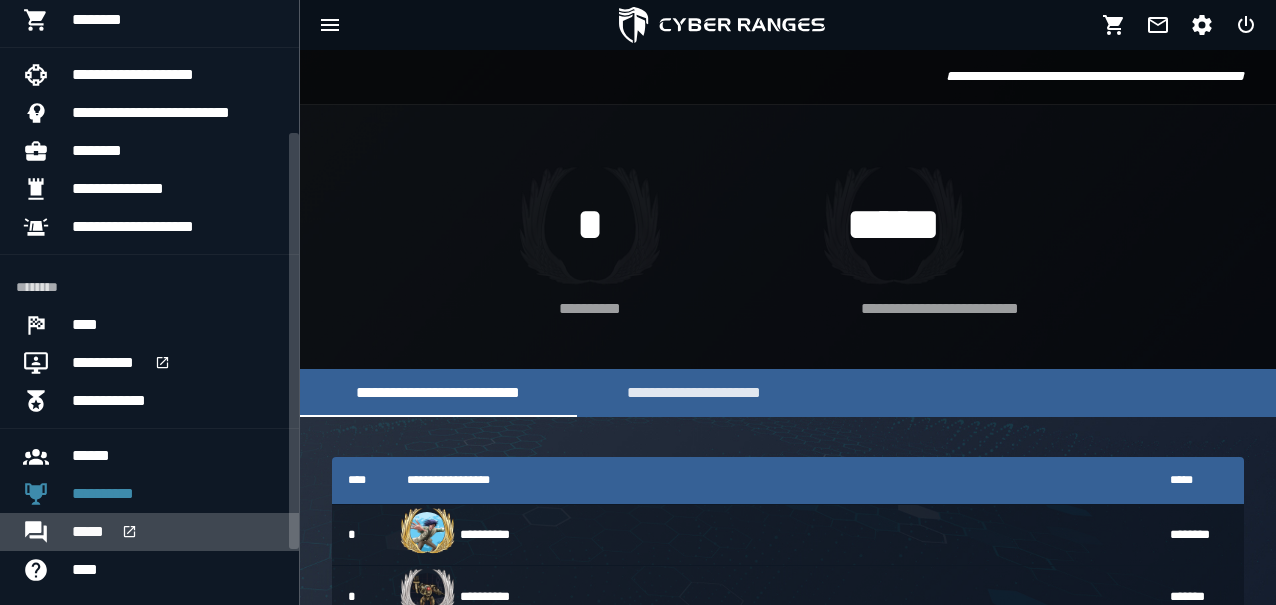 click on "*****" at bounding box center [177, 532] 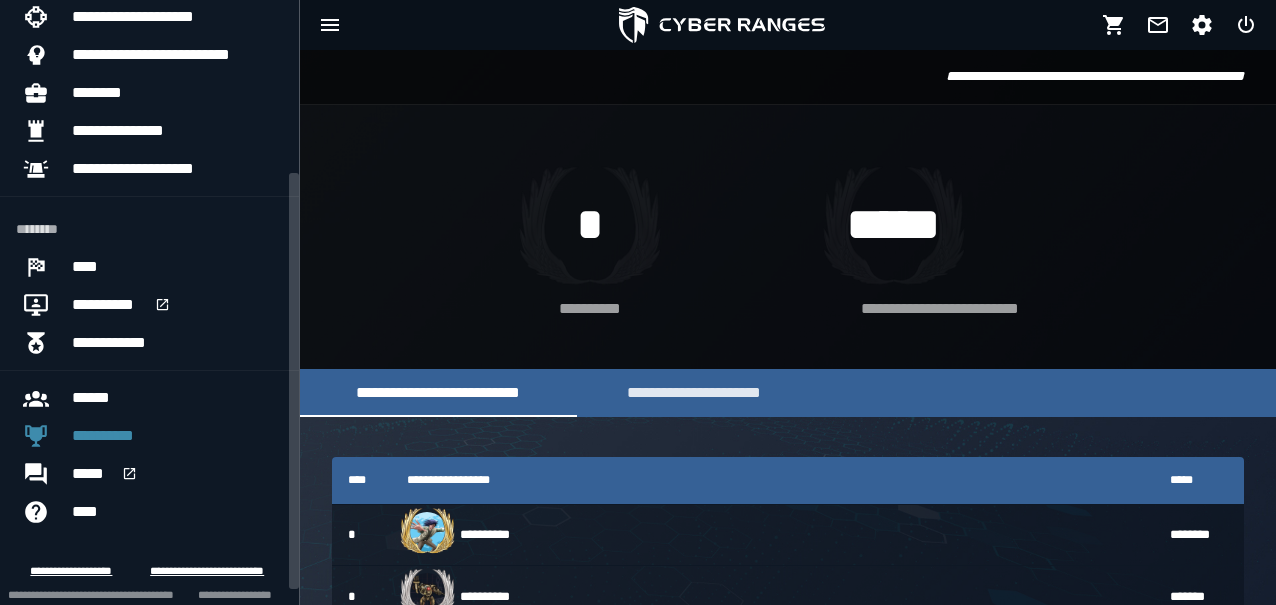 scroll, scrollTop: 274, scrollLeft: 0, axis: vertical 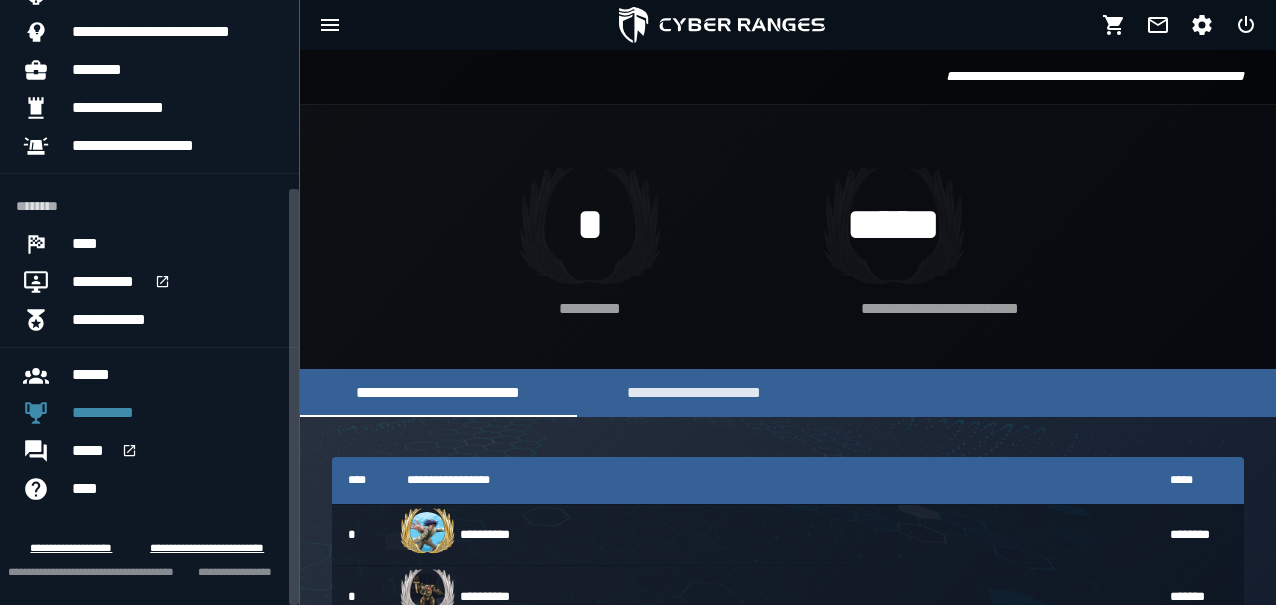 drag, startPoint x: 296, startPoint y: 428, endPoint x: 304, endPoint y: 537, distance: 109.29318 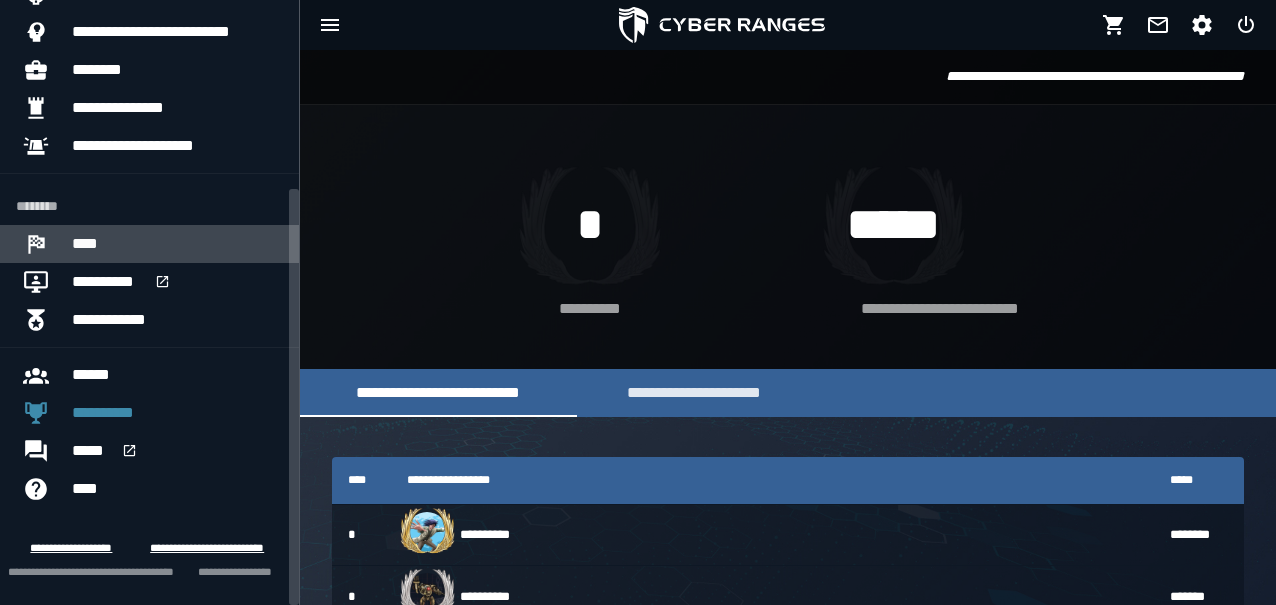 click on "****" at bounding box center (177, 244) 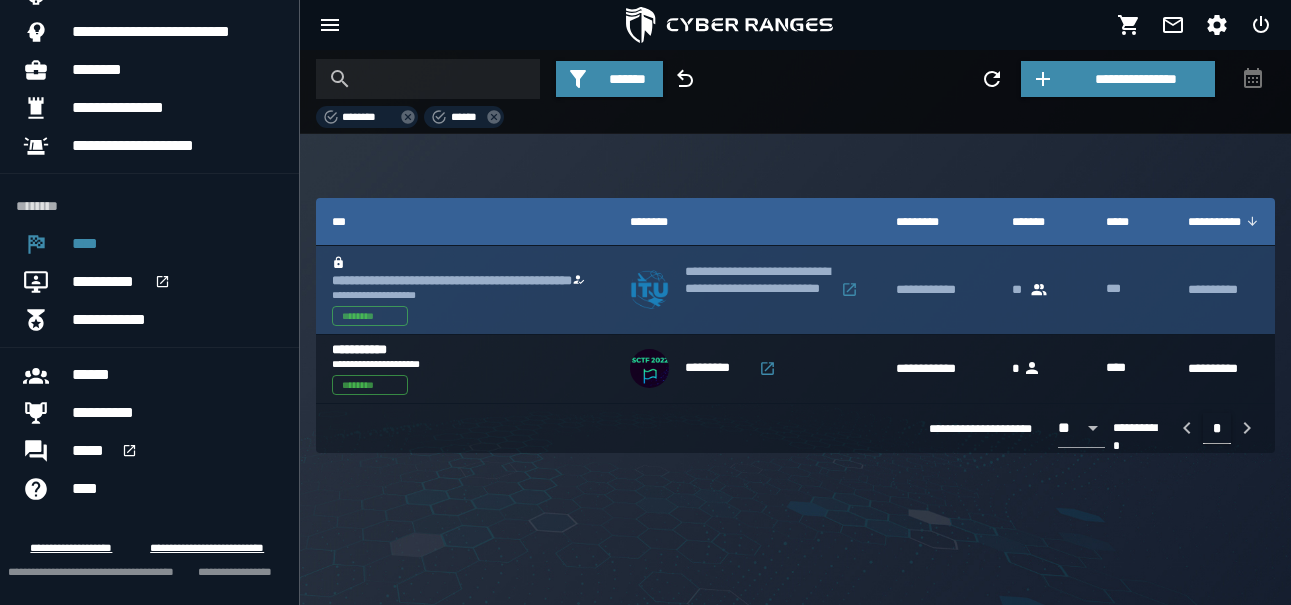 click on "********" at bounding box center [370, 316] 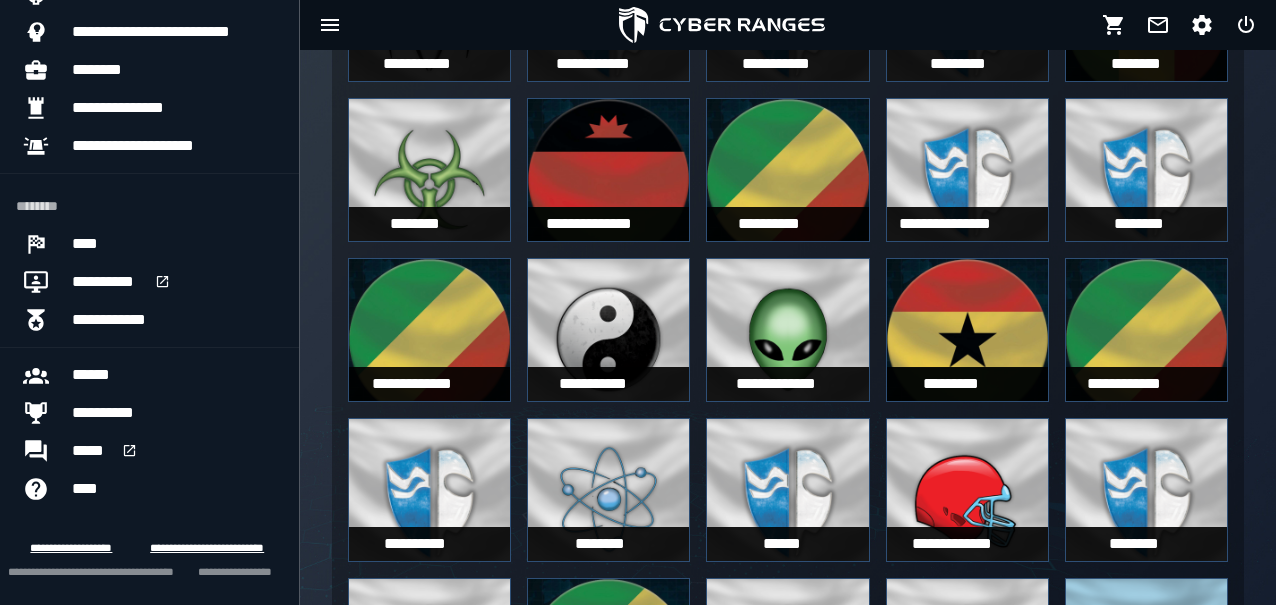 scroll, scrollTop: 1828, scrollLeft: 0, axis: vertical 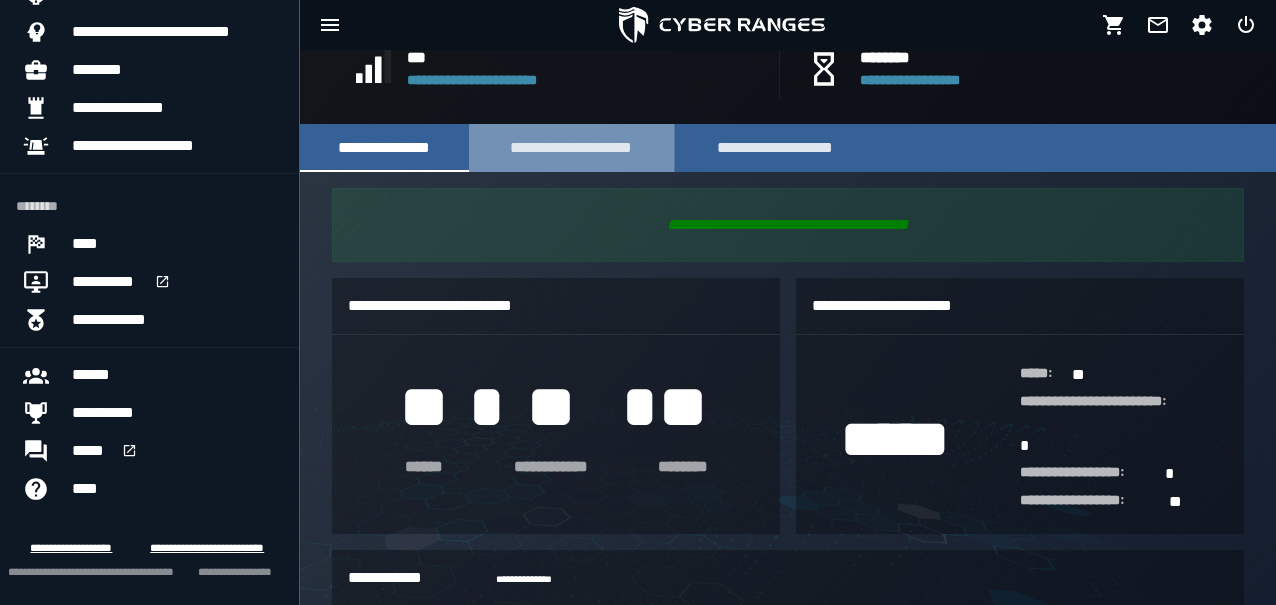 click on "**********" at bounding box center [572, 148] 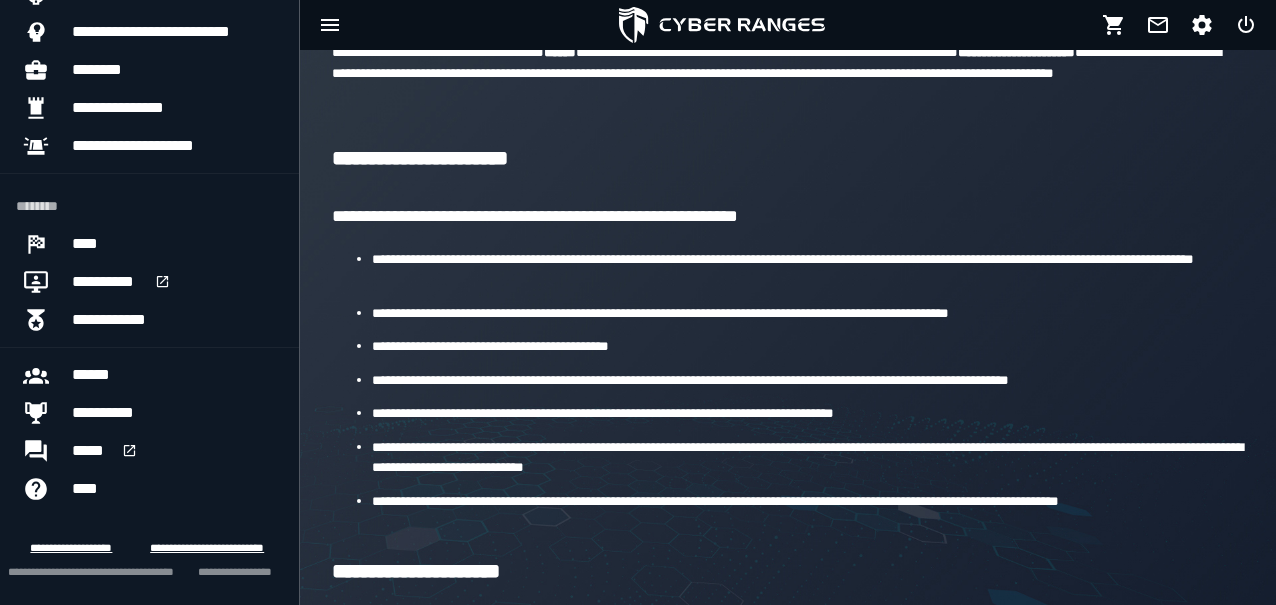 scroll, scrollTop: 1012, scrollLeft: 0, axis: vertical 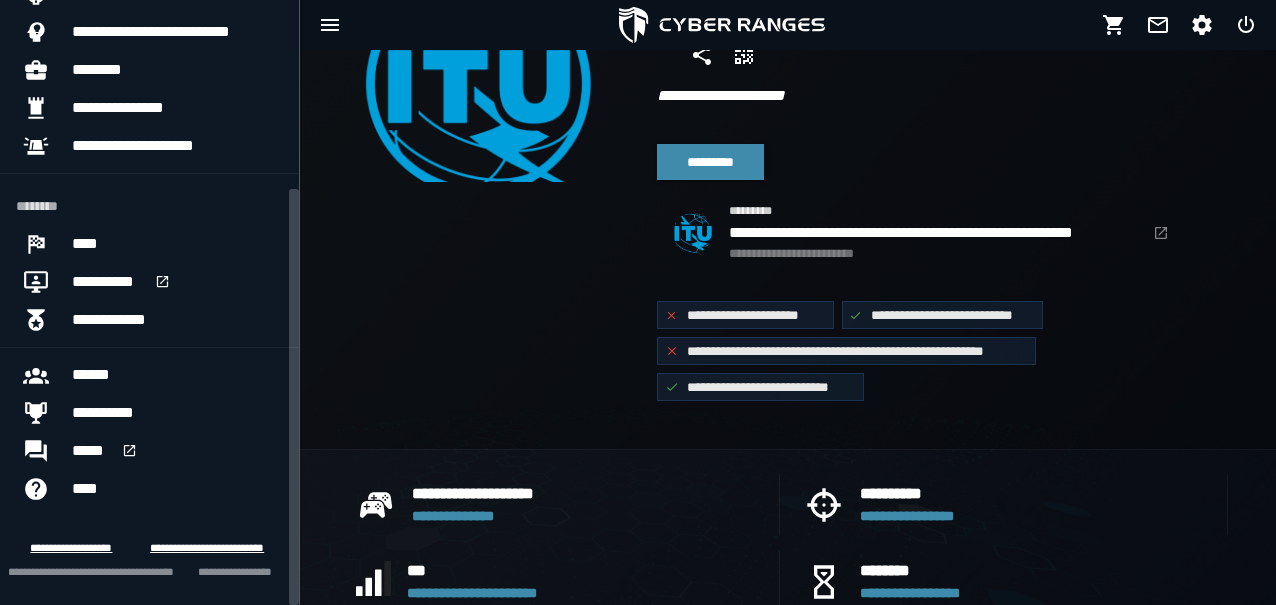 drag, startPoint x: 296, startPoint y: 357, endPoint x: 299, endPoint y: 370, distance: 13.341664 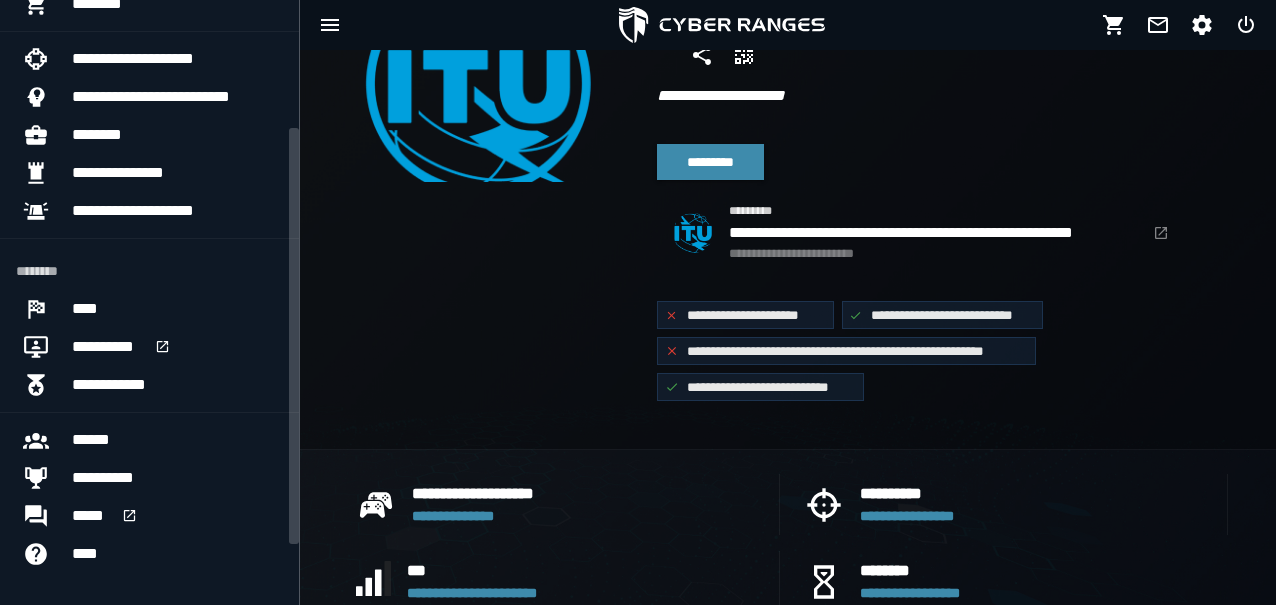 scroll, scrollTop: 171, scrollLeft: 0, axis: vertical 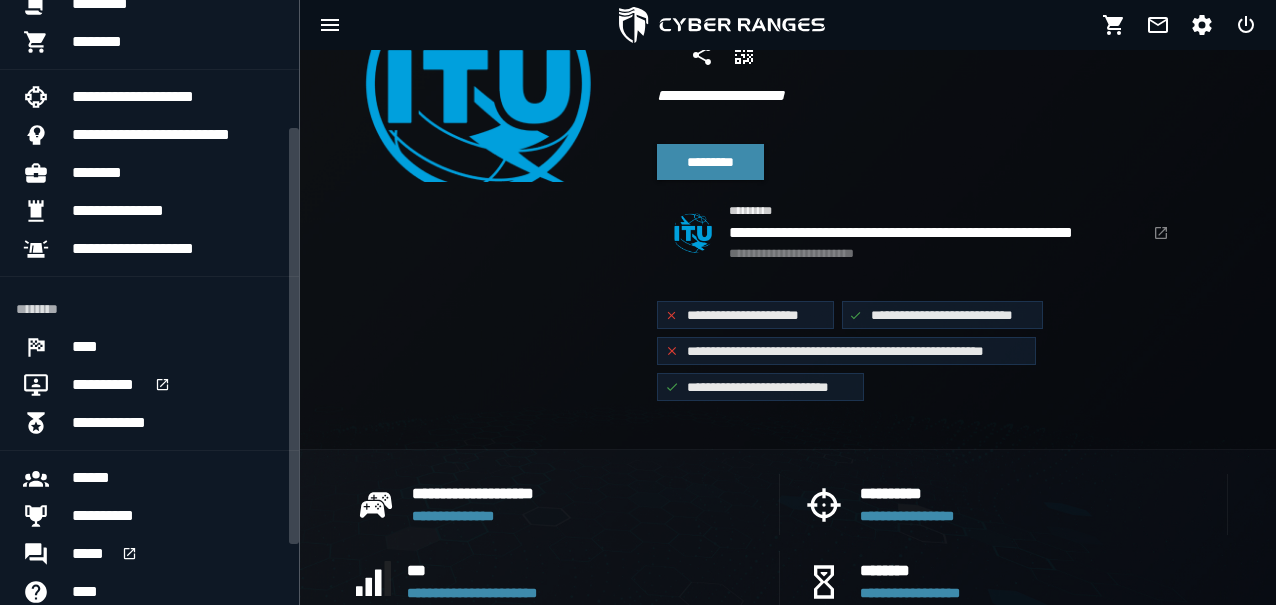drag, startPoint x: 293, startPoint y: 337, endPoint x: 272, endPoint y: 266, distance: 74.04053 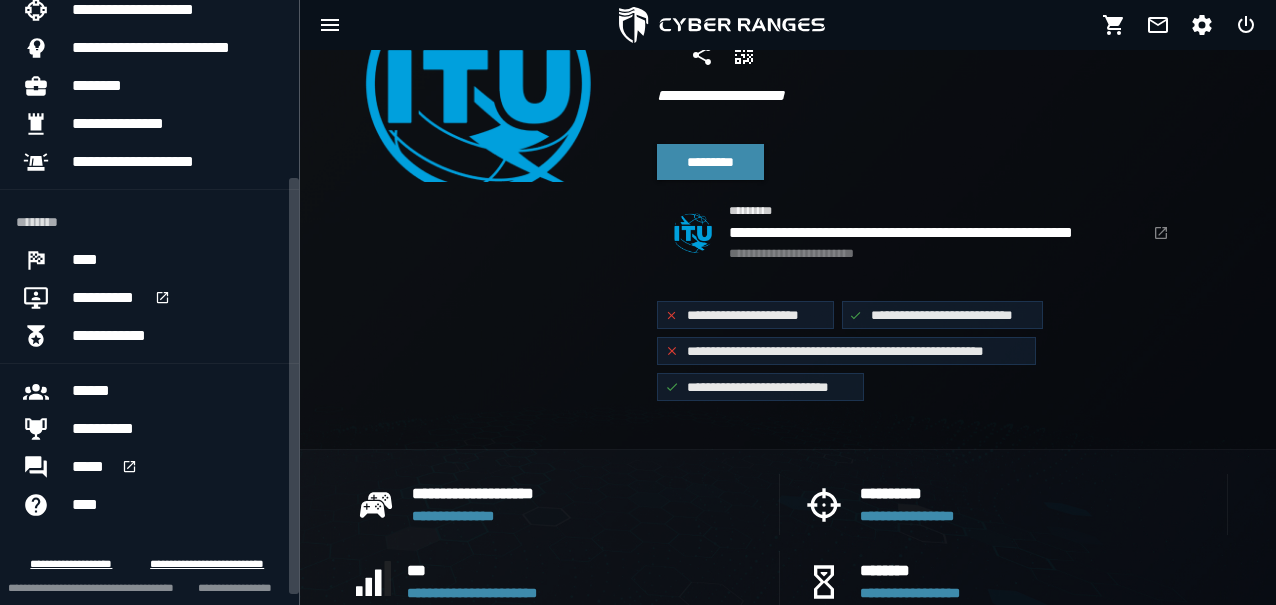 scroll, scrollTop: 274, scrollLeft: 0, axis: vertical 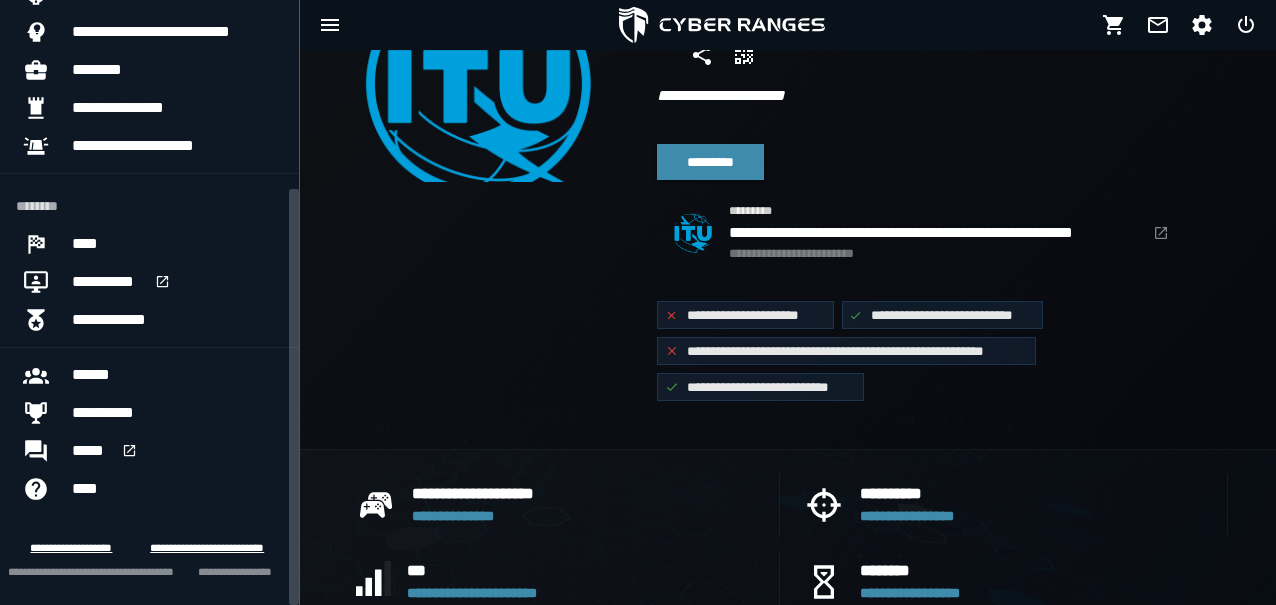 drag, startPoint x: 295, startPoint y: 202, endPoint x: 293, endPoint y: 328, distance: 126.01587 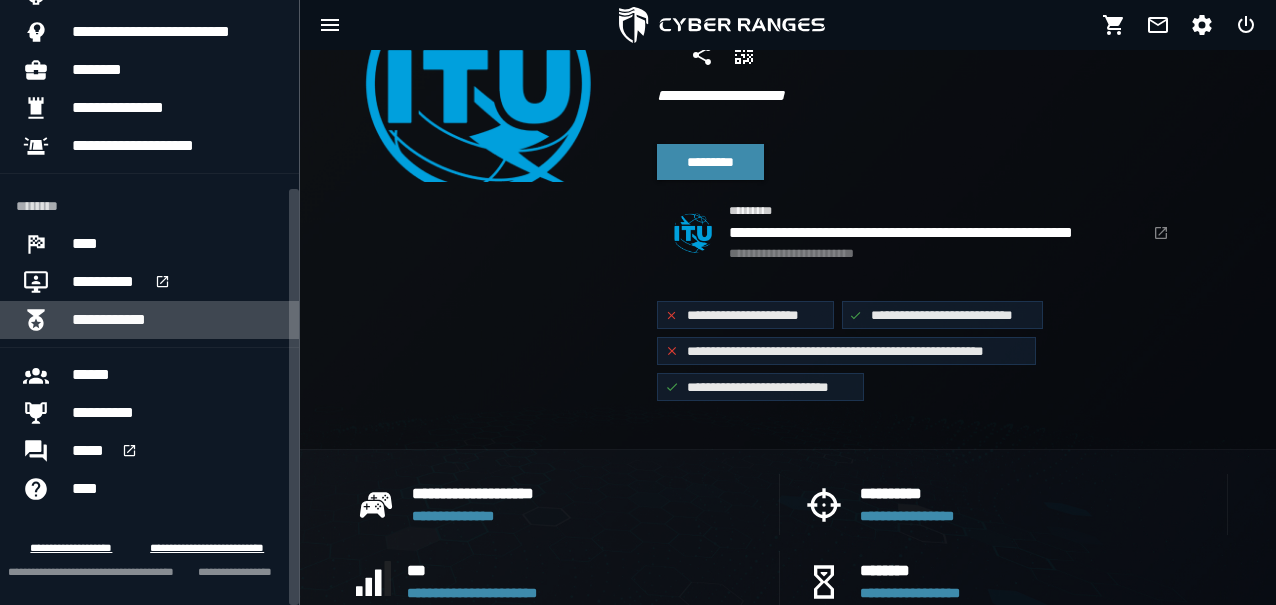 click on "**********" at bounding box center (177, 320) 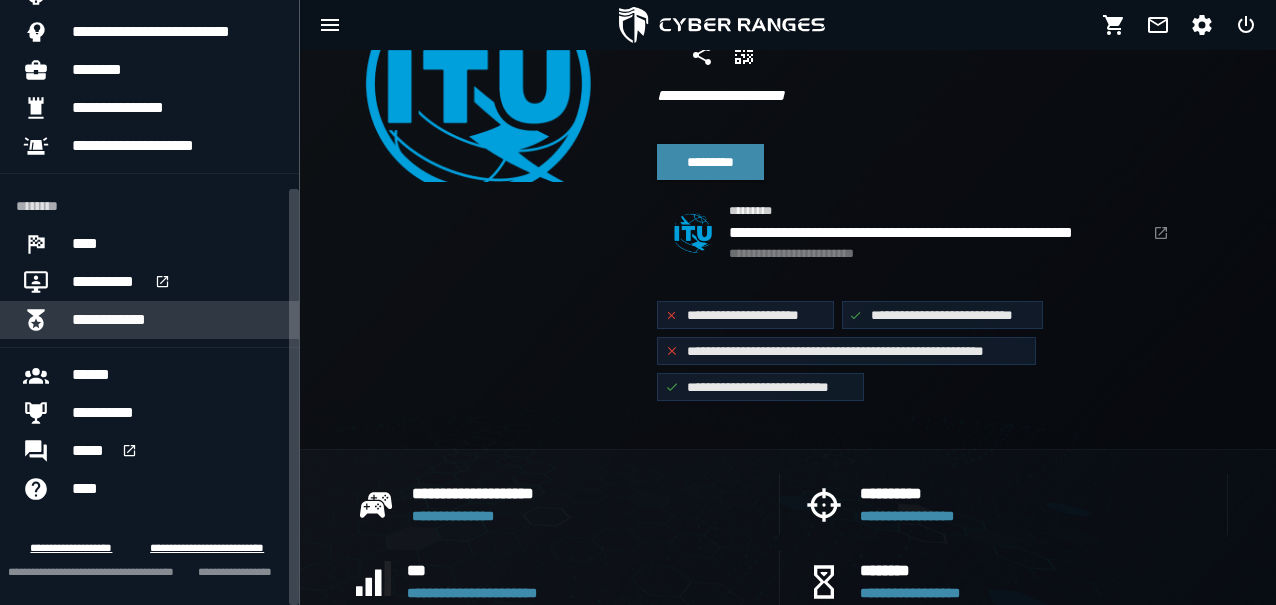 scroll, scrollTop: 0, scrollLeft: 0, axis: both 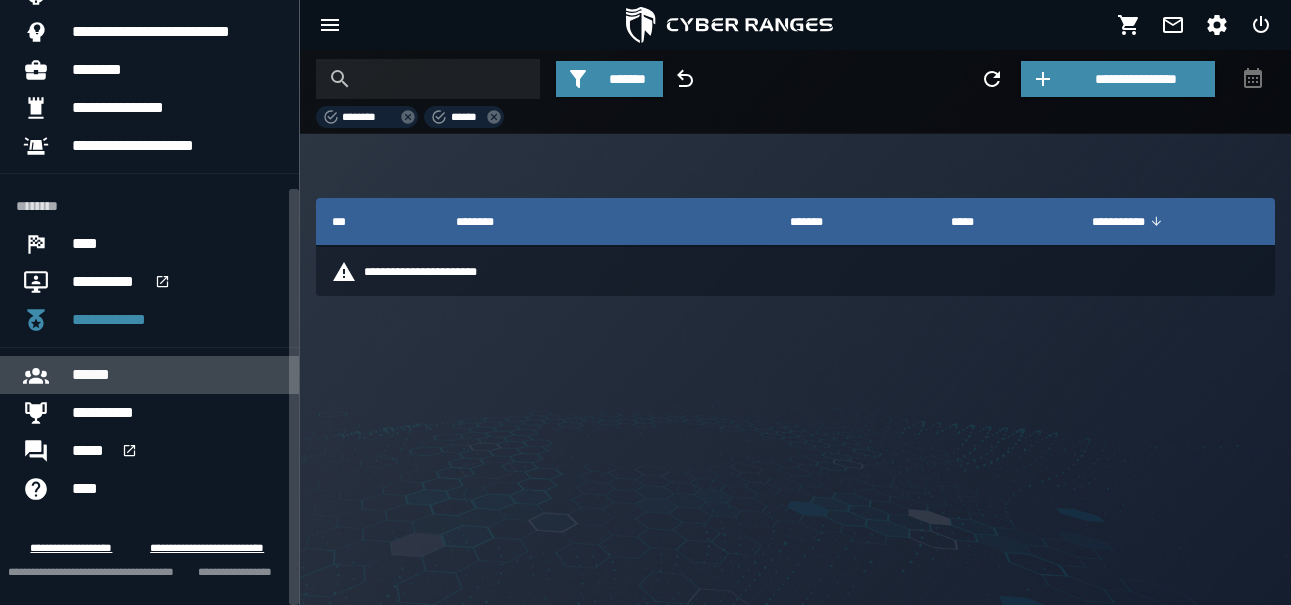 click on "******" at bounding box center (177, 375) 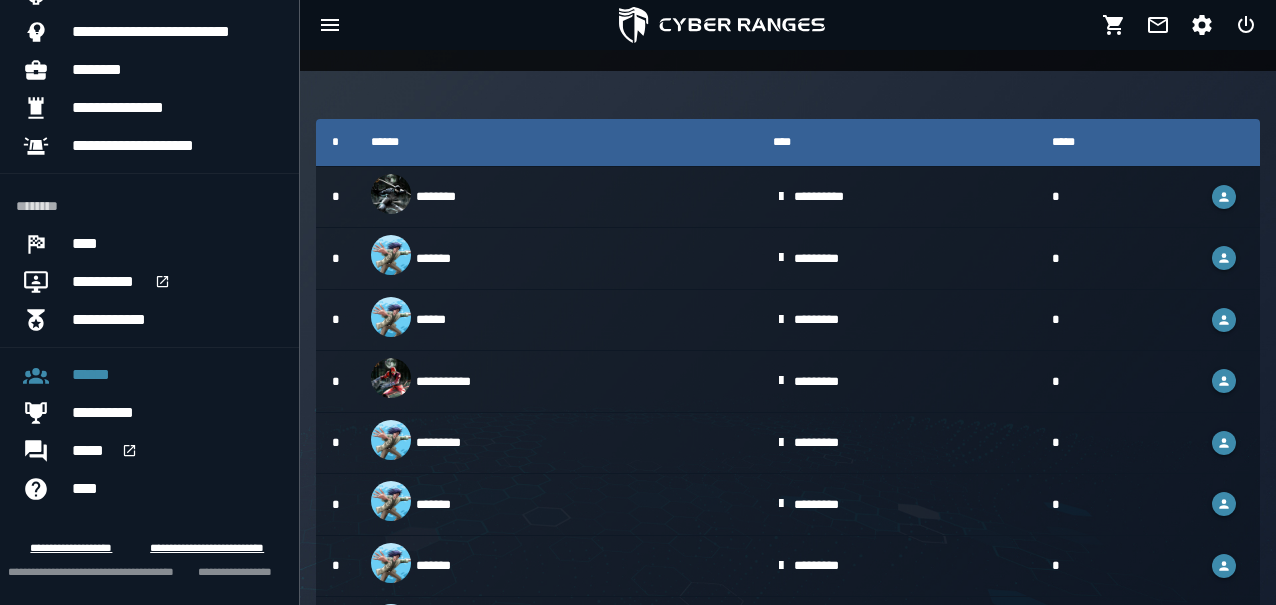 scroll, scrollTop: 0, scrollLeft: 0, axis: both 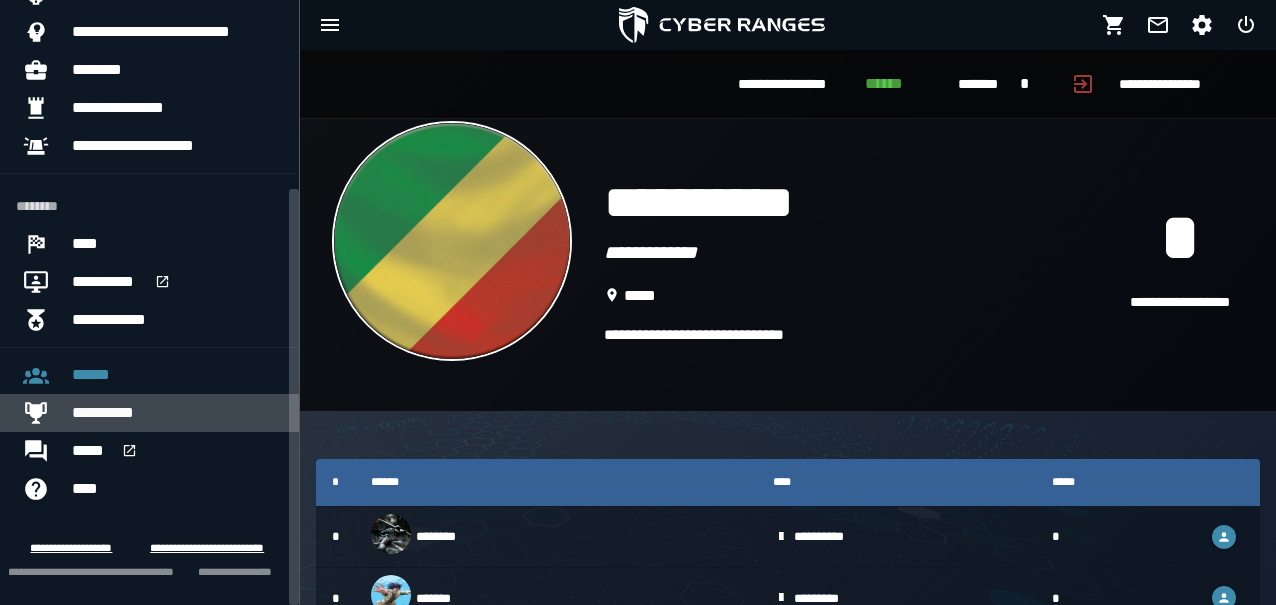 click on "**********" at bounding box center (177, 413) 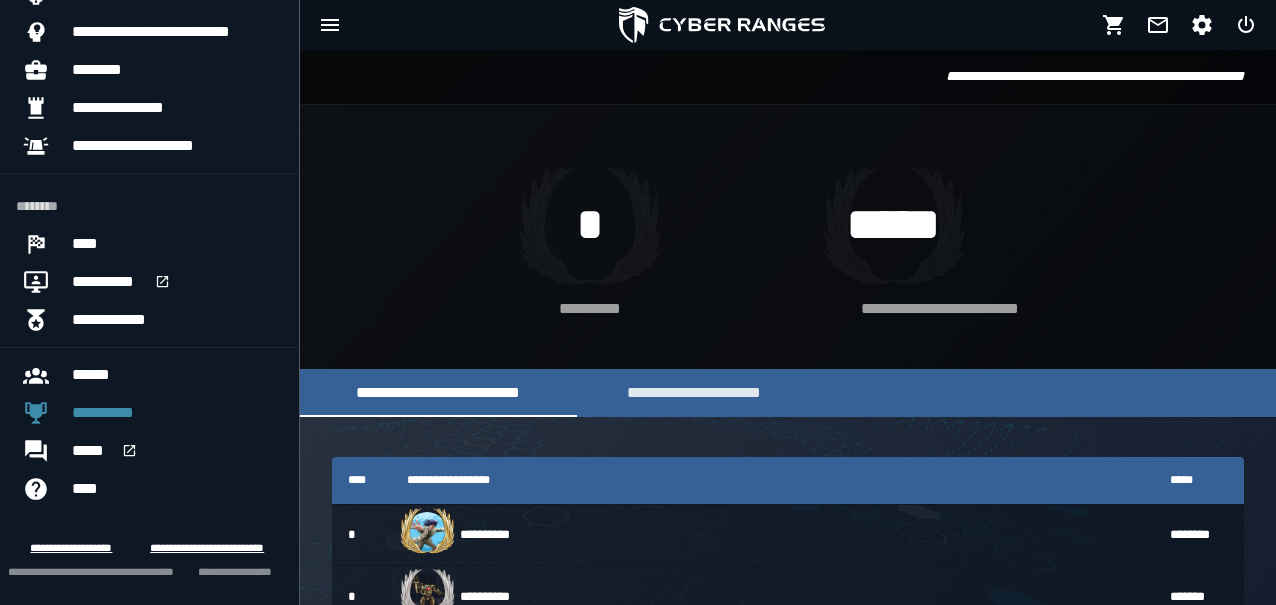drag, startPoint x: 1274, startPoint y: 231, endPoint x: 1283, endPoint y: 263, distance: 33.24154 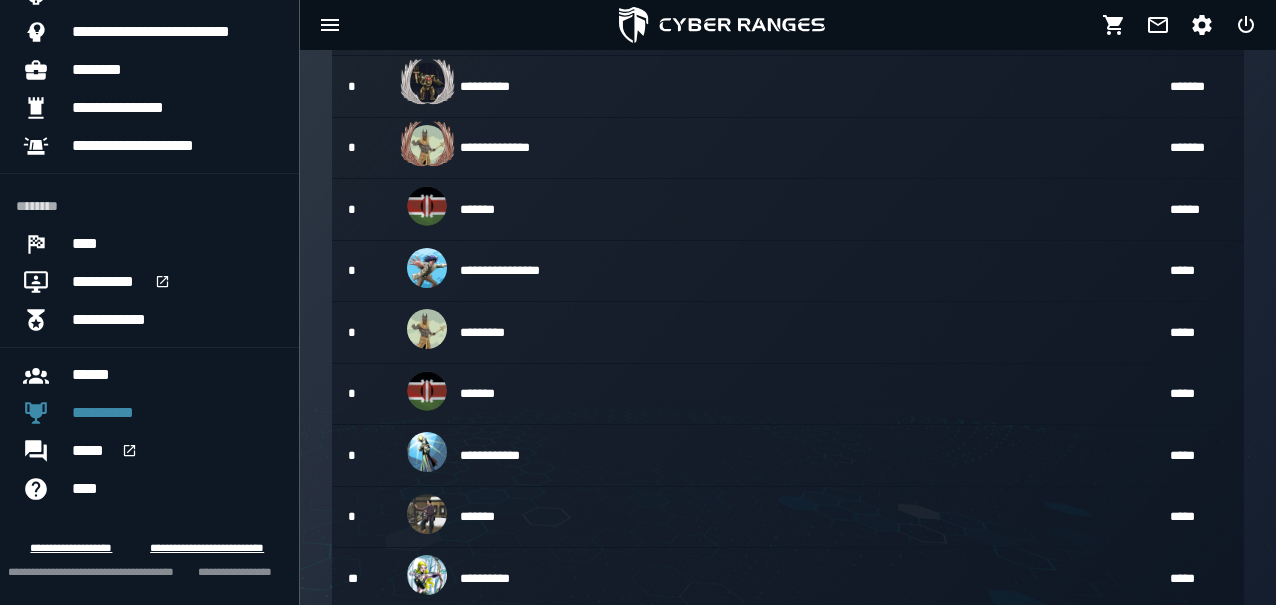 scroll, scrollTop: 502, scrollLeft: 0, axis: vertical 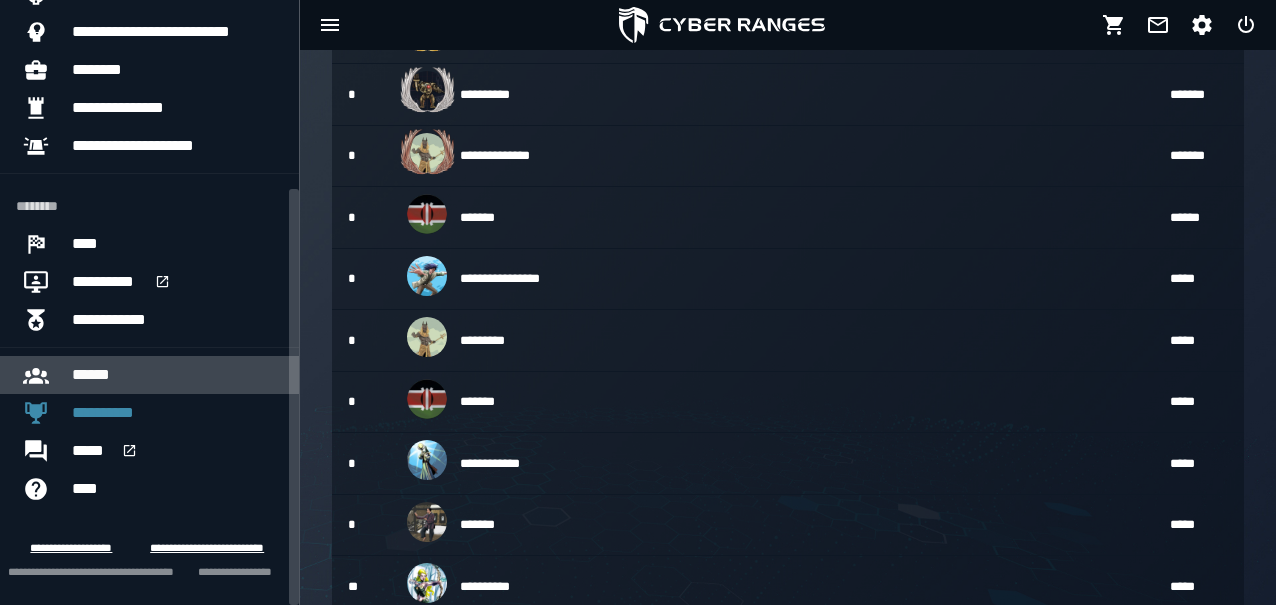 click on "******" at bounding box center [177, 375] 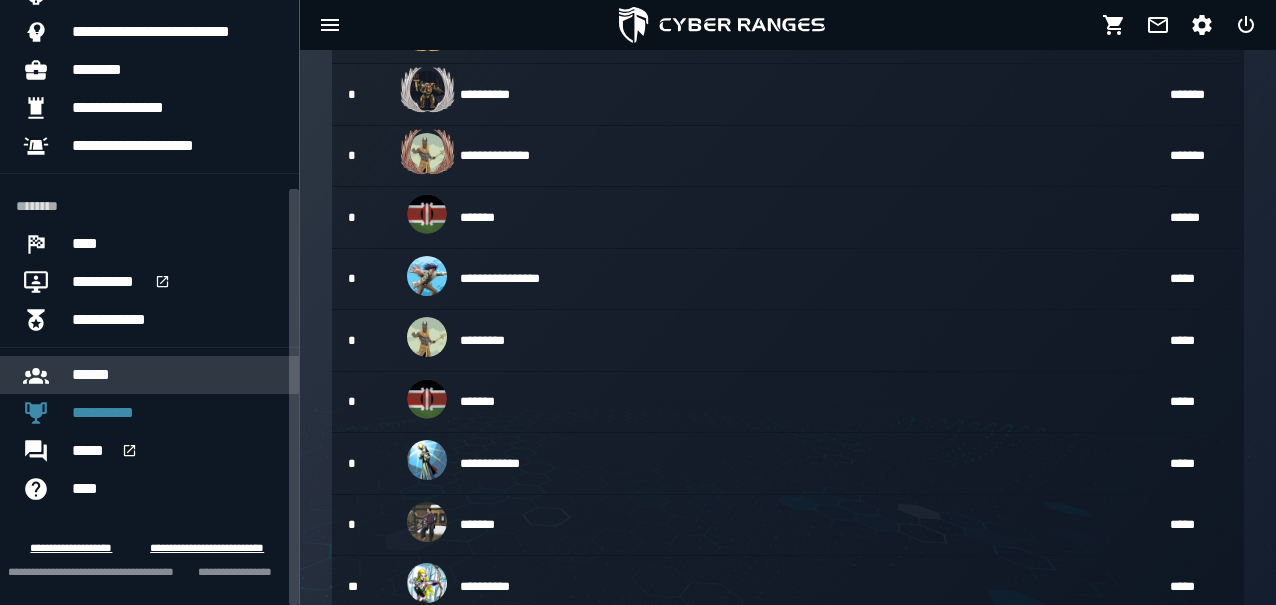 scroll, scrollTop: 0, scrollLeft: 0, axis: both 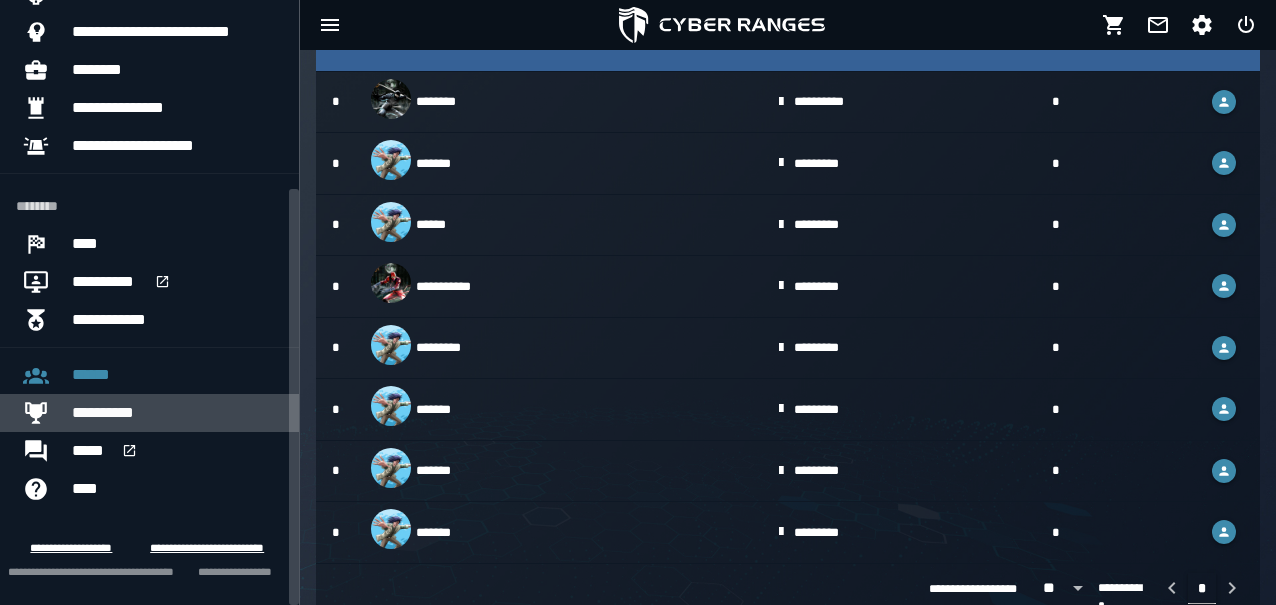 click on "**********" at bounding box center [177, 413] 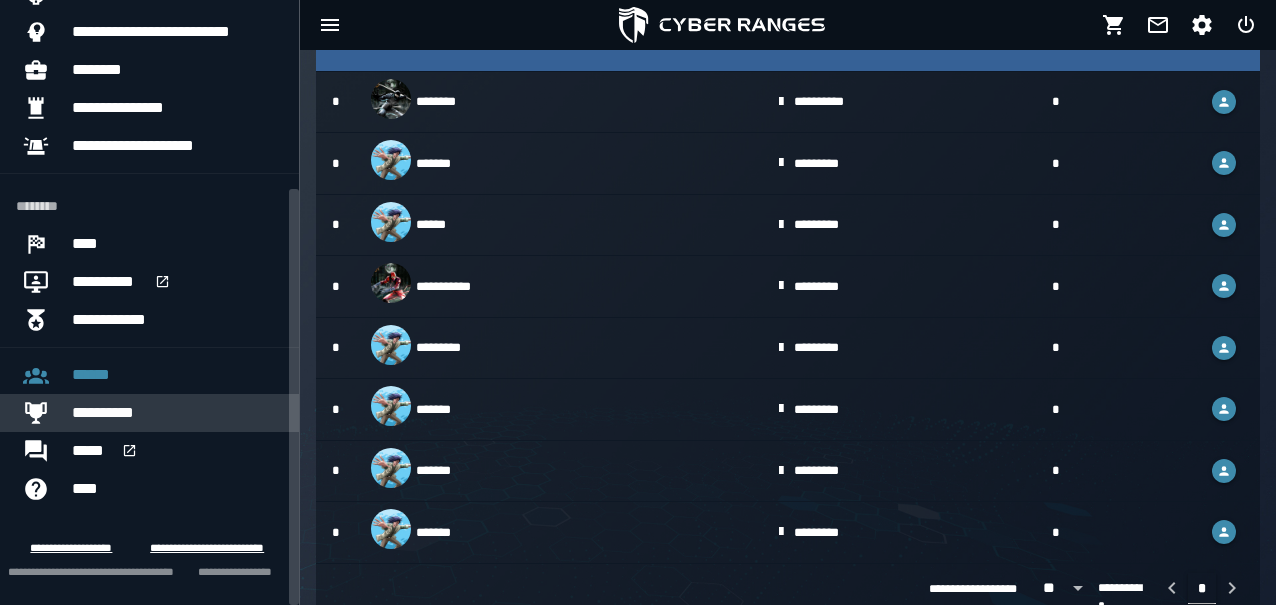 scroll, scrollTop: 0, scrollLeft: 0, axis: both 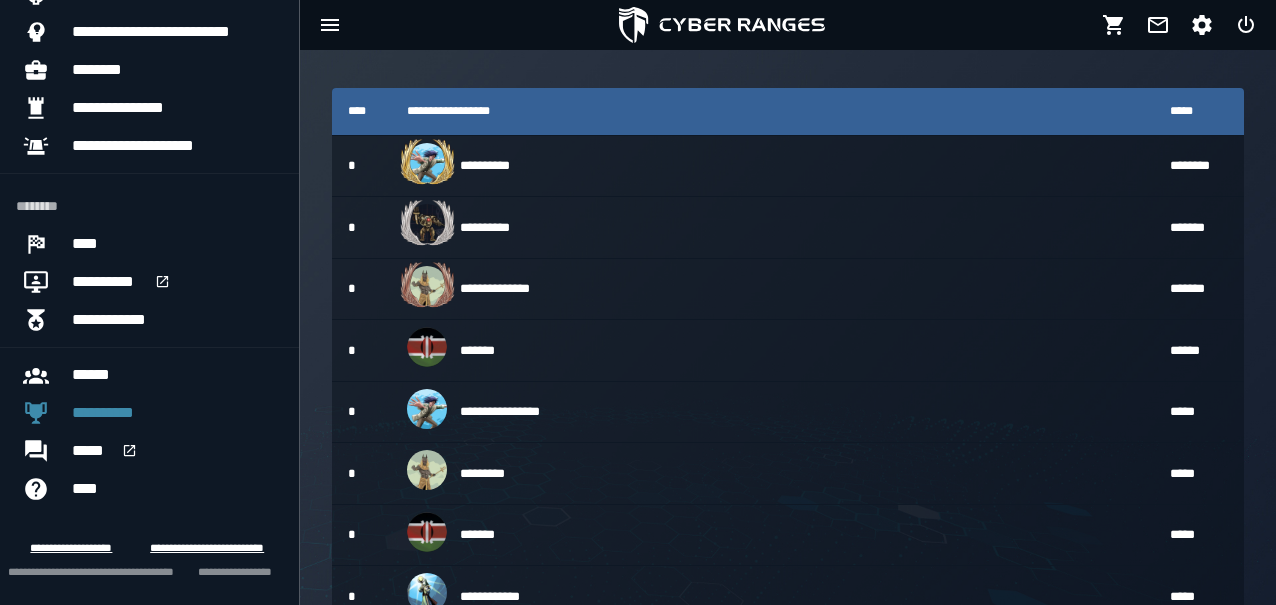drag, startPoint x: 298, startPoint y: 380, endPoint x: 301, endPoint y: 399, distance: 19.235384 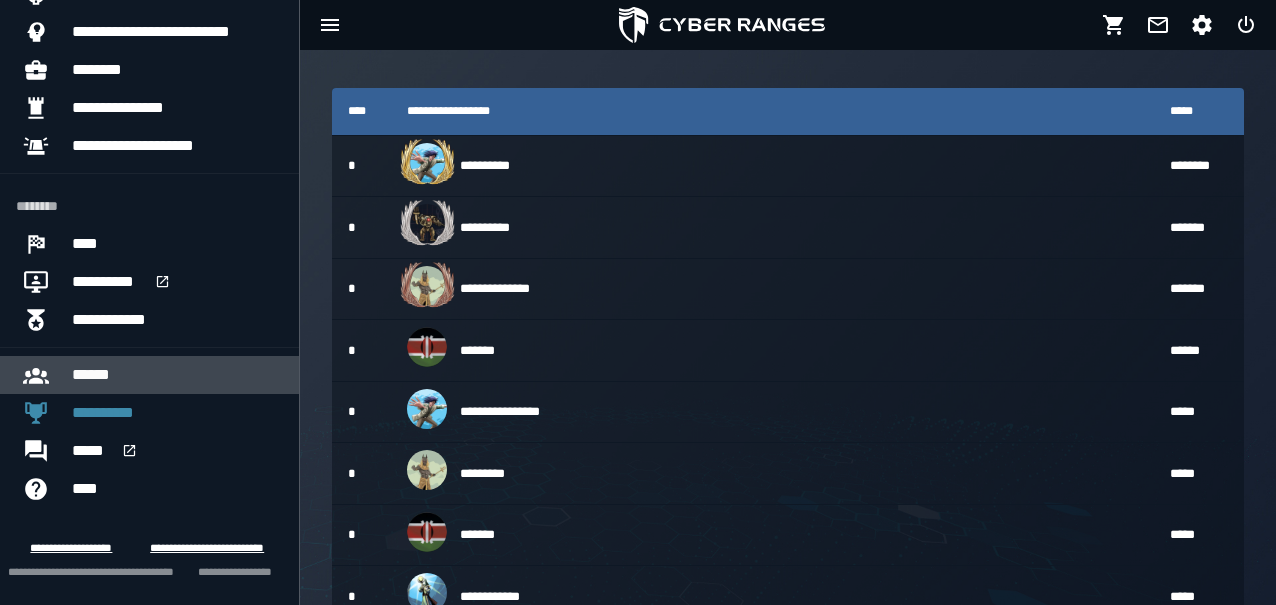 drag, startPoint x: 301, startPoint y: 399, endPoint x: 212, endPoint y: 378, distance: 91.44397 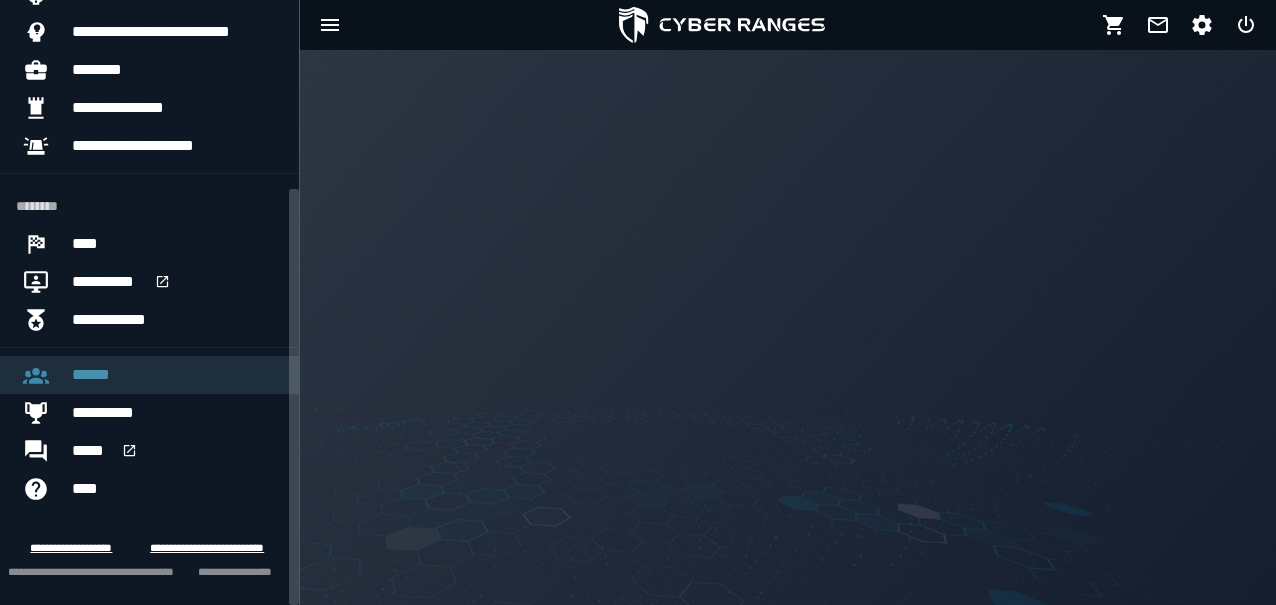 scroll, scrollTop: 0, scrollLeft: 0, axis: both 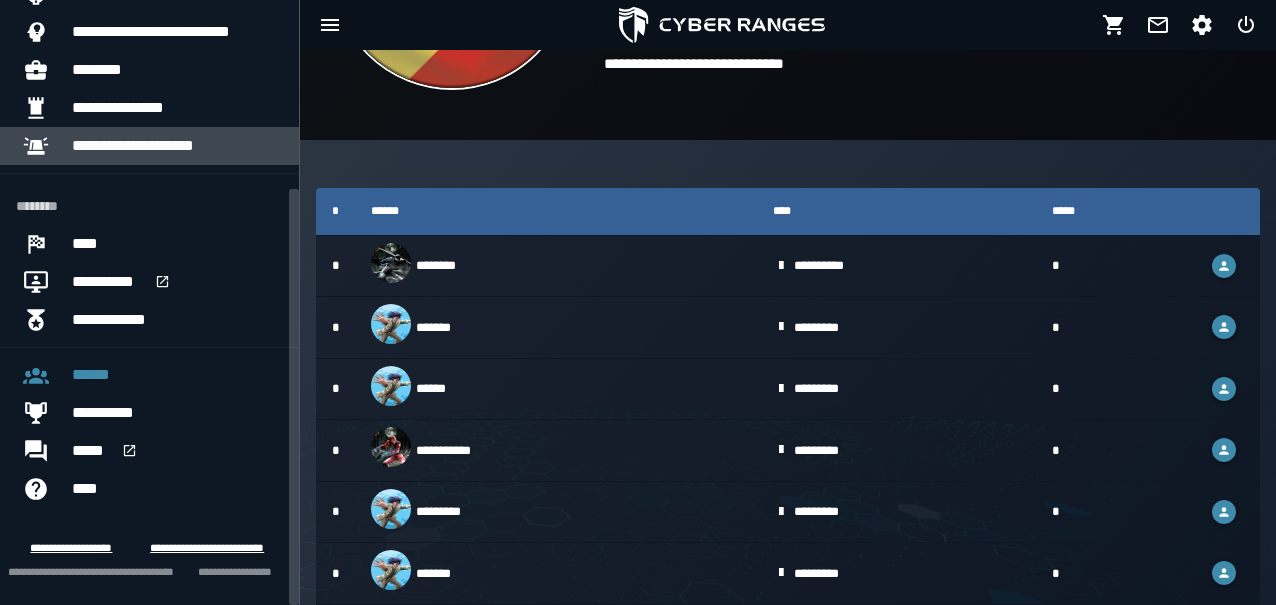 click on "**********" at bounding box center [153, 146] 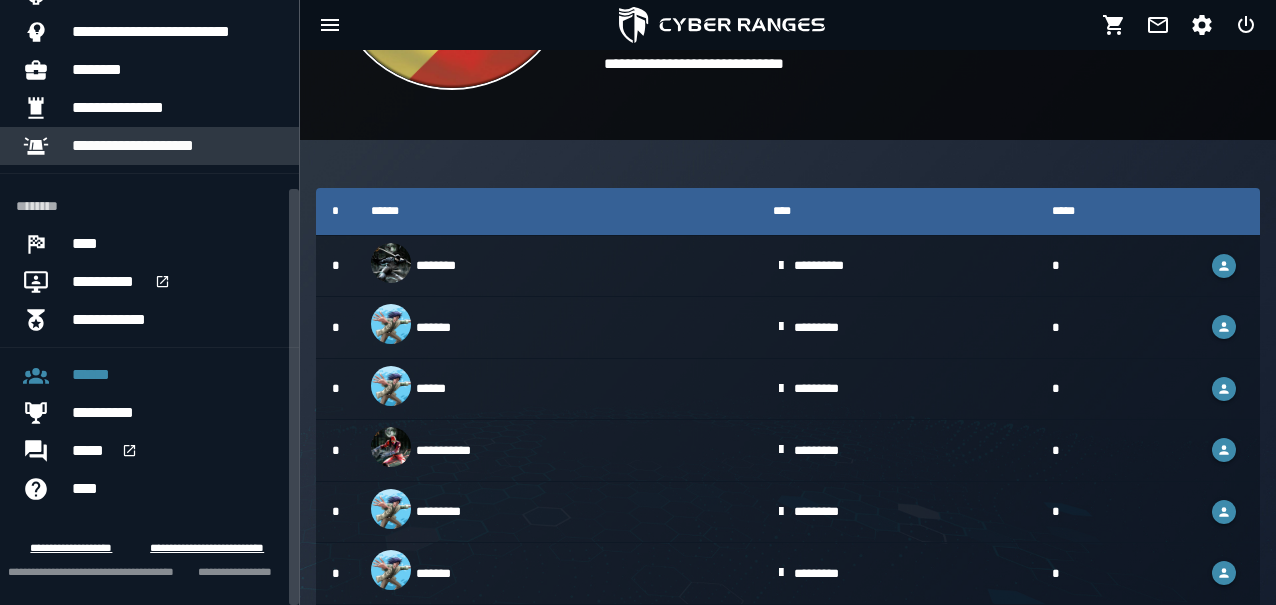 scroll, scrollTop: 0, scrollLeft: 0, axis: both 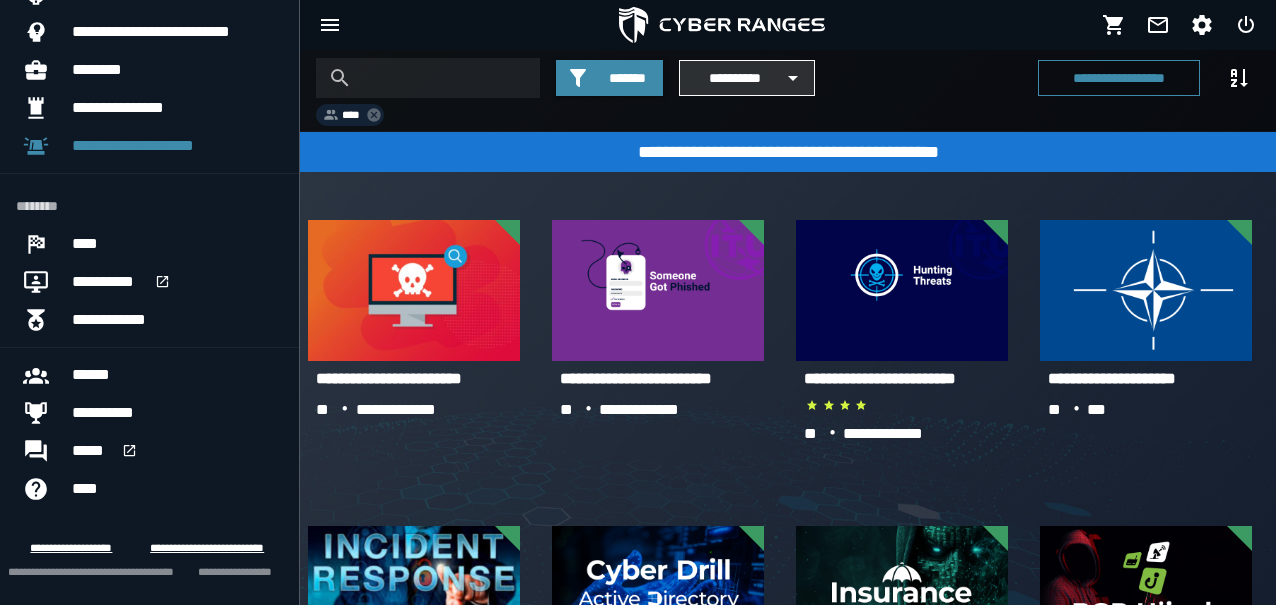 click 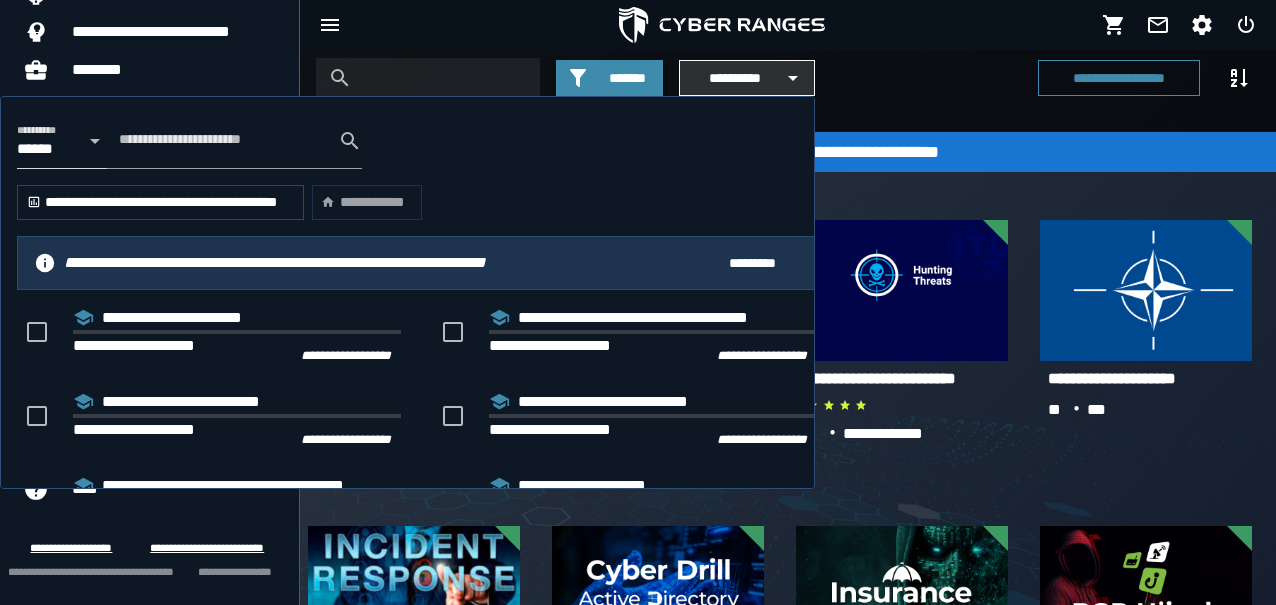 click 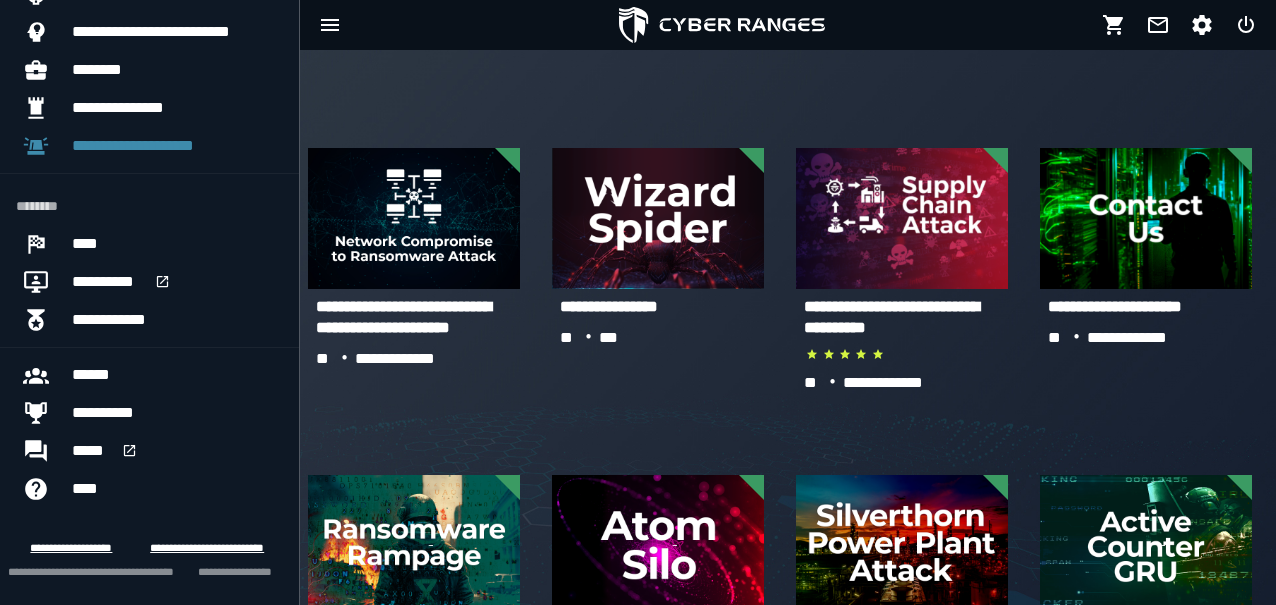 scroll, scrollTop: 828, scrollLeft: 0, axis: vertical 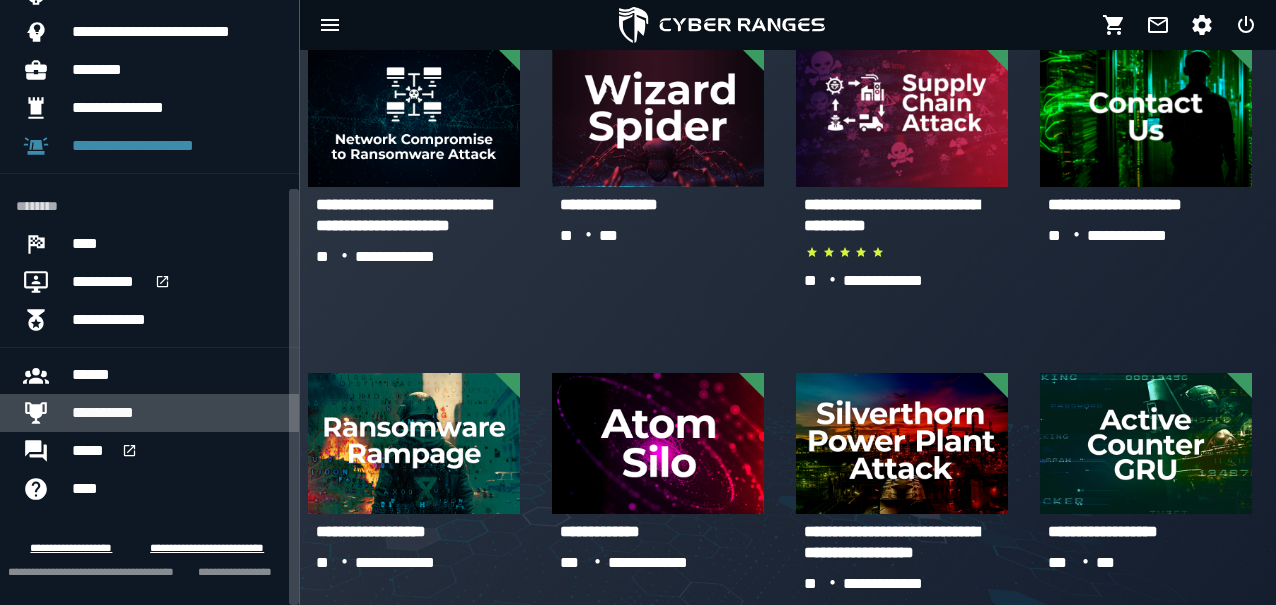 click on "**********" at bounding box center (177, 413) 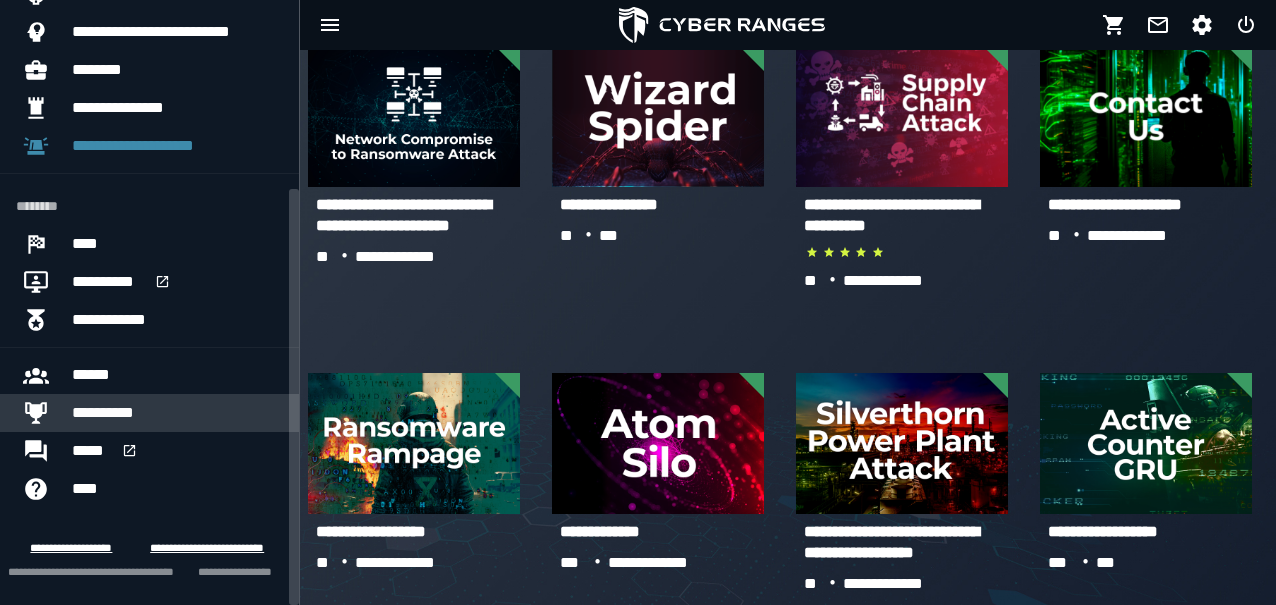 scroll, scrollTop: 0, scrollLeft: 0, axis: both 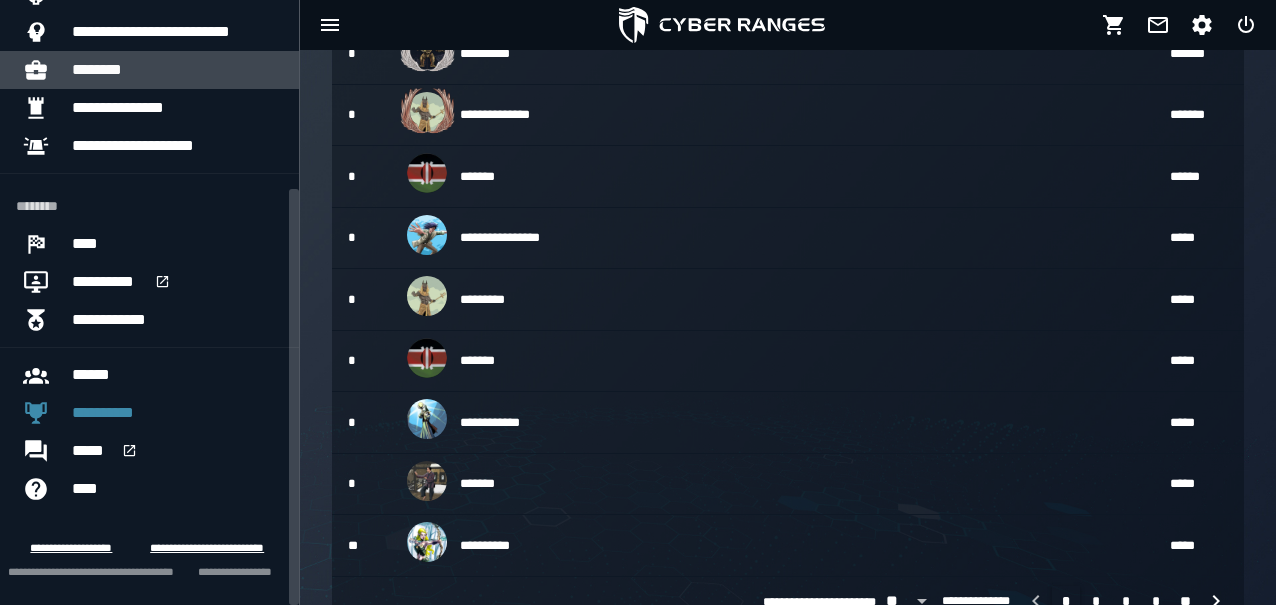 click on "********" at bounding box center (177, 70) 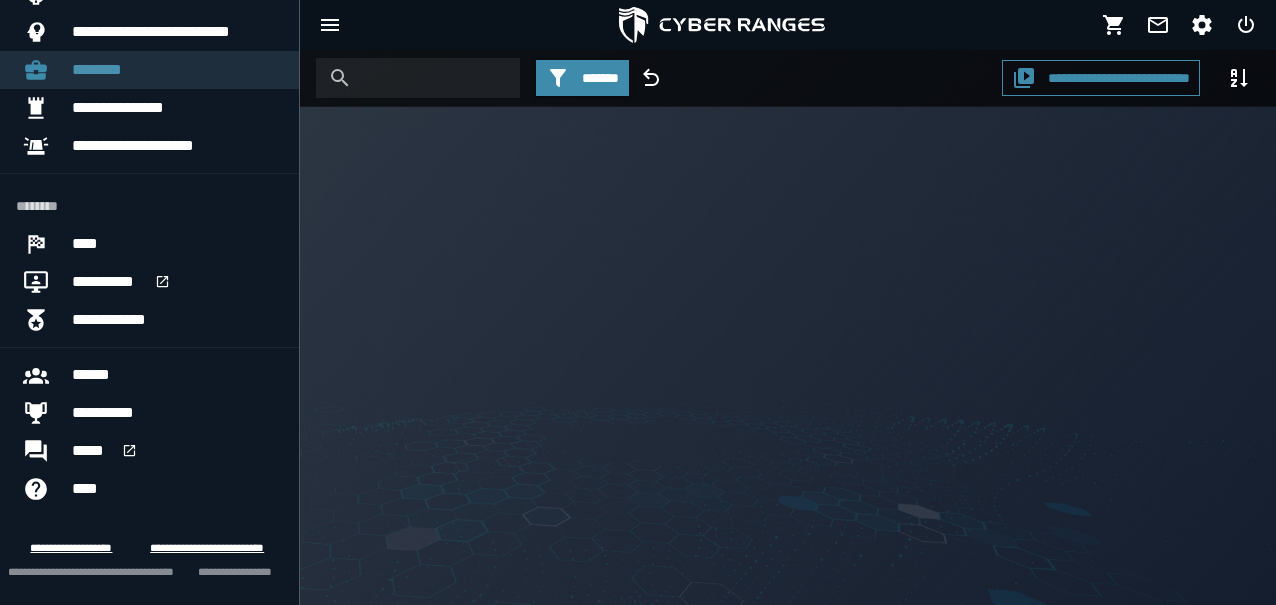 scroll, scrollTop: 0, scrollLeft: 0, axis: both 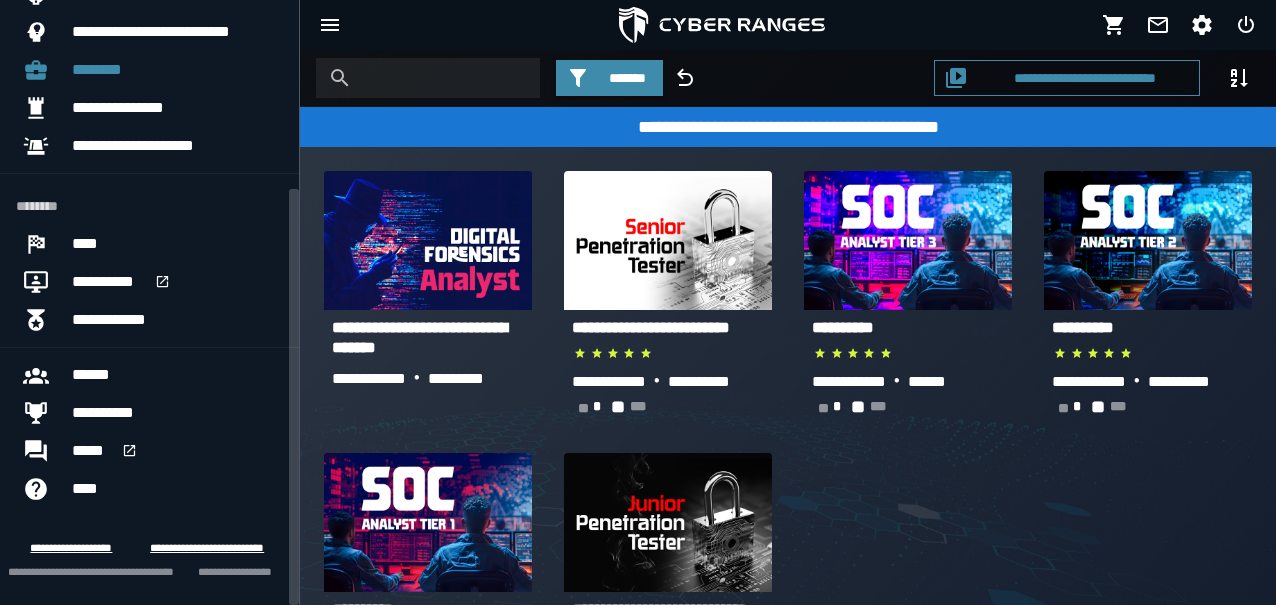 drag, startPoint x: 295, startPoint y: 240, endPoint x: 279, endPoint y: 181, distance: 61.13101 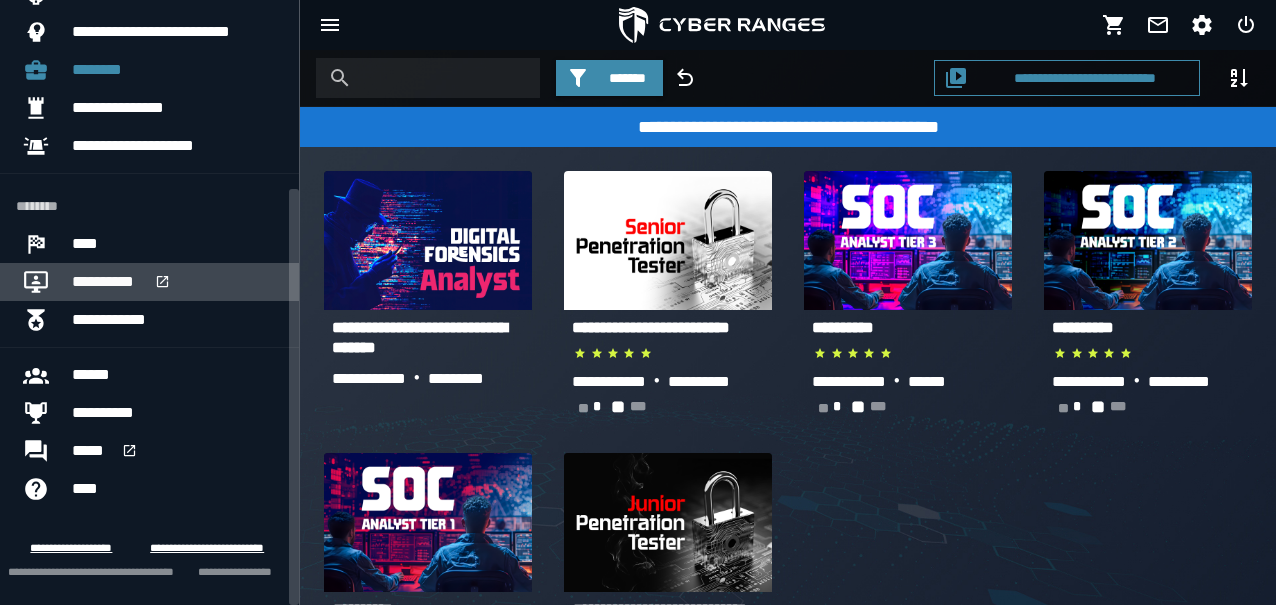 drag, startPoint x: 279, startPoint y: 181, endPoint x: 269, endPoint y: 267, distance: 86.579445 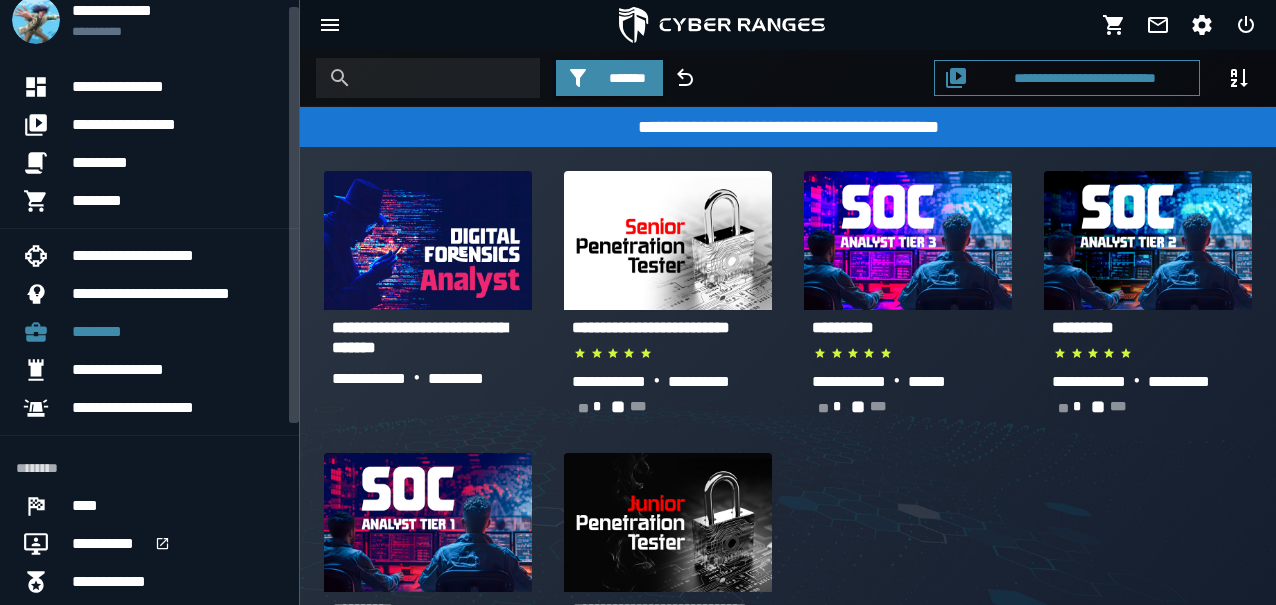 scroll, scrollTop: 6, scrollLeft: 0, axis: vertical 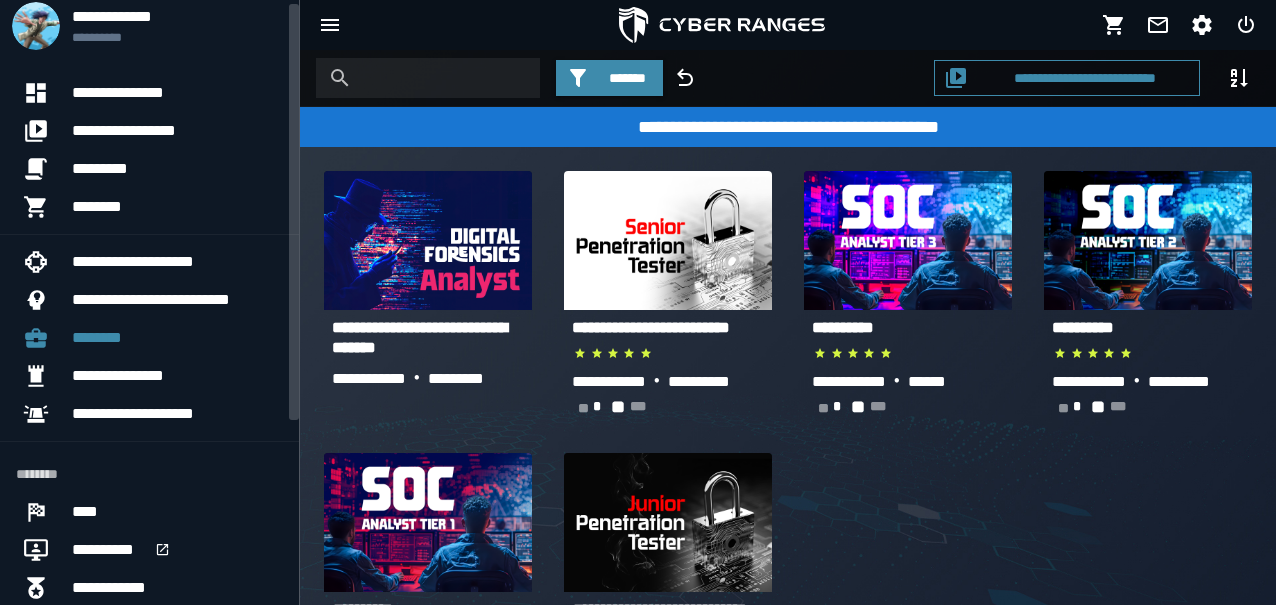 drag, startPoint x: 298, startPoint y: 296, endPoint x: 265, endPoint y: 111, distance: 187.9202 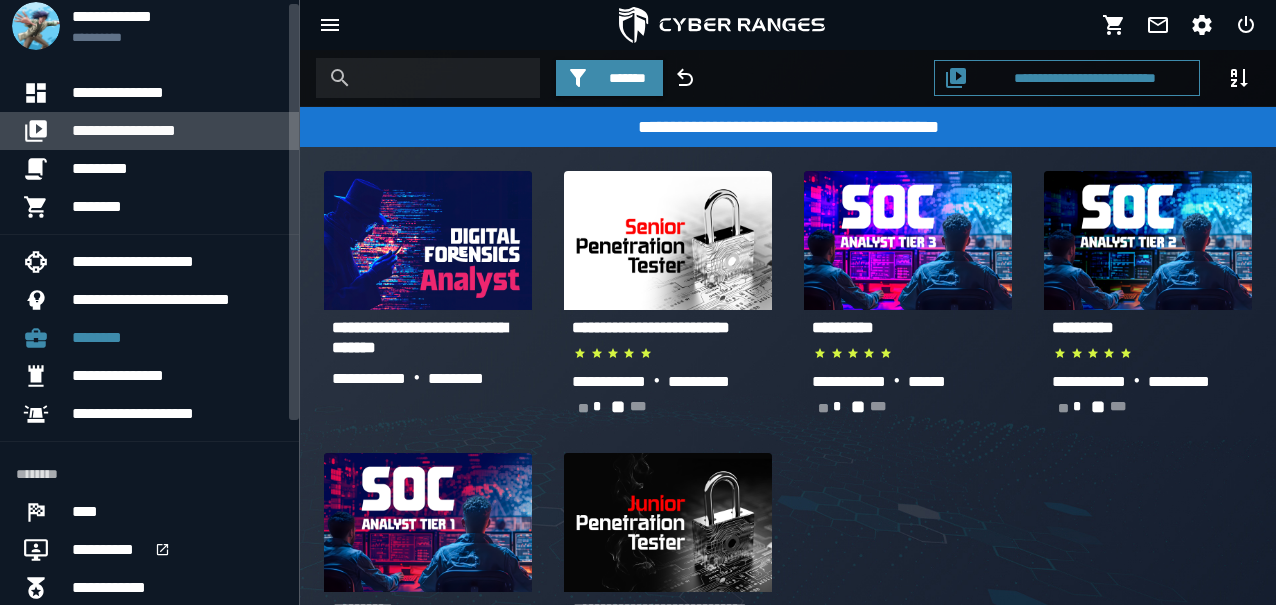 click on "**********" at bounding box center (177, 131) 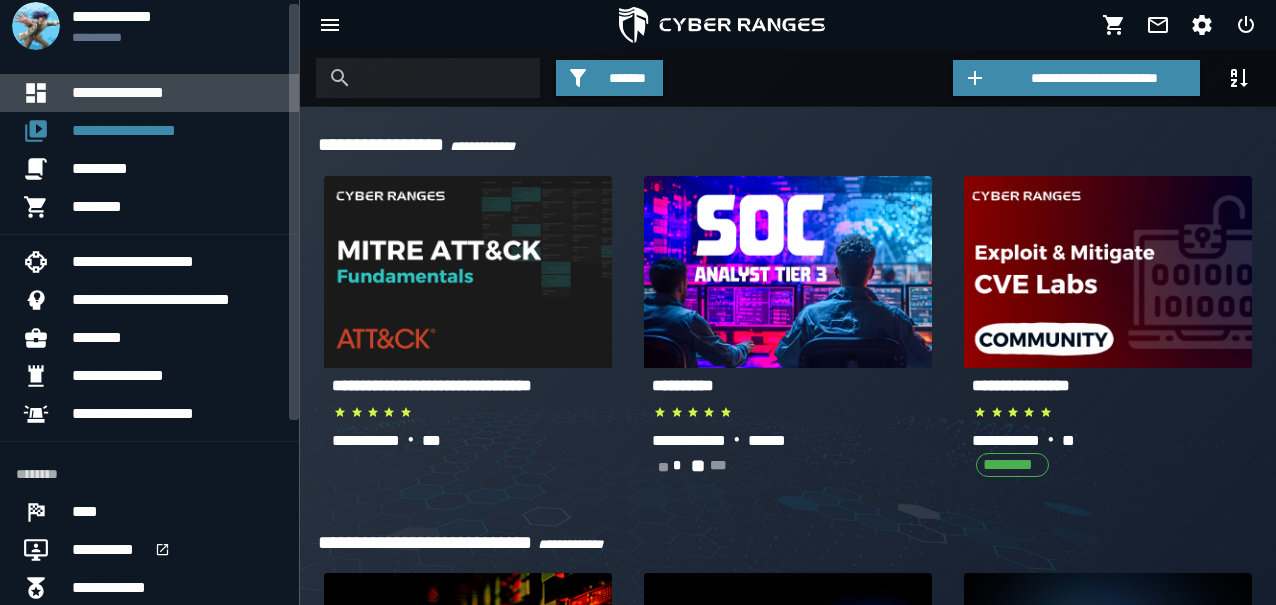 click on "**********" at bounding box center [177, 93] 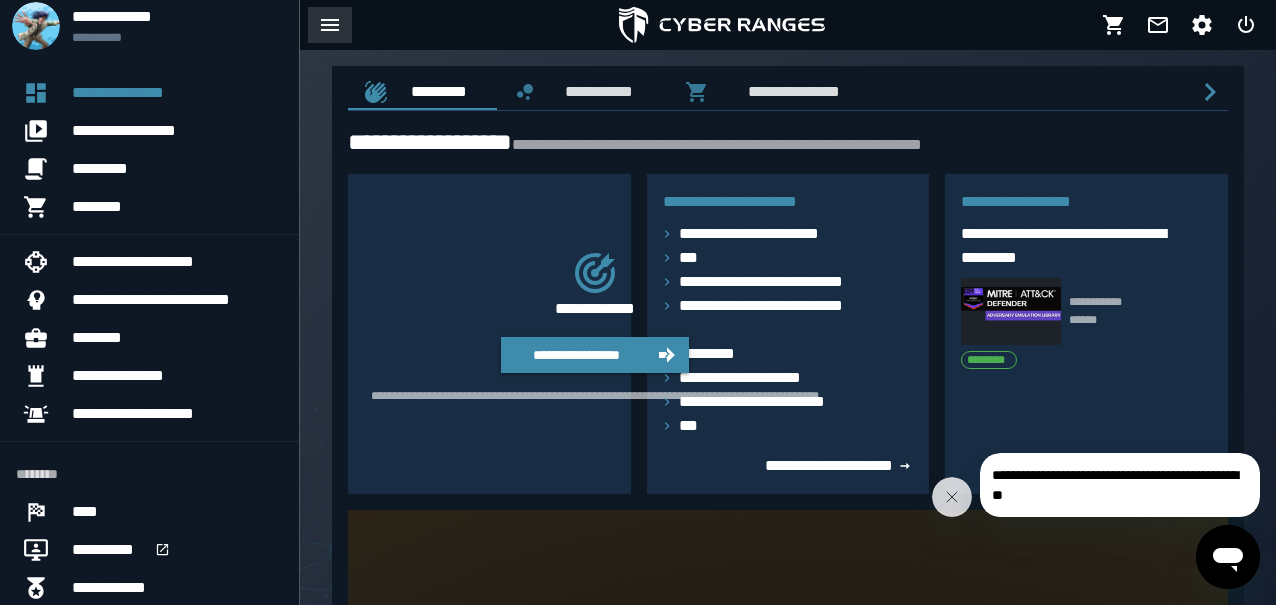 click 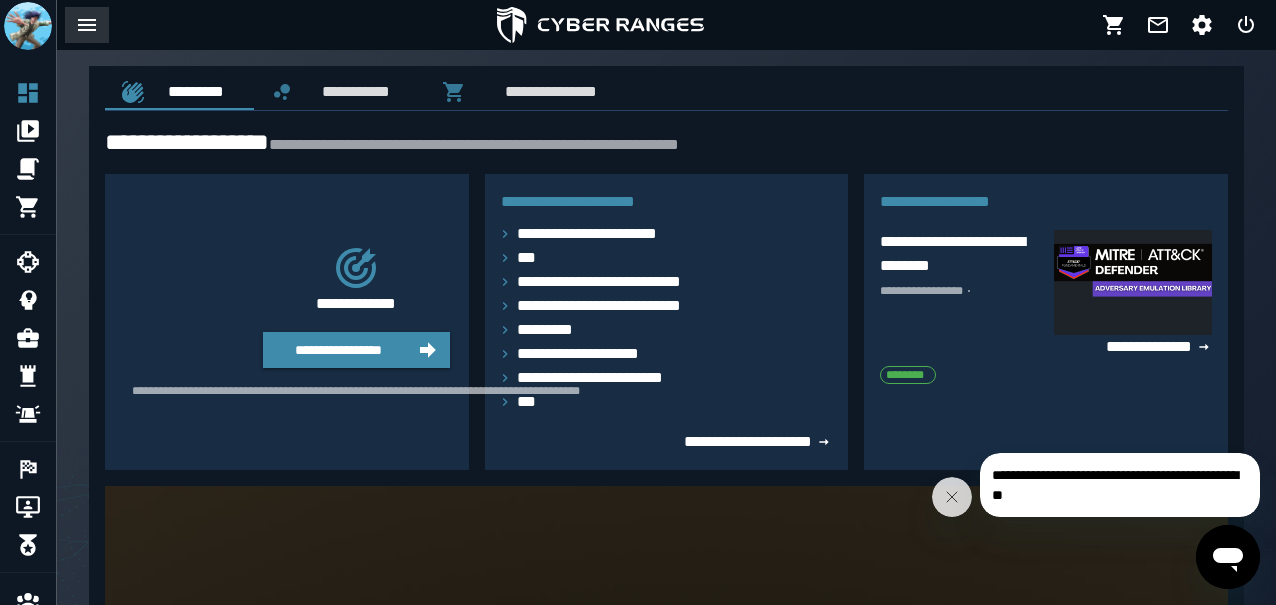 click 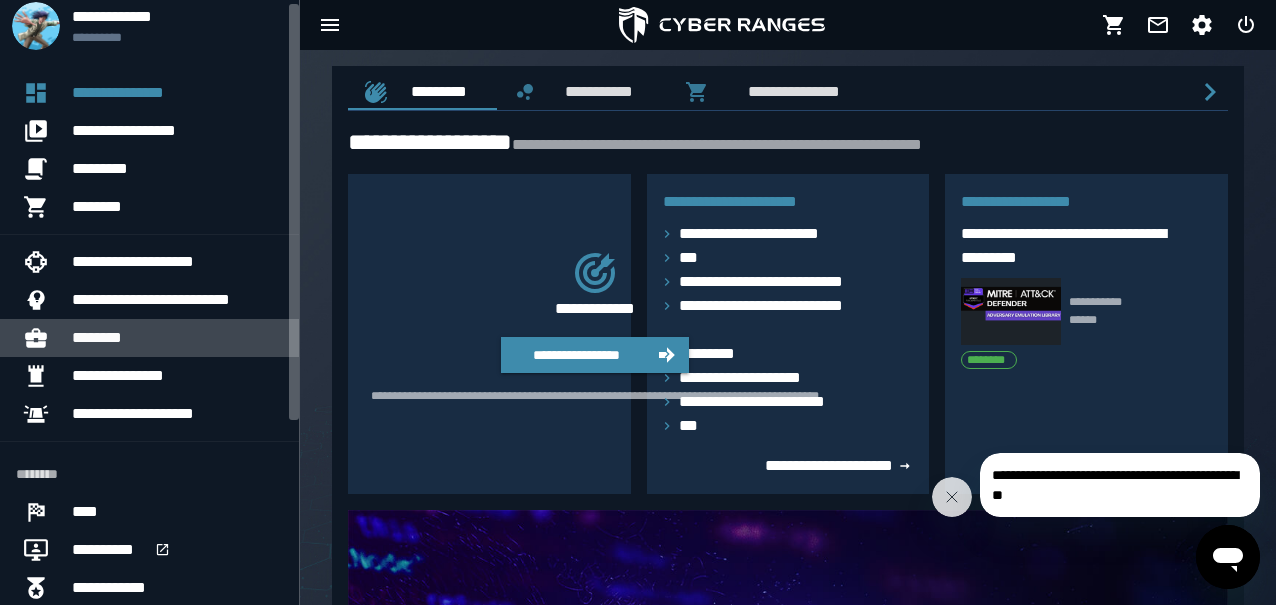 click on "**********" 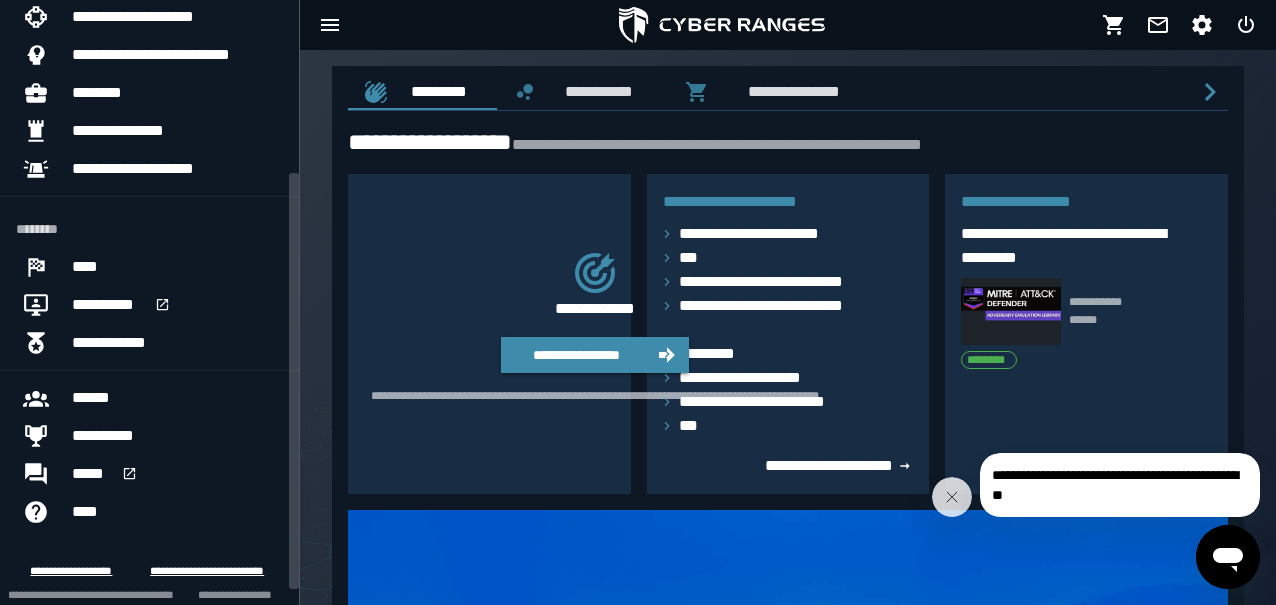 scroll, scrollTop: 274, scrollLeft: 0, axis: vertical 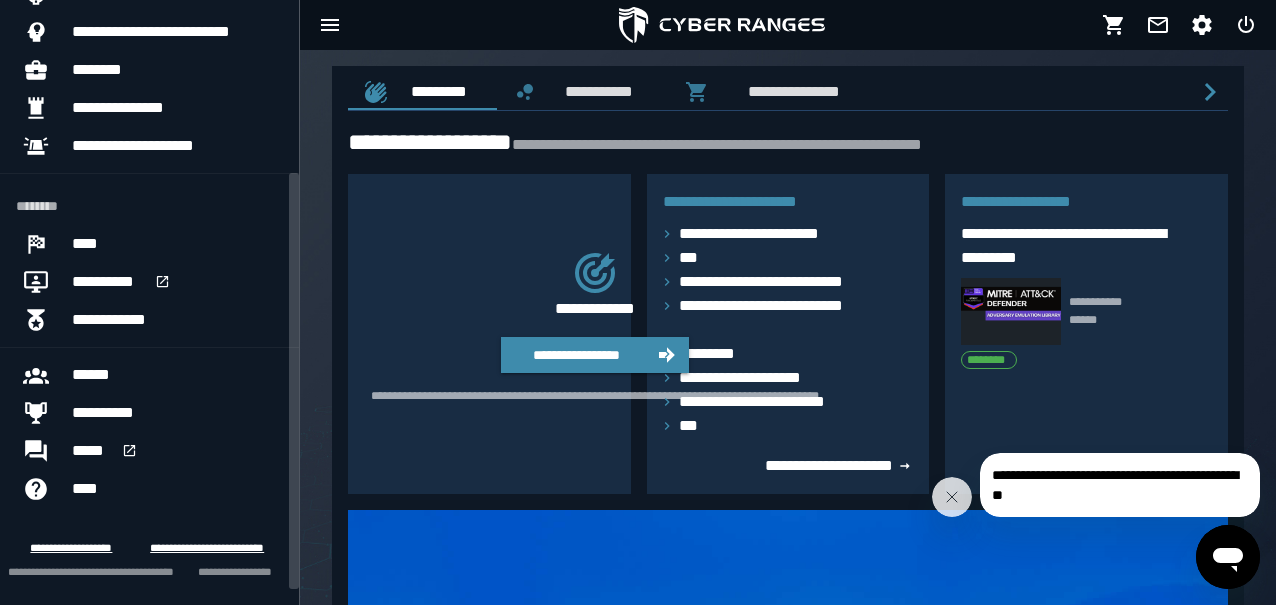 drag, startPoint x: 297, startPoint y: 328, endPoint x: 325, endPoint y: 533, distance: 206.90337 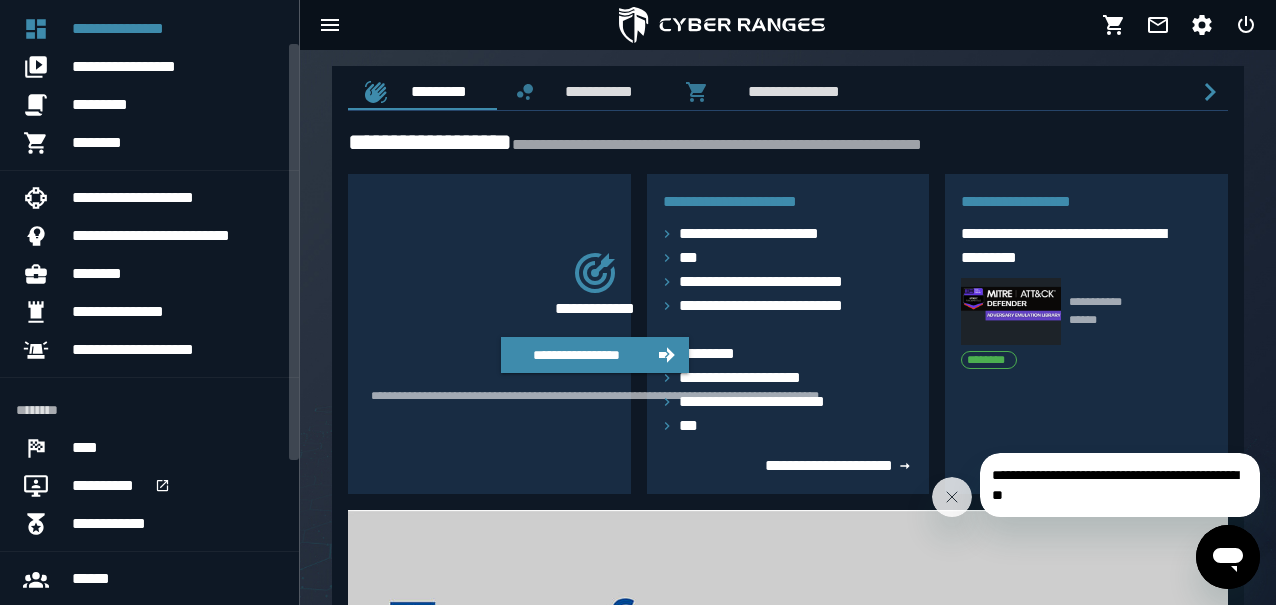 scroll, scrollTop: 64, scrollLeft: 0, axis: vertical 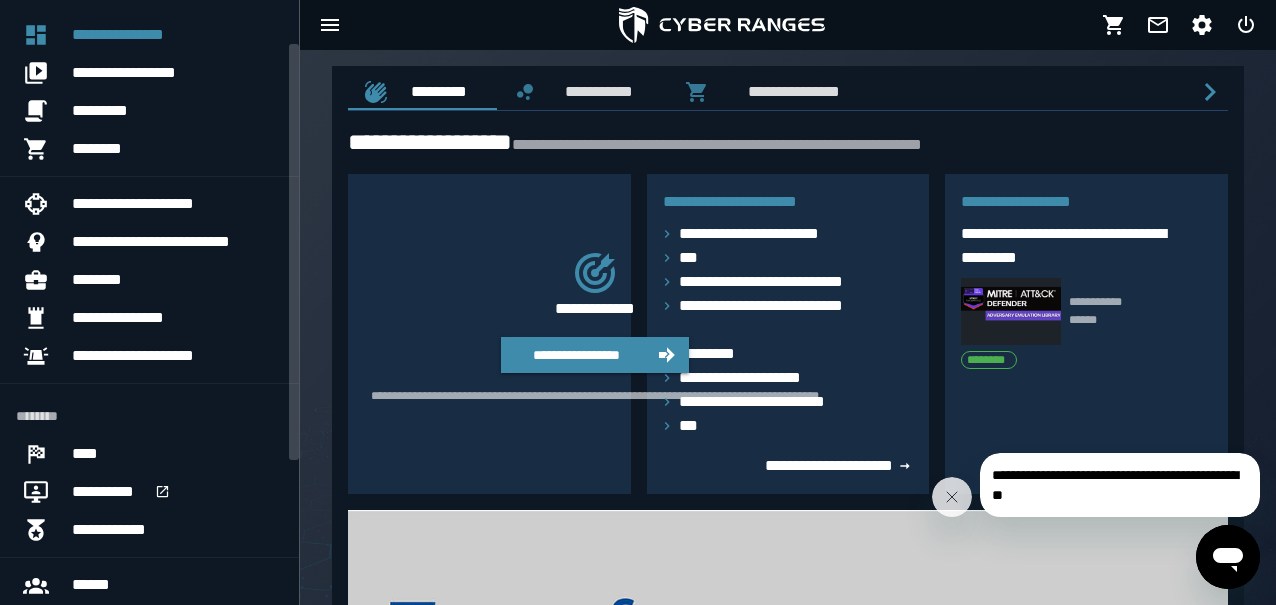 drag, startPoint x: 295, startPoint y: 292, endPoint x: 249, endPoint y: 147, distance: 152.12166 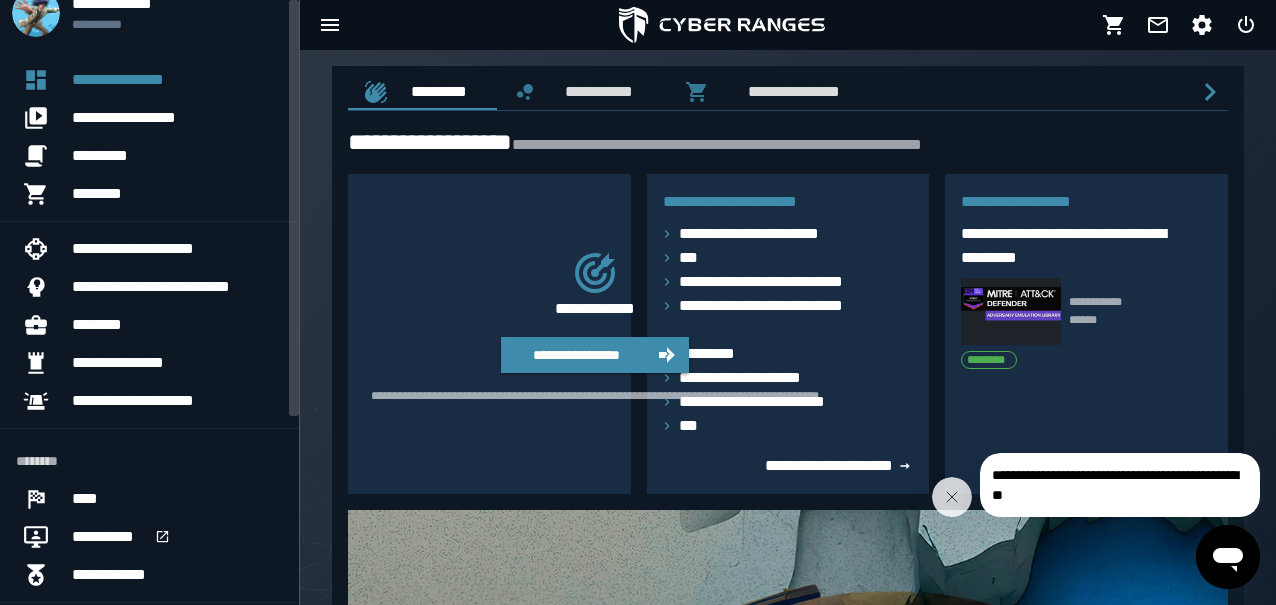 scroll, scrollTop: 0, scrollLeft: 0, axis: both 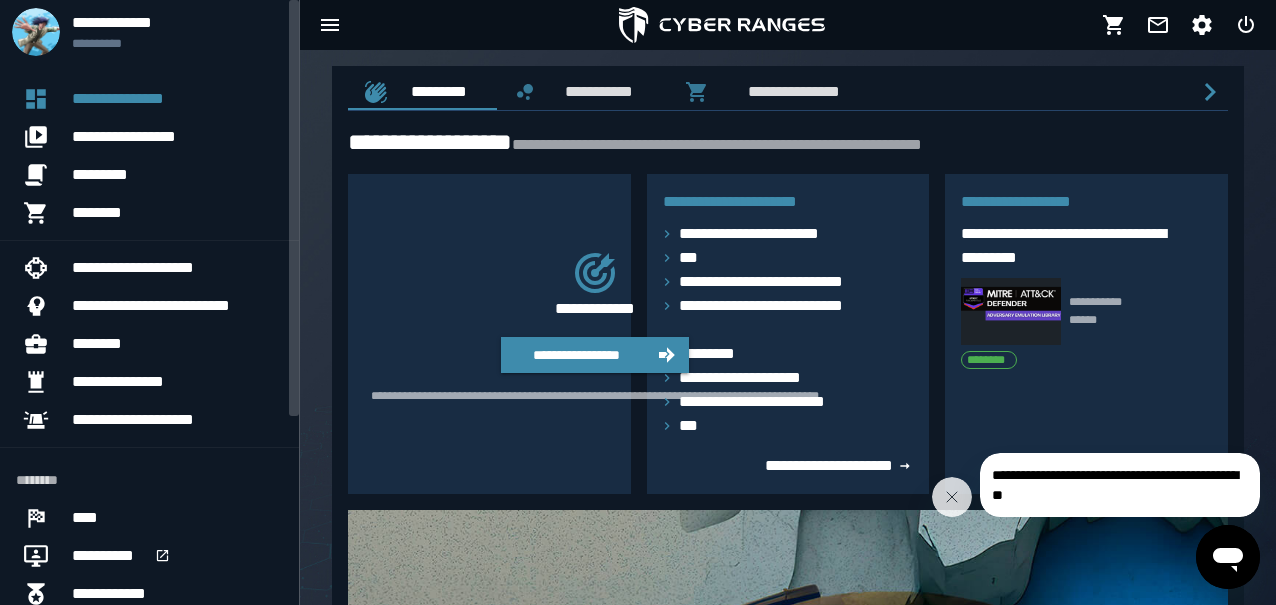 drag, startPoint x: 297, startPoint y: 144, endPoint x: 271, endPoint y: 68, distance: 80.32434 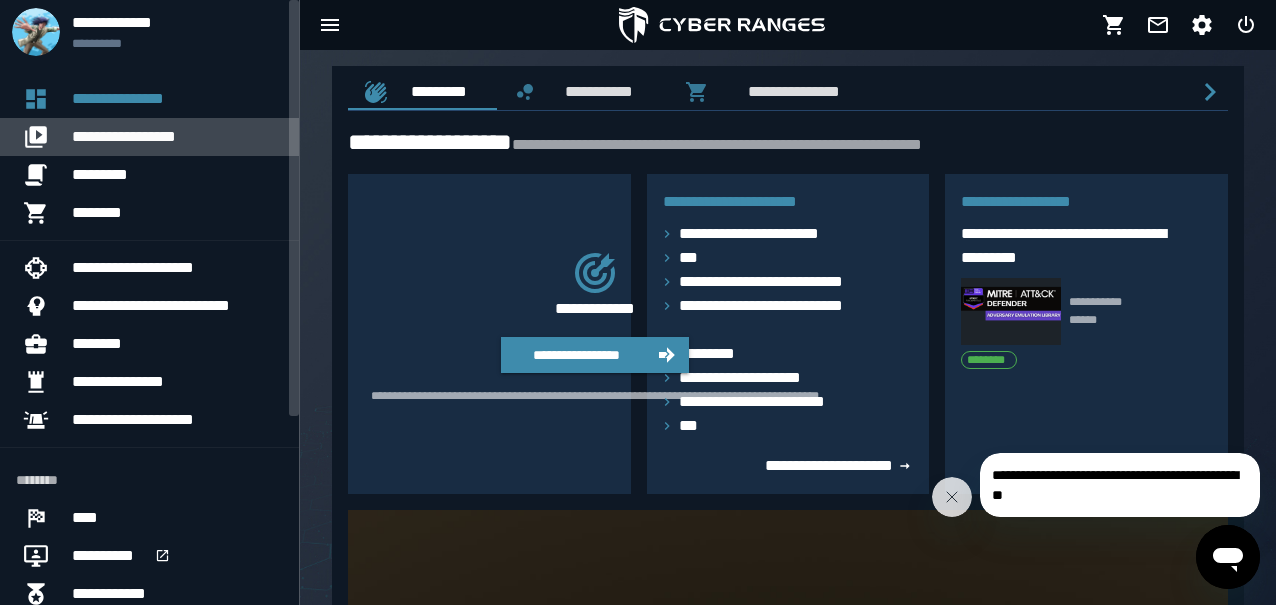 click on "**********" at bounding box center [177, 137] 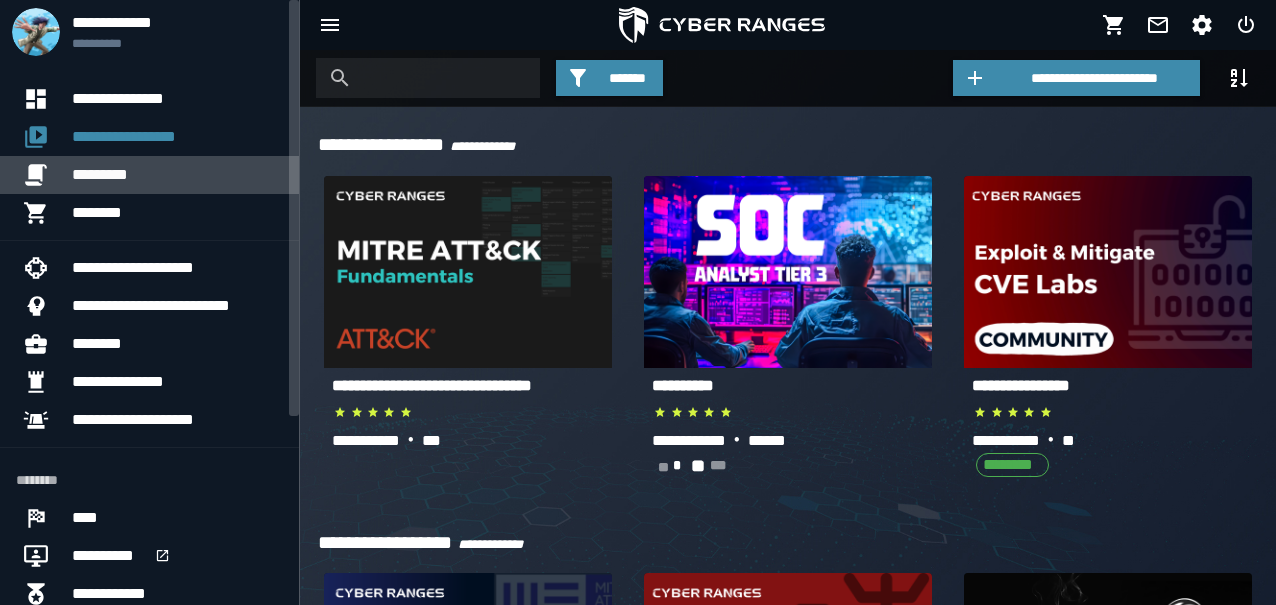 click on "*********" at bounding box center (177, 175) 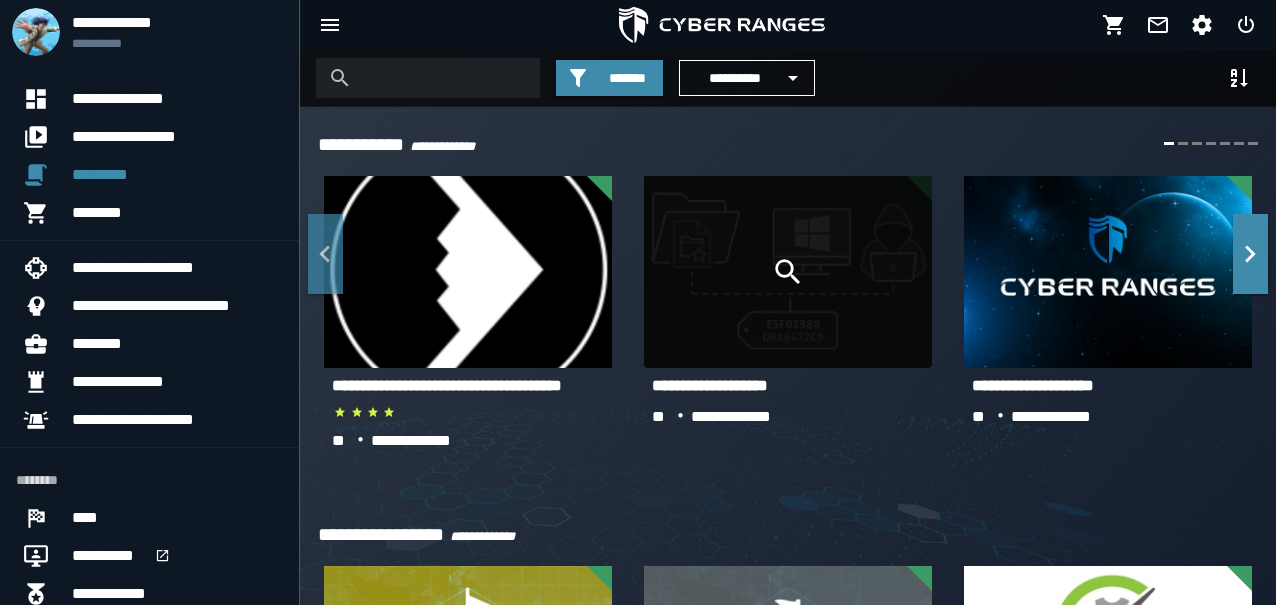 click 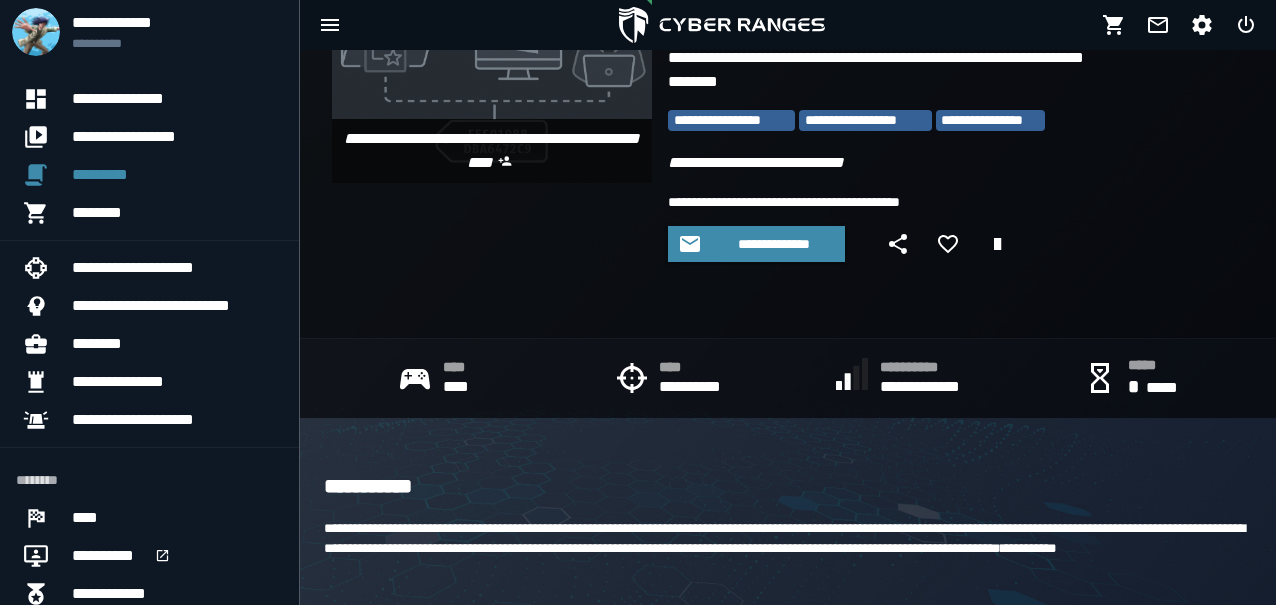scroll, scrollTop: 138, scrollLeft: 0, axis: vertical 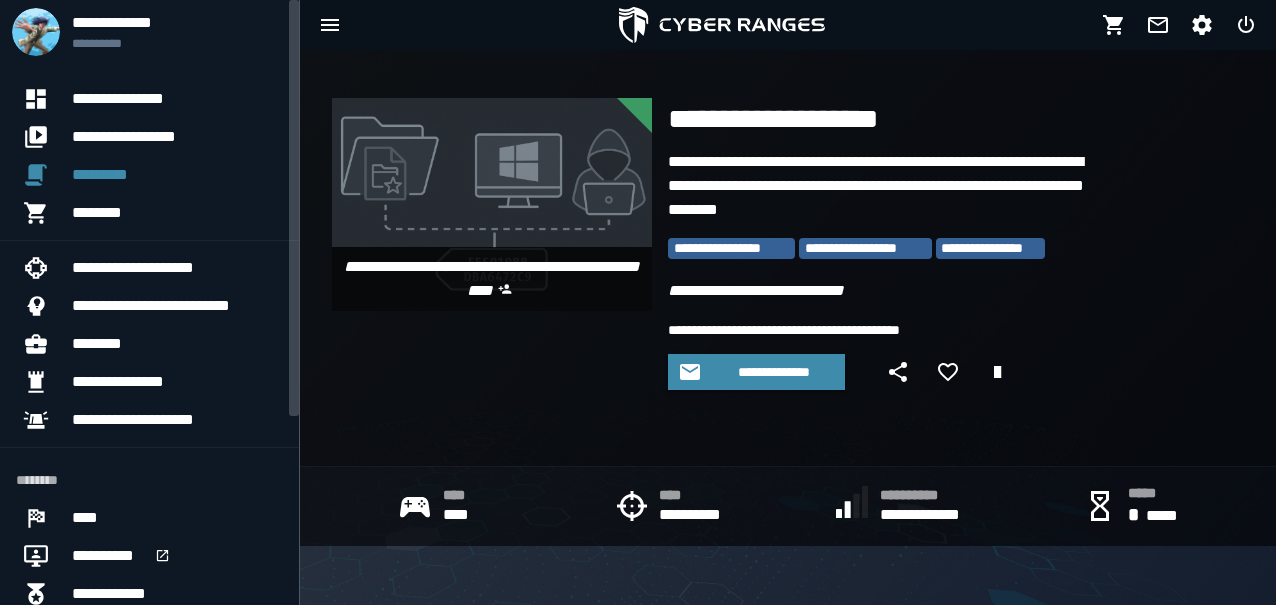 drag, startPoint x: 293, startPoint y: 241, endPoint x: 292, endPoint y: 207, distance: 34.0147 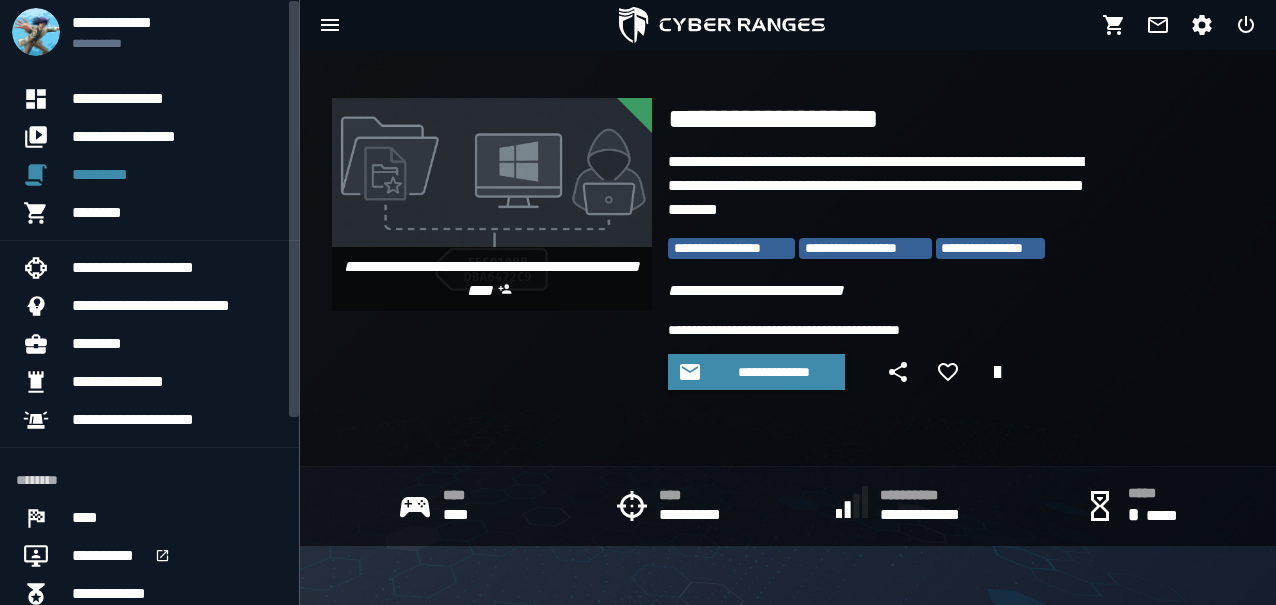scroll, scrollTop: 1, scrollLeft: 0, axis: vertical 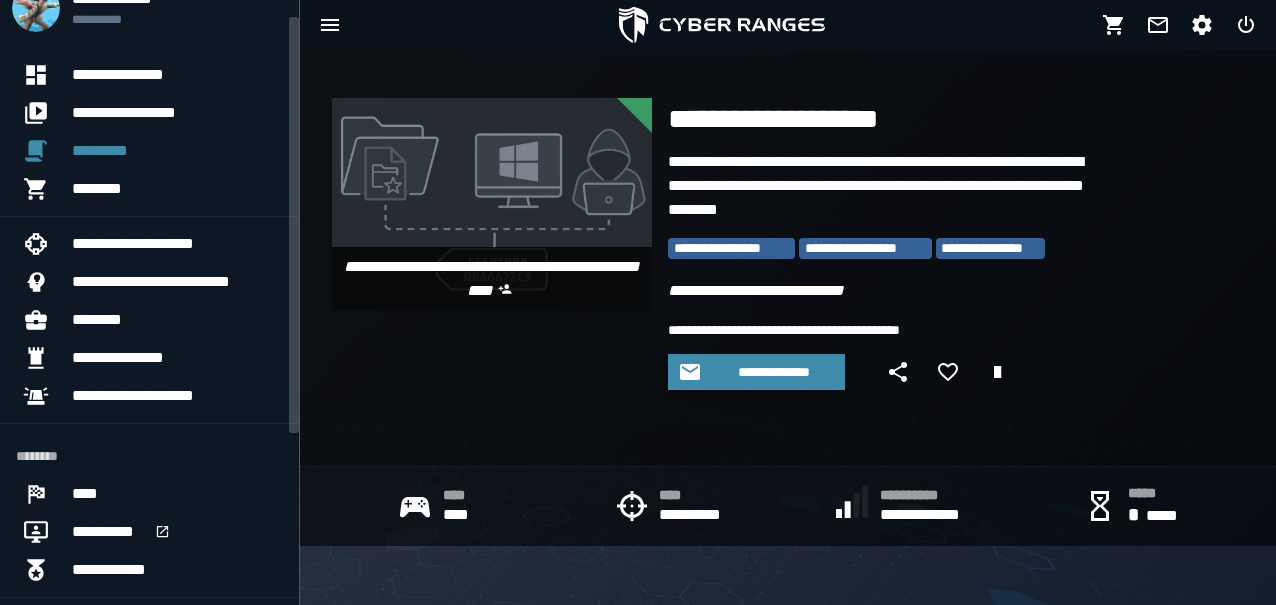 drag, startPoint x: 295, startPoint y: 400, endPoint x: 295, endPoint y: 416, distance: 16 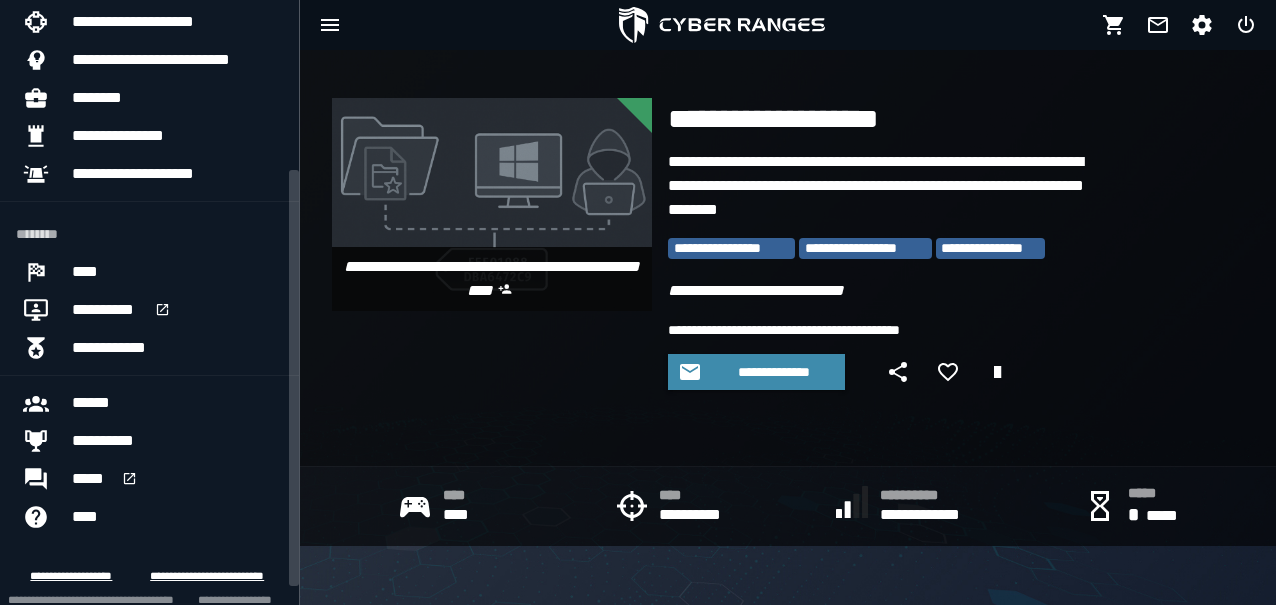drag, startPoint x: 295, startPoint y: 416, endPoint x: 317, endPoint y: 568, distance: 153.58385 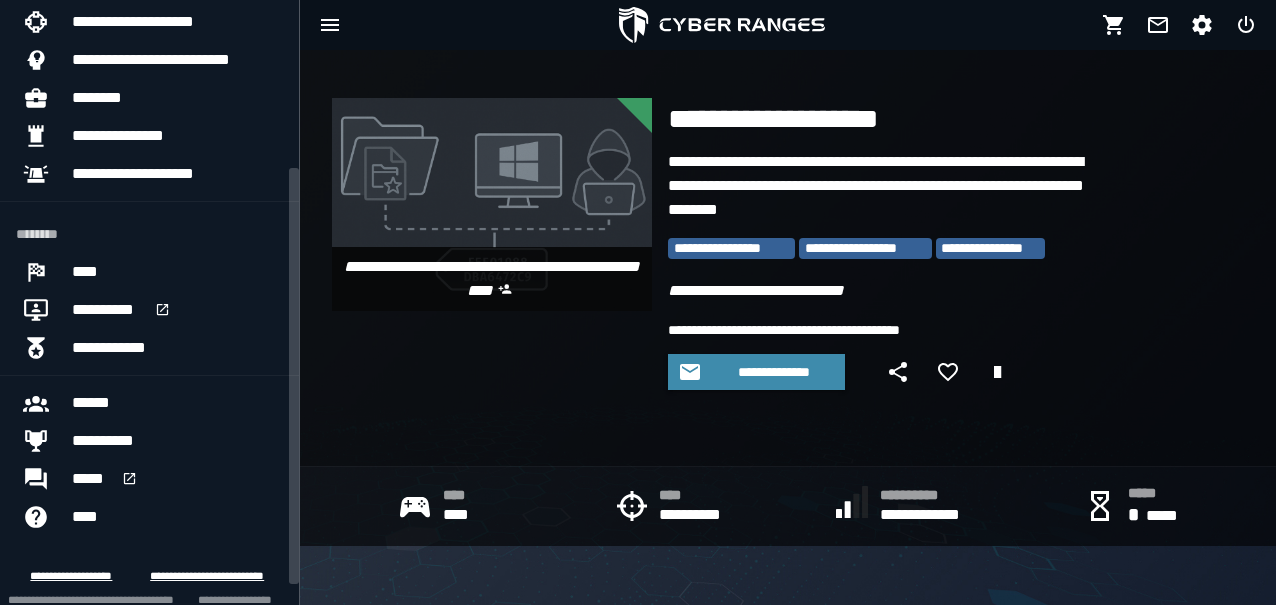 scroll, scrollTop: 244, scrollLeft: 0, axis: vertical 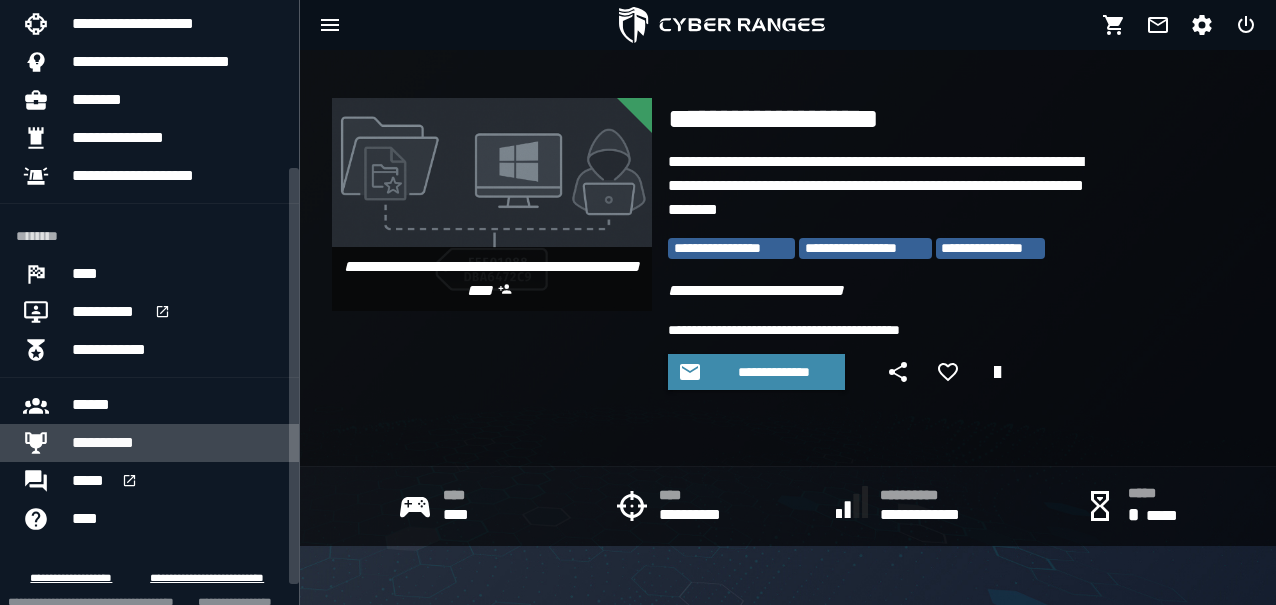 click on "**********" at bounding box center [177, 443] 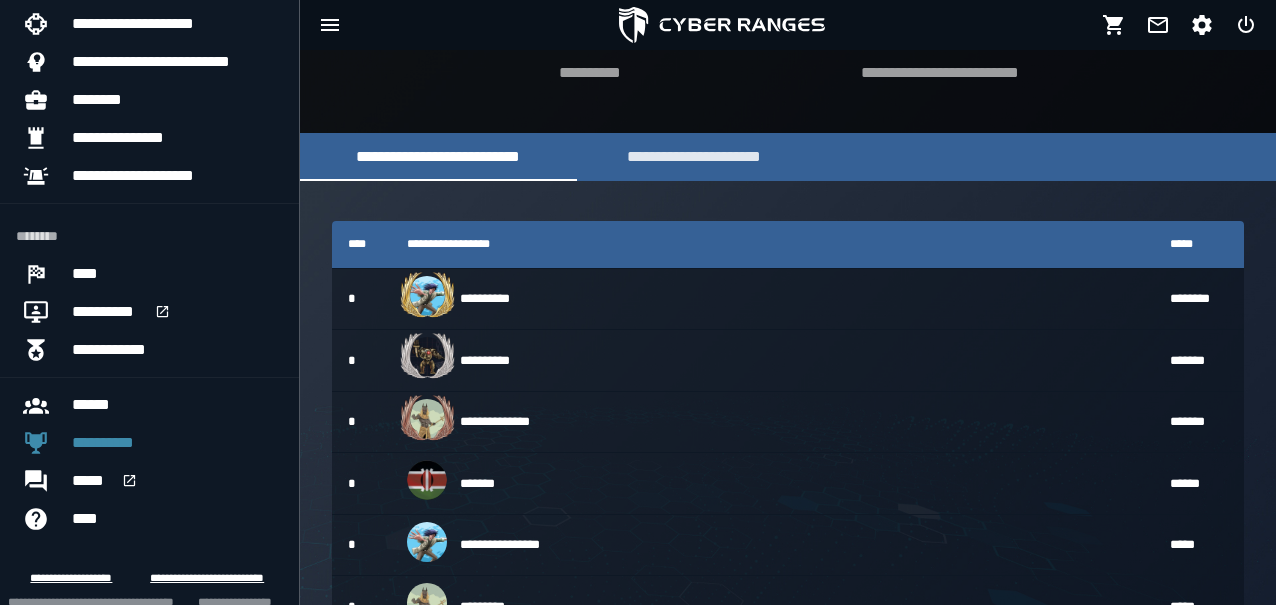 scroll, scrollTop: 242, scrollLeft: 0, axis: vertical 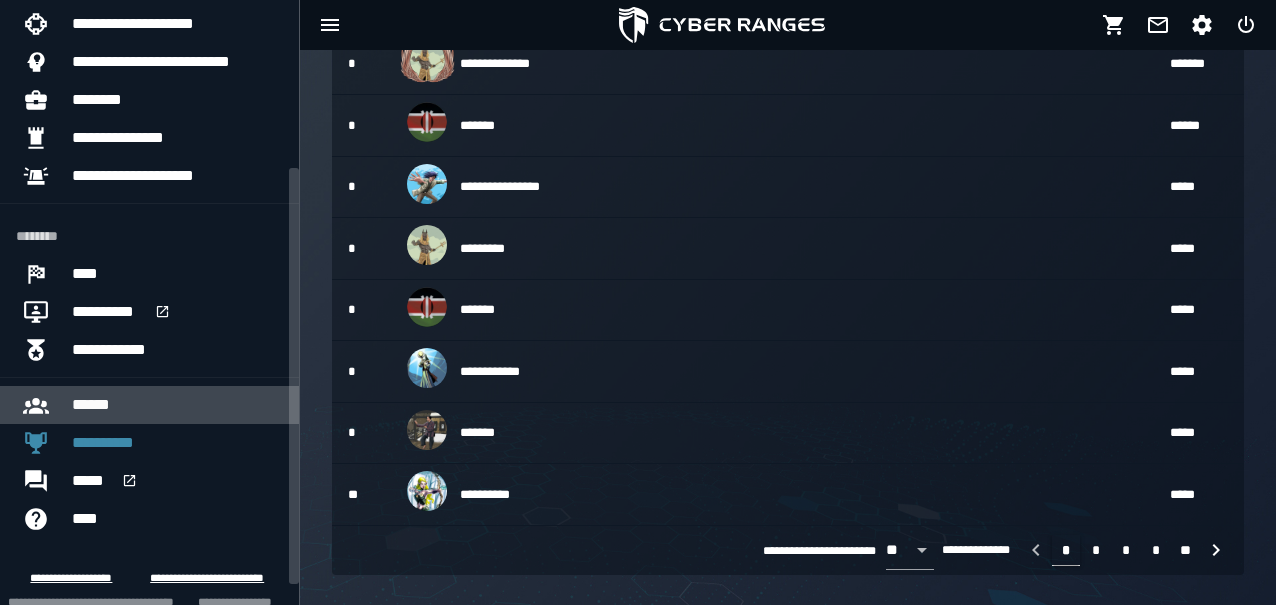 click on "******" at bounding box center (177, 405) 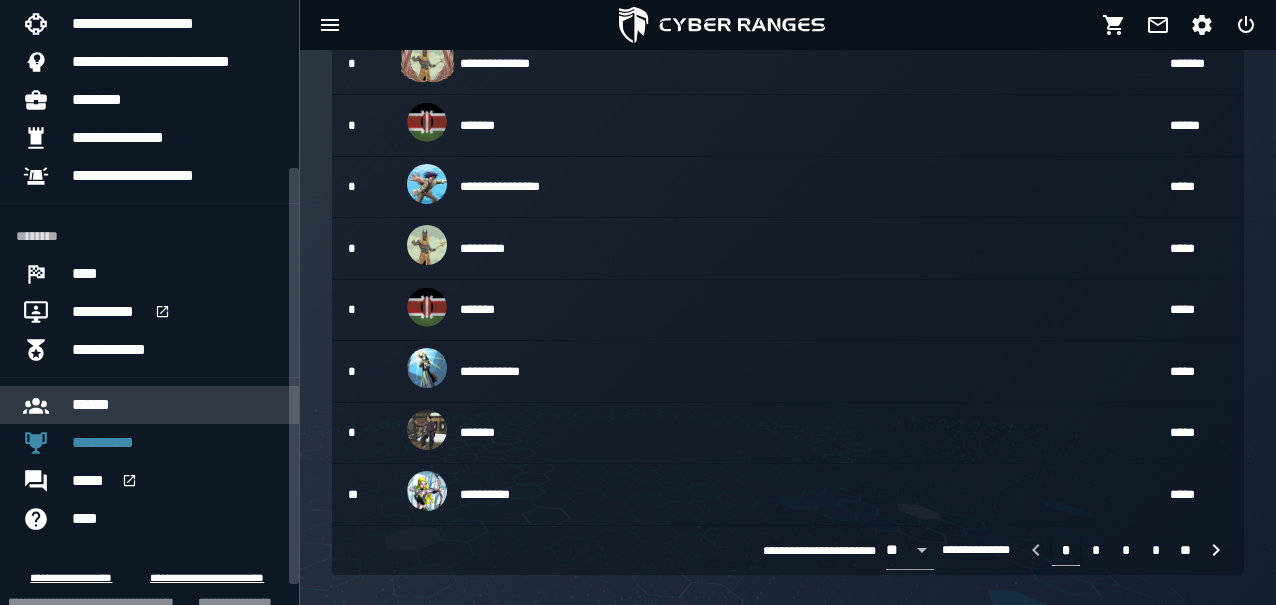 scroll, scrollTop: 0, scrollLeft: 0, axis: both 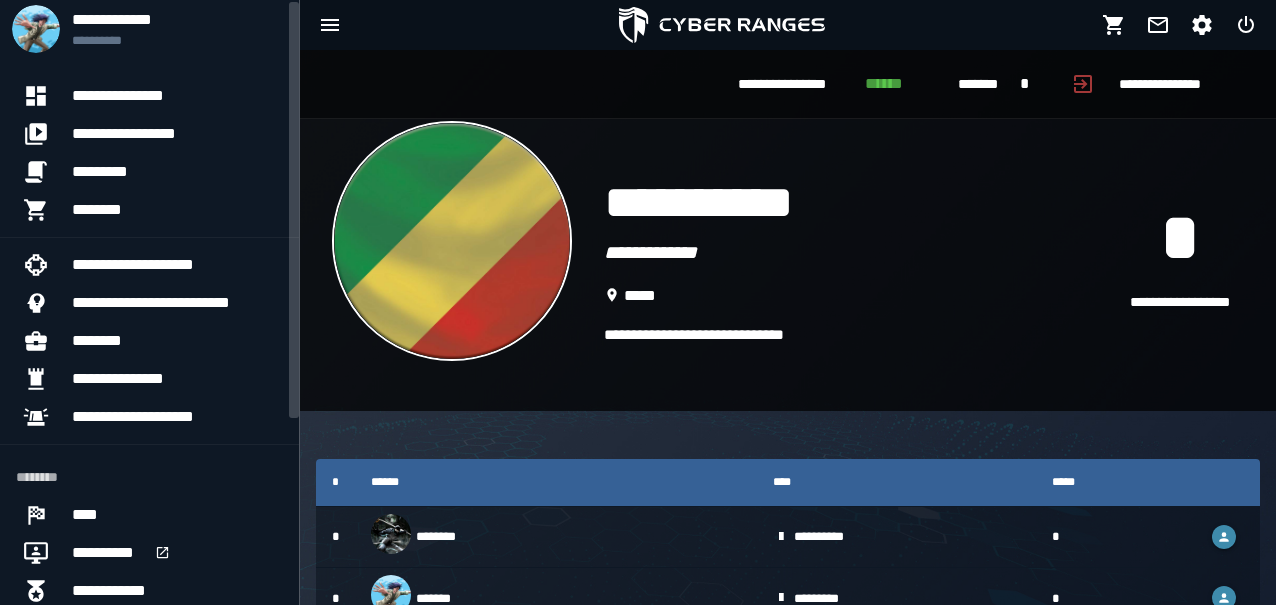 drag, startPoint x: 298, startPoint y: 243, endPoint x: 252, endPoint y: 77, distance: 172.25563 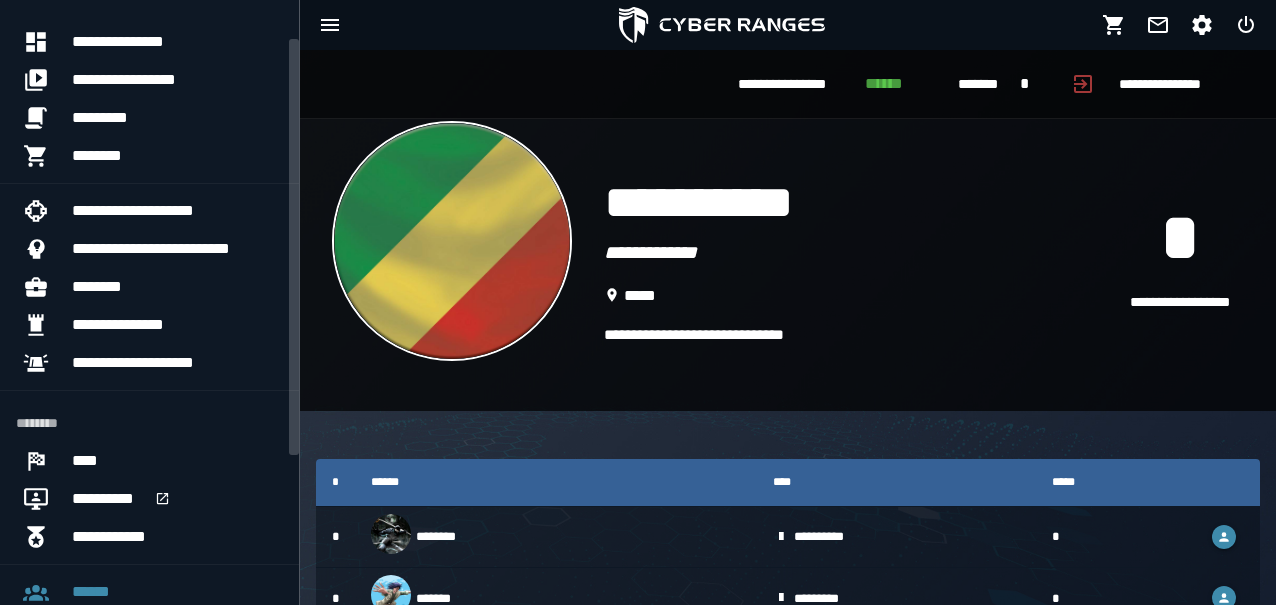 scroll, scrollTop: 58, scrollLeft: 0, axis: vertical 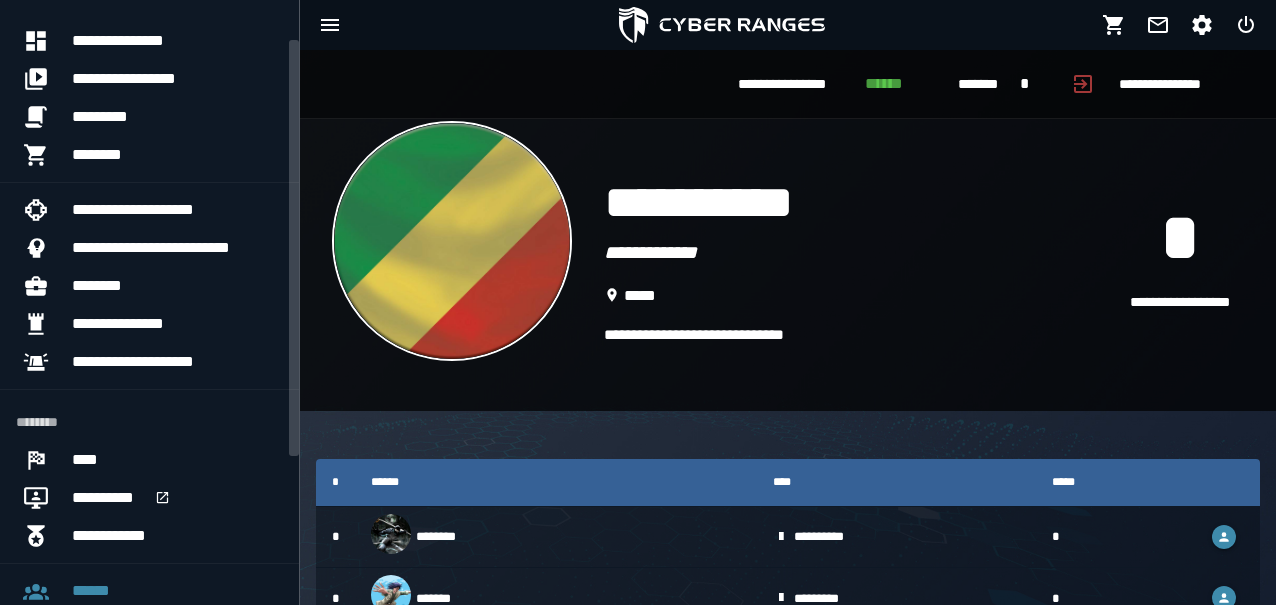 drag, startPoint x: 294, startPoint y: 125, endPoint x: 293, endPoint y: 163, distance: 38.013157 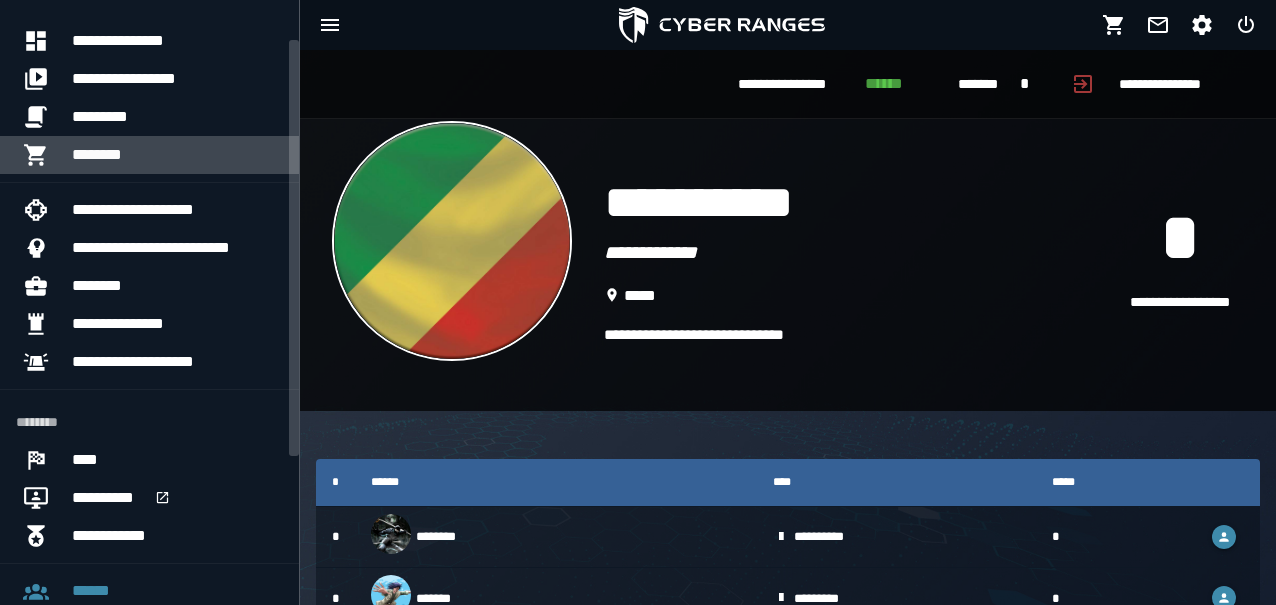 click on "********" at bounding box center [177, 155] 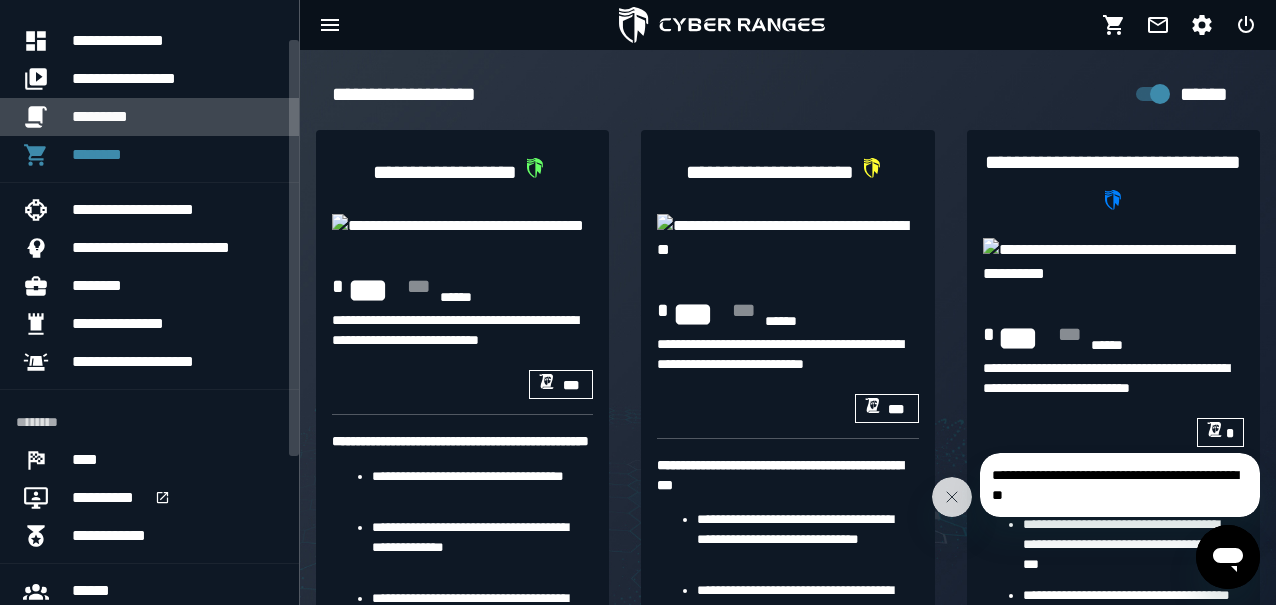 click on "*********" at bounding box center (177, 117) 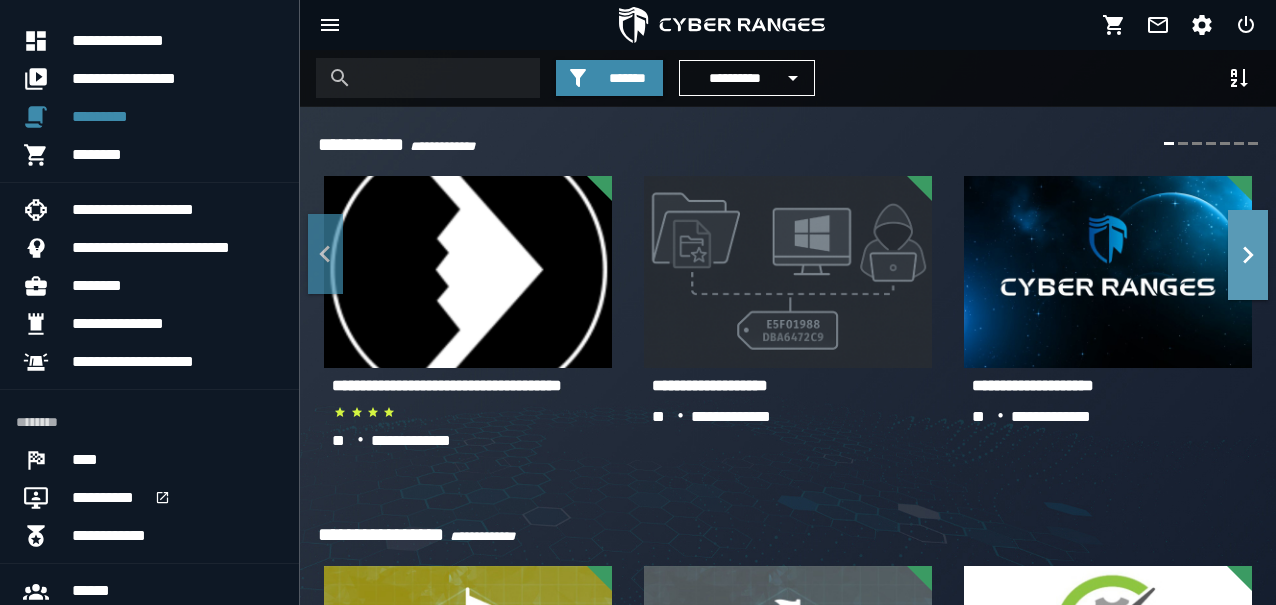 click 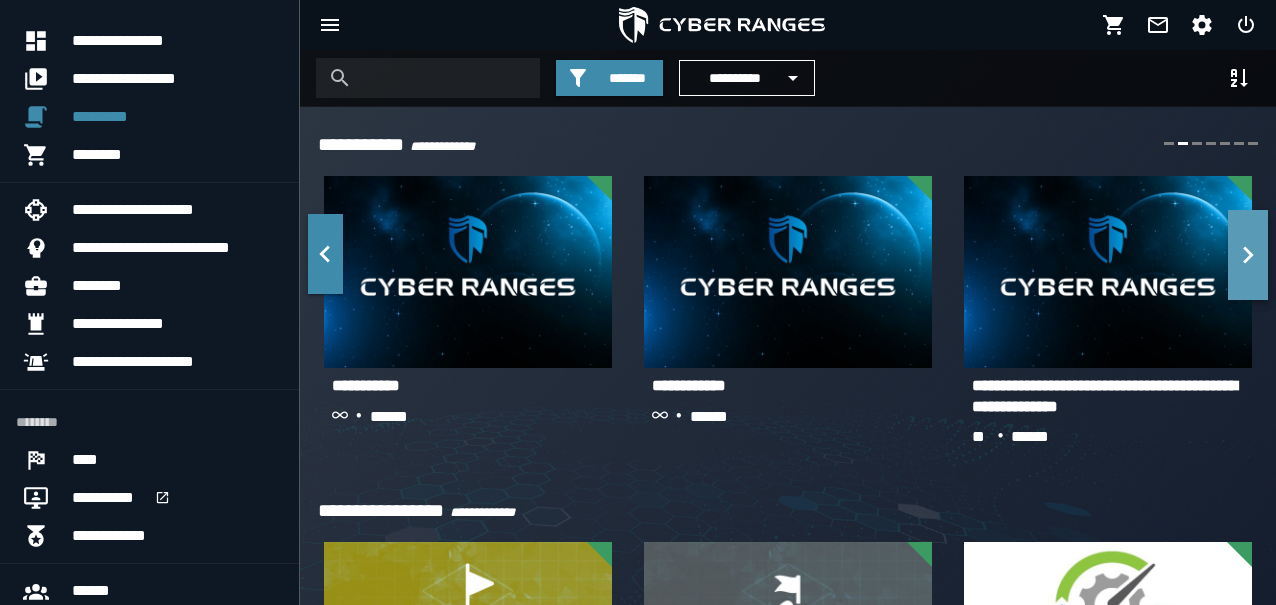 click 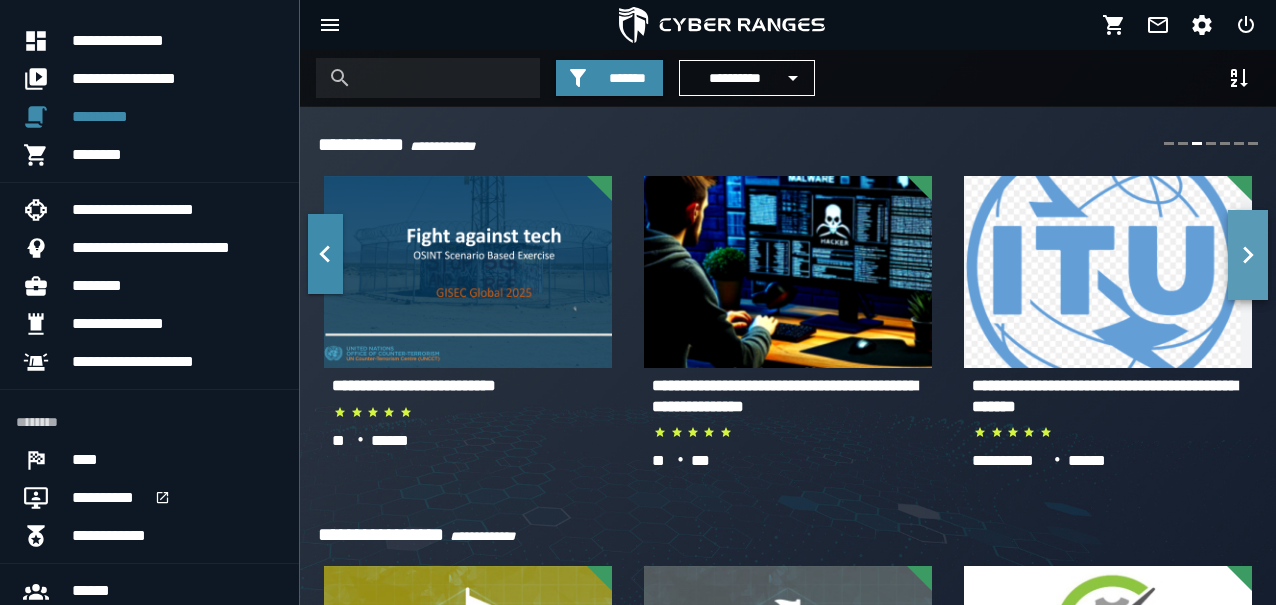 click 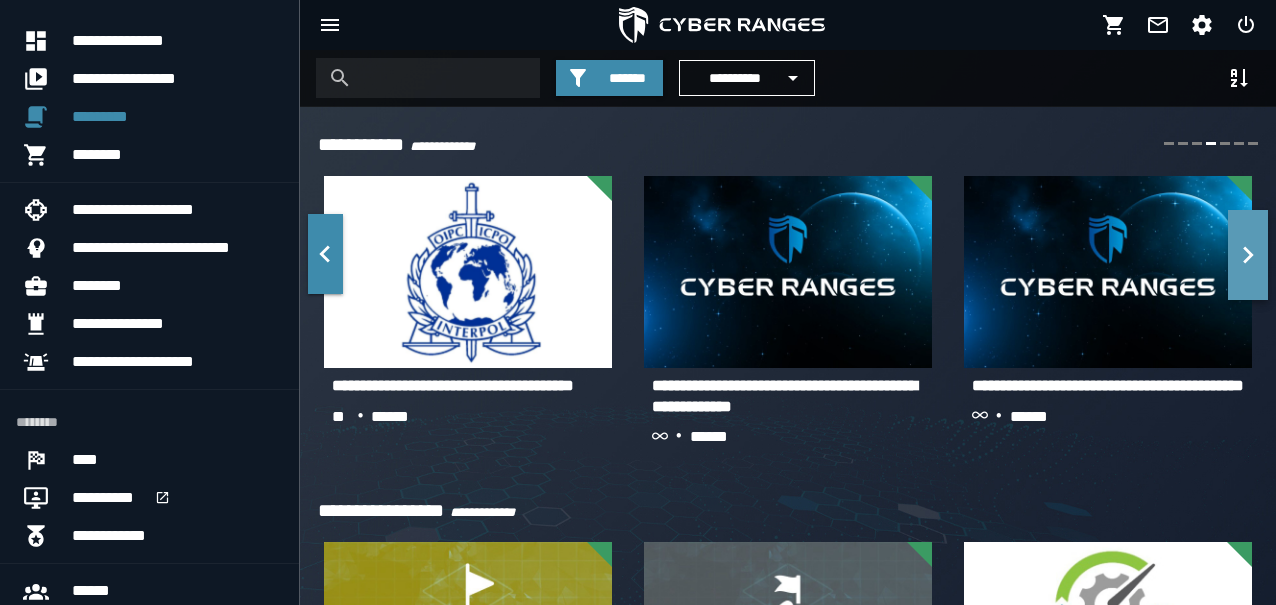 click 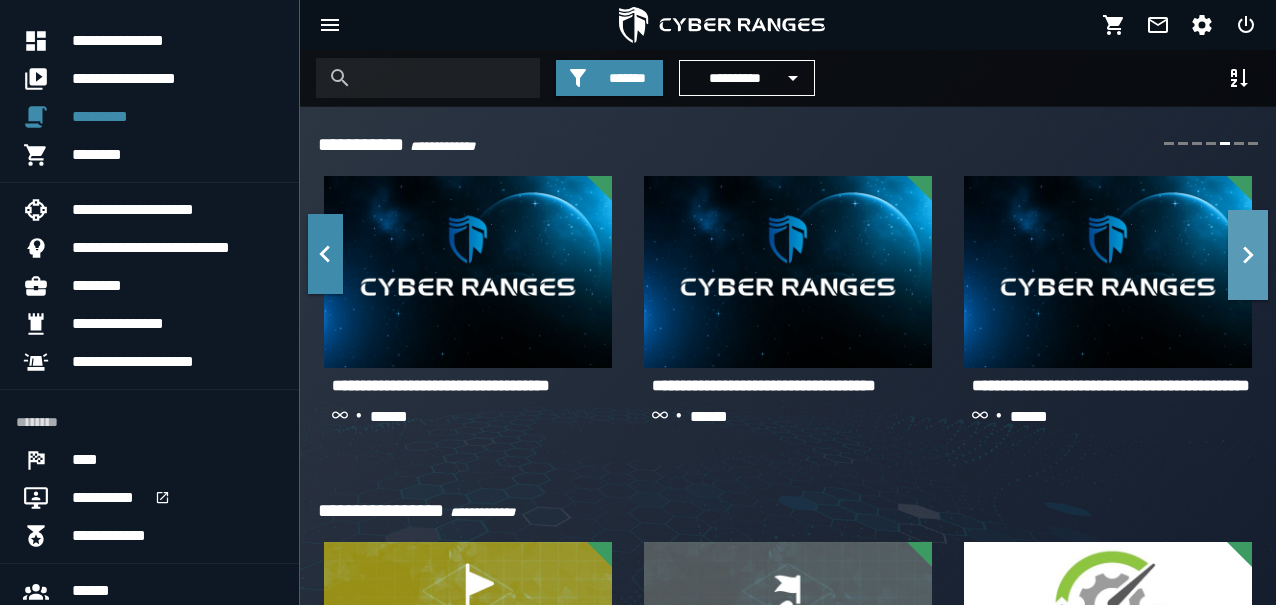 click 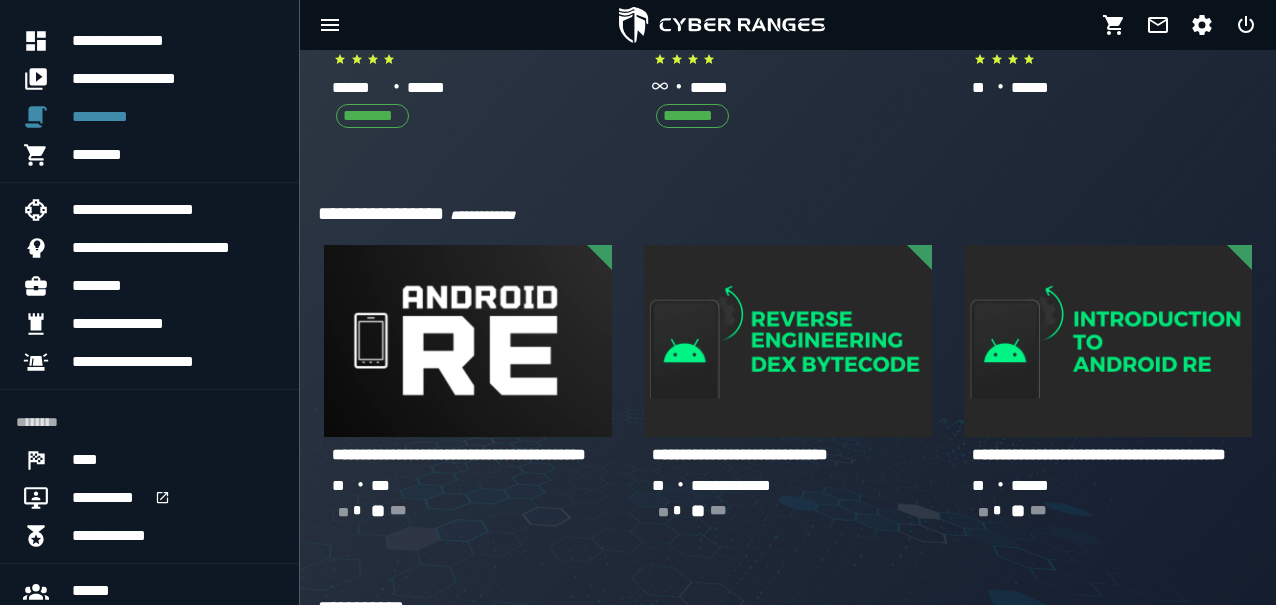 scroll, scrollTop: 1142, scrollLeft: 0, axis: vertical 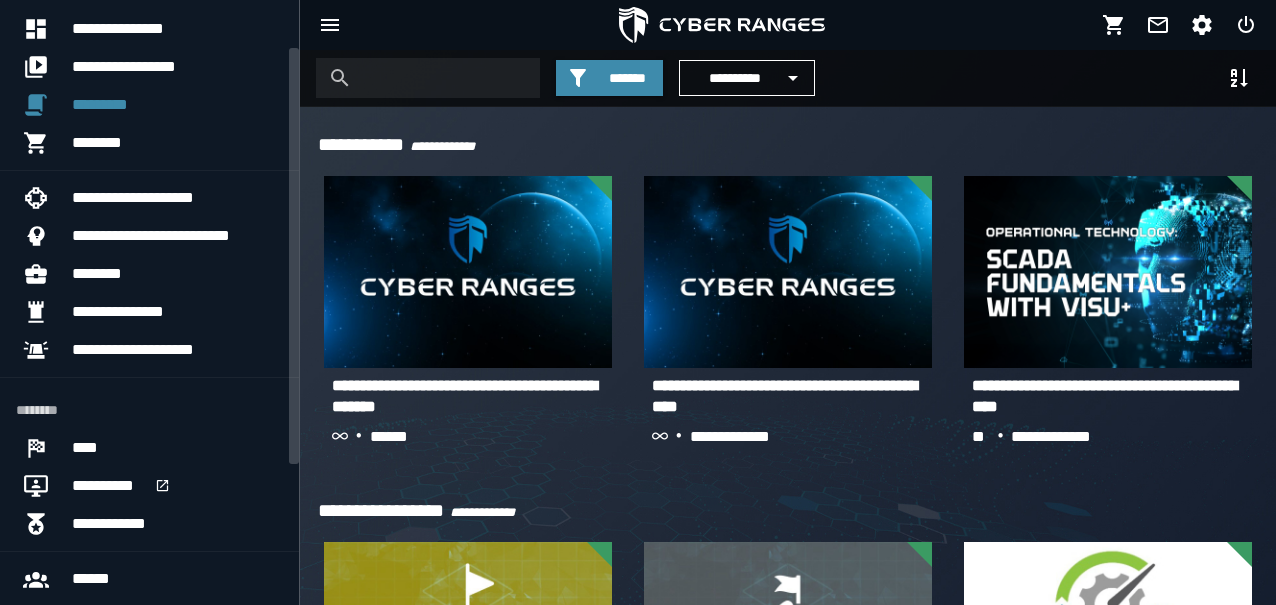 click on "**********" at bounding box center (638, 2989) 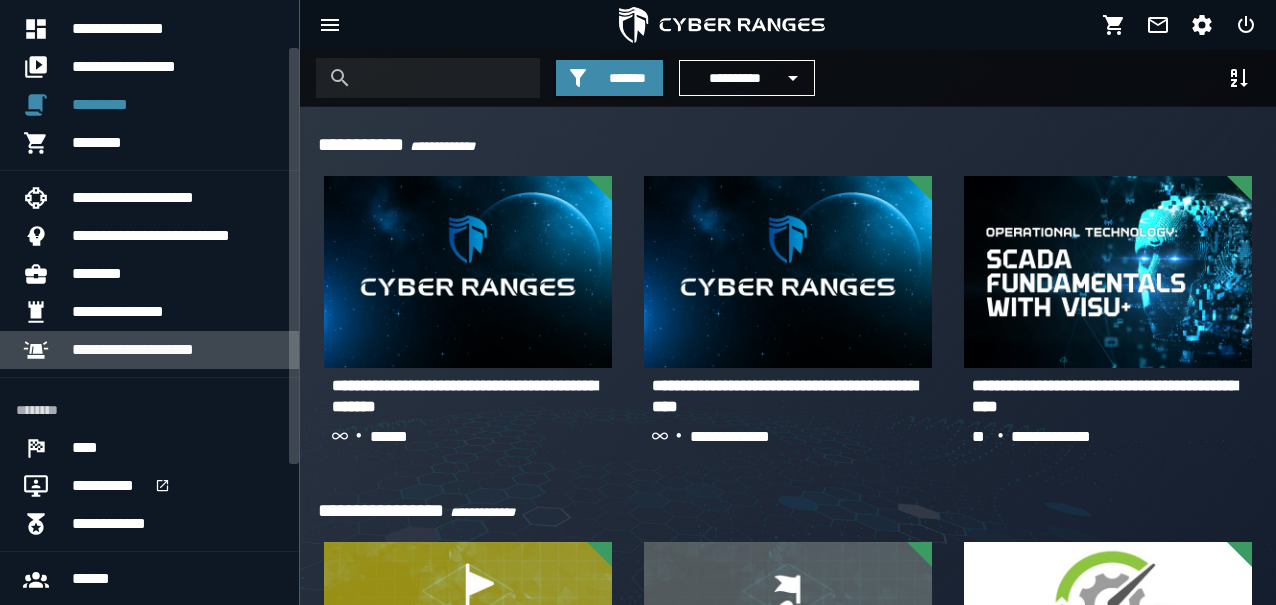 click on "**********" at bounding box center [153, 350] 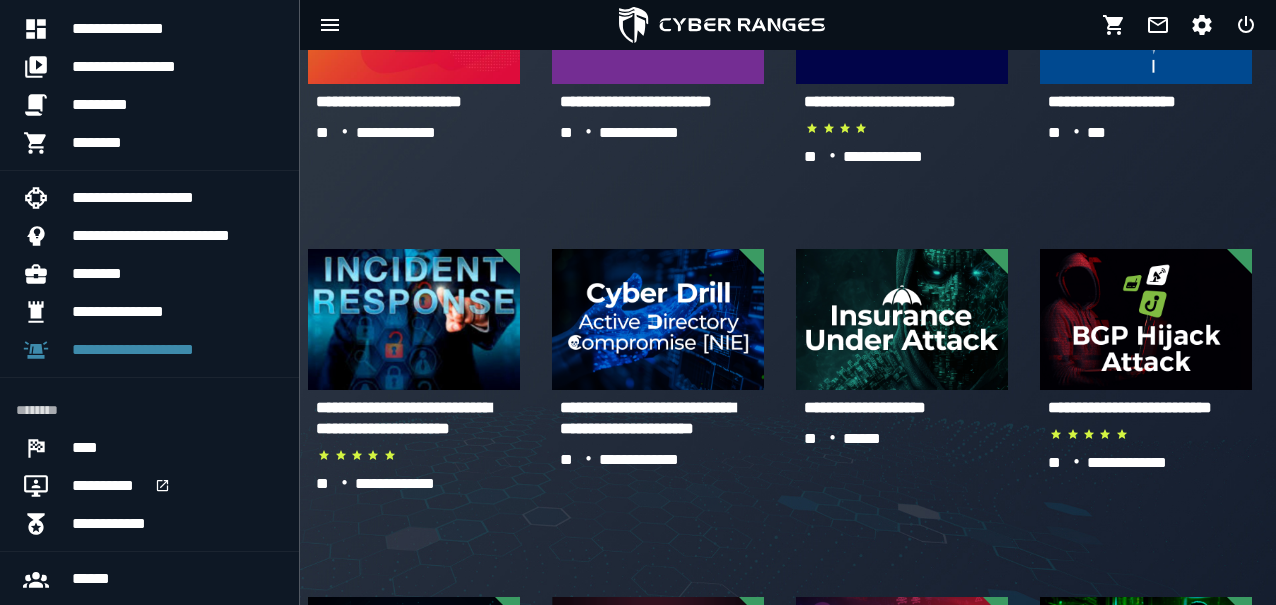 scroll, scrollTop: 294, scrollLeft: 0, axis: vertical 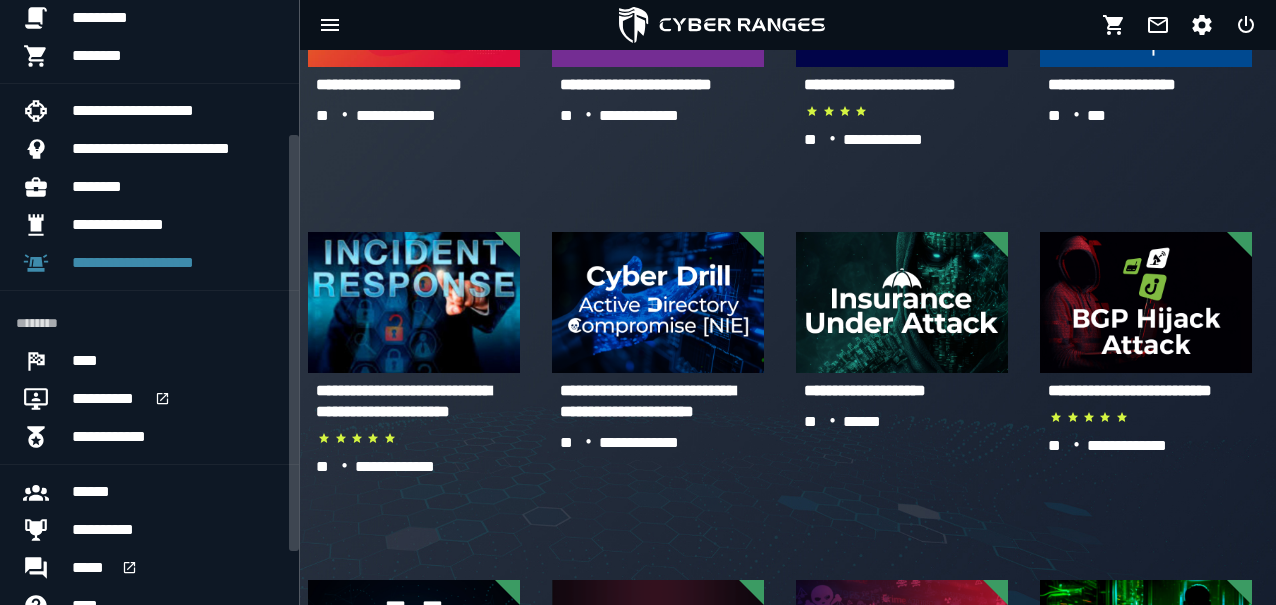 drag, startPoint x: 294, startPoint y: 416, endPoint x: 303, endPoint y: 473, distance: 57.706154 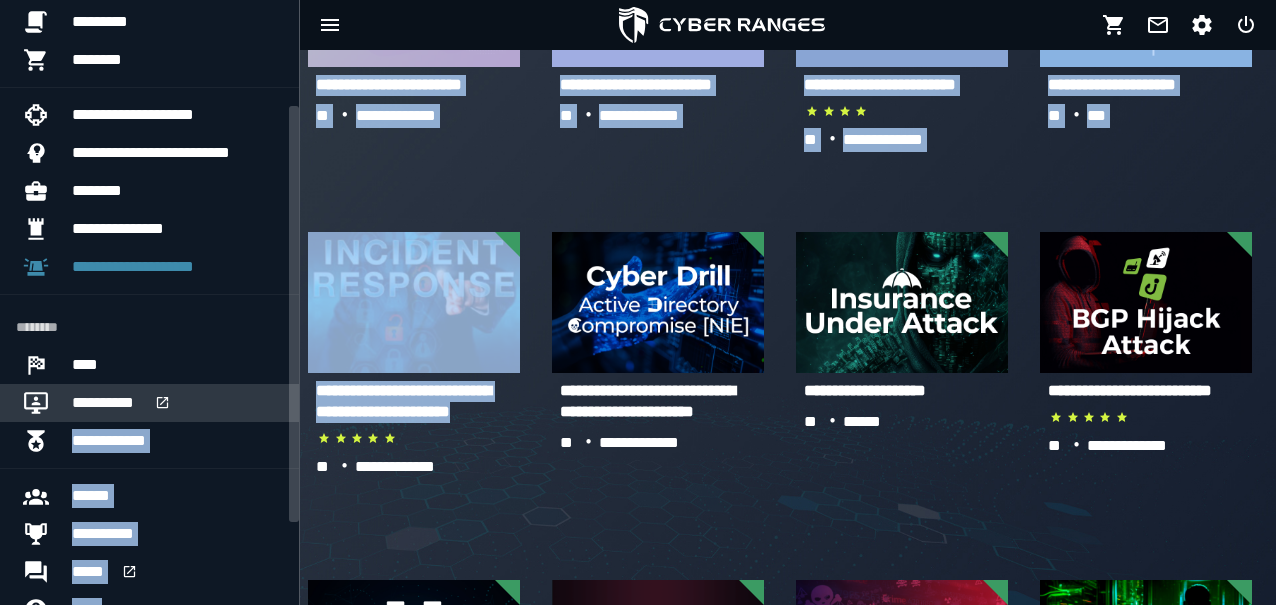 drag, startPoint x: 303, startPoint y: 473, endPoint x: 273, endPoint y: 409, distance: 70.68239 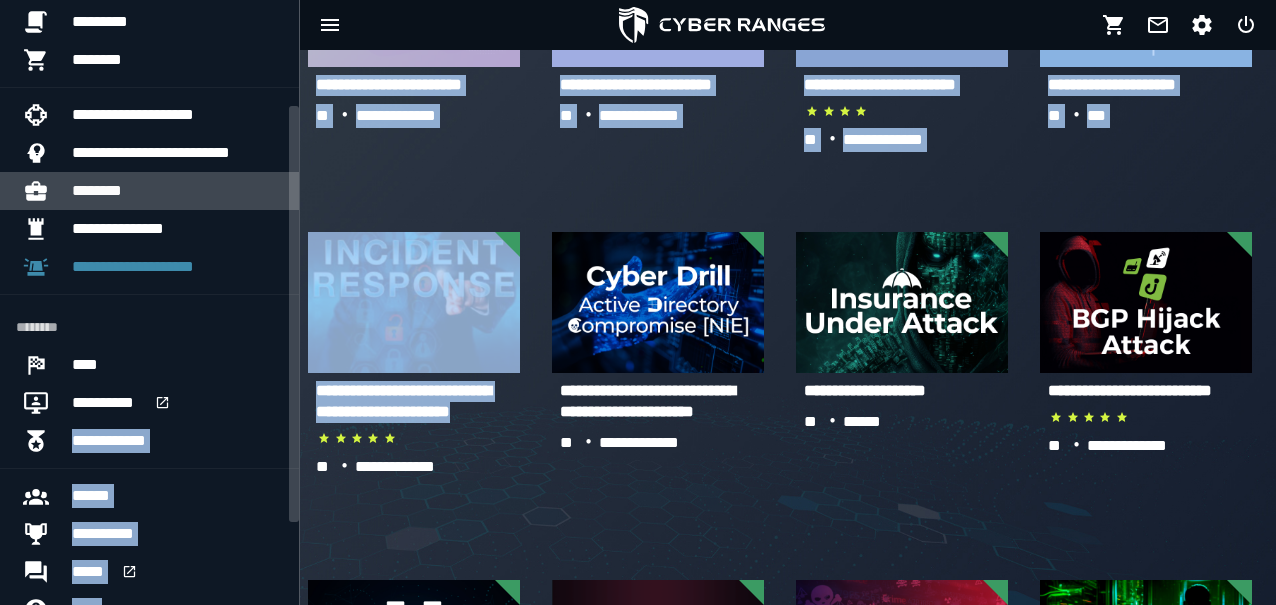 drag, startPoint x: 273, startPoint y: 409, endPoint x: 288, endPoint y: 201, distance: 208.54016 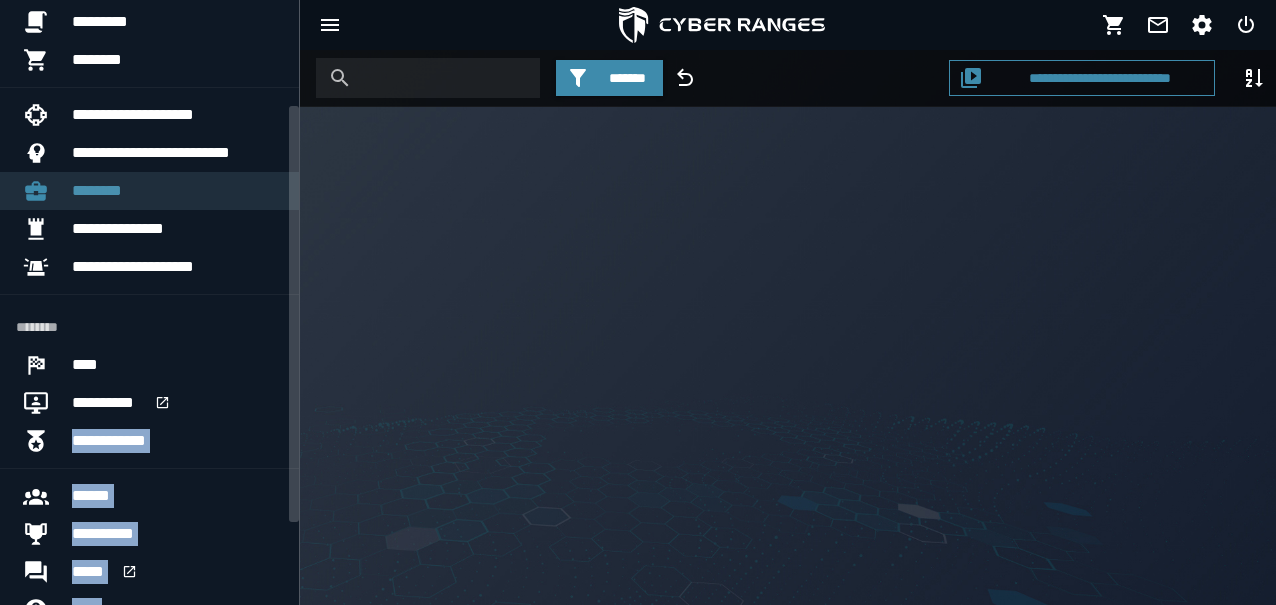 scroll, scrollTop: 0, scrollLeft: 0, axis: both 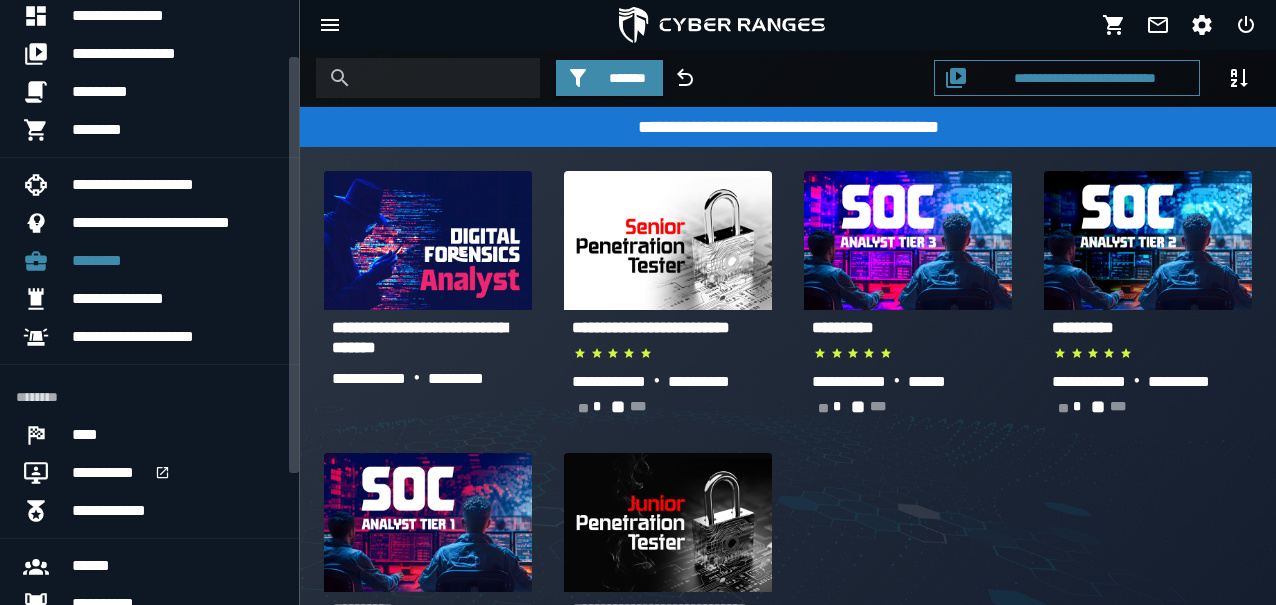 drag, startPoint x: 296, startPoint y: 211, endPoint x: 283, endPoint y: 163, distance: 49.729267 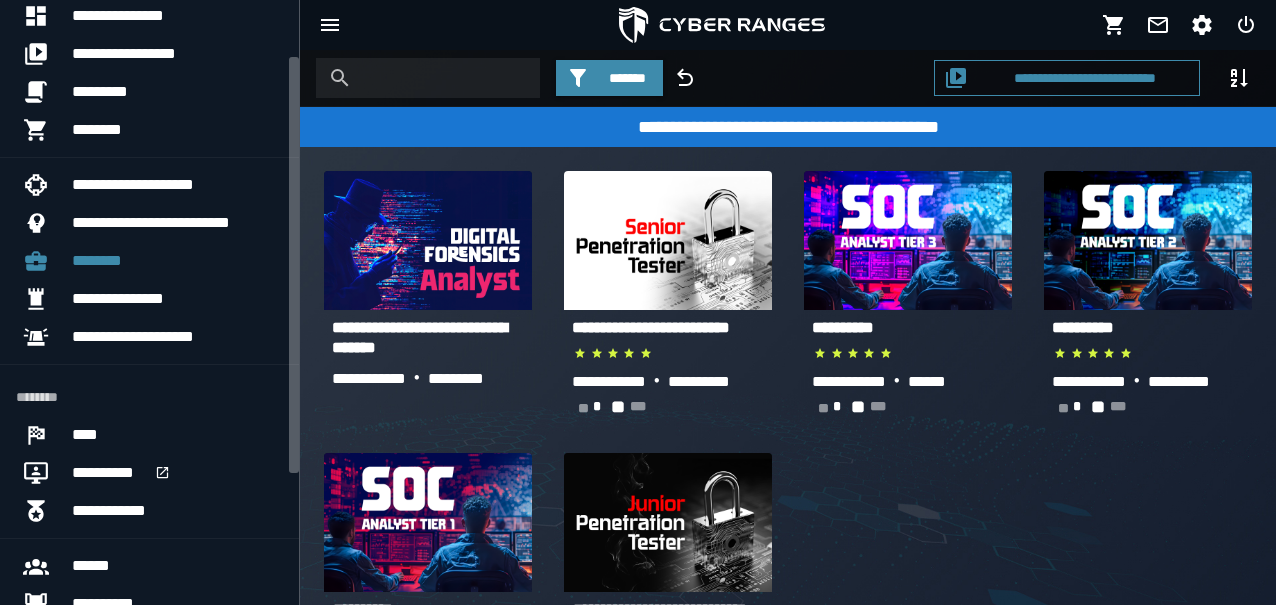 click 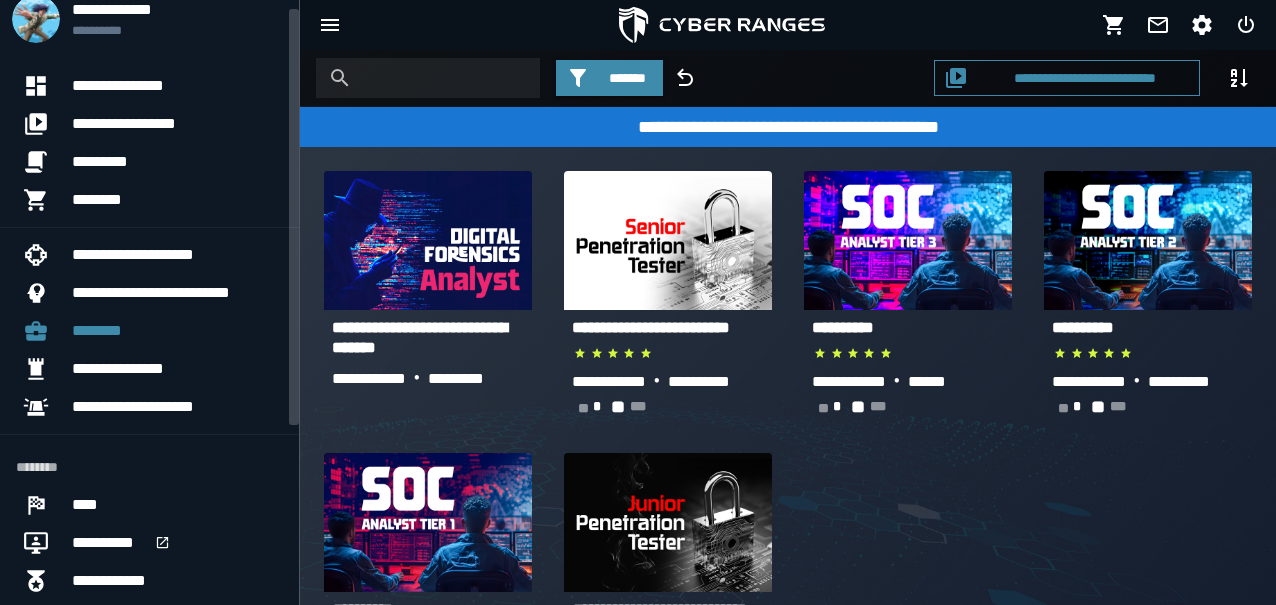 scroll, scrollTop: 0, scrollLeft: 0, axis: both 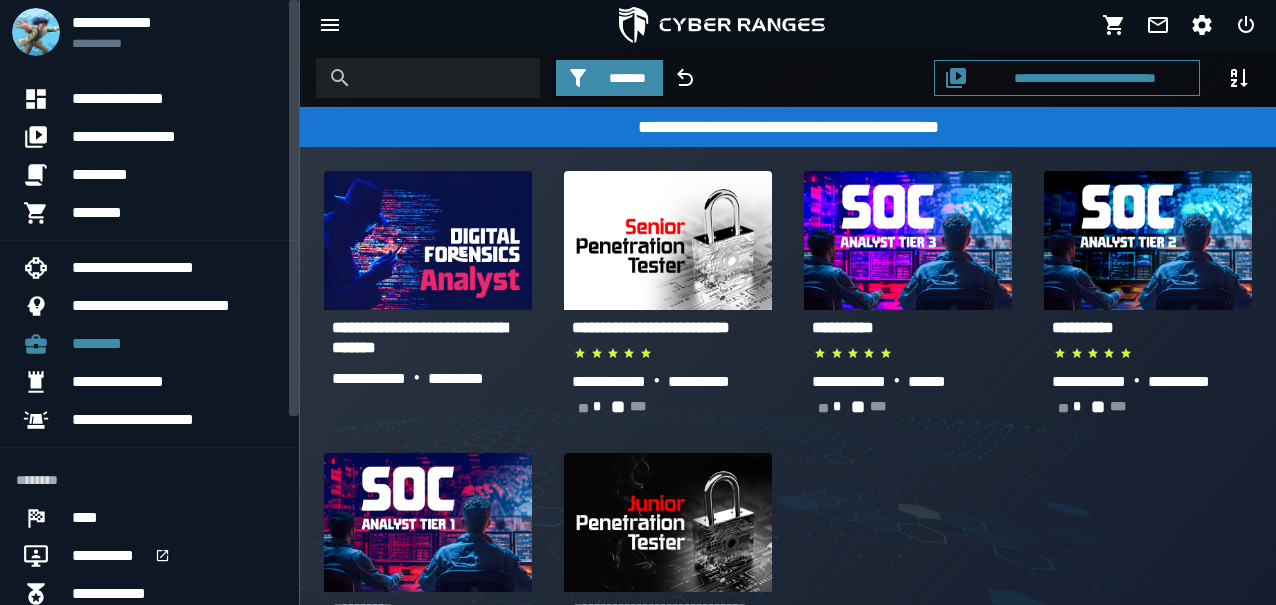 drag, startPoint x: 296, startPoint y: 168, endPoint x: 266, endPoint y: 50, distance: 121.75385 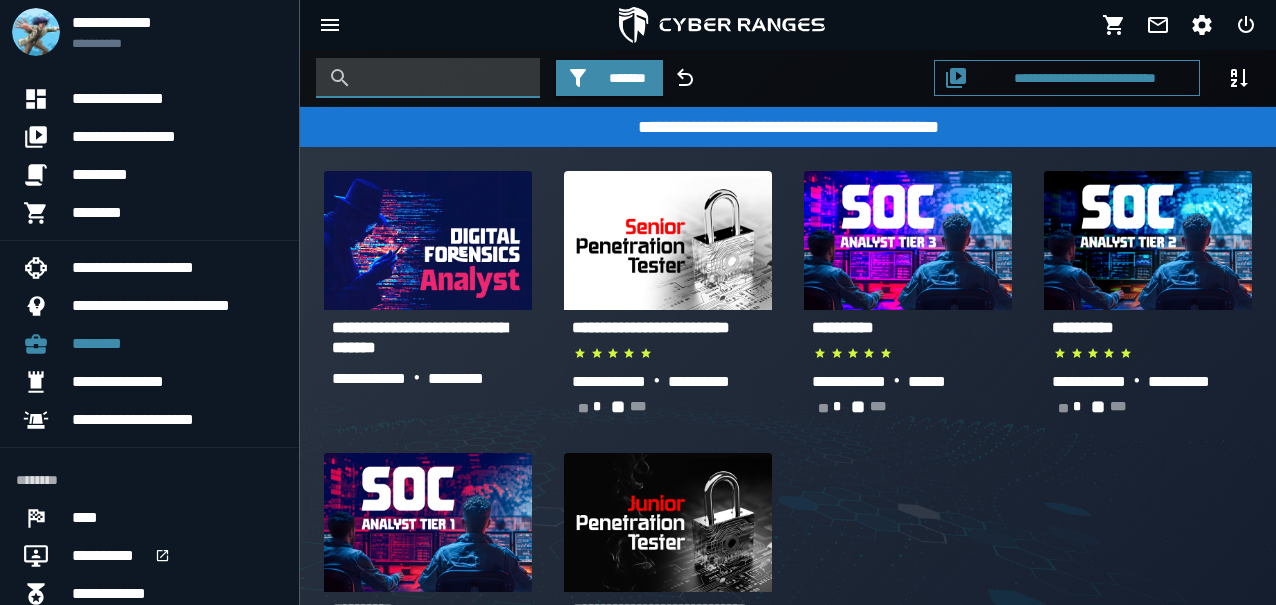 click 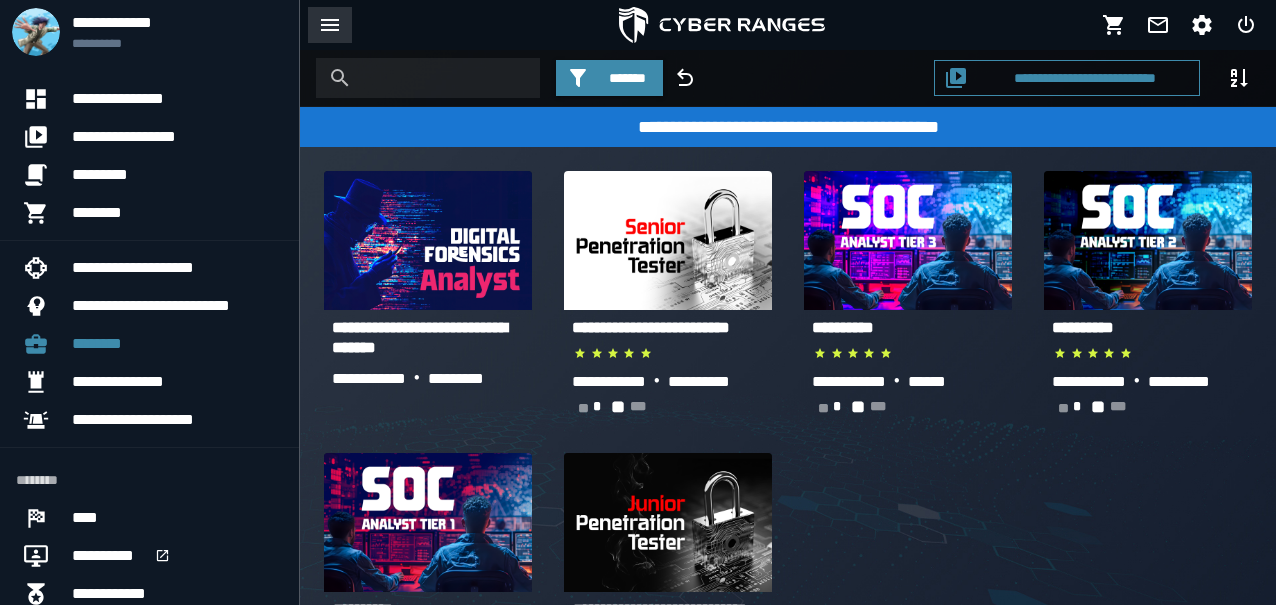 click 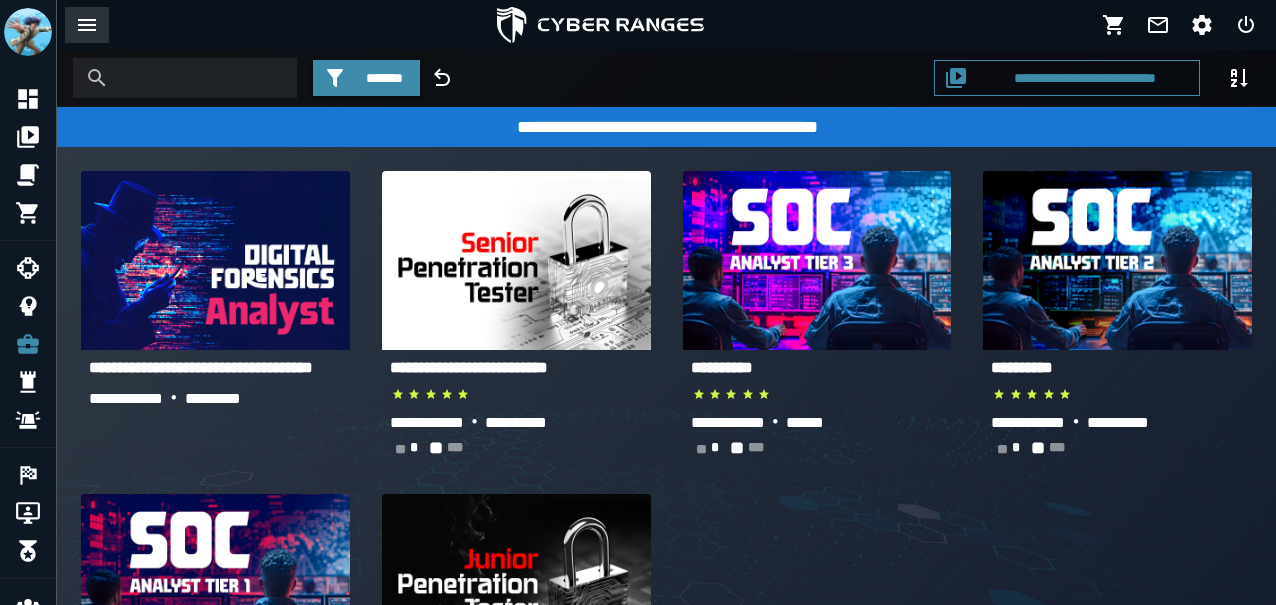 click 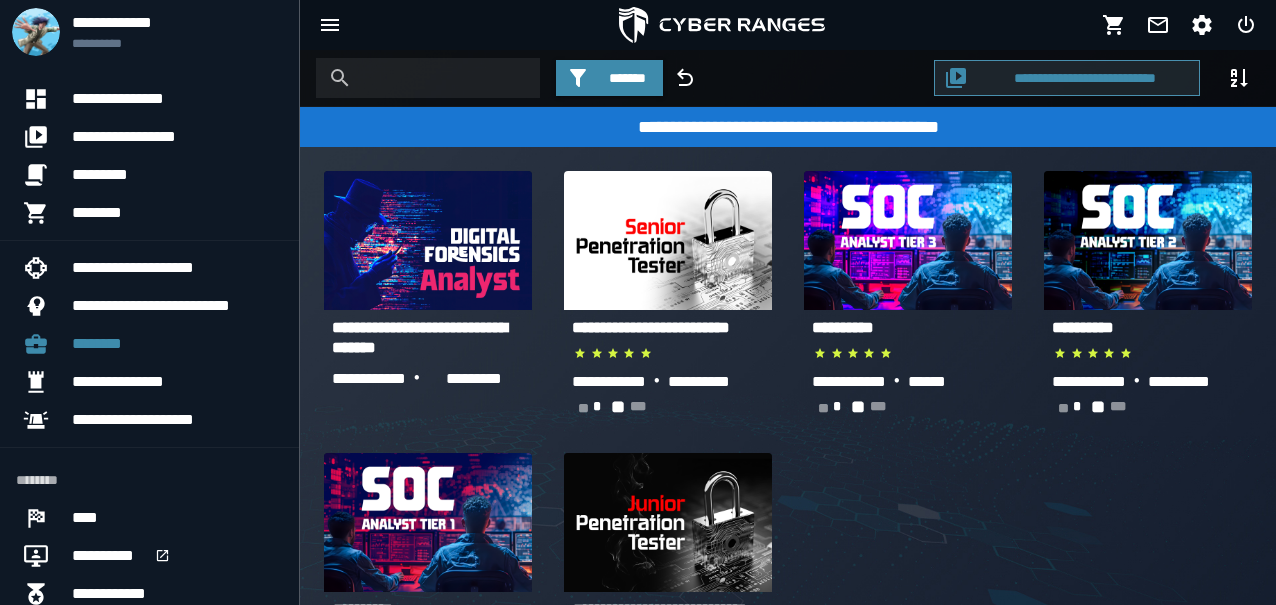 click on "**********" at bounding box center (1085, 78) 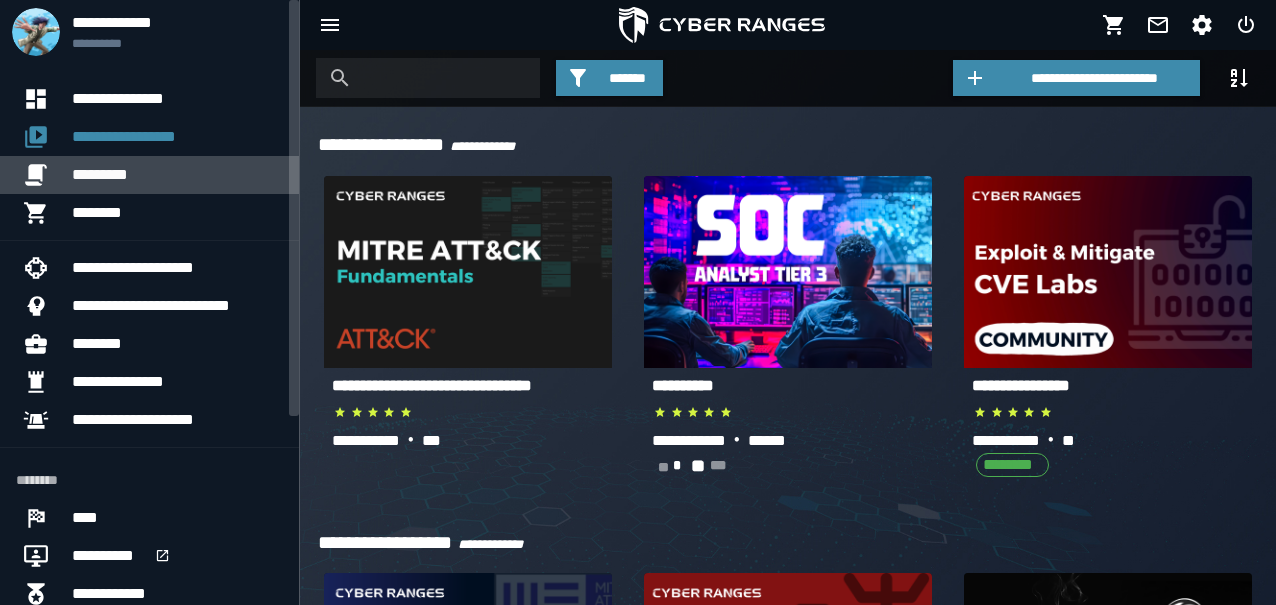 click on "*********" at bounding box center (177, 175) 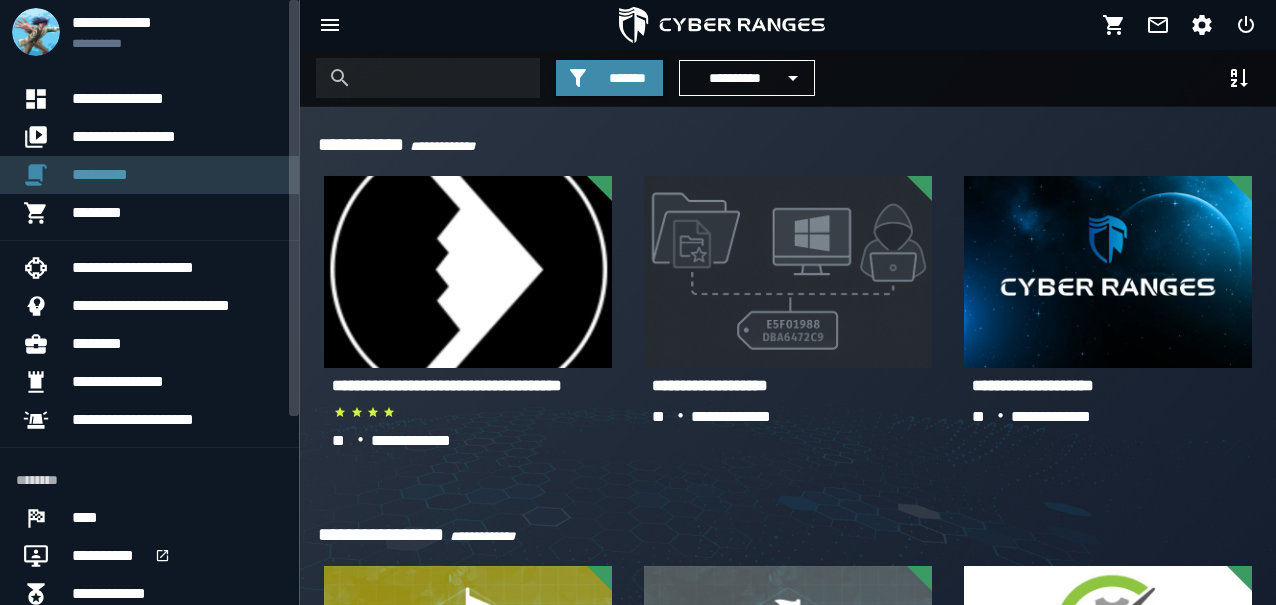 click on "*********" at bounding box center (177, 175) 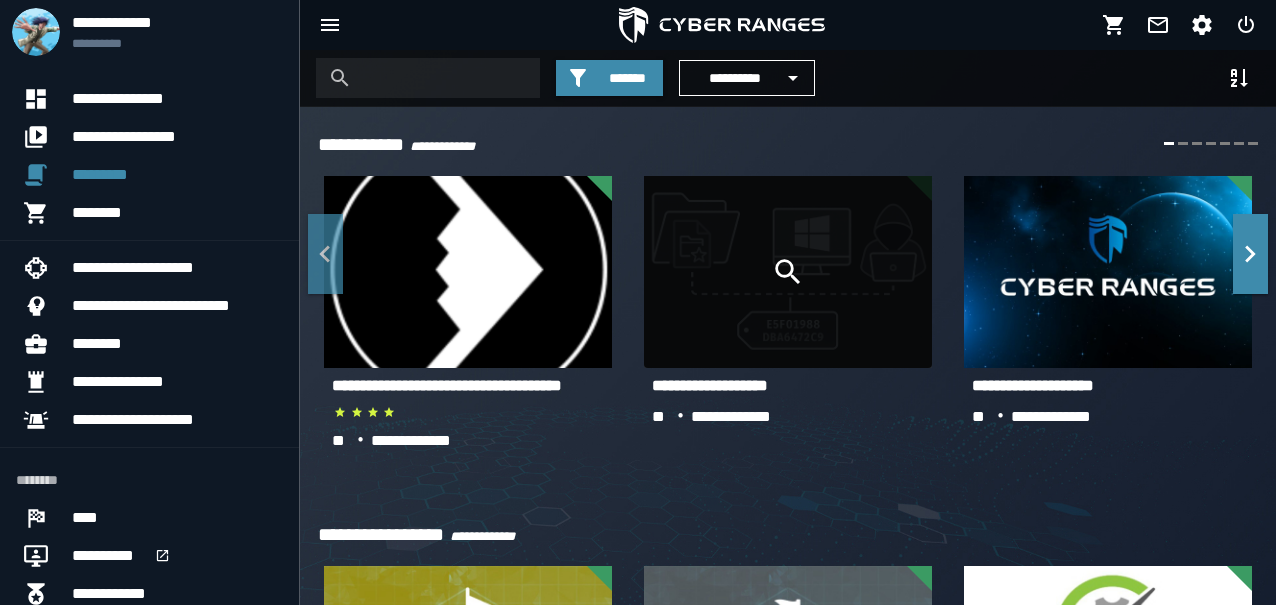 click 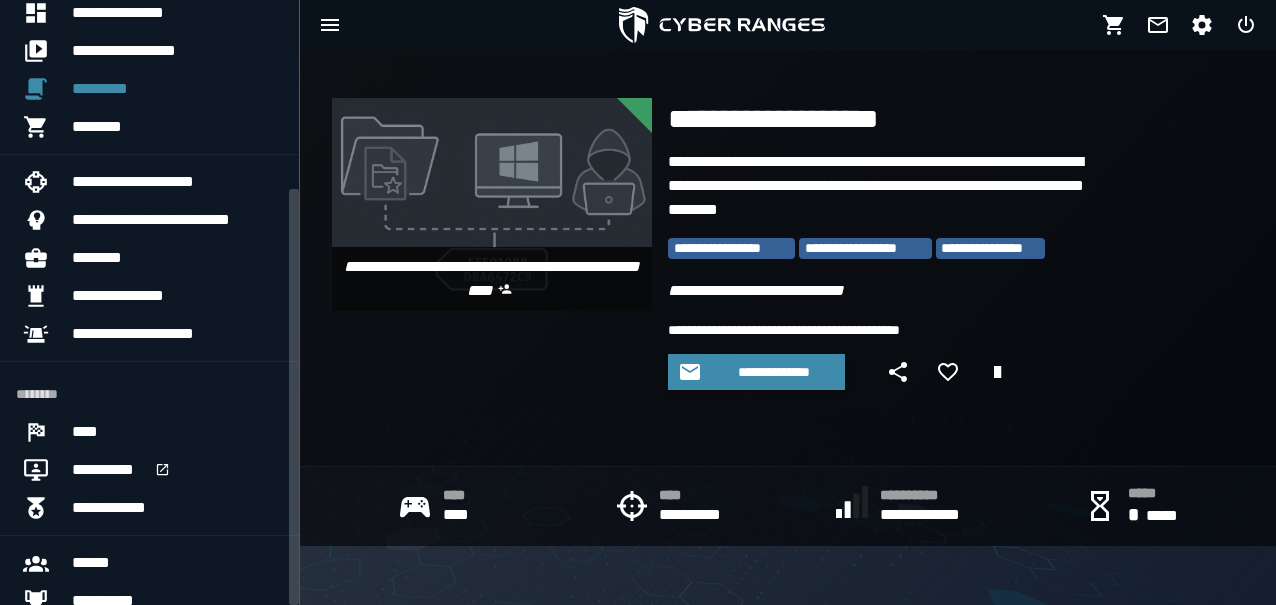 scroll, scrollTop: 274, scrollLeft: 0, axis: vertical 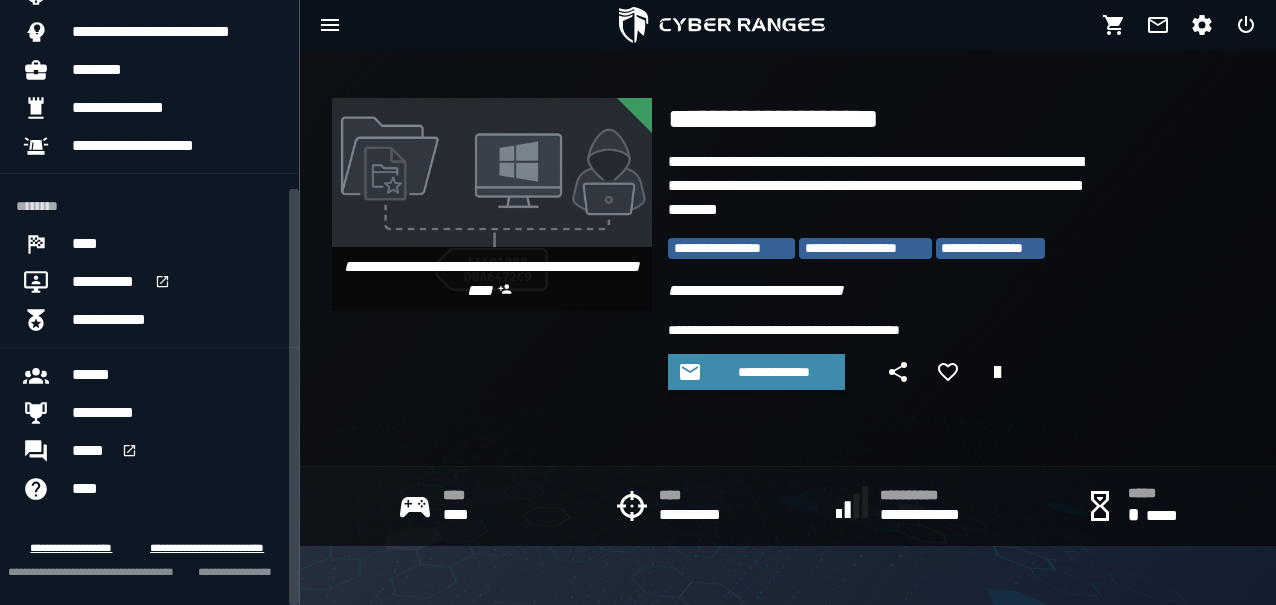 drag, startPoint x: 294, startPoint y: 407, endPoint x: -47, endPoint y: 656, distance: 422.23453 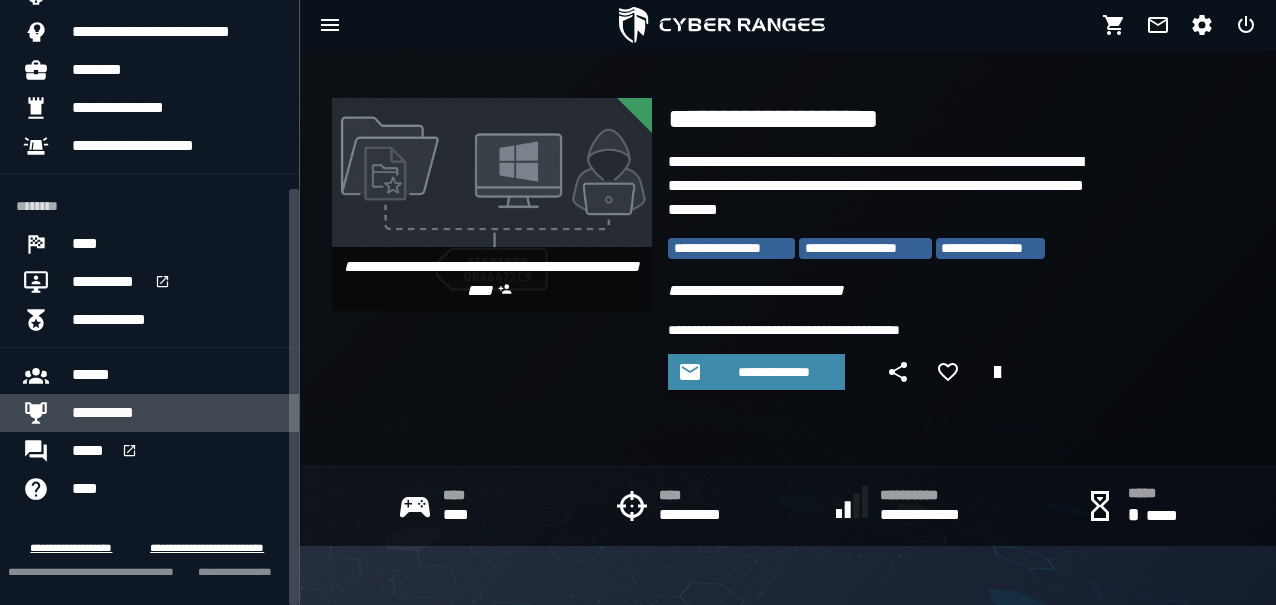 click on "**********" at bounding box center [114, 413] 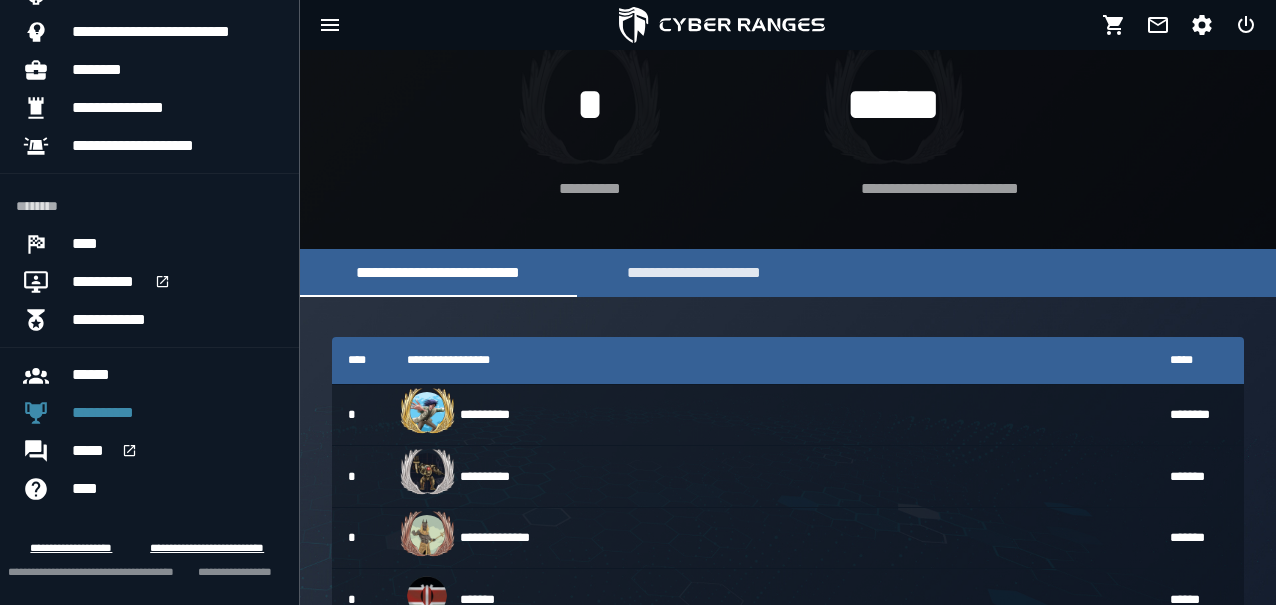 scroll, scrollTop: 129, scrollLeft: 0, axis: vertical 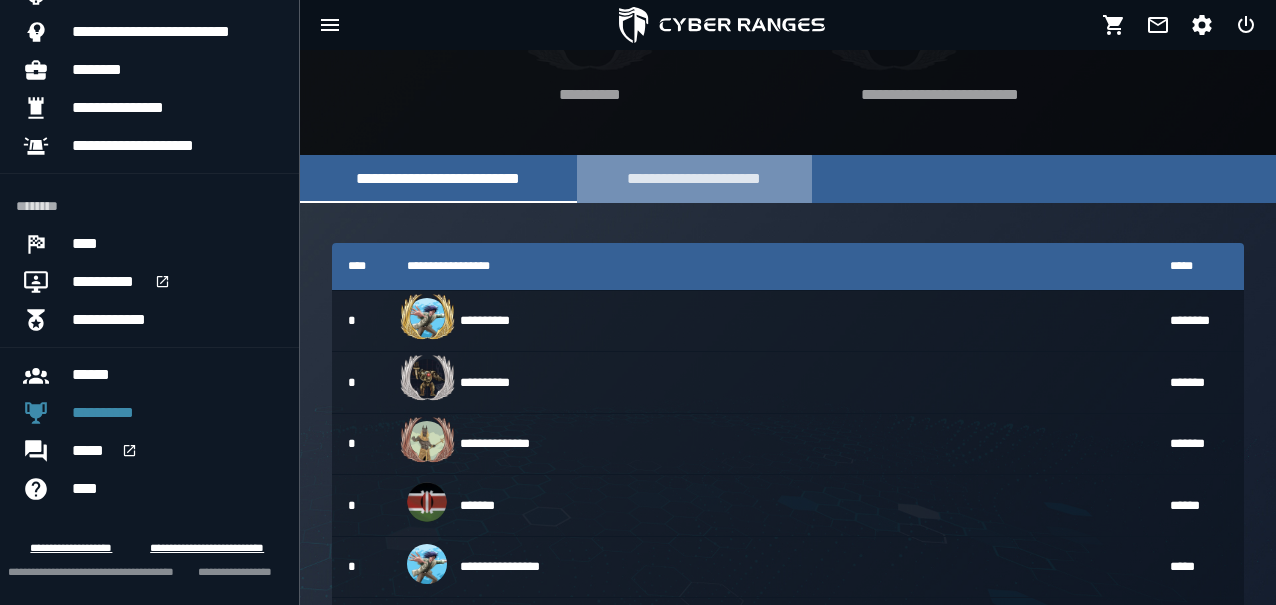 click on "**********" at bounding box center [694, 178] 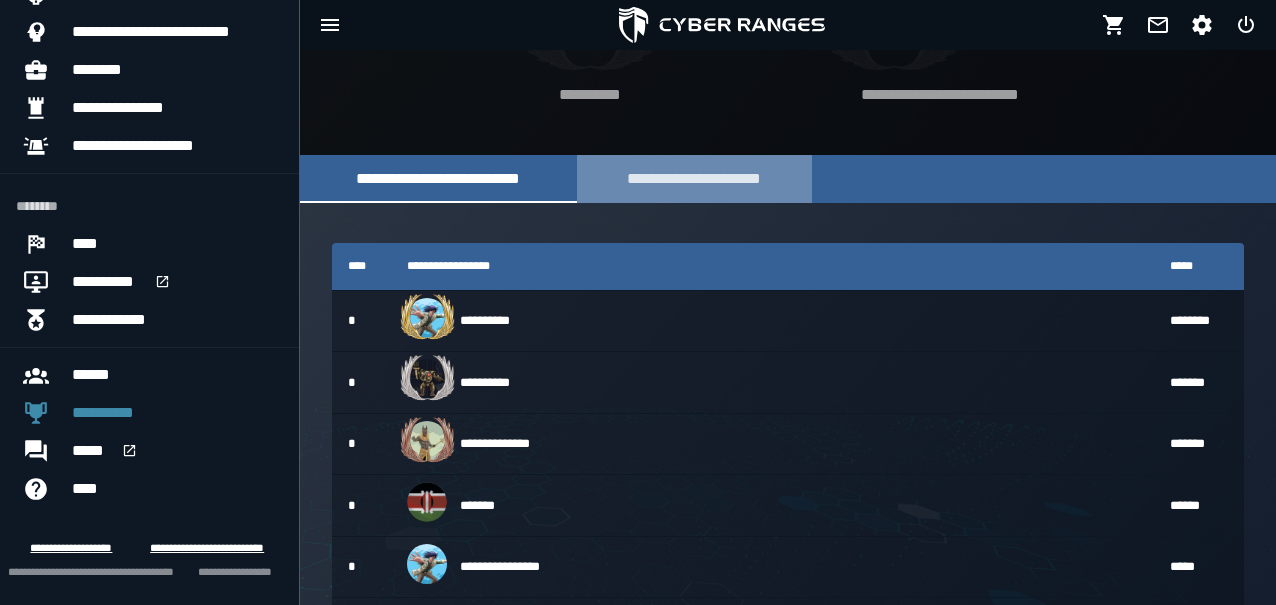 scroll, scrollTop: 0, scrollLeft: 0, axis: both 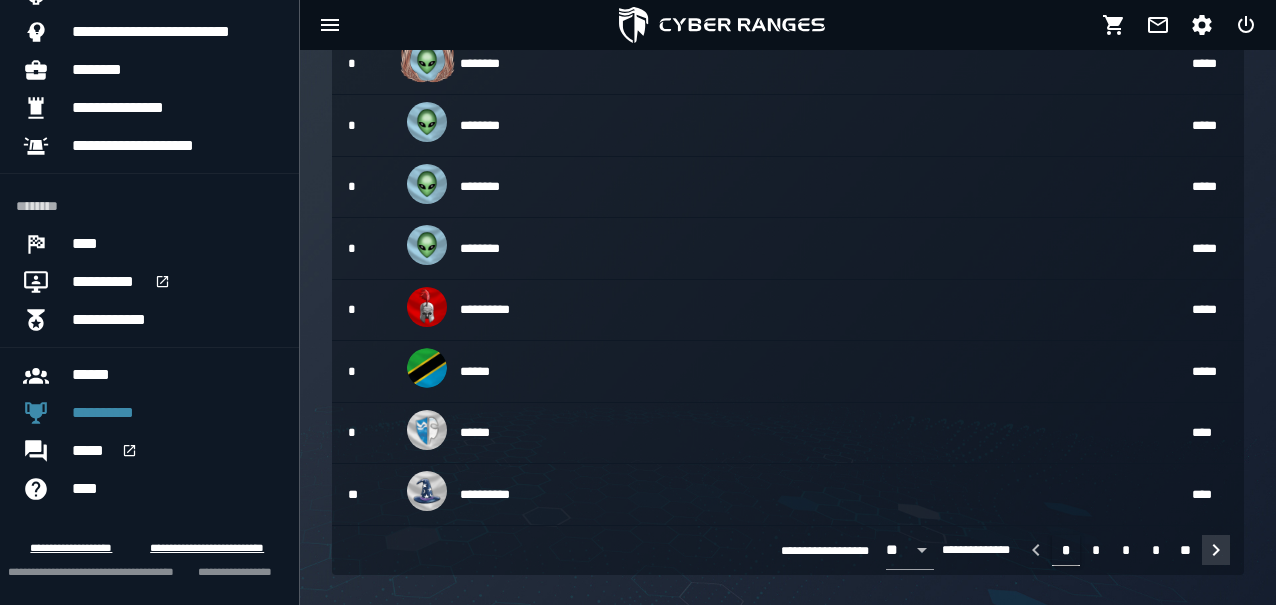click 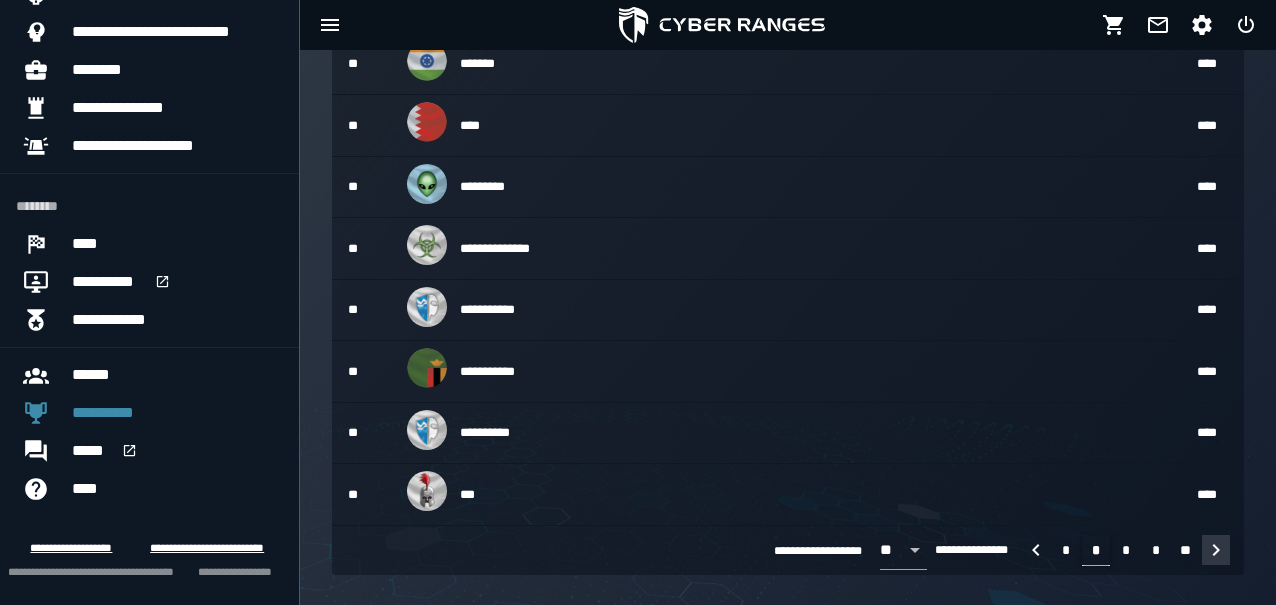 scroll, scrollTop: 594, scrollLeft: 0, axis: vertical 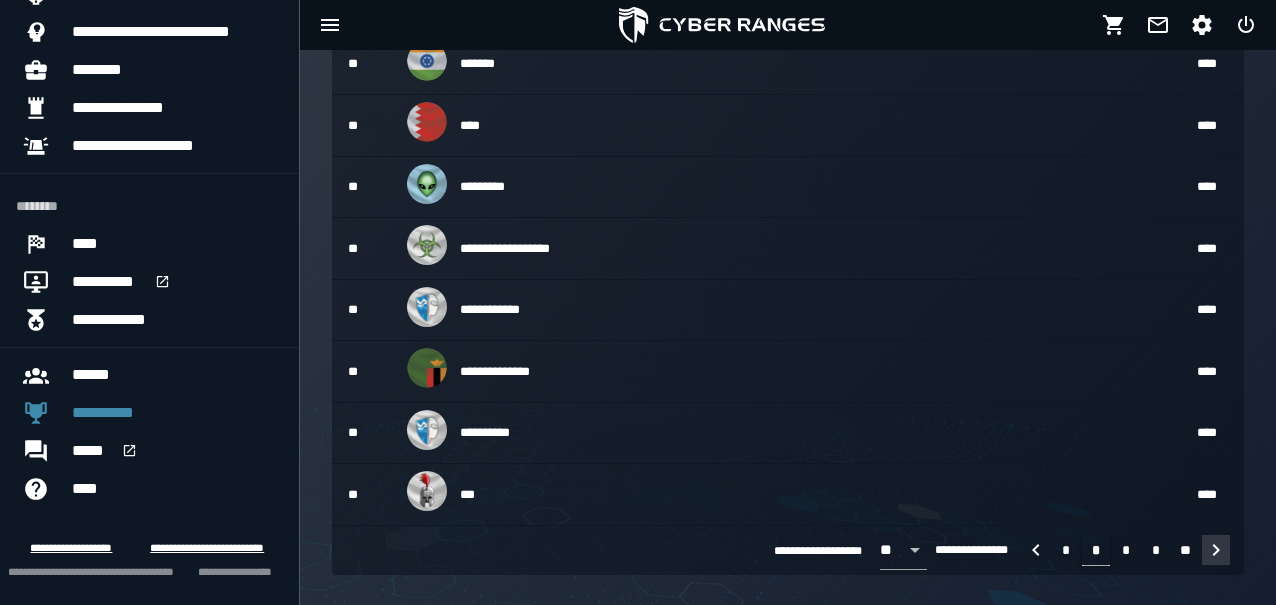 click 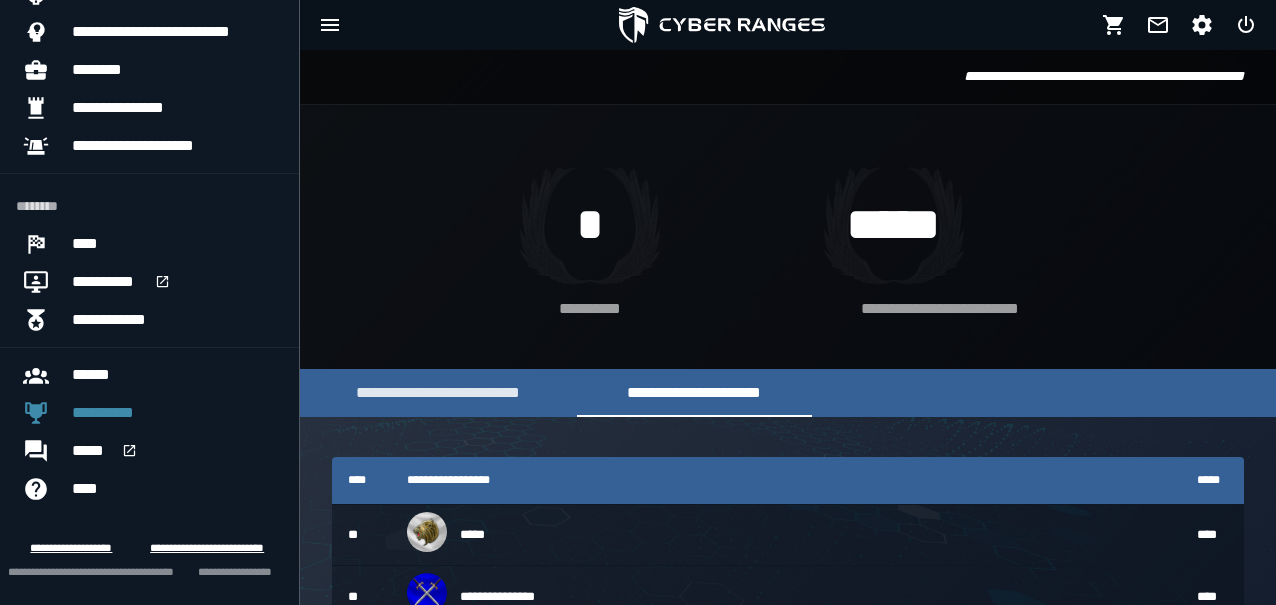 scroll, scrollTop: 594, scrollLeft: 0, axis: vertical 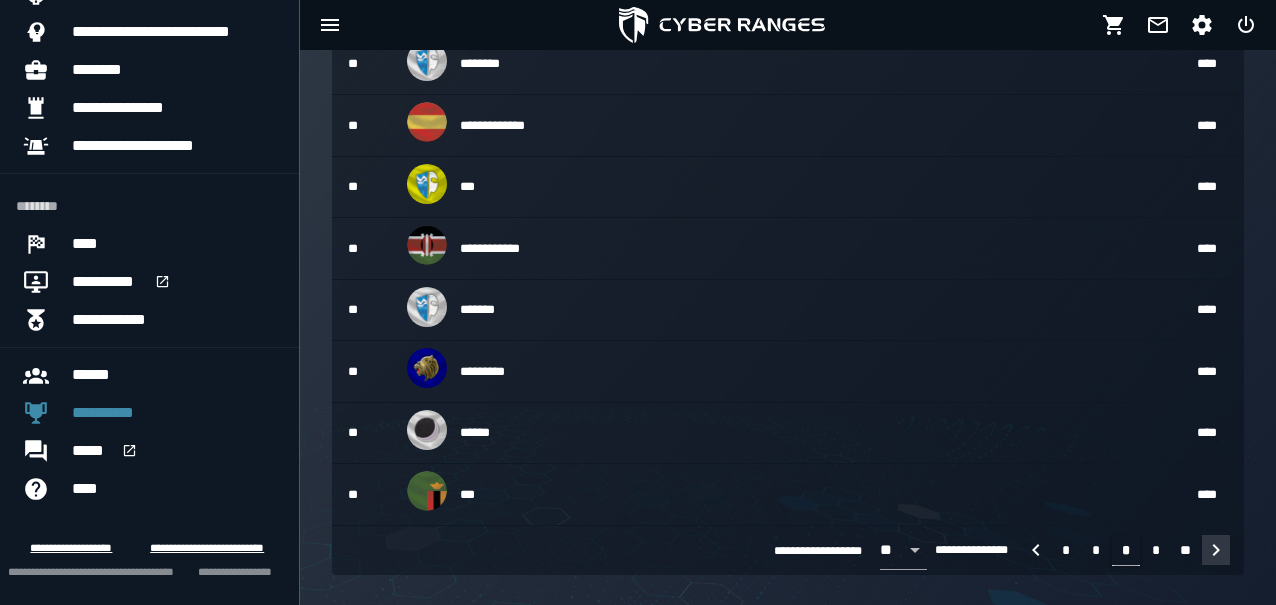 click 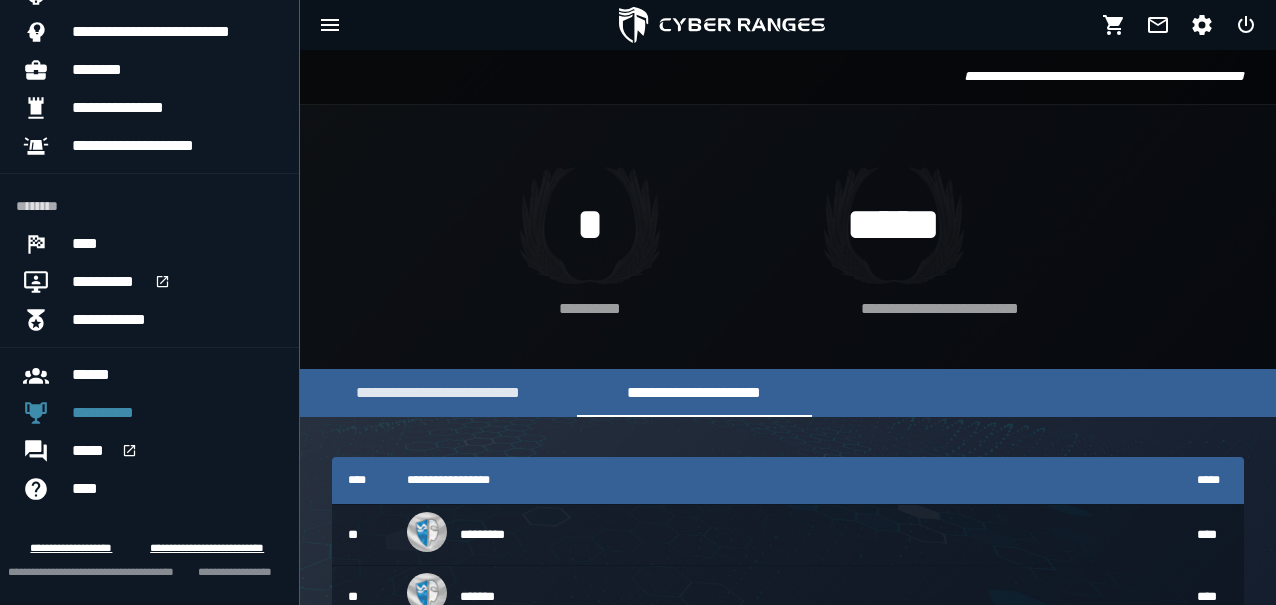 scroll, scrollTop: 594, scrollLeft: 0, axis: vertical 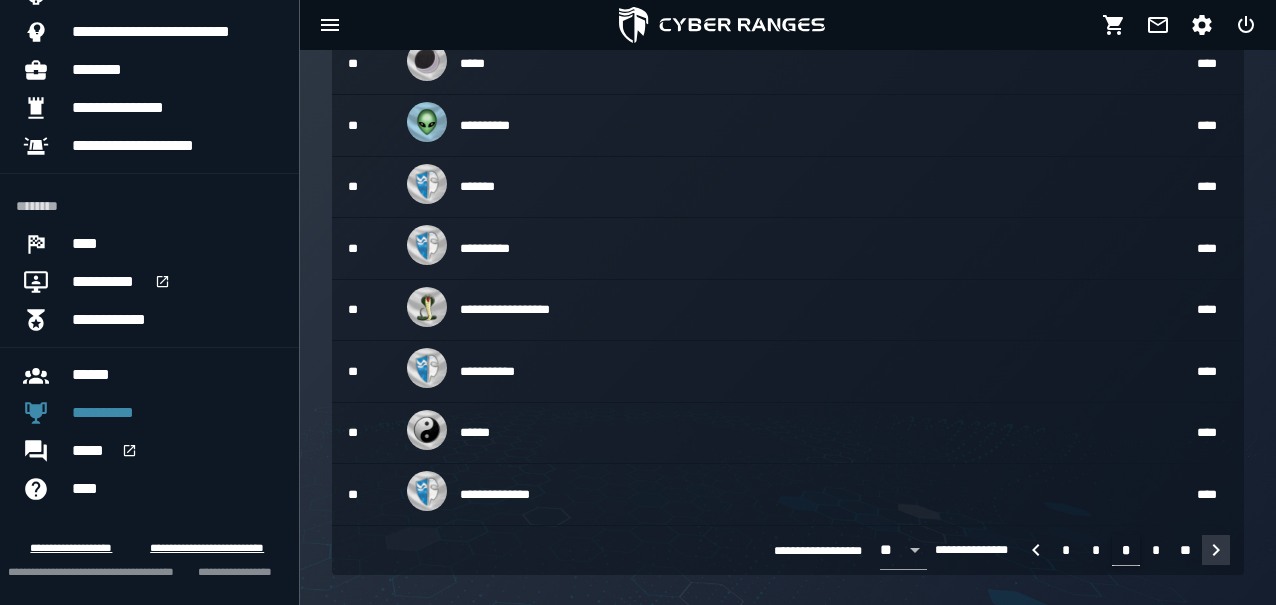 click 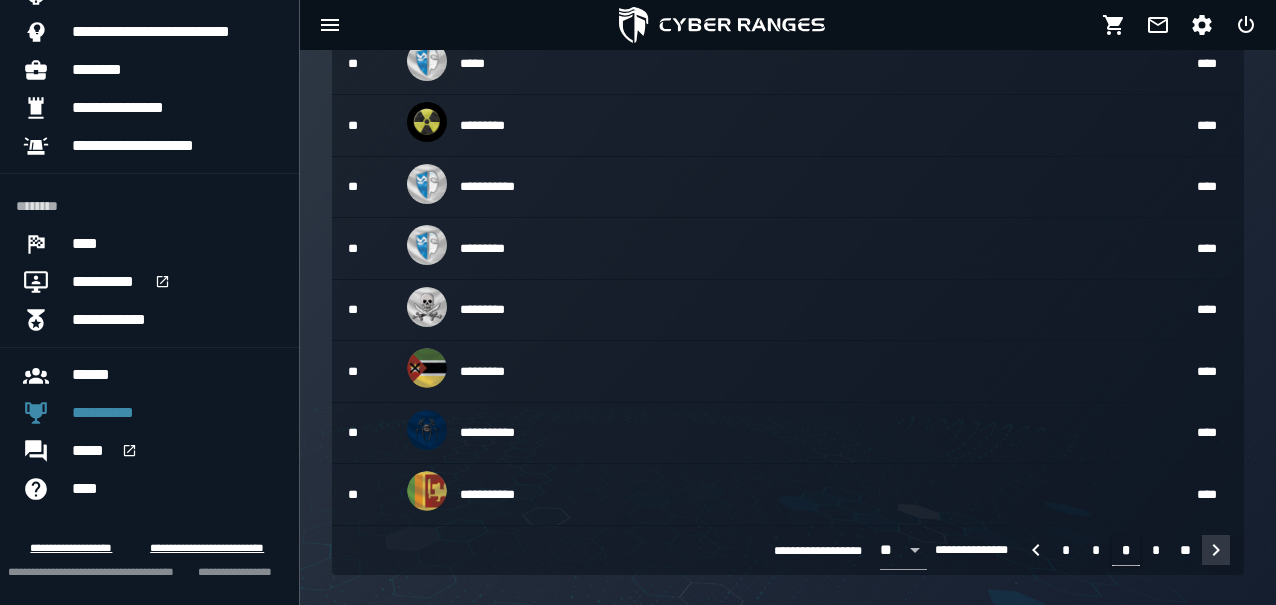 scroll, scrollTop: 594, scrollLeft: 0, axis: vertical 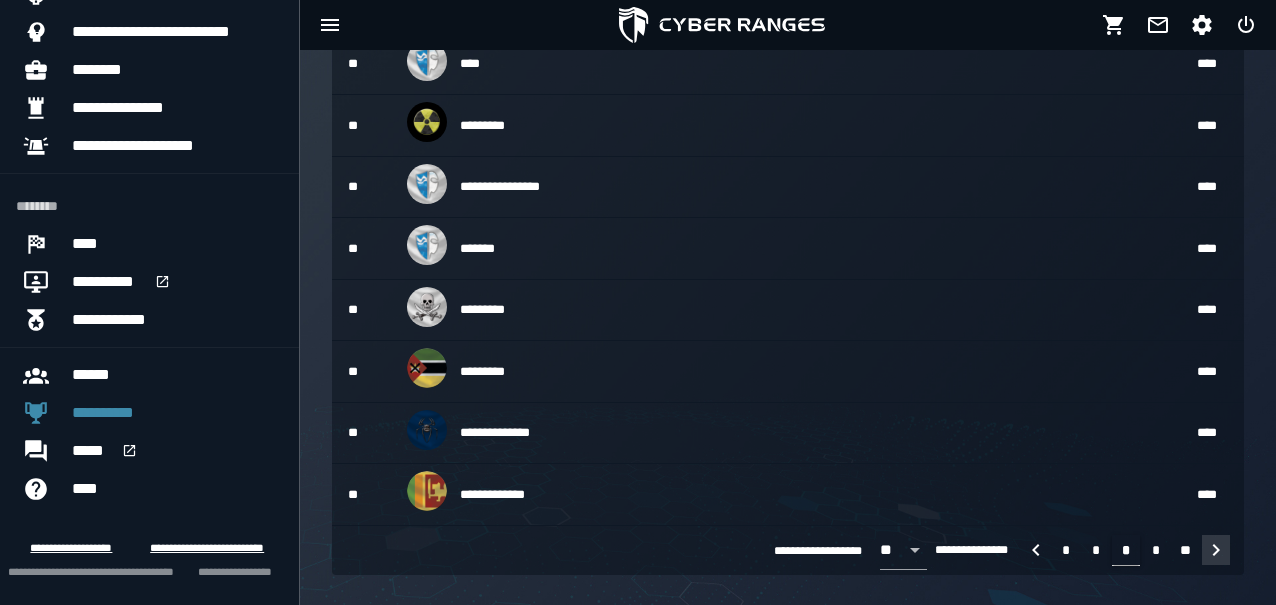 click 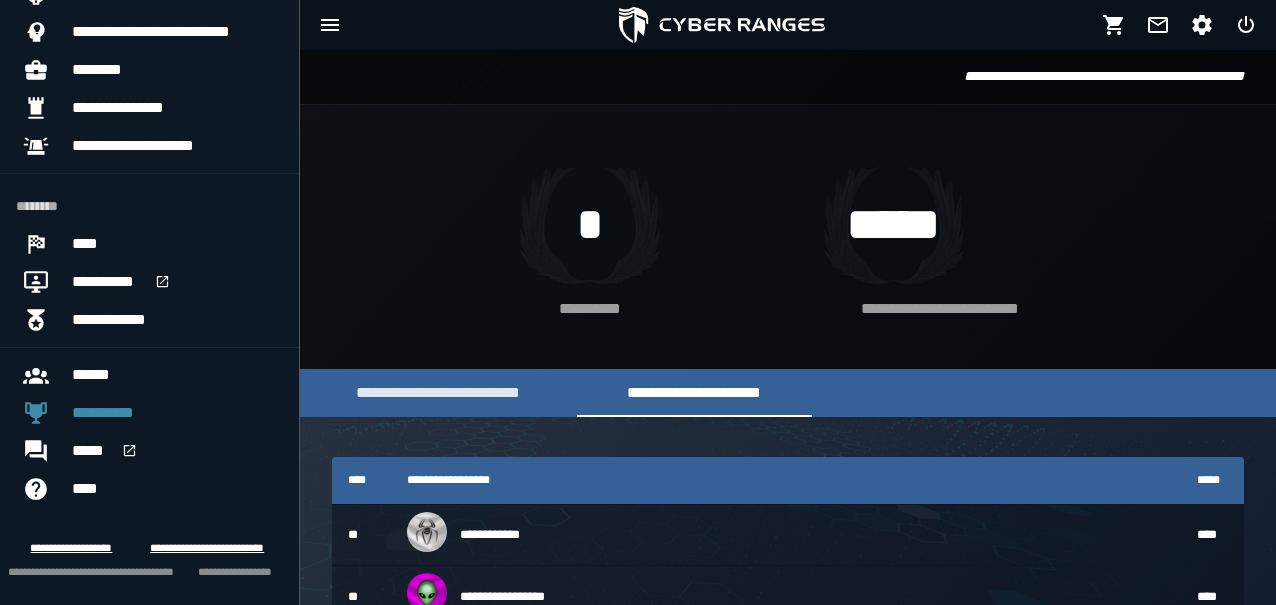 scroll, scrollTop: 594, scrollLeft: 0, axis: vertical 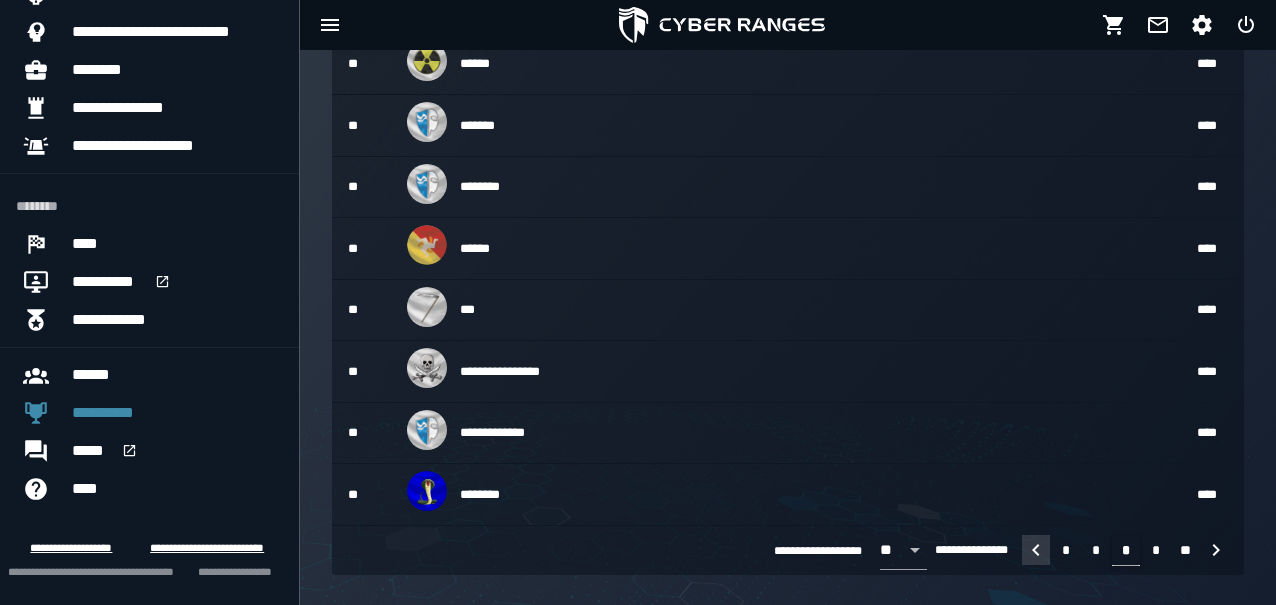 click 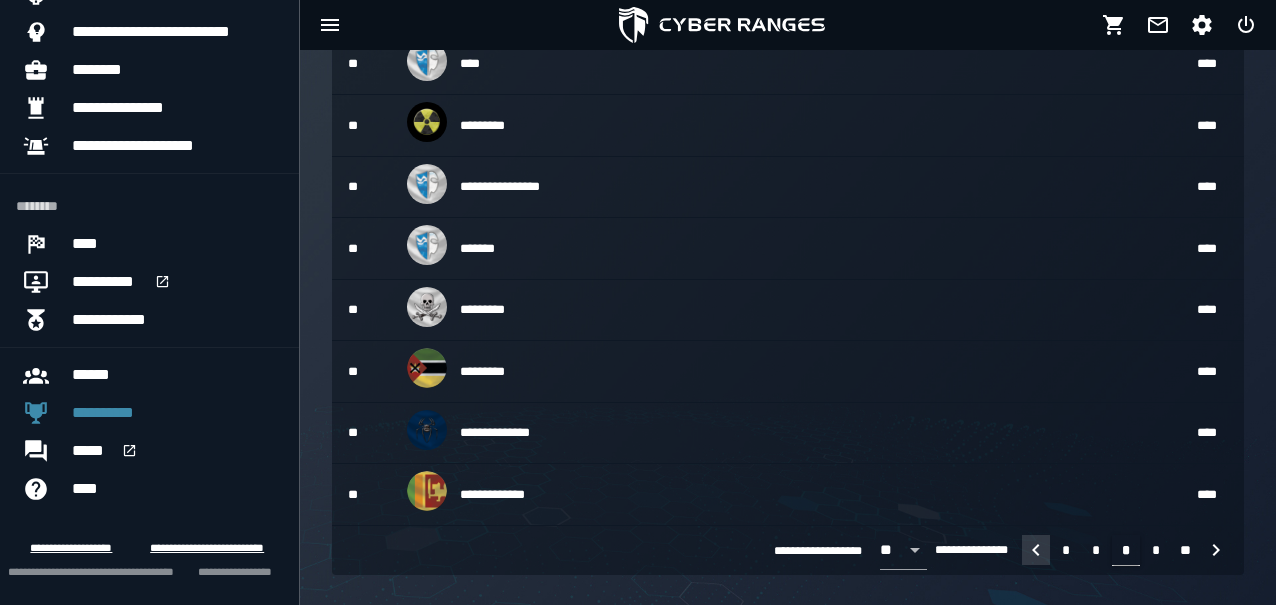scroll, scrollTop: 594, scrollLeft: 0, axis: vertical 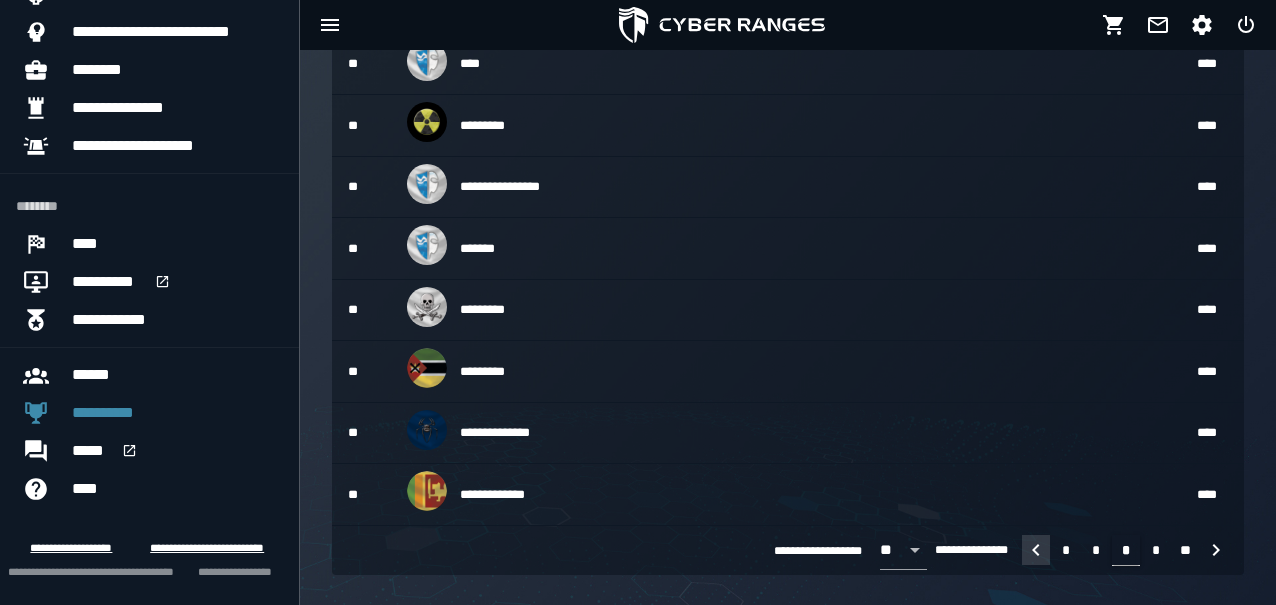 click 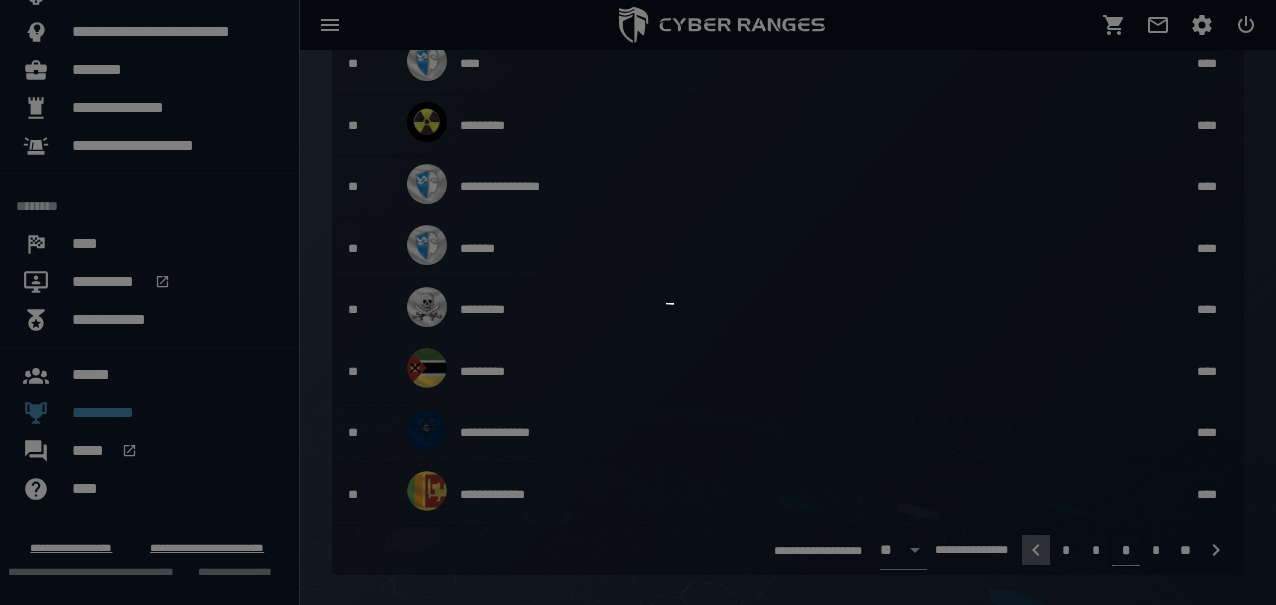 scroll, scrollTop: 0, scrollLeft: 0, axis: both 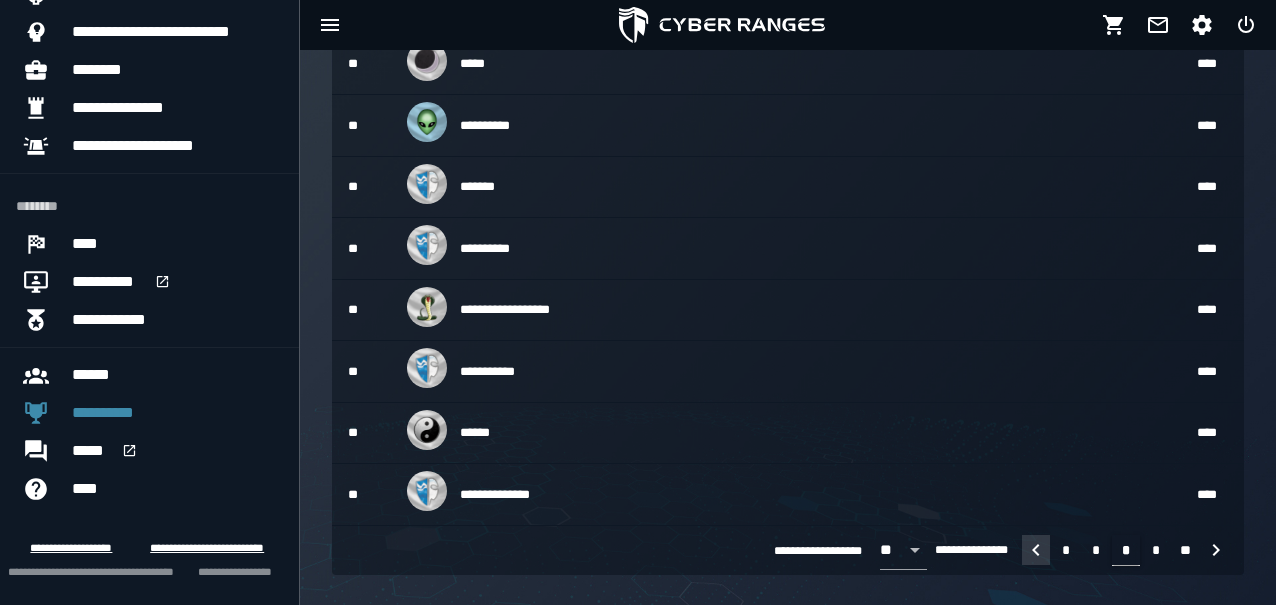 click at bounding box center [638, 302] 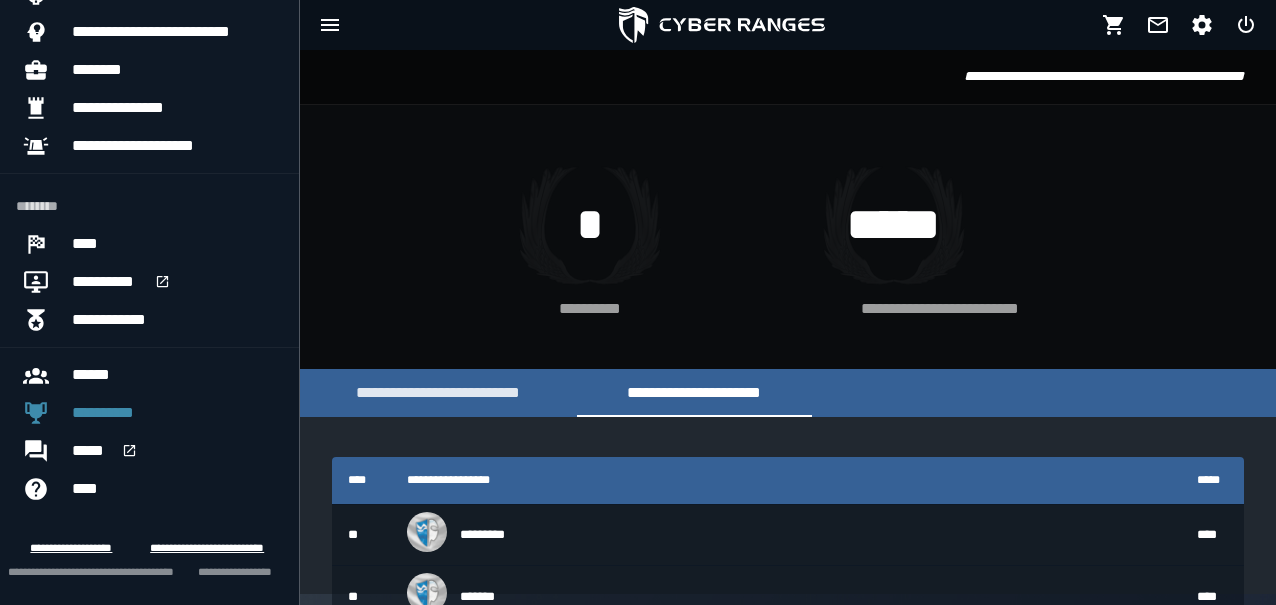 scroll, scrollTop: 594, scrollLeft: 0, axis: vertical 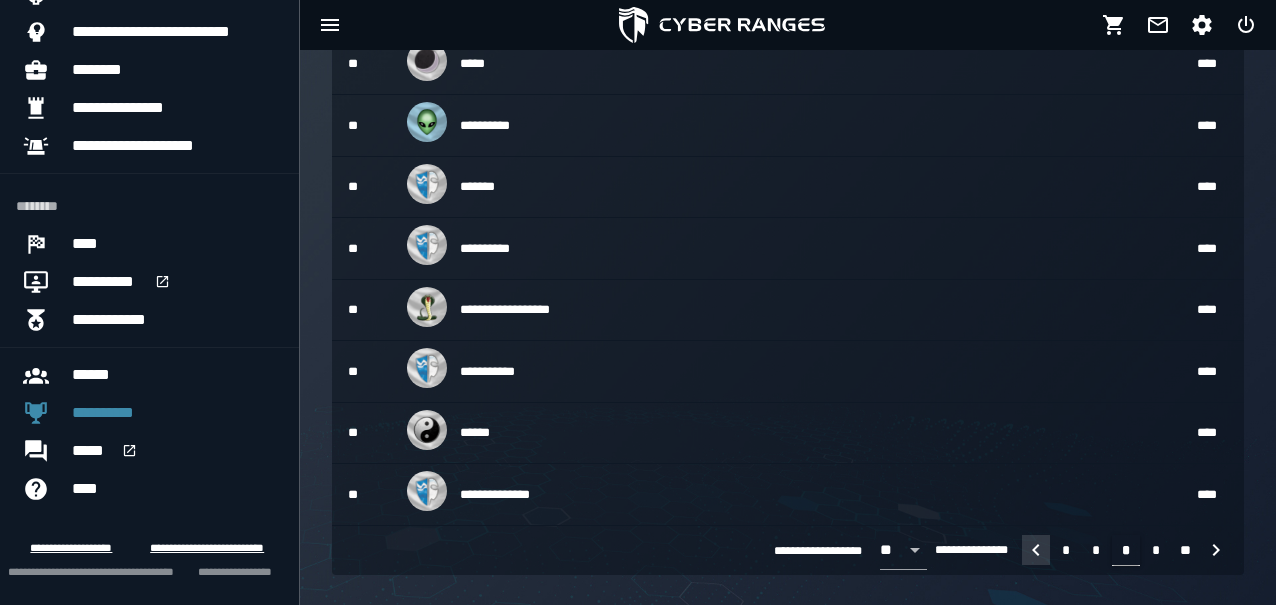 click 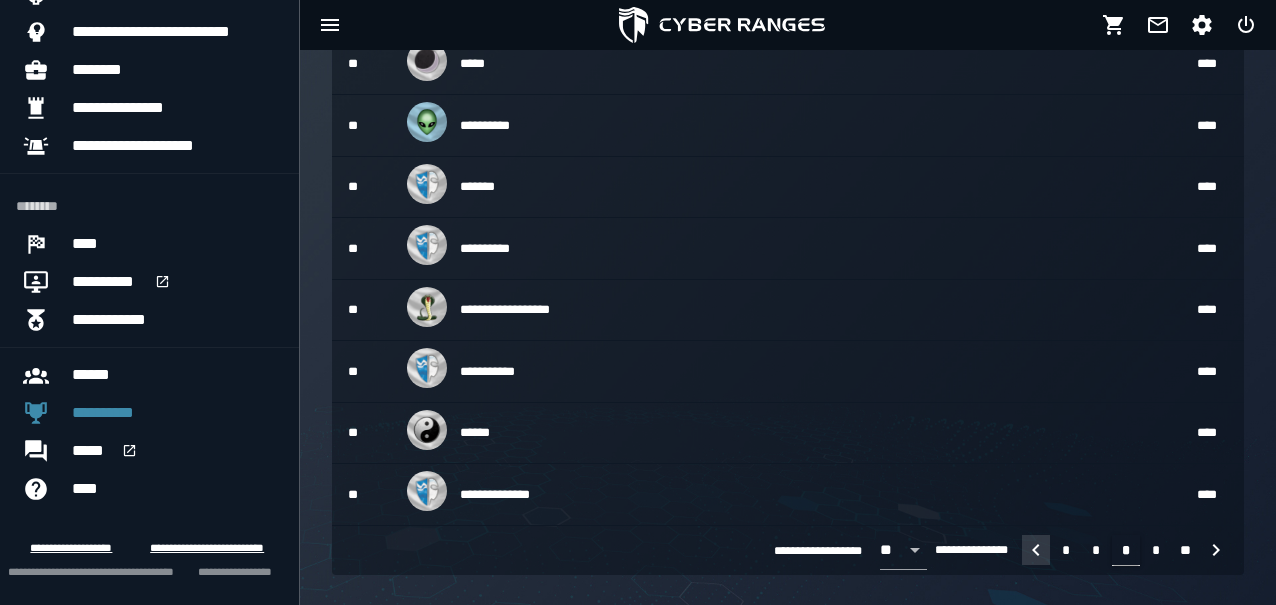 scroll, scrollTop: 0, scrollLeft: 0, axis: both 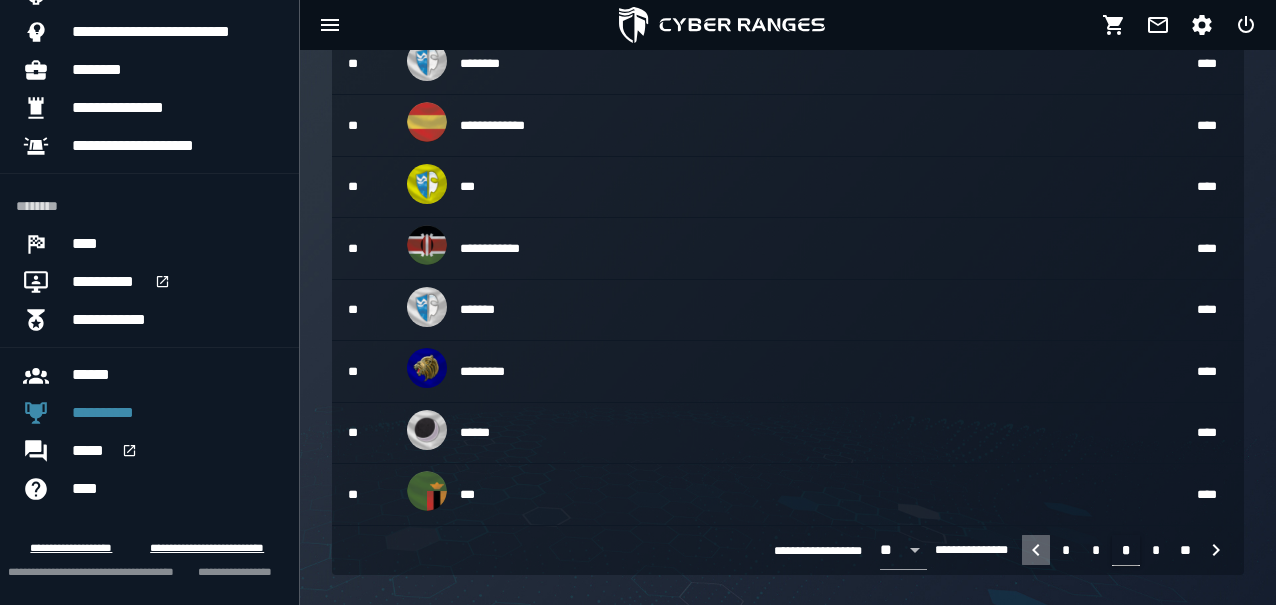 click at bounding box center [638, 302] 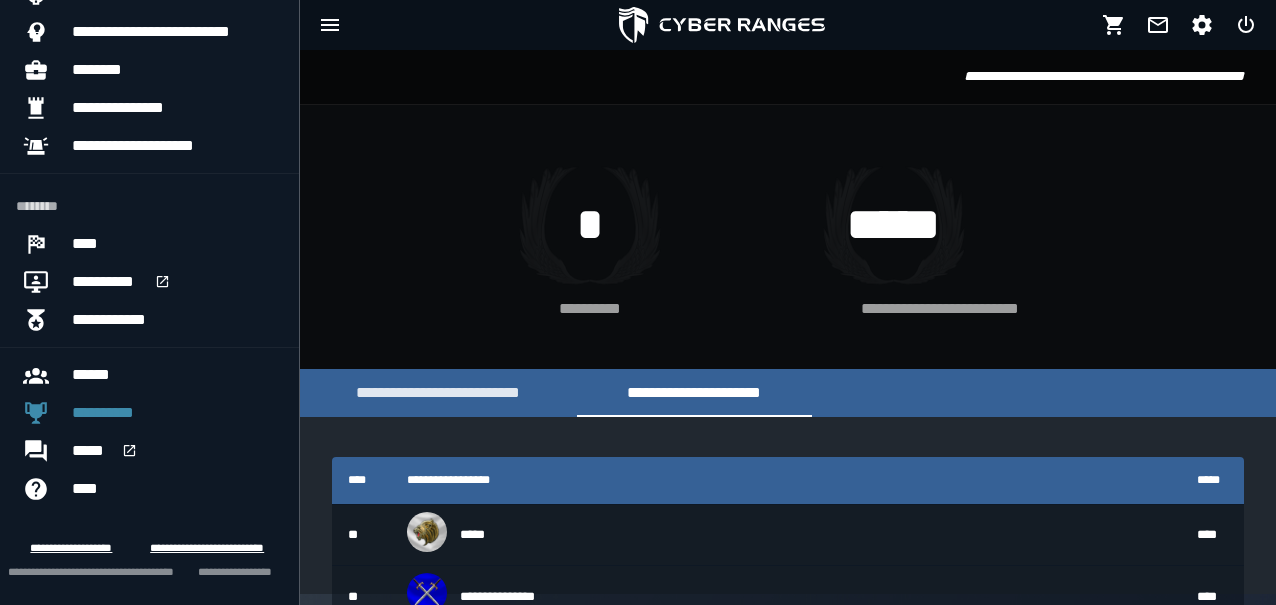 scroll, scrollTop: 594, scrollLeft: 0, axis: vertical 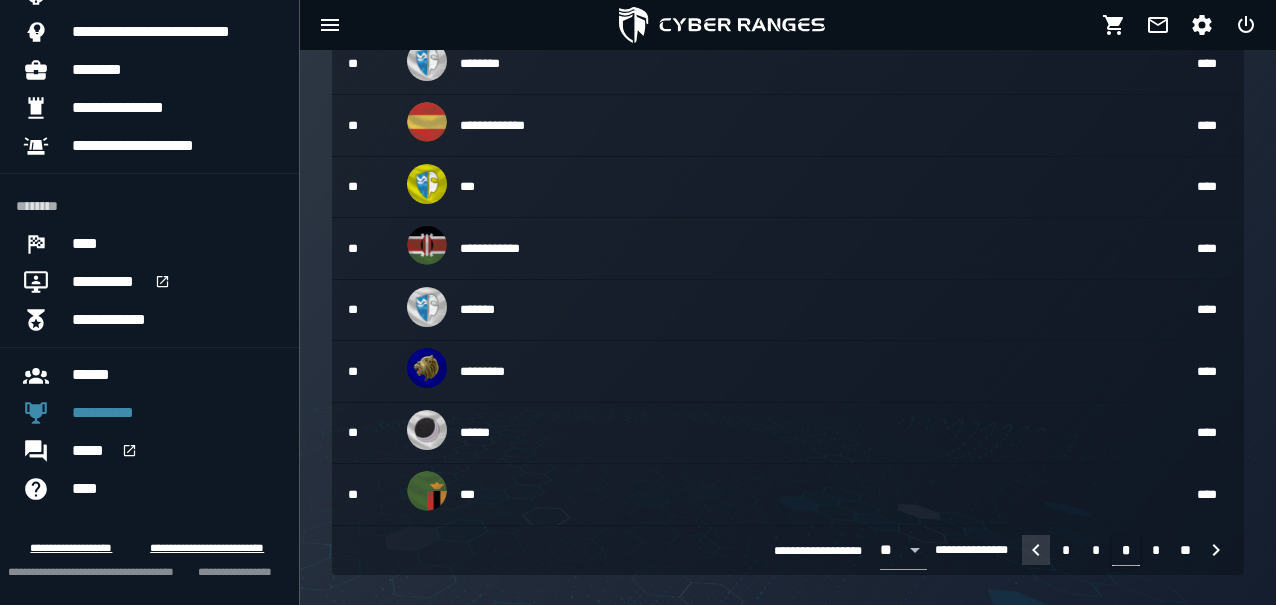 click 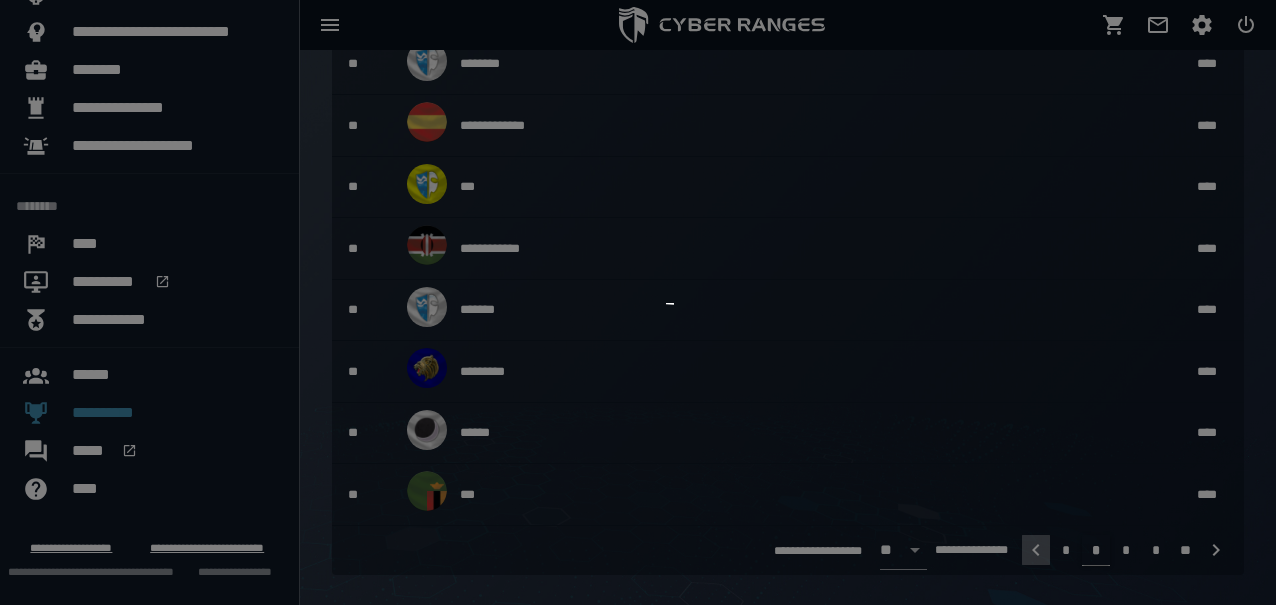 click at bounding box center (638, 302) 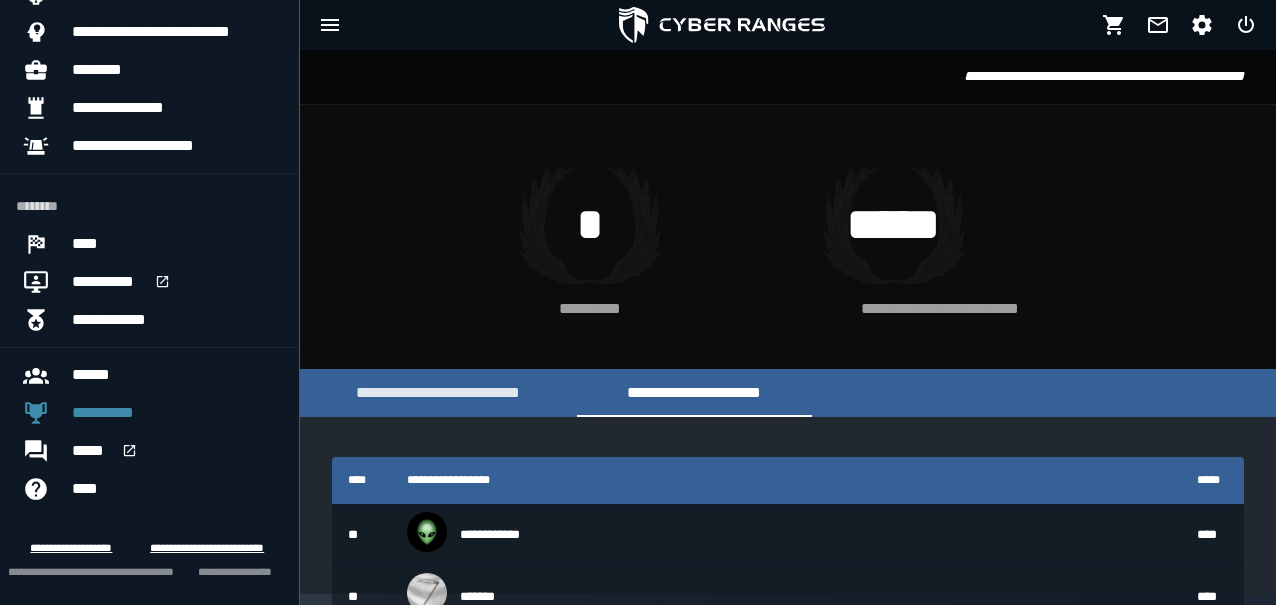 scroll, scrollTop: 594, scrollLeft: 0, axis: vertical 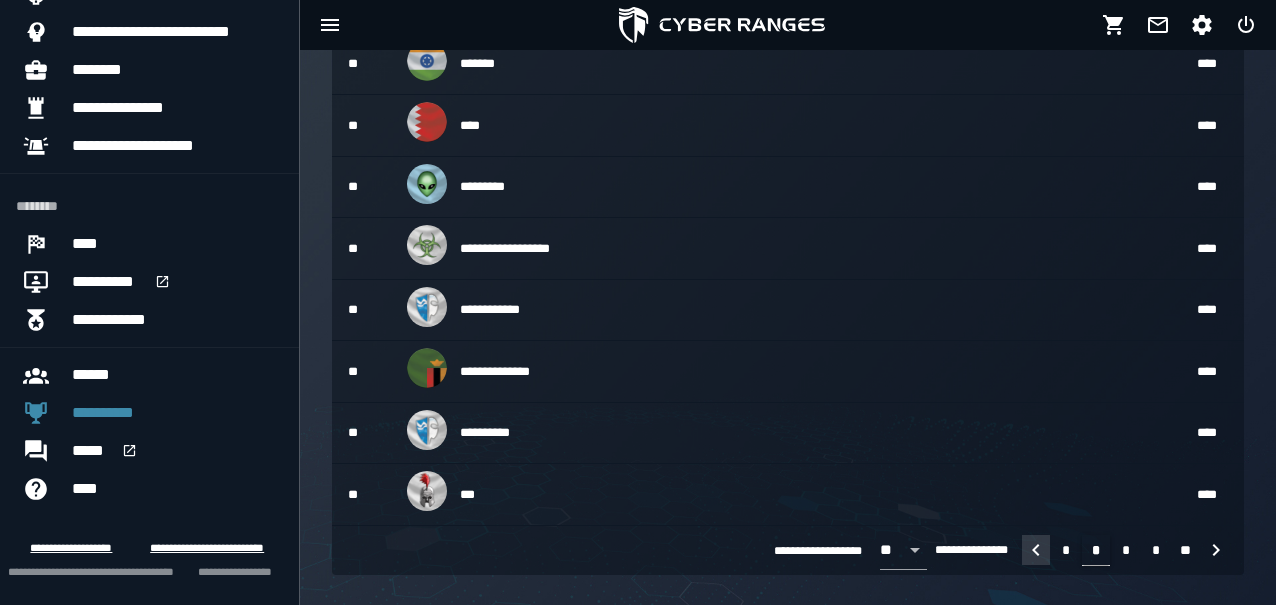 click 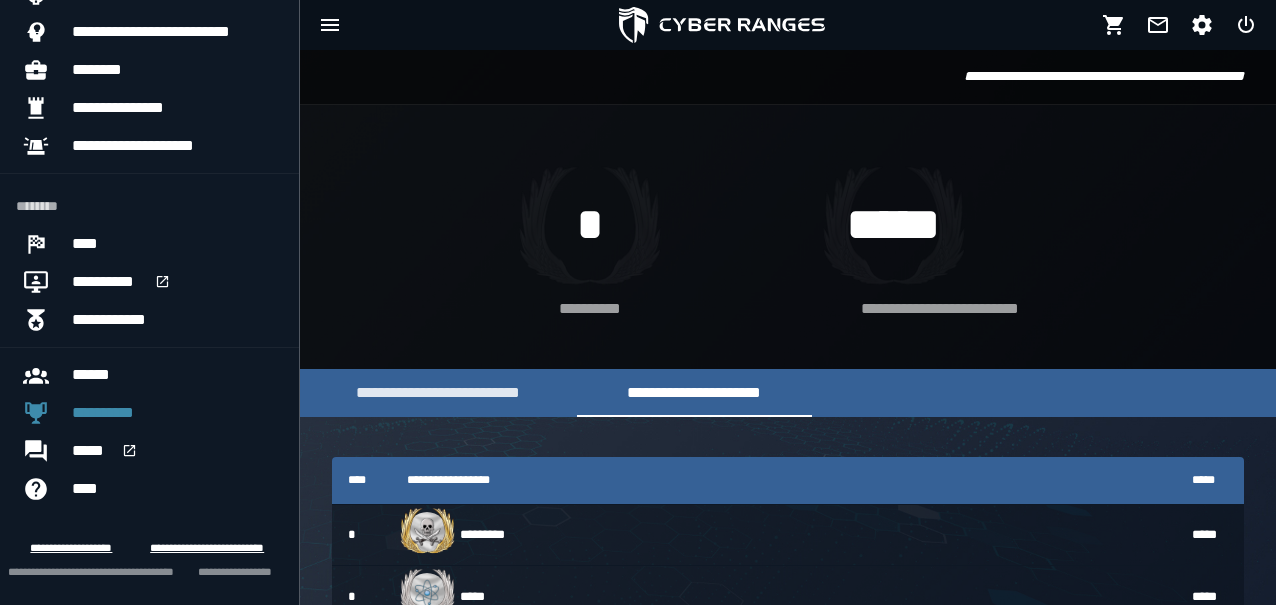 scroll, scrollTop: 594, scrollLeft: 0, axis: vertical 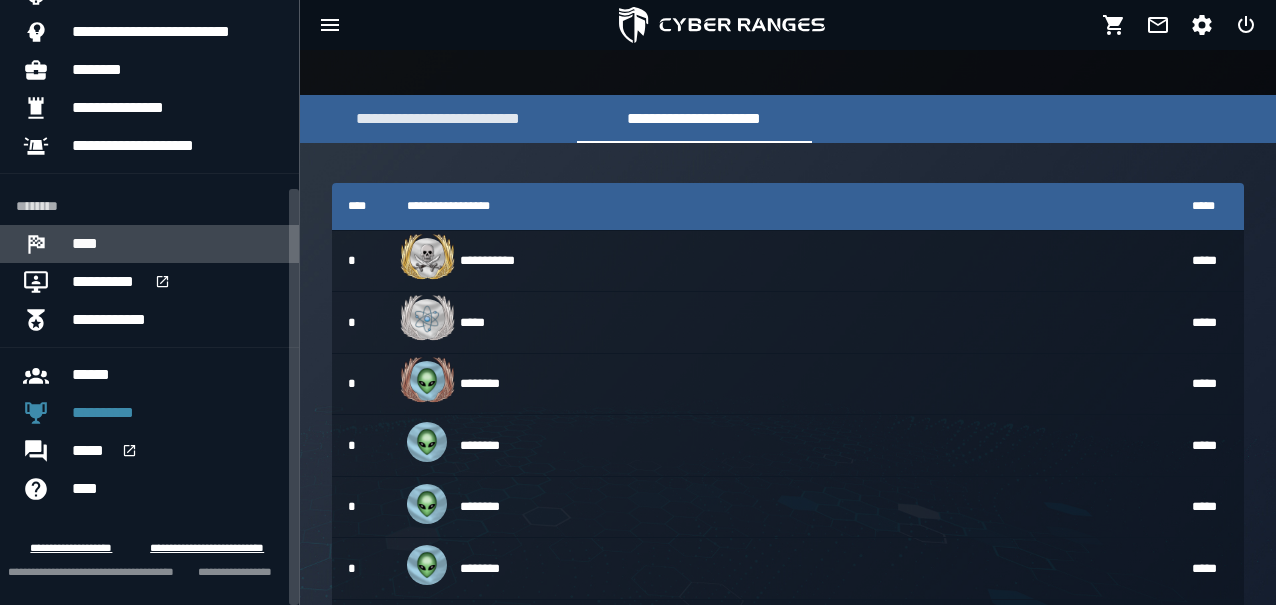click on "****" at bounding box center (177, 244) 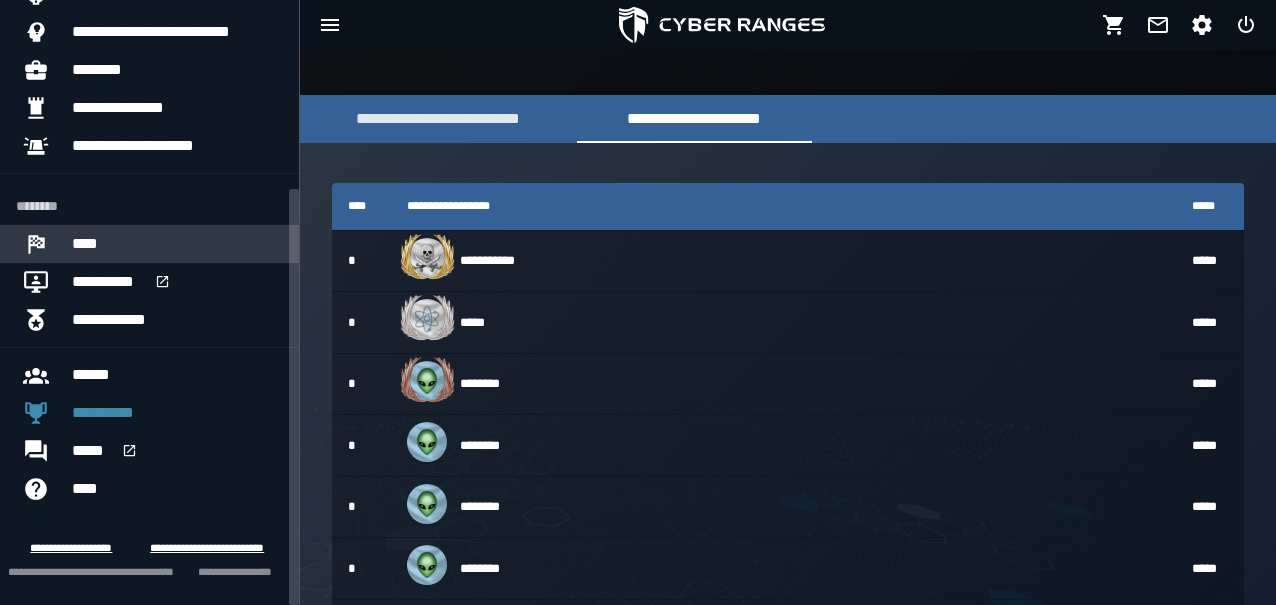 scroll, scrollTop: 0, scrollLeft: 0, axis: both 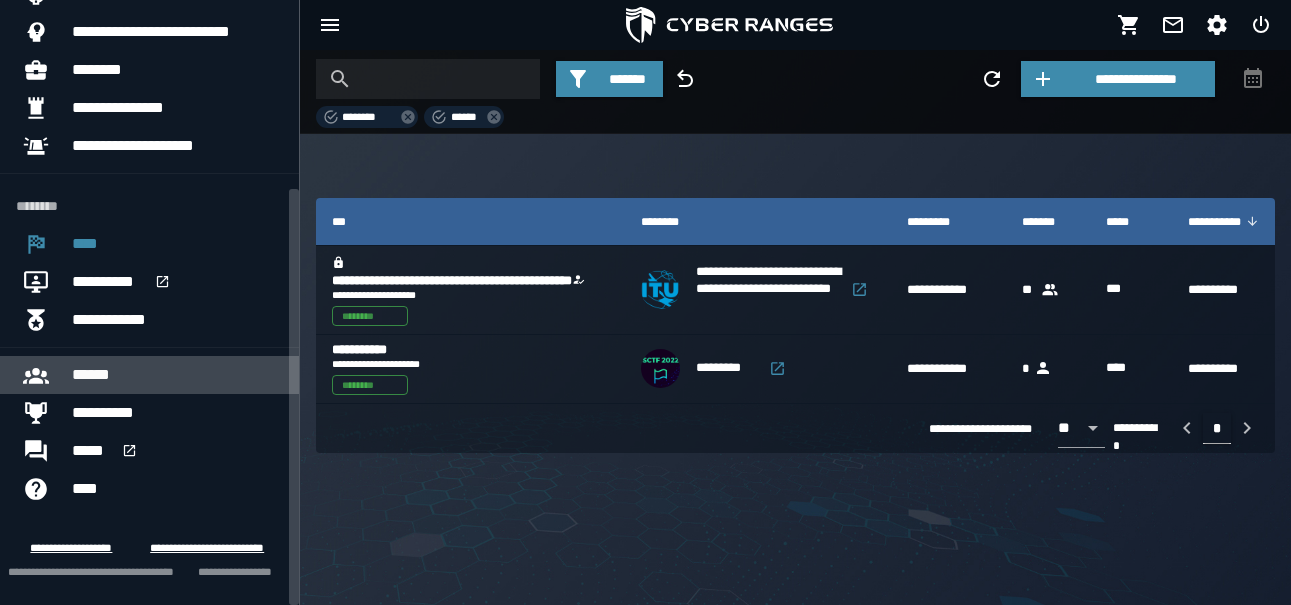 click on "******" at bounding box center [177, 375] 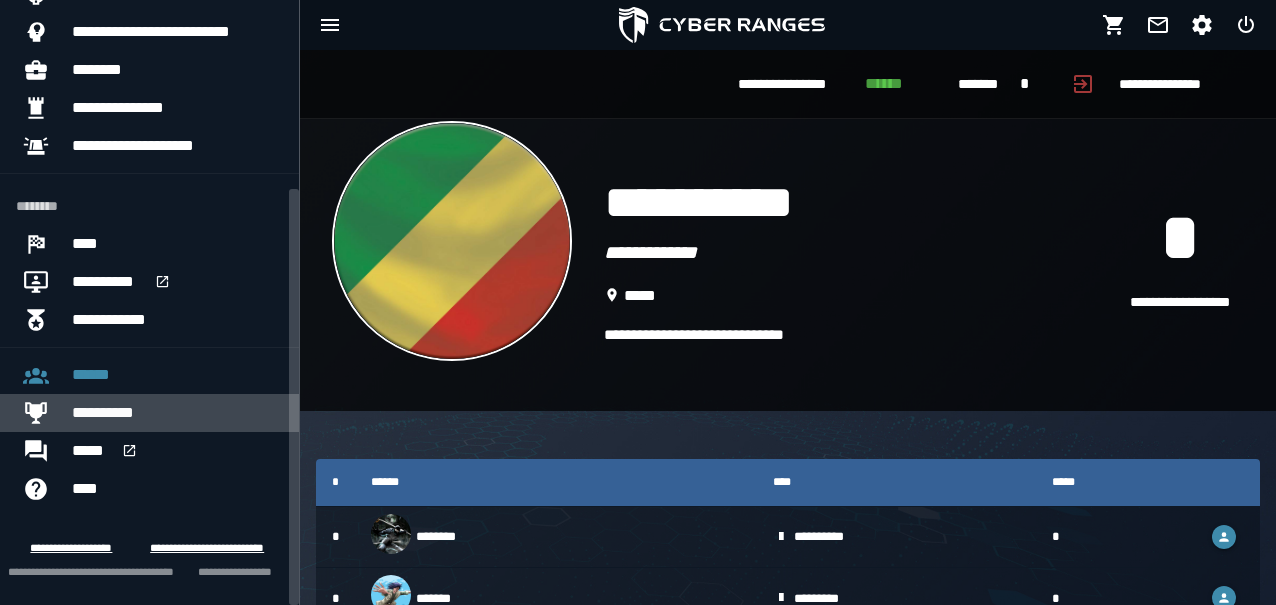 click on "**********" at bounding box center [177, 413] 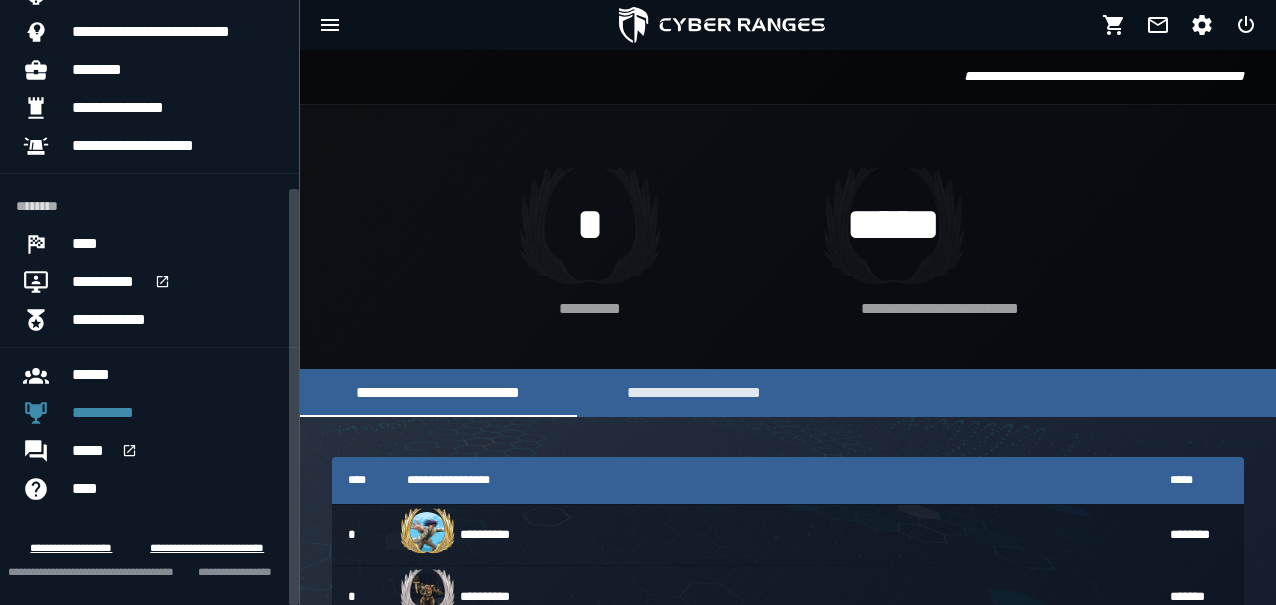 drag, startPoint x: 297, startPoint y: 402, endPoint x: 300, endPoint y: 426, distance: 24.186773 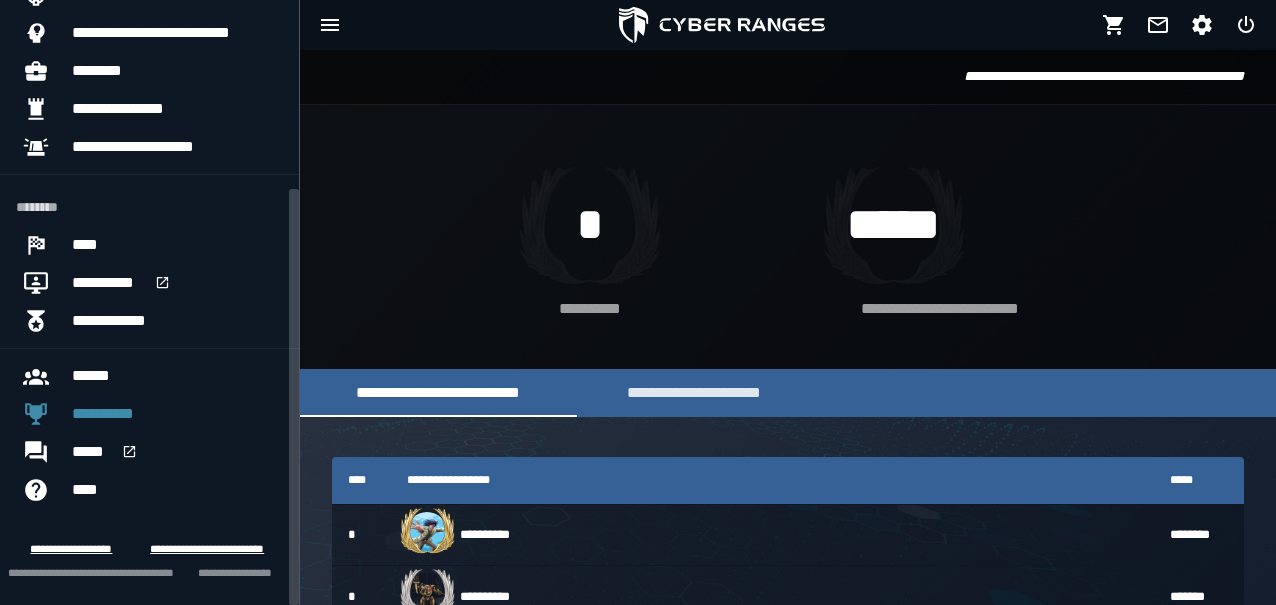 scroll, scrollTop: 274, scrollLeft: 0, axis: vertical 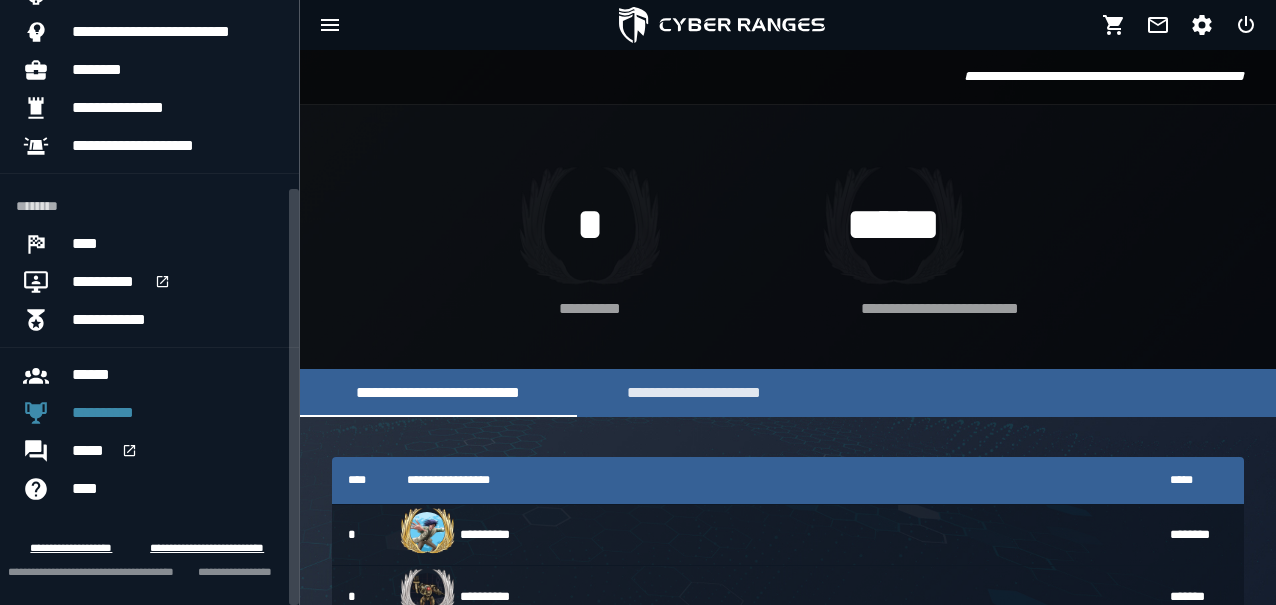 drag, startPoint x: 295, startPoint y: 447, endPoint x: 303, endPoint y: 499, distance: 52.611786 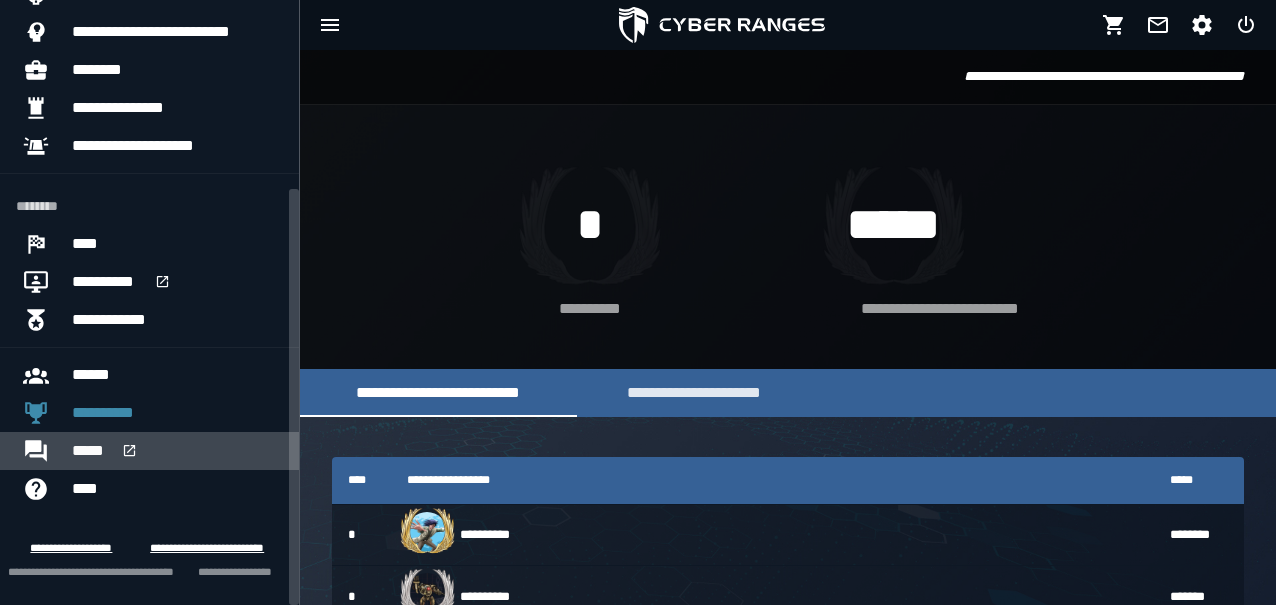 click on "*****" at bounding box center [177, 451] 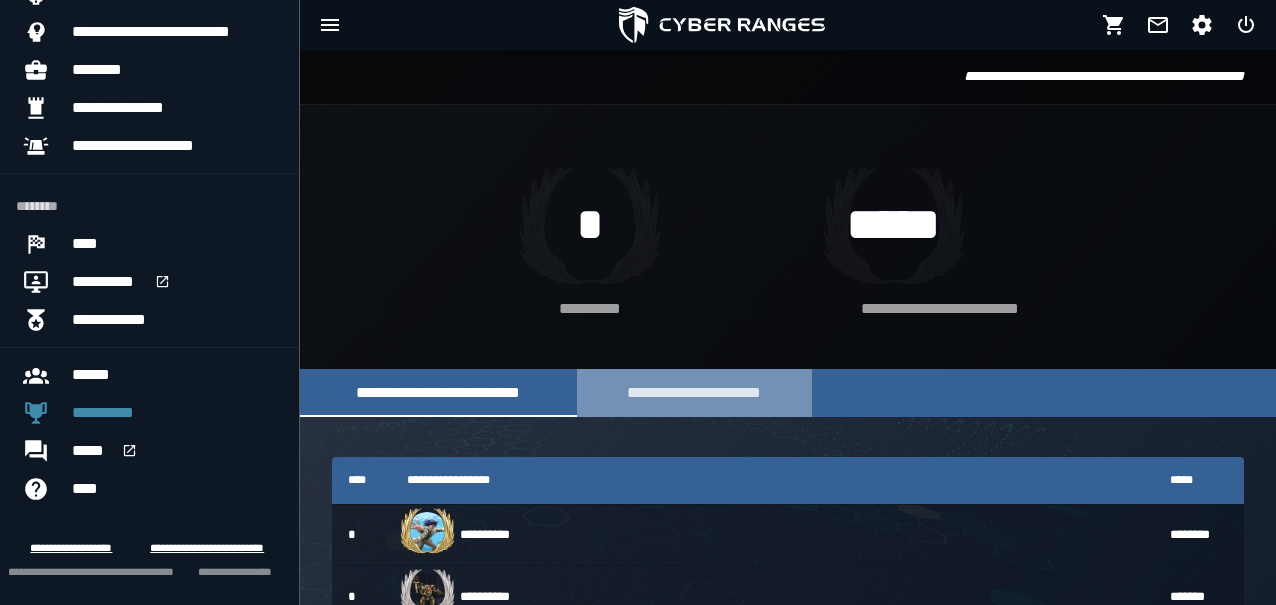 click on "**********" at bounding box center (694, 392) 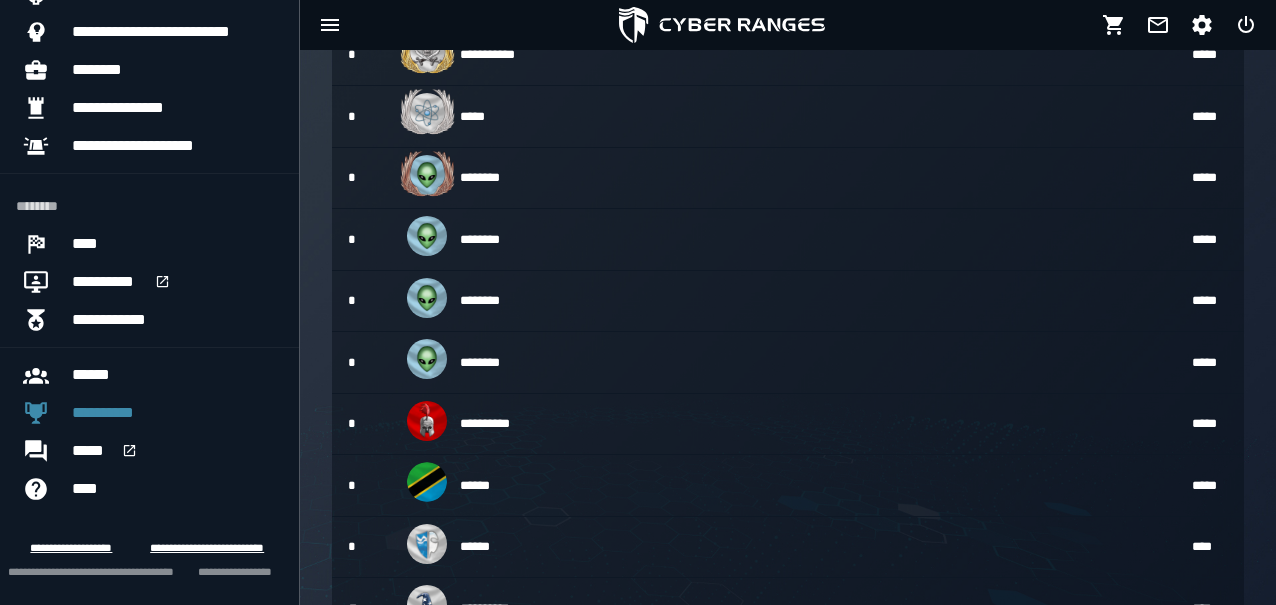 scroll, scrollTop: 491, scrollLeft: 0, axis: vertical 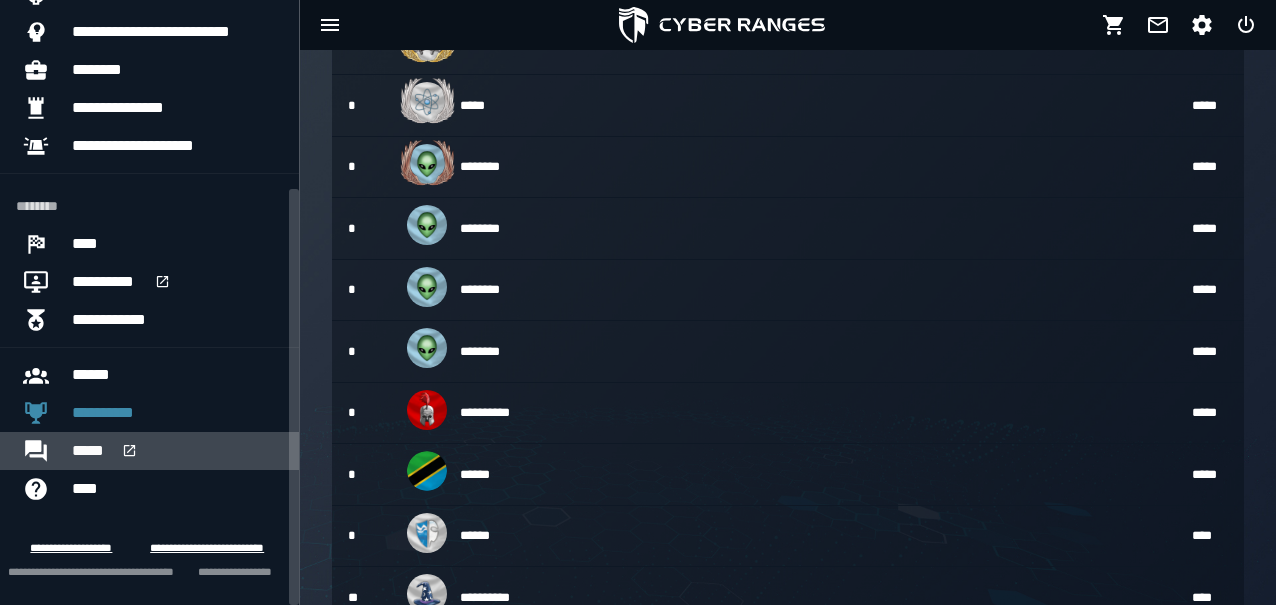 click on "*****" at bounding box center (177, 451) 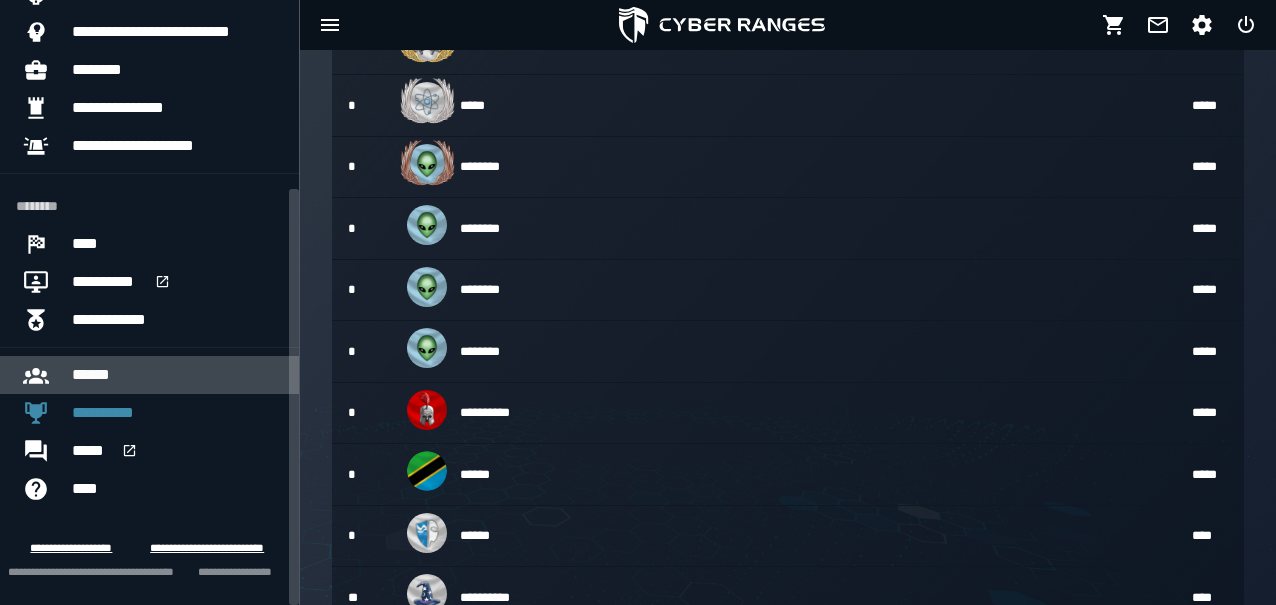 click on "******" at bounding box center [177, 375] 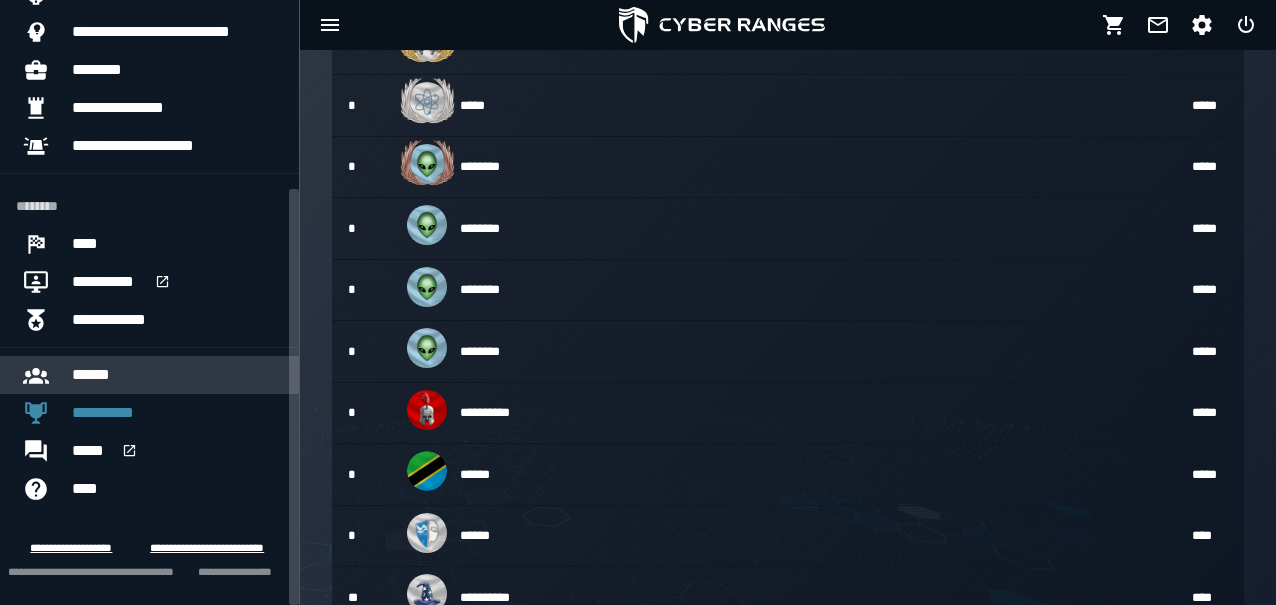 scroll, scrollTop: 0, scrollLeft: 0, axis: both 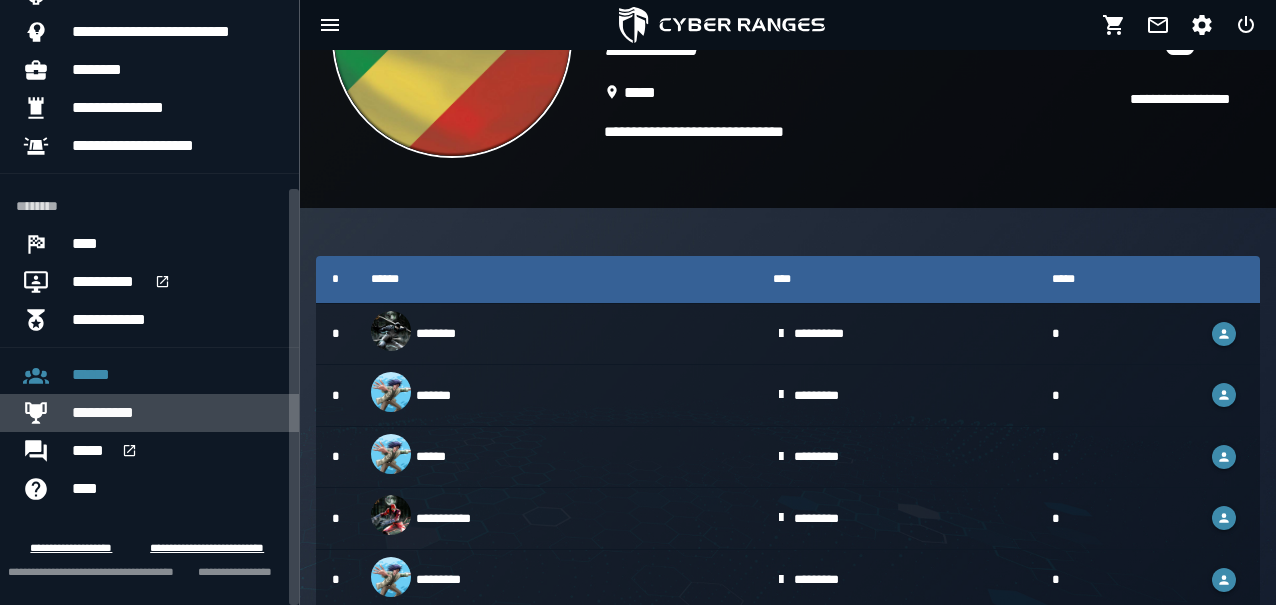 click on "**********" at bounding box center (114, 413) 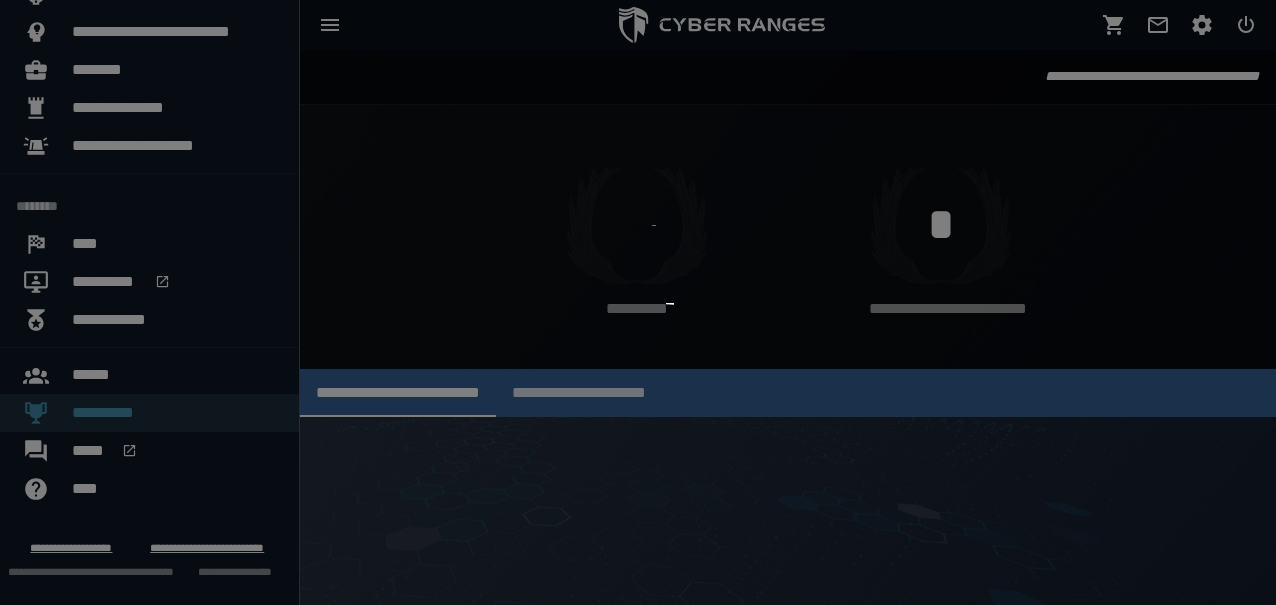 scroll, scrollTop: 0, scrollLeft: 0, axis: both 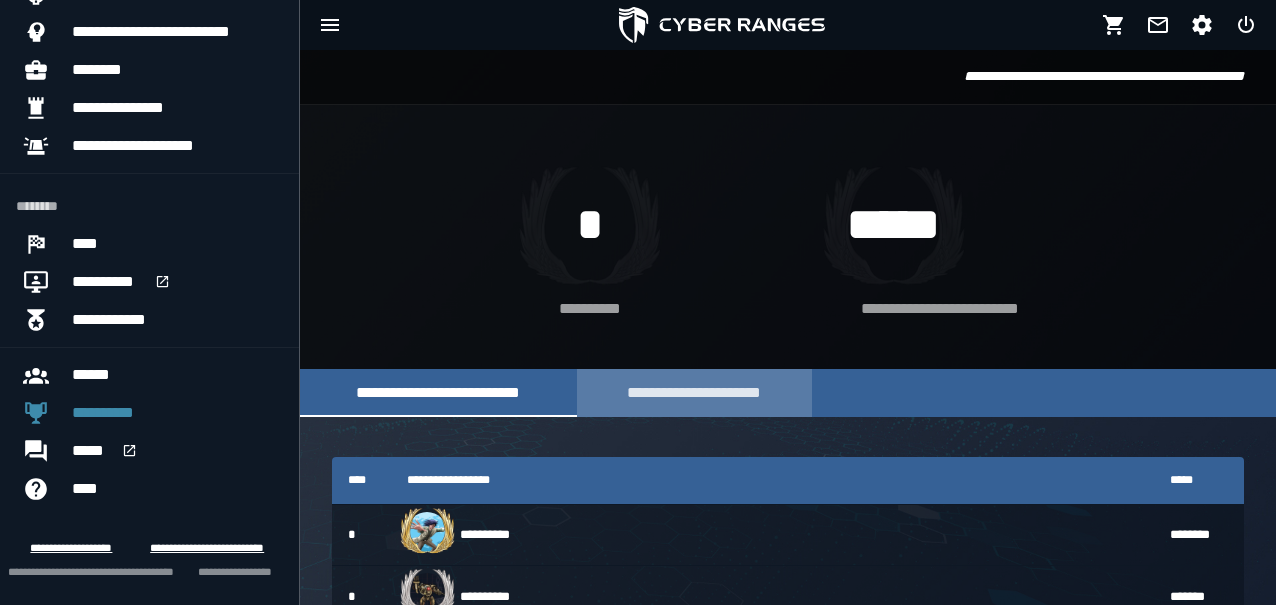 click on "**********" at bounding box center (694, 392) 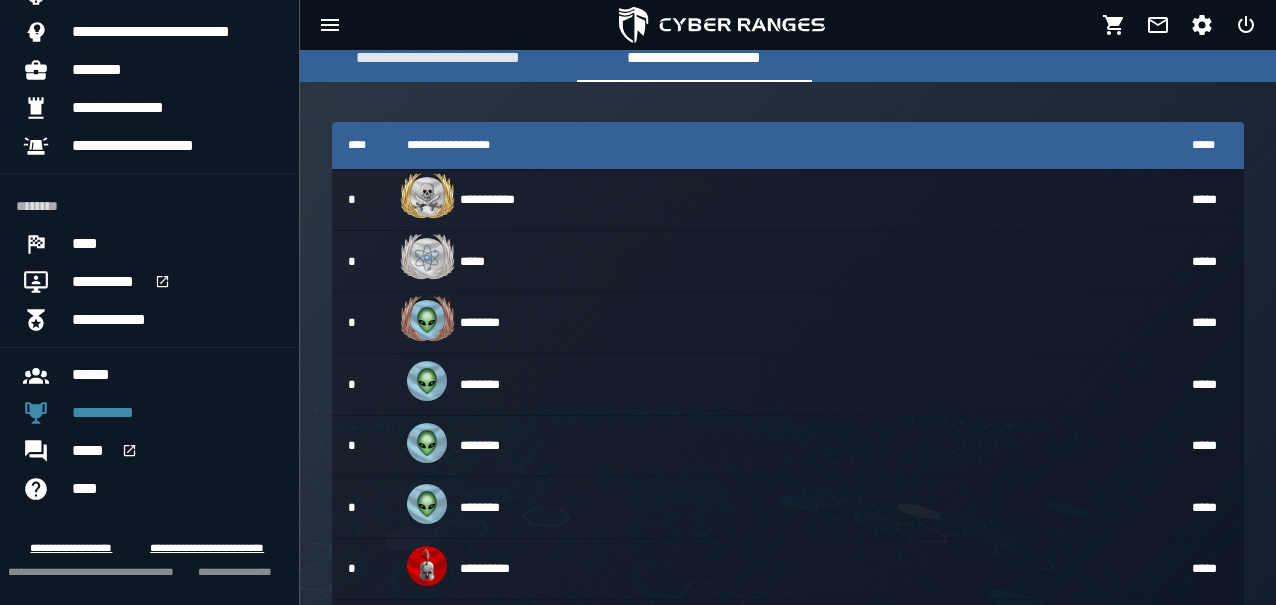 scroll, scrollTop: 337, scrollLeft: 0, axis: vertical 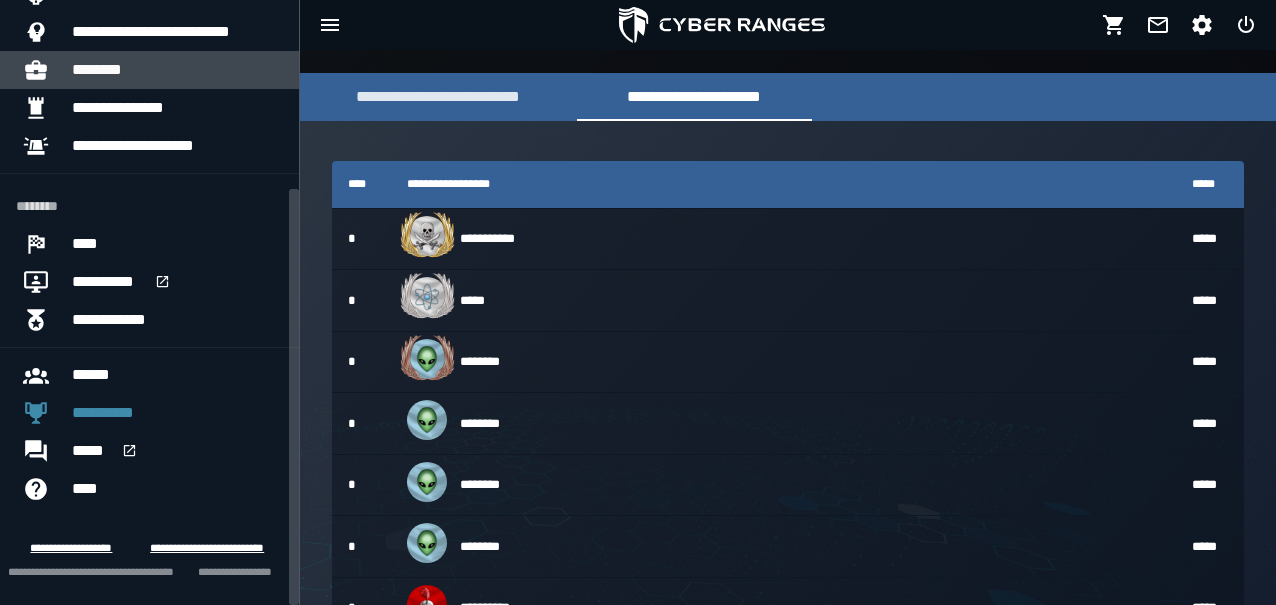 click on "********" at bounding box center [177, 70] 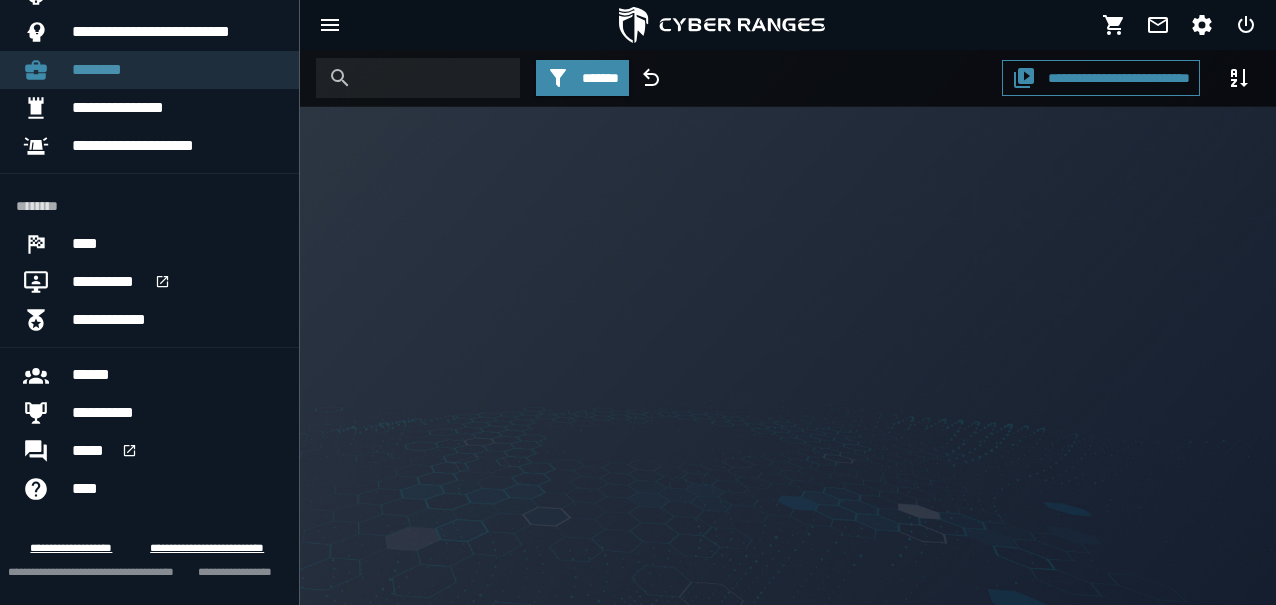 scroll, scrollTop: 0, scrollLeft: 0, axis: both 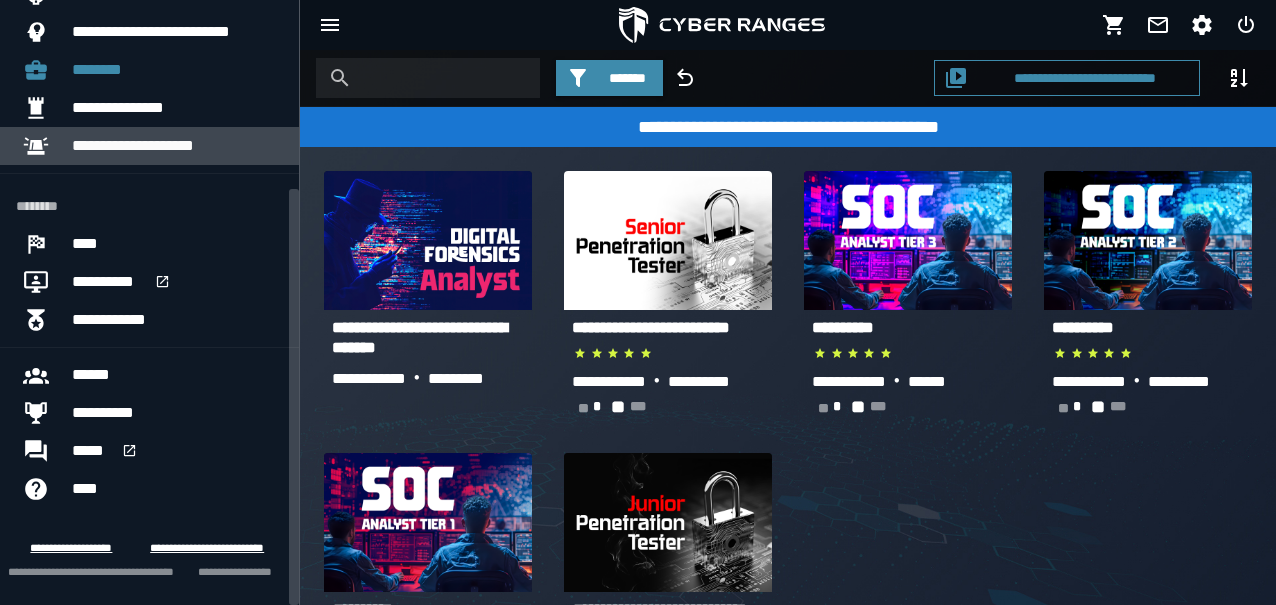 click on "**********" at bounding box center (153, 146) 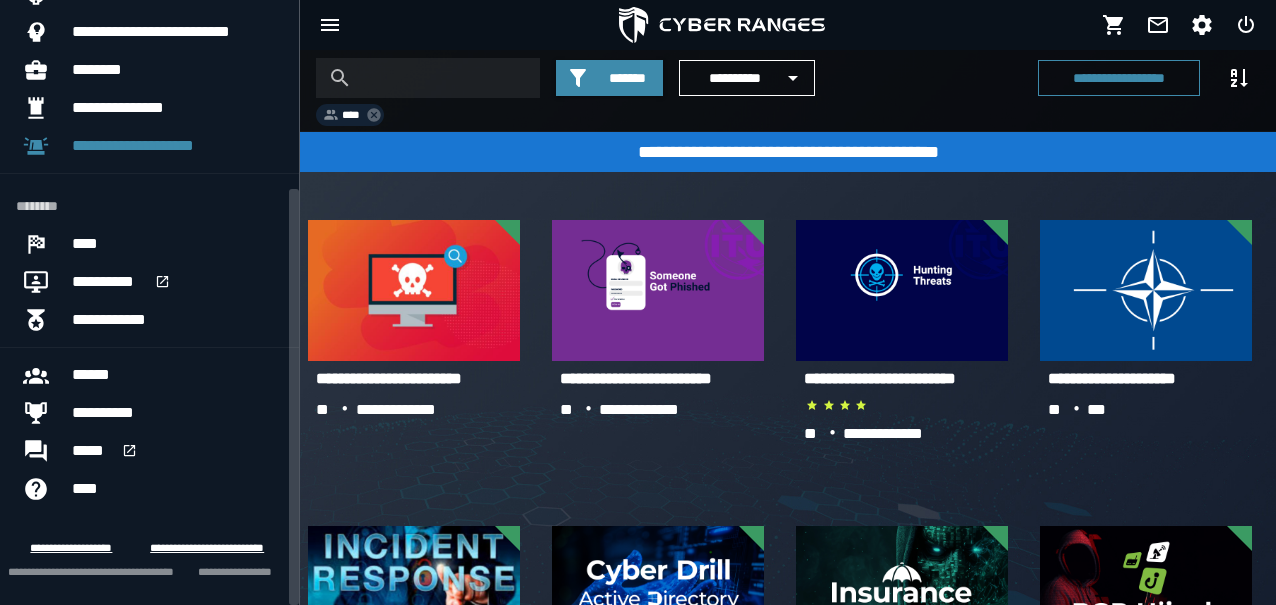 drag, startPoint x: 295, startPoint y: 313, endPoint x: 300, endPoint y: 358, distance: 45.276924 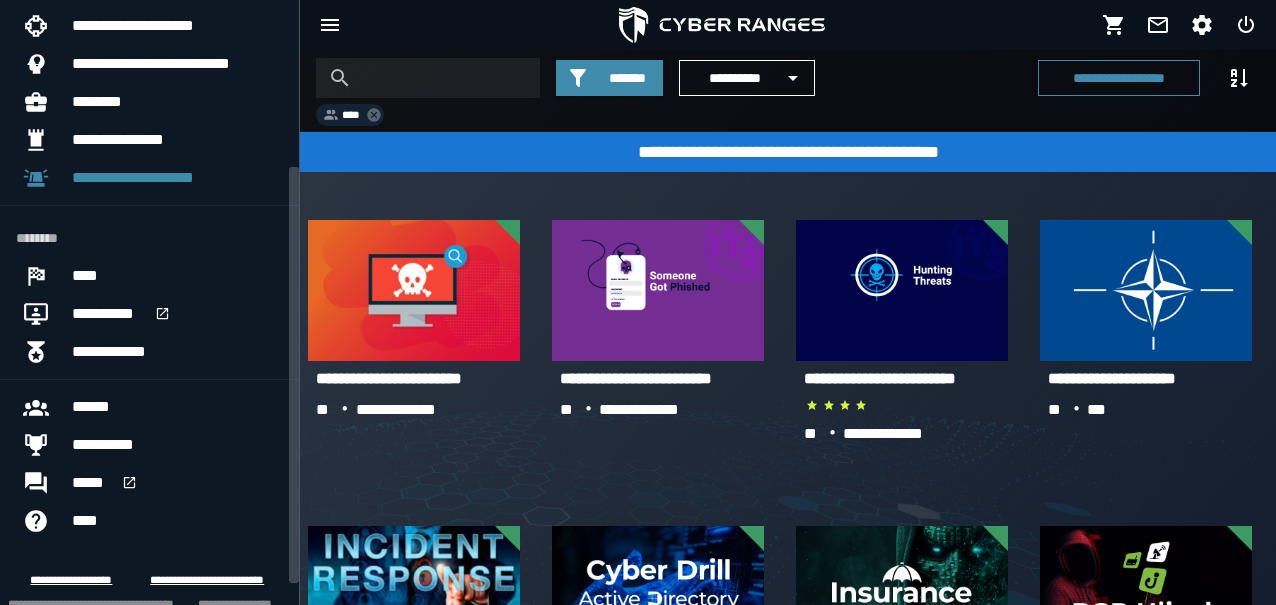 scroll, scrollTop: 274, scrollLeft: 0, axis: vertical 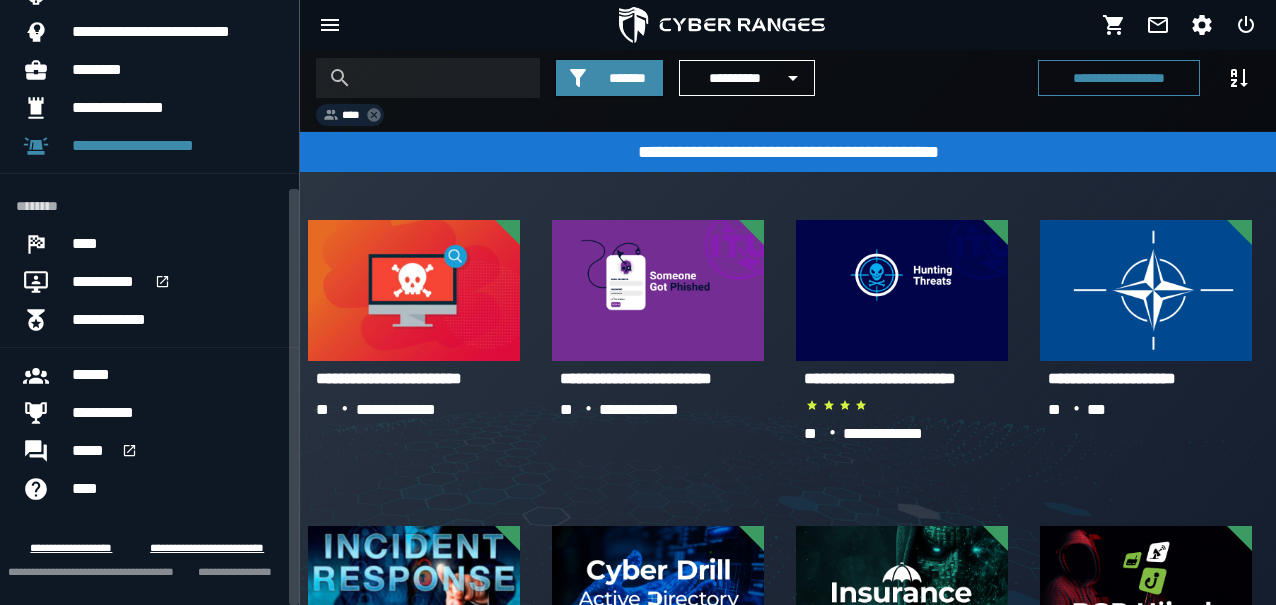 drag, startPoint x: 298, startPoint y: 353, endPoint x: 295, endPoint y: 377, distance: 24.186773 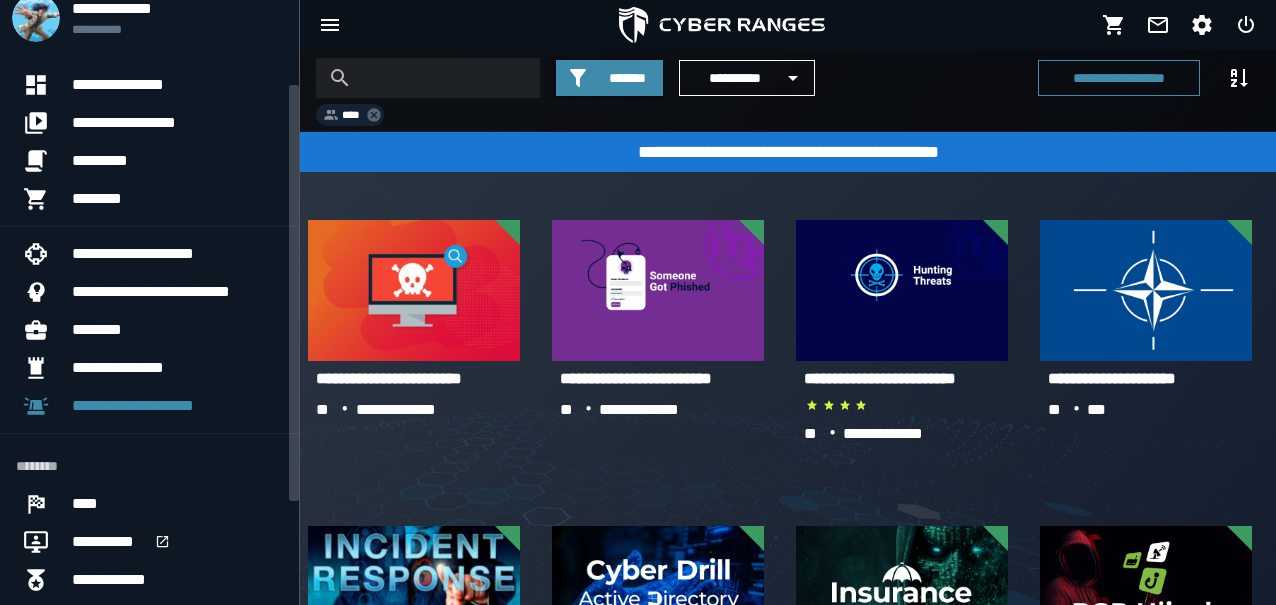 scroll, scrollTop: 0, scrollLeft: 0, axis: both 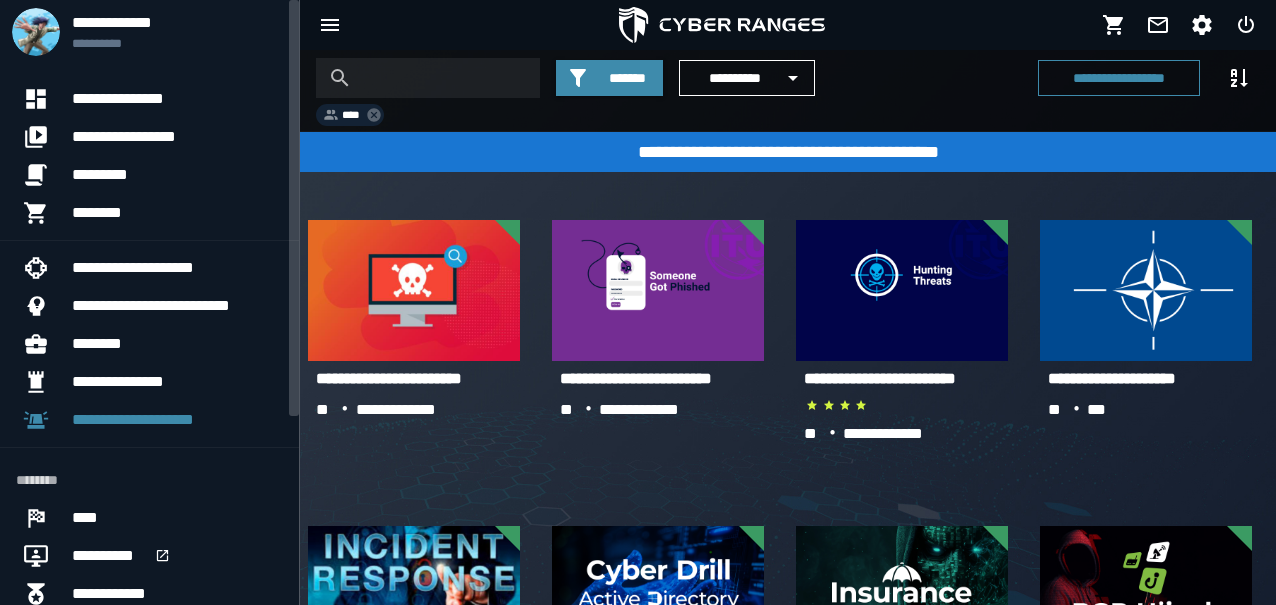 drag, startPoint x: 294, startPoint y: 378, endPoint x: 257, endPoint y: 153, distance: 228.02193 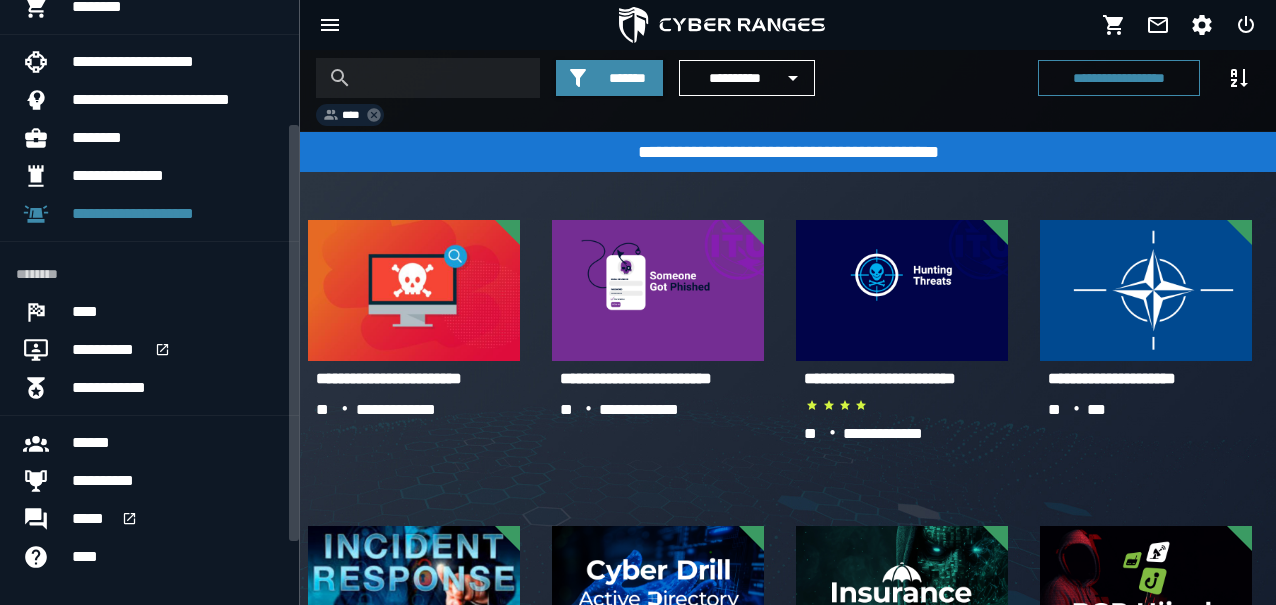 scroll, scrollTop: 210, scrollLeft: 0, axis: vertical 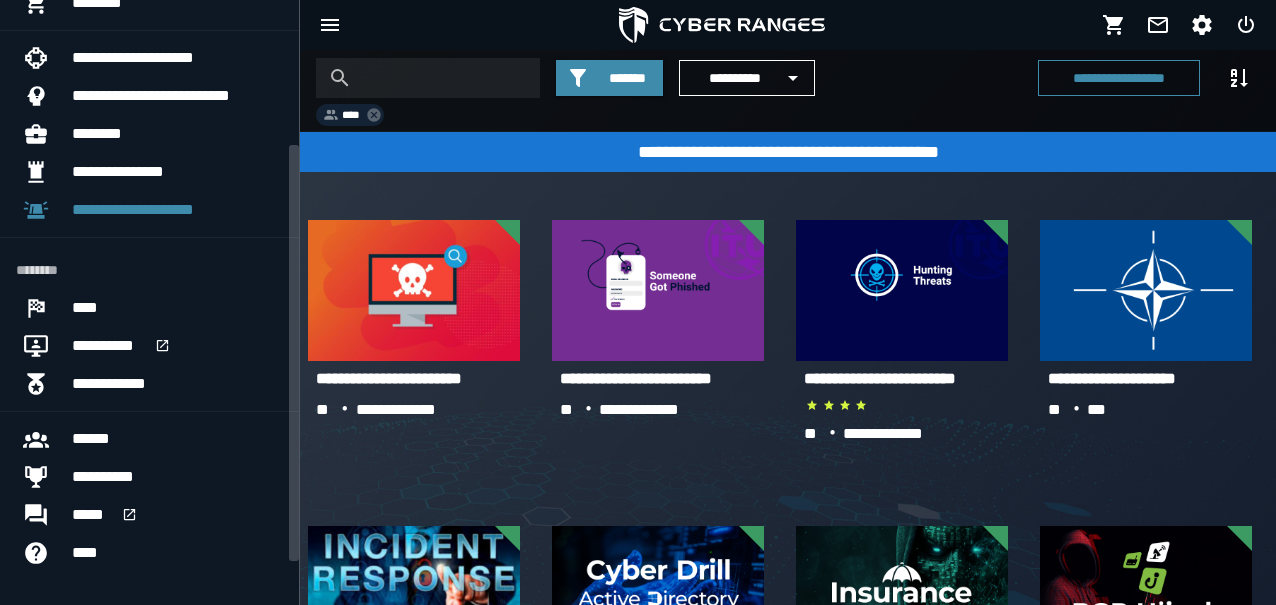 drag, startPoint x: 295, startPoint y: 392, endPoint x: 305, endPoint y: 537, distance: 145.34442 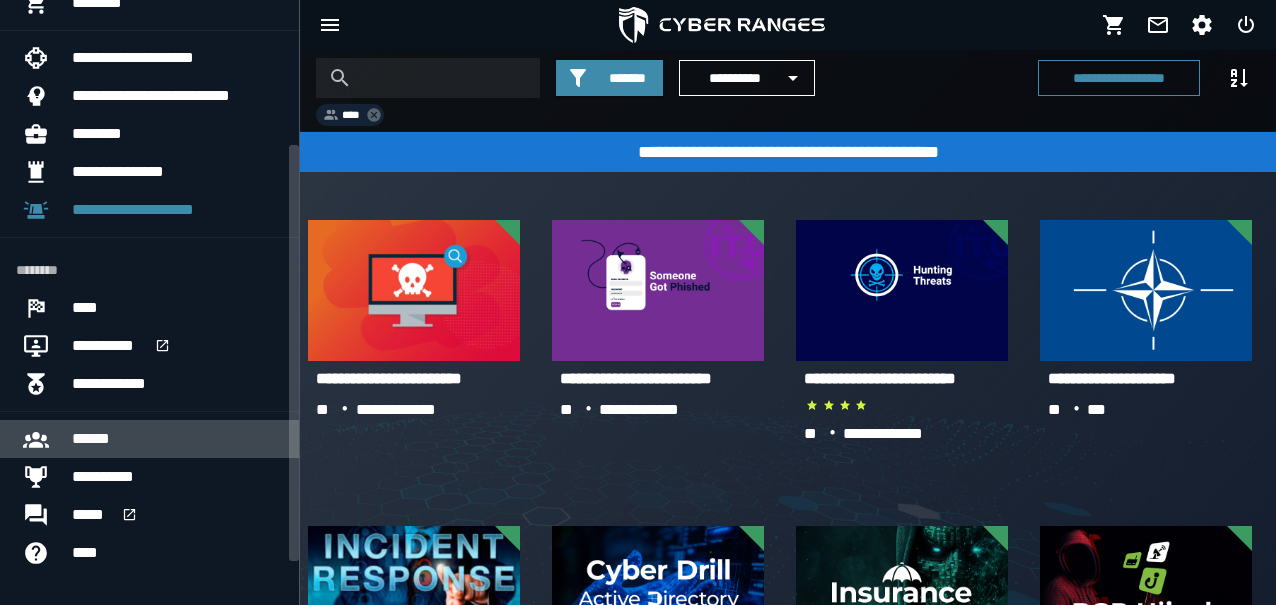 click on "******" at bounding box center [177, 439] 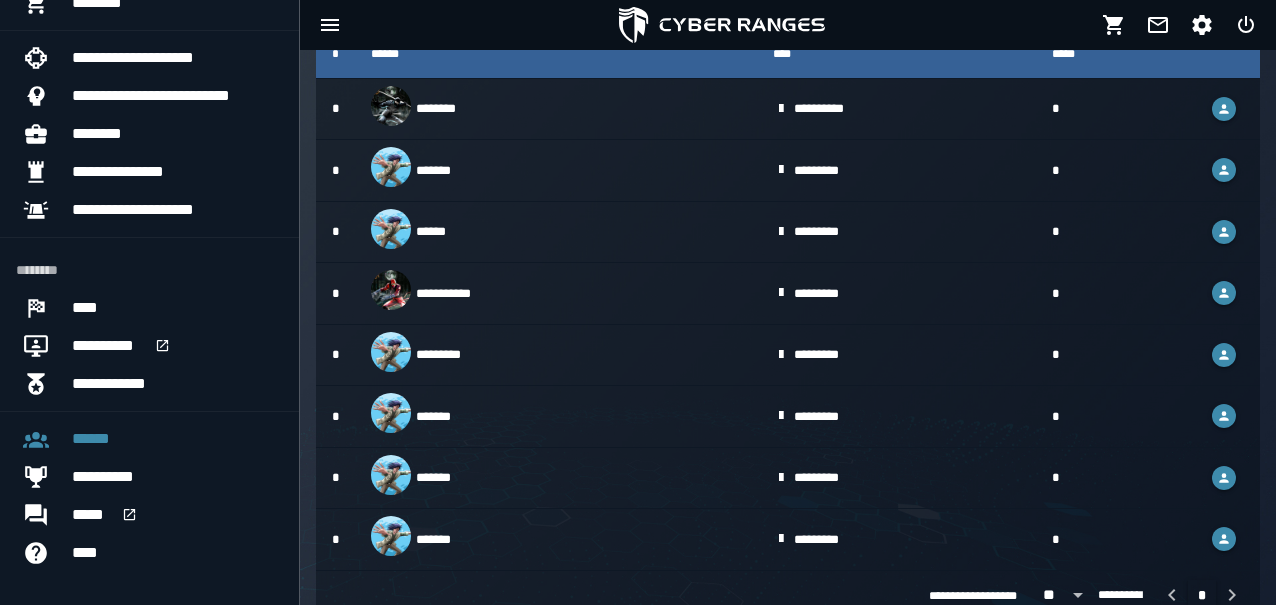 scroll, scrollTop: 435, scrollLeft: 0, axis: vertical 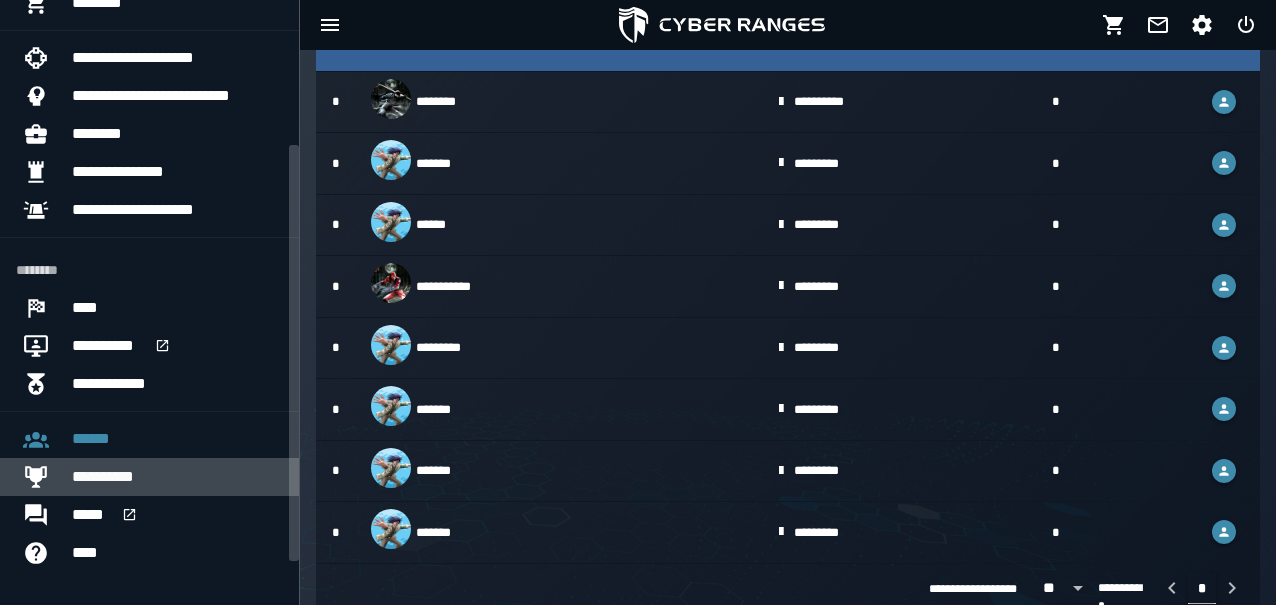 click on "**********" at bounding box center (177, 477) 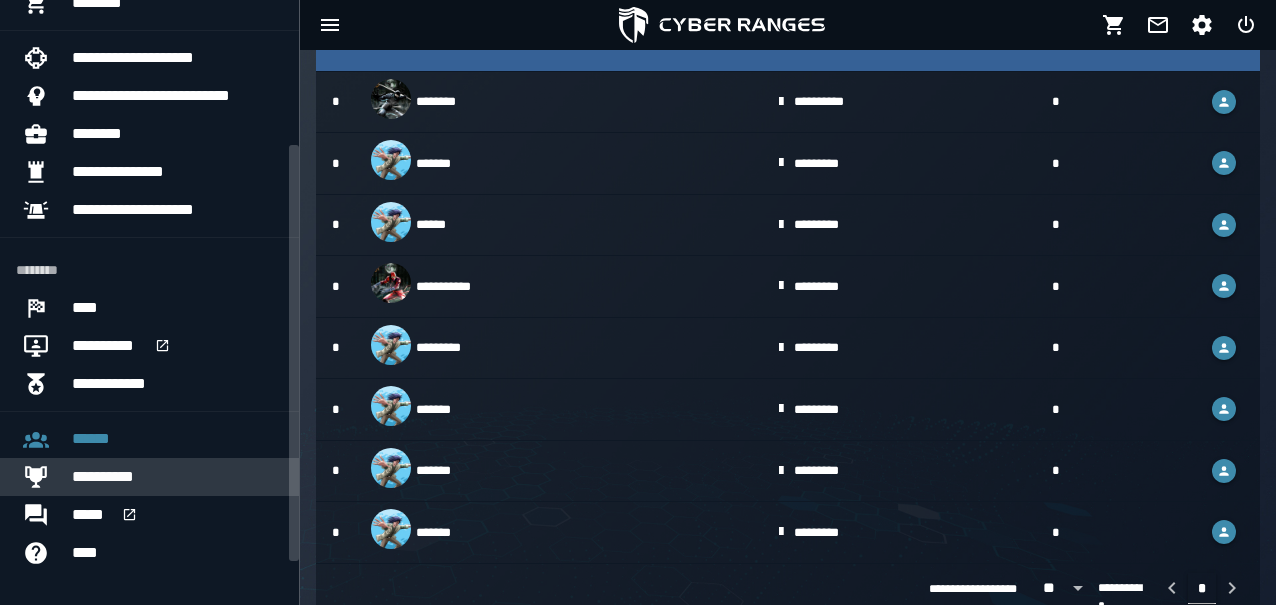 scroll, scrollTop: 0, scrollLeft: 0, axis: both 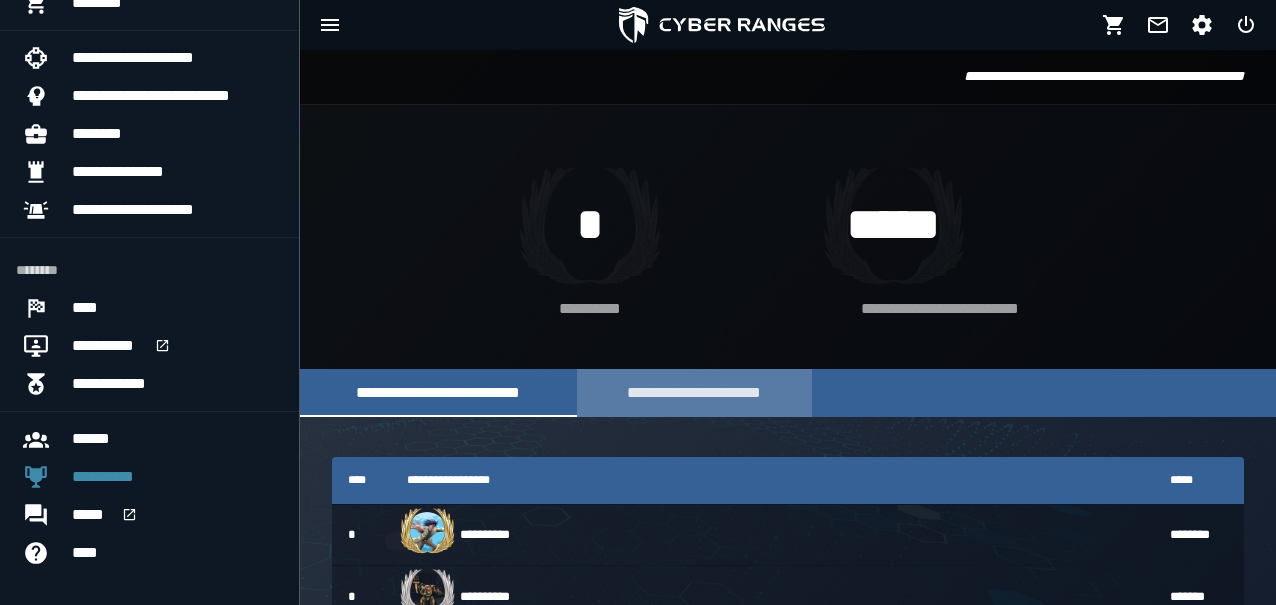 click on "**********" at bounding box center (694, 392) 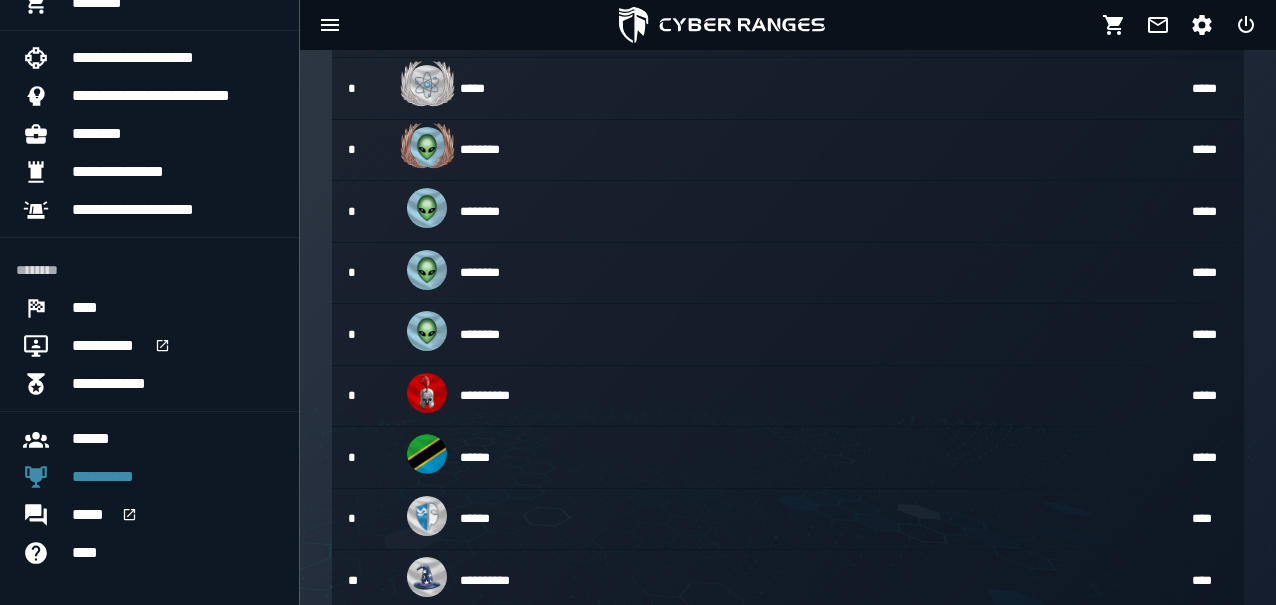 scroll, scrollTop: 594, scrollLeft: 0, axis: vertical 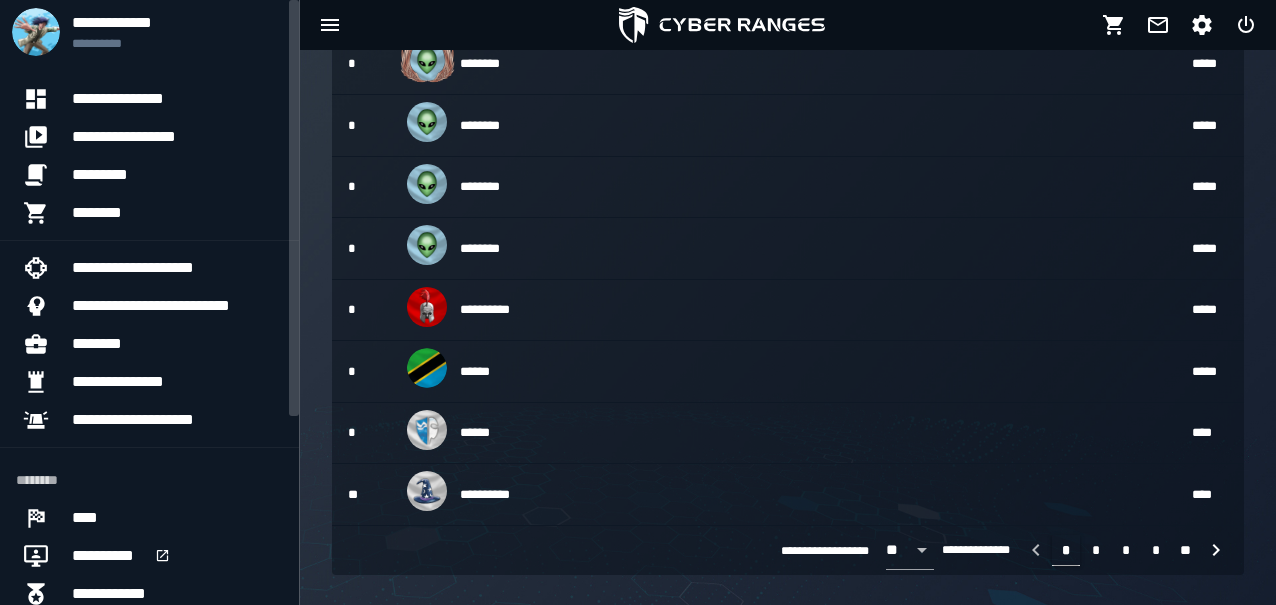 drag, startPoint x: 295, startPoint y: 336, endPoint x: 249, endPoint y: 151, distance: 190.63315 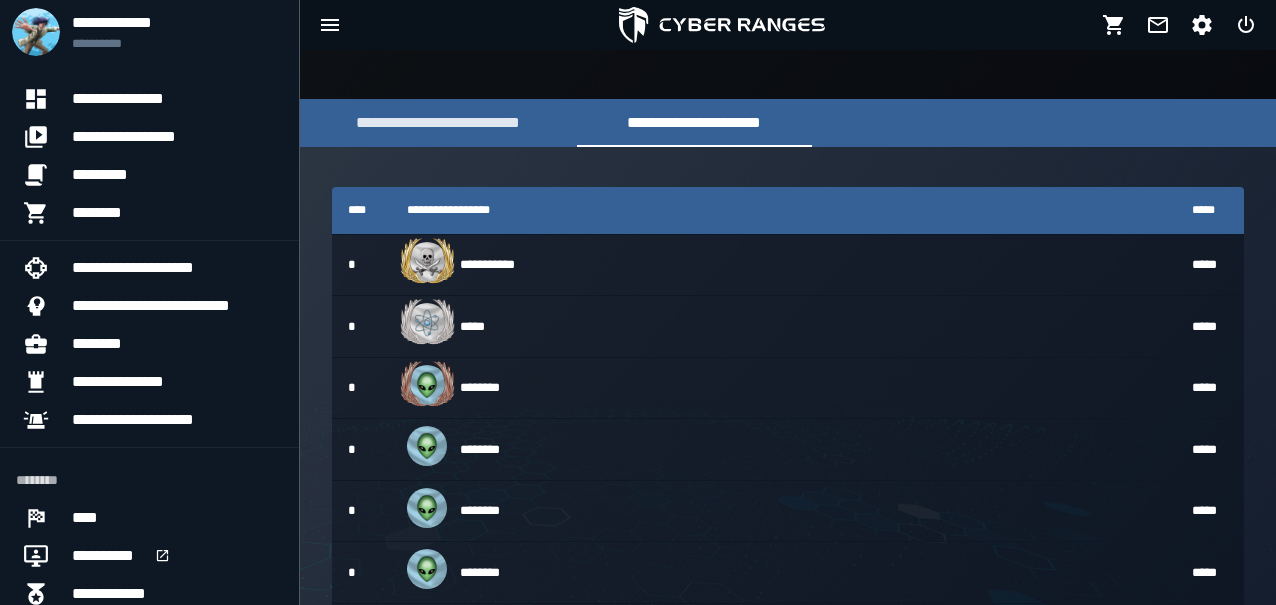 scroll, scrollTop: 202, scrollLeft: 0, axis: vertical 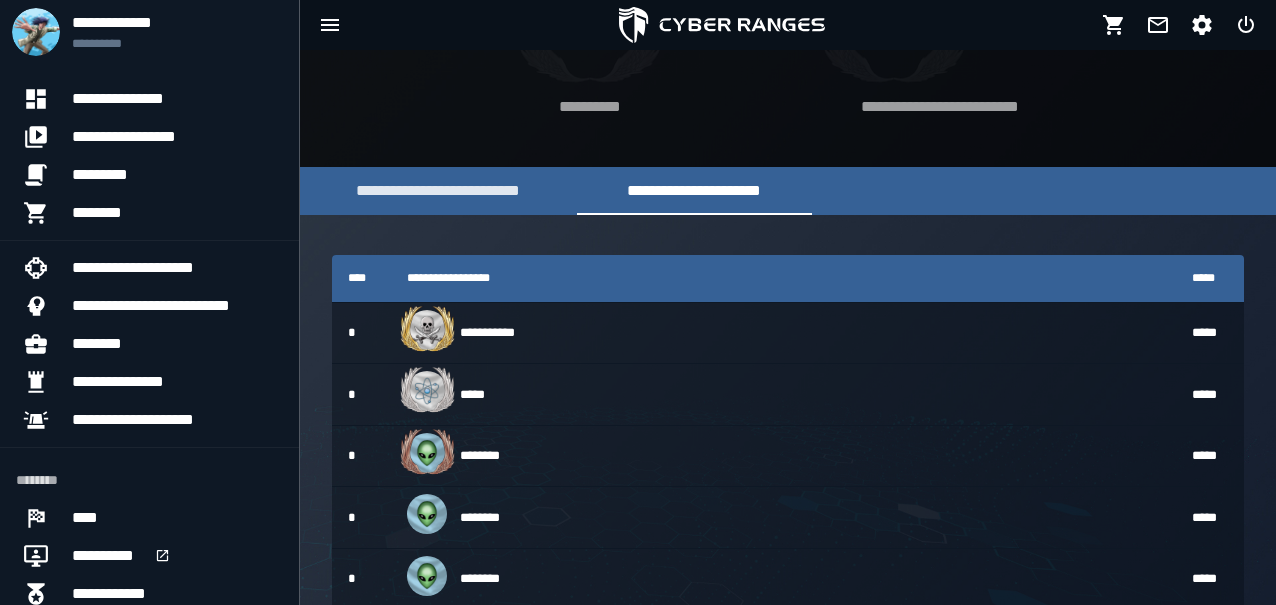 click on "**********" at bounding box center (940, 107) 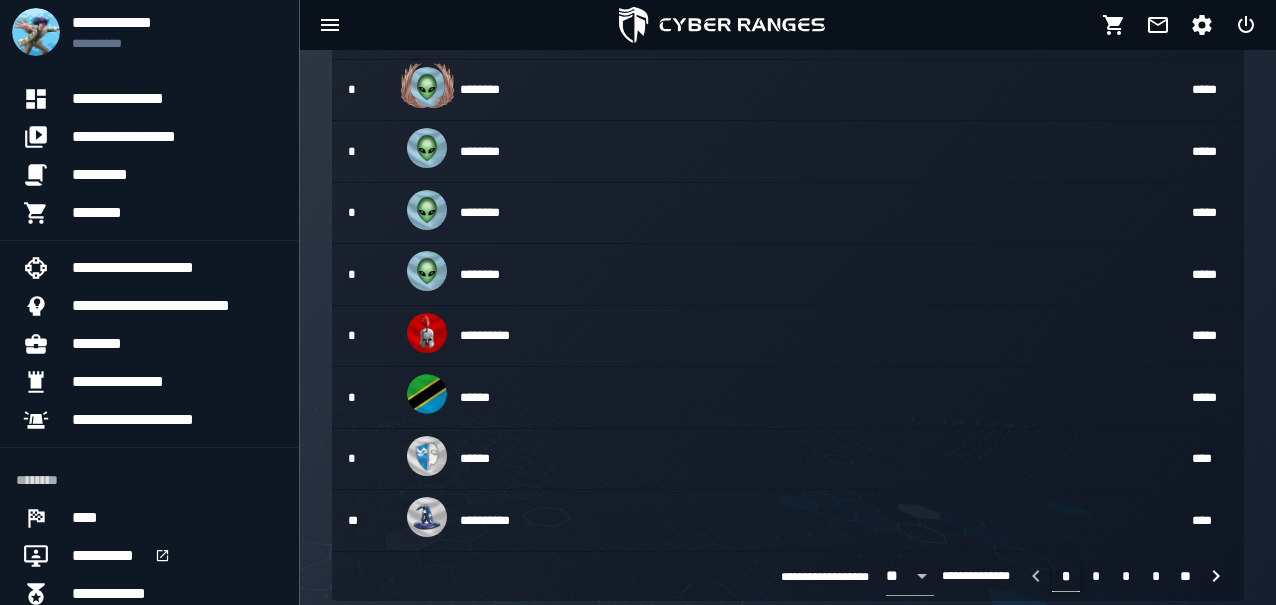 scroll, scrollTop: 588, scrollLeft: 0, axis: vertical 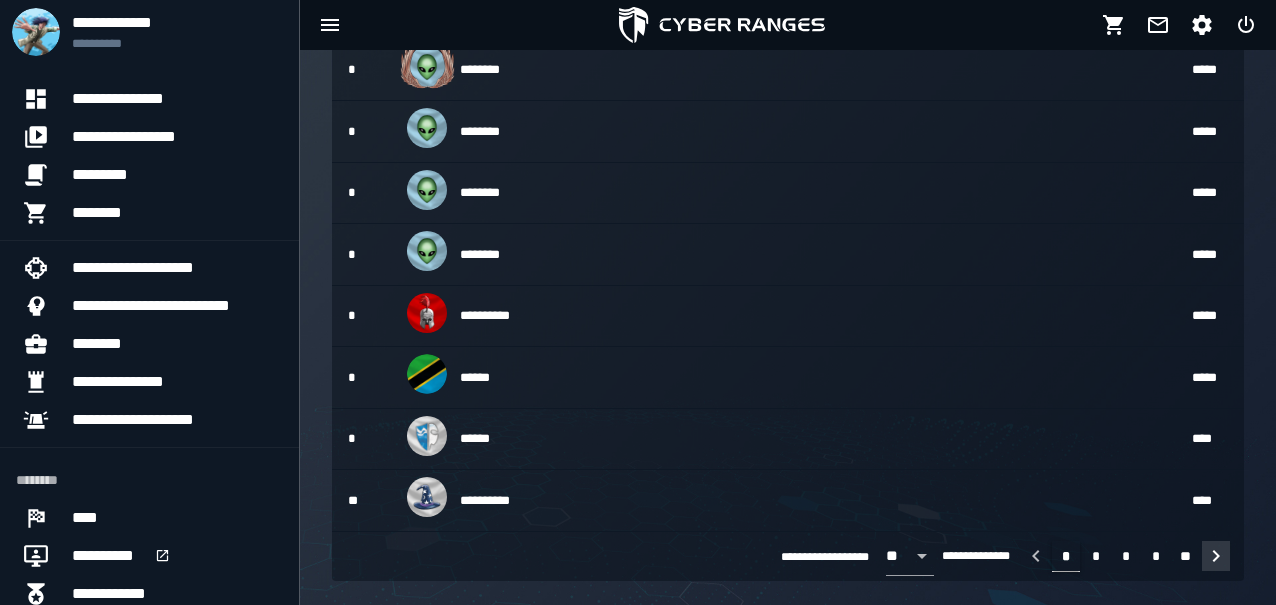 click 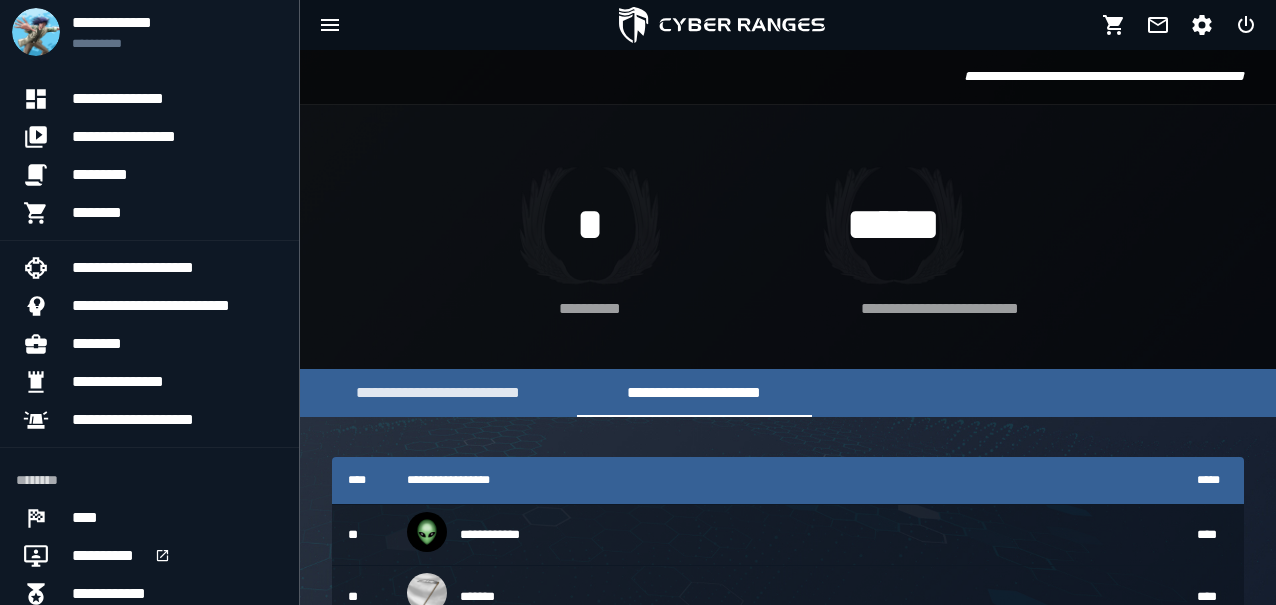scroll, scrollTop: 588, scrollLeft: 0, axis: vertical 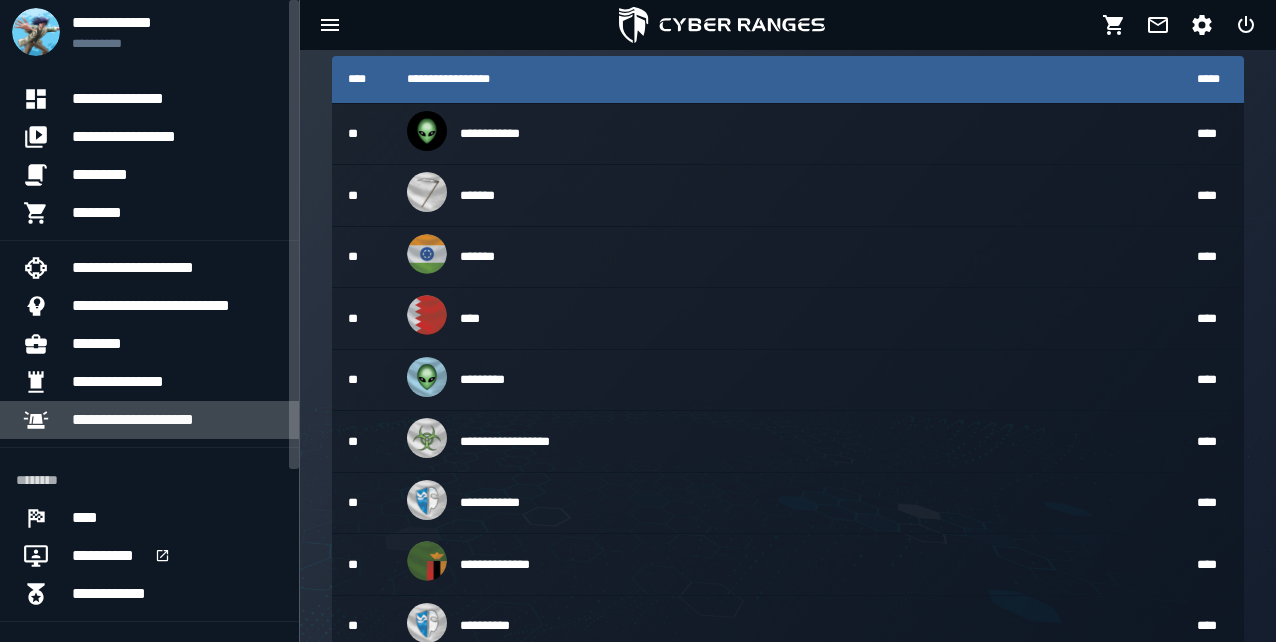 click on "**********" at bounding box center (177, 420) 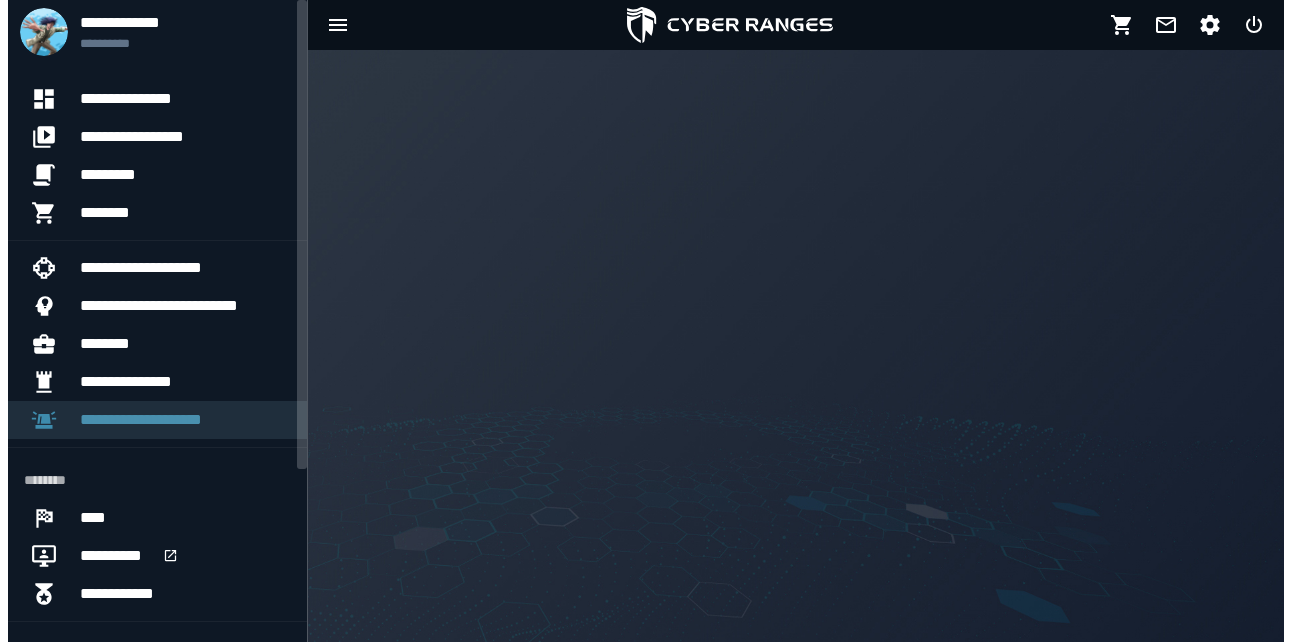 scroll, scrollTop: 0, scrollLeft: 0, axis: both 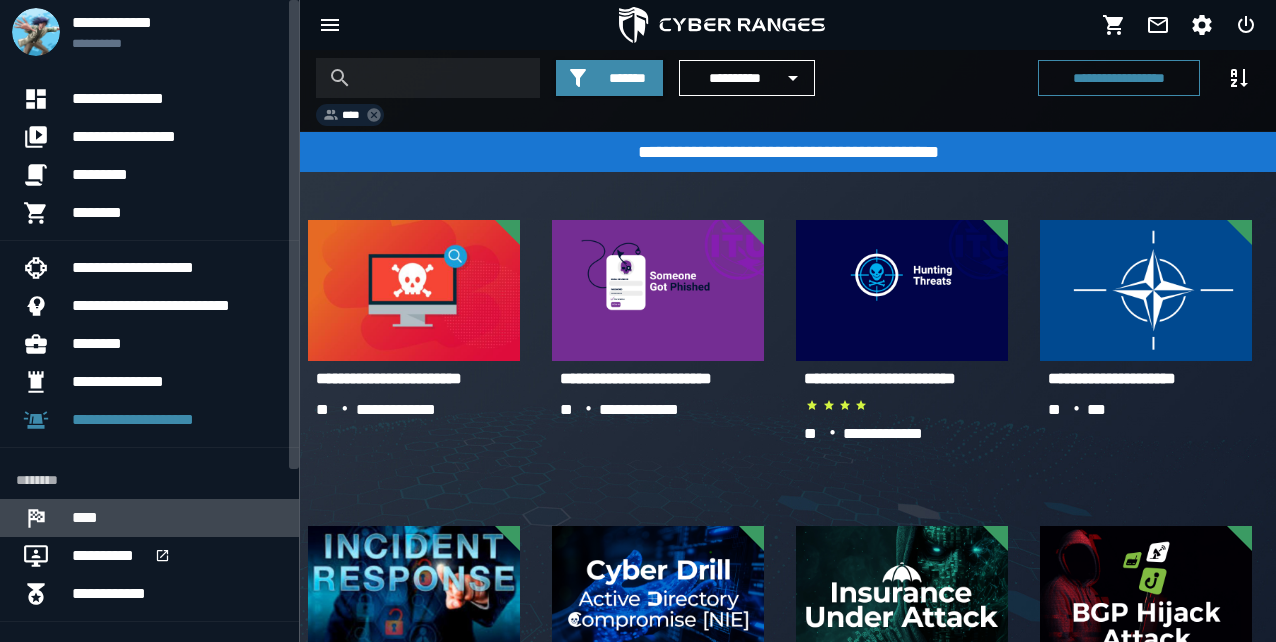 click on "****" 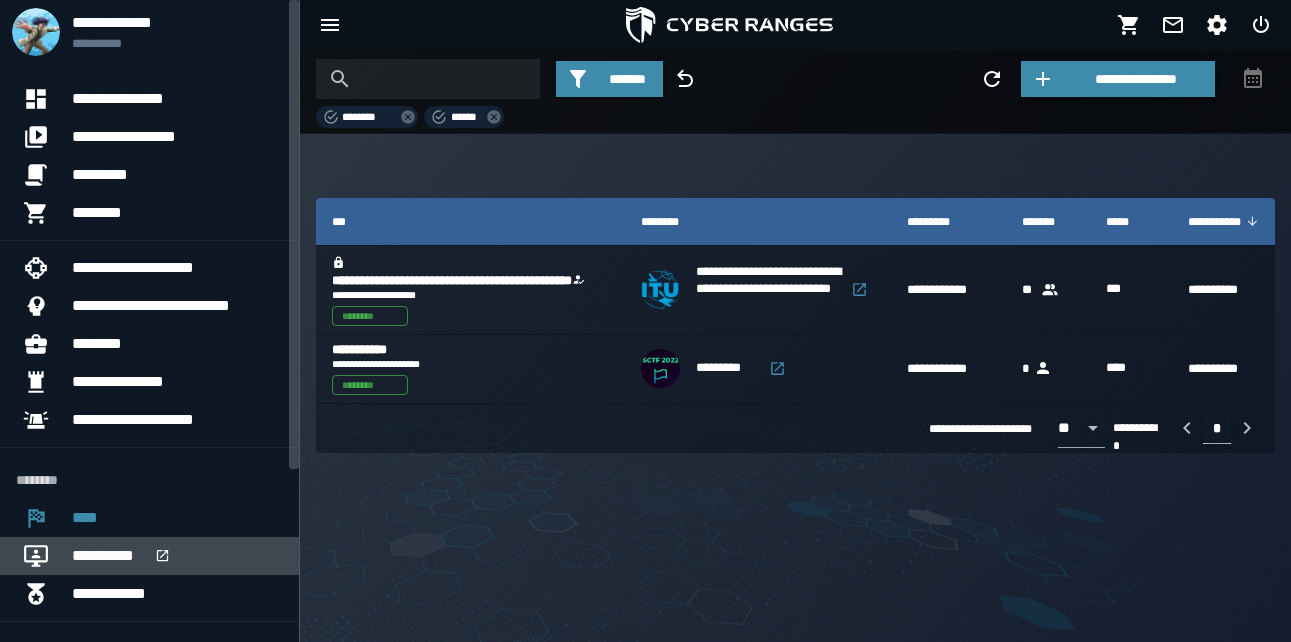 click on "**********" at bounding box center [177, 556] 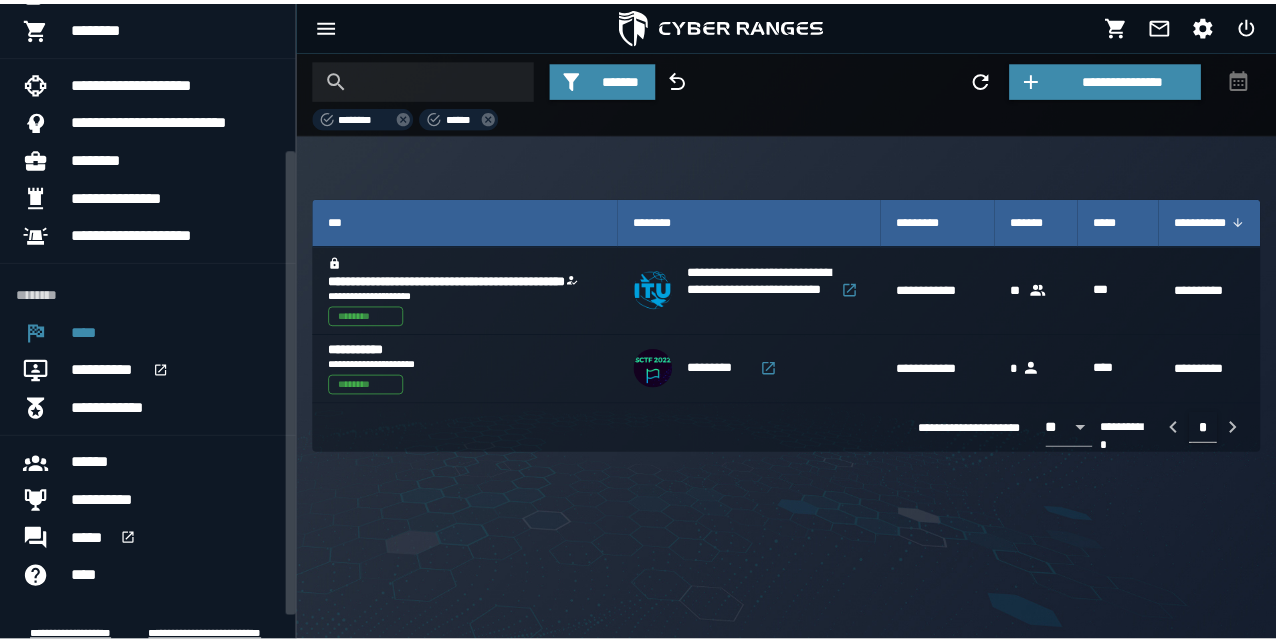 scroll, scrollTop: 214, scrollLeft: 0, axis: vertical 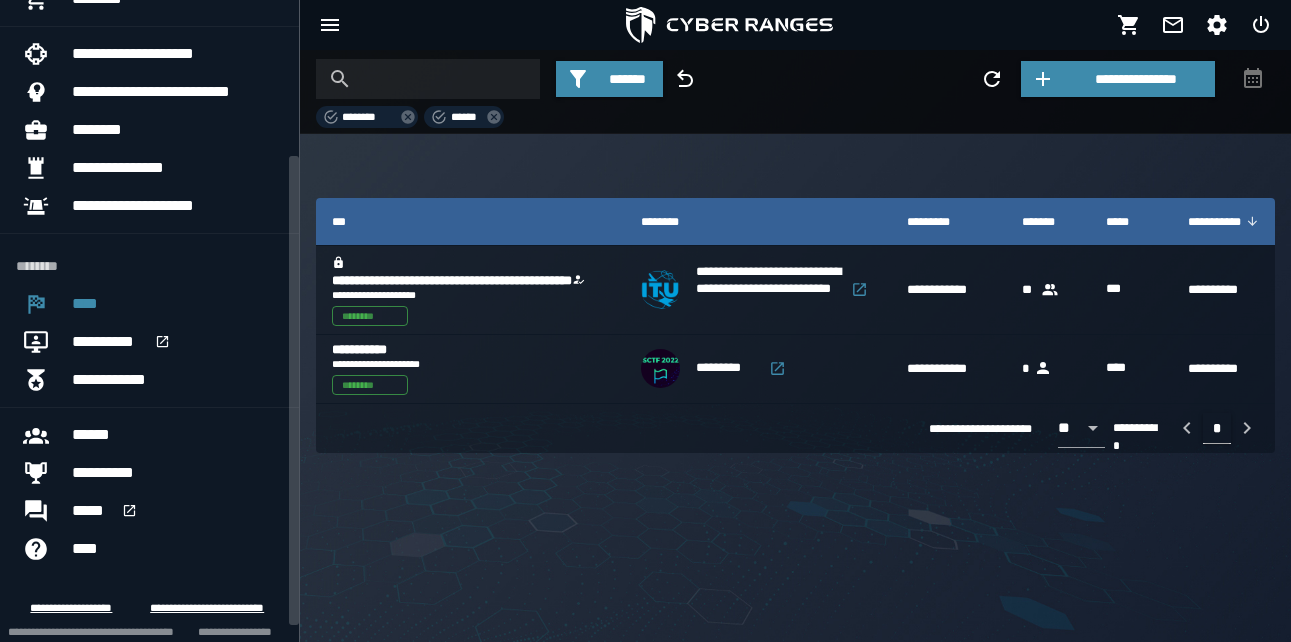 drag, startPoint x: 296, startPoint y: 429, endPoint x: 304, endPoint y: 585, distance: 156.20499 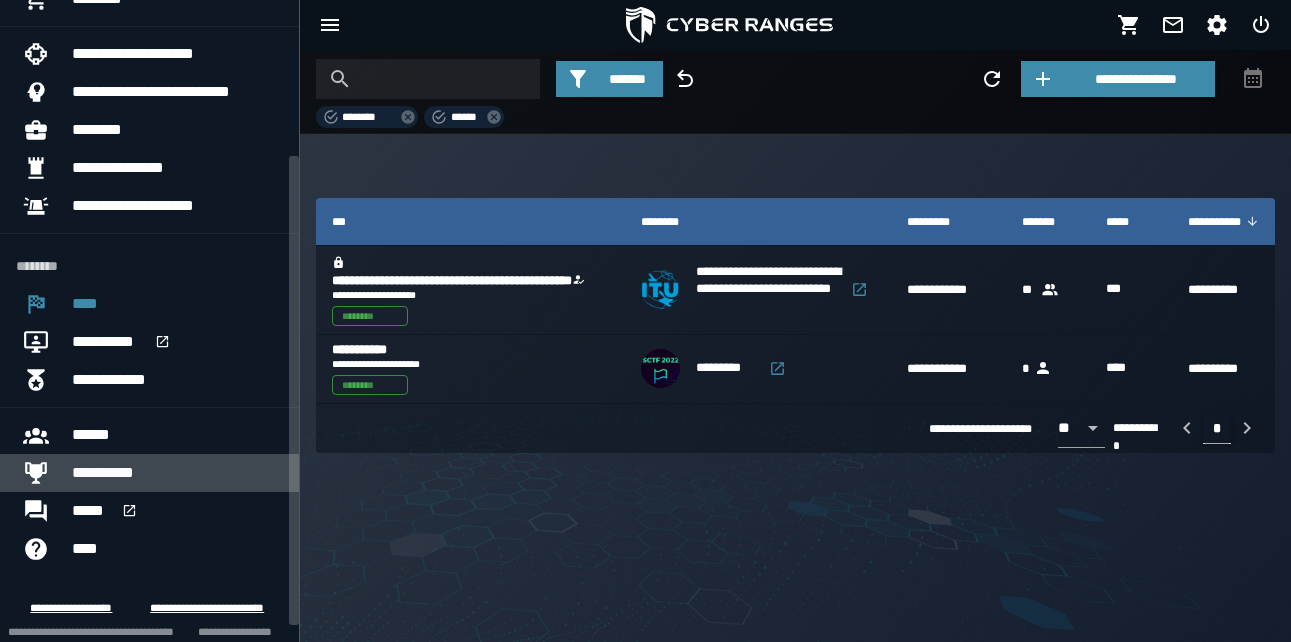 click on "**********" at bounding box center (177, 473) 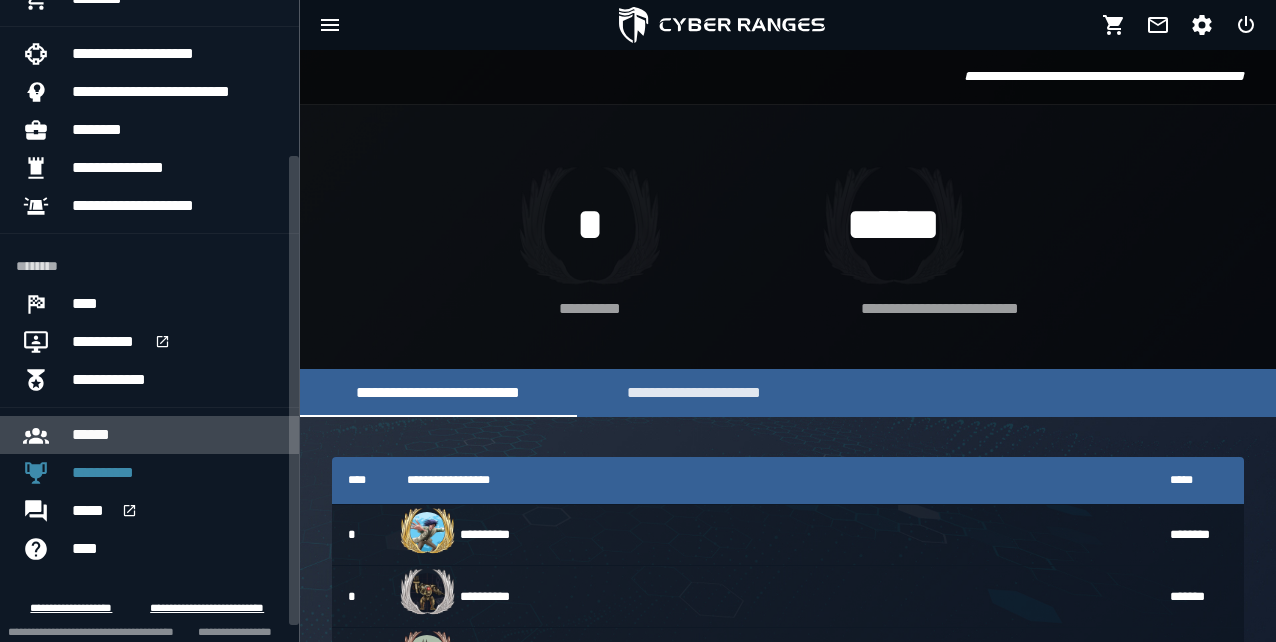 click on "******" at bounding box center [177, 435] 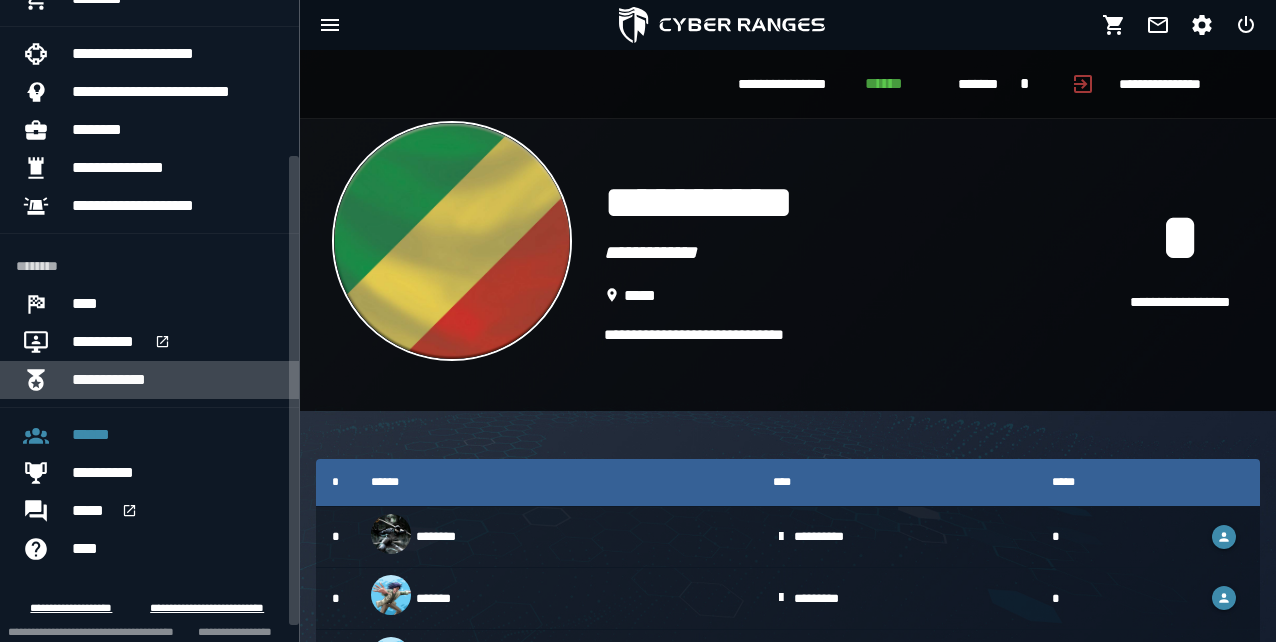 click on "**********" at bounding box center [177, 380] 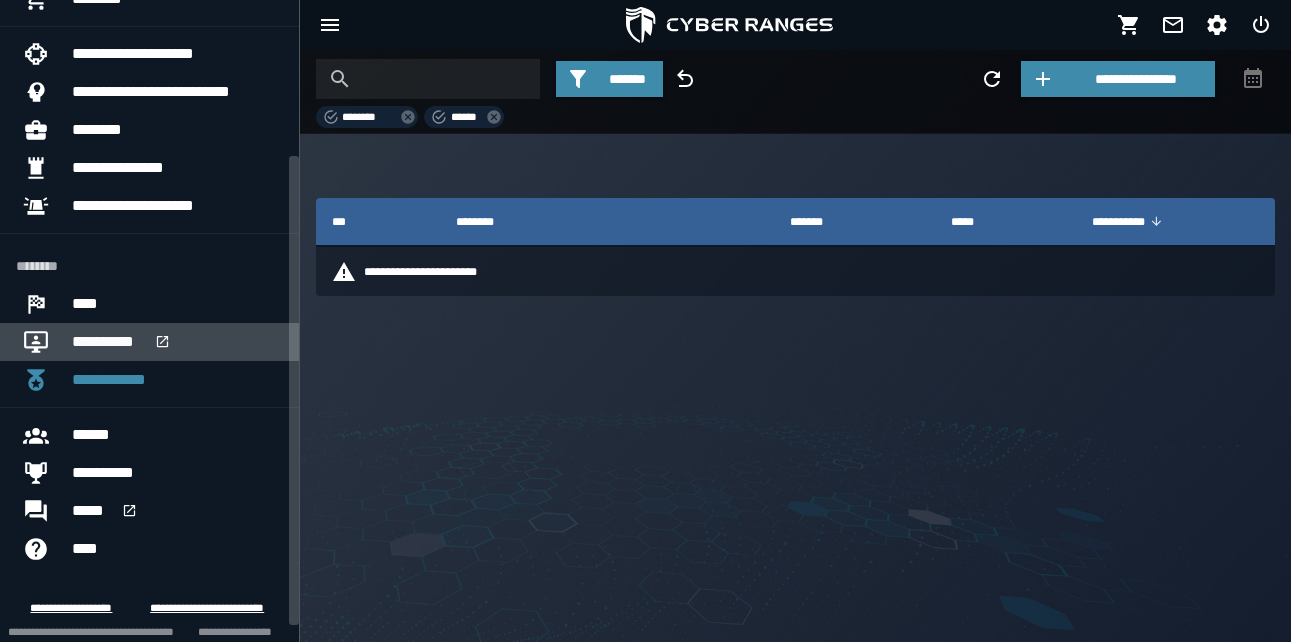click on "**********" at bounding box center (177, 342) 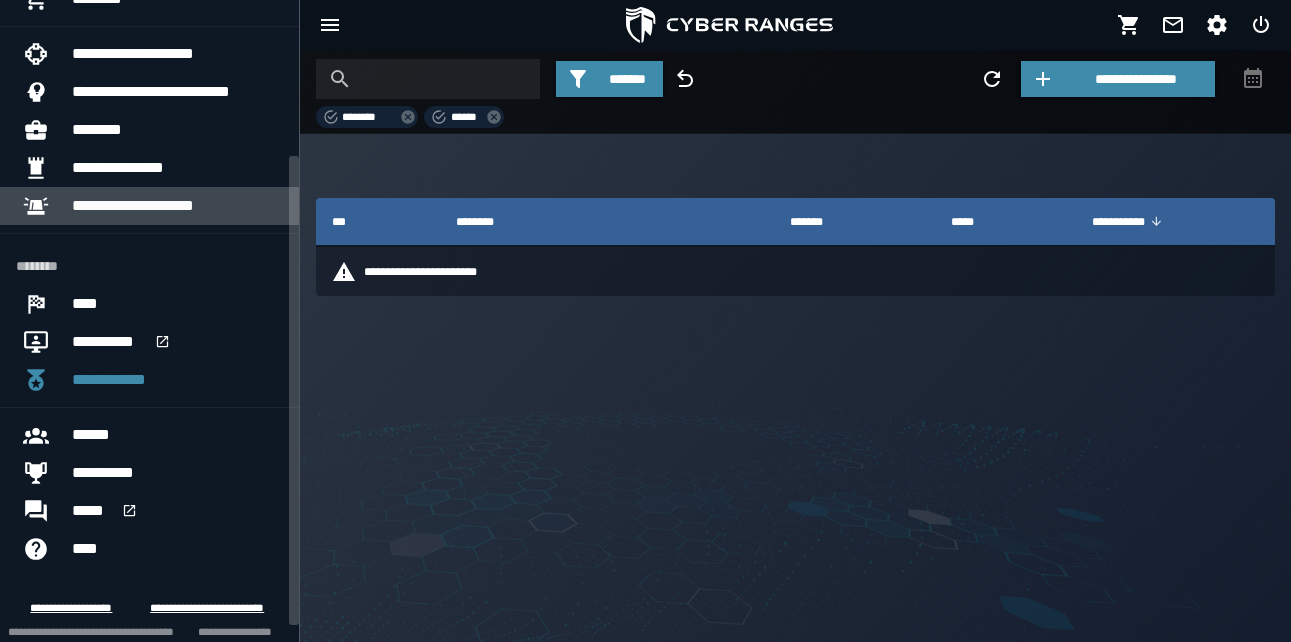 click on "**********" at bounding box center [177, 206] 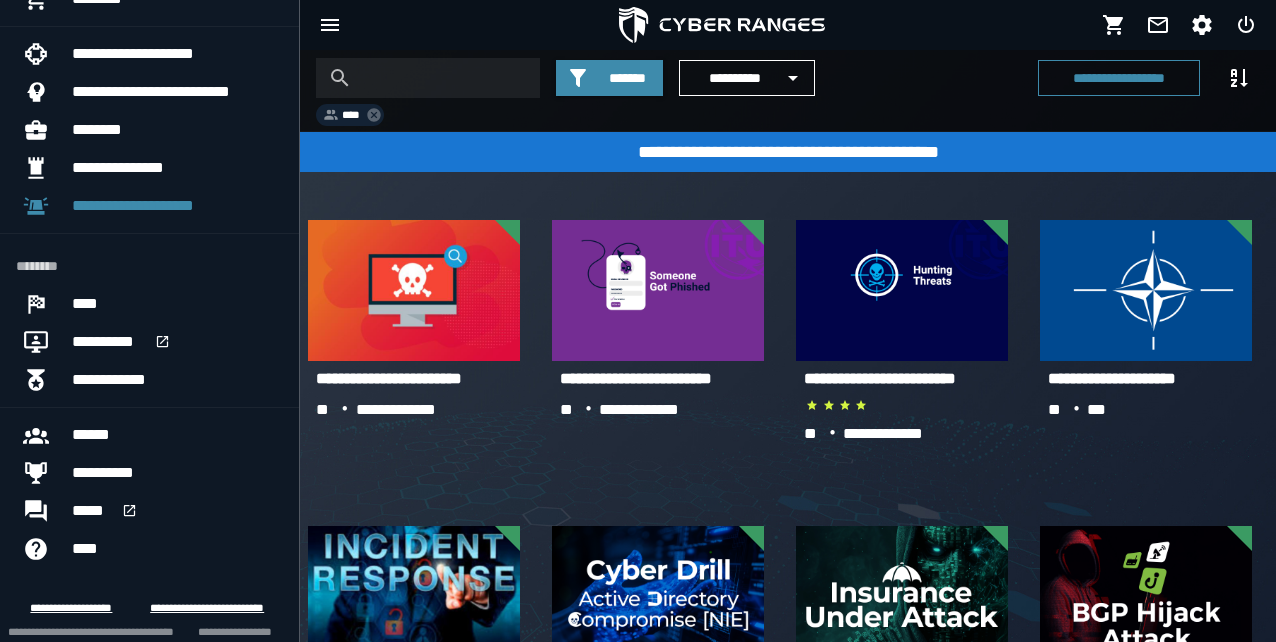 drag, startPoint x: 1275, startPoint y: 190, endPoint x: 1283, endPoint y: 252, distance: 62.514 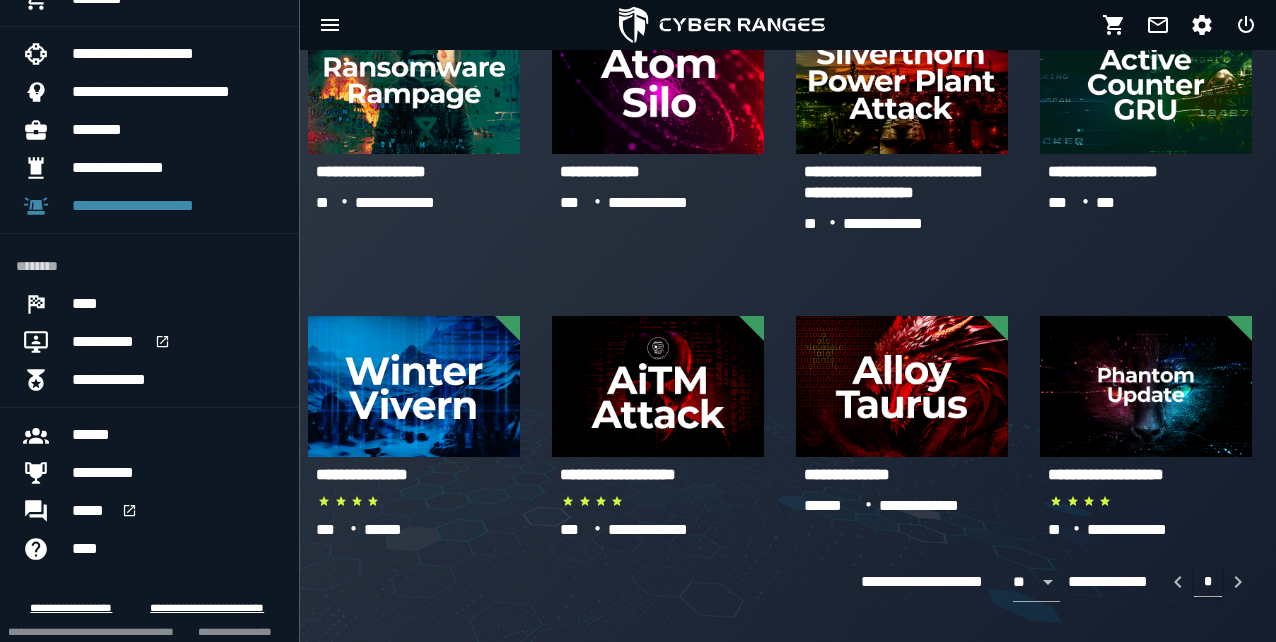 scroll, scrollTop: 1200, scrollLeft: 0, axis: vertical 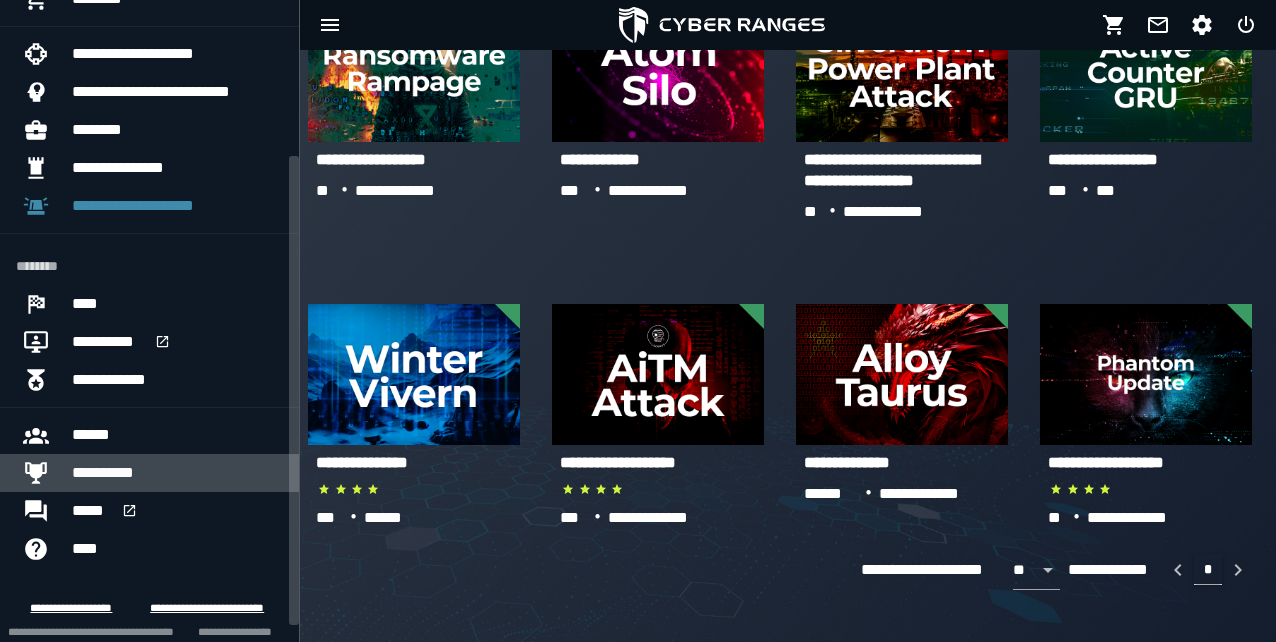 click on "**********" at bounding box center [114, 473] 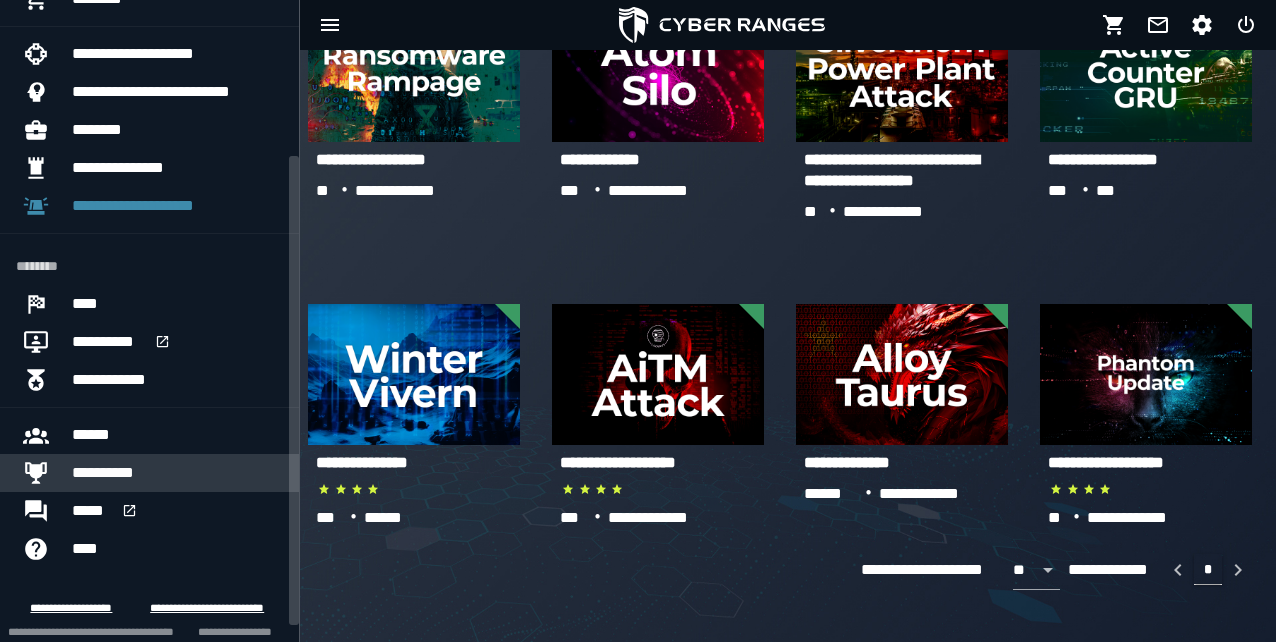scroll, scrollTop: 0, scrollLeft: 0, axis: both 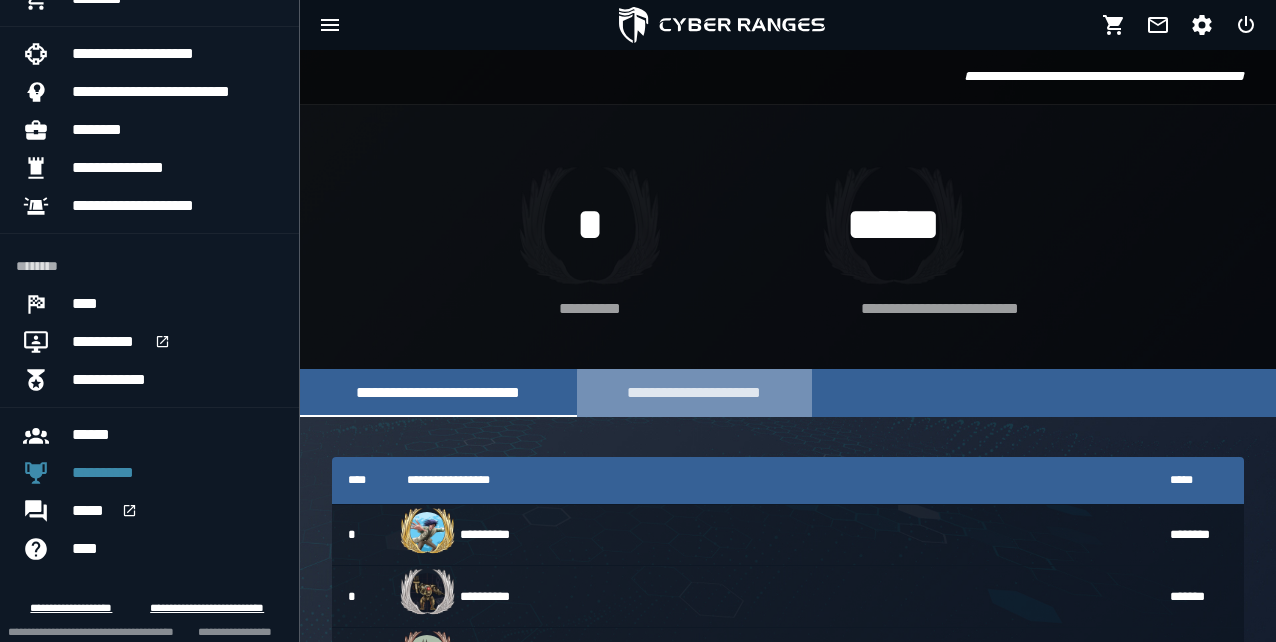 click on "**********" at bounding box center (694, 392) 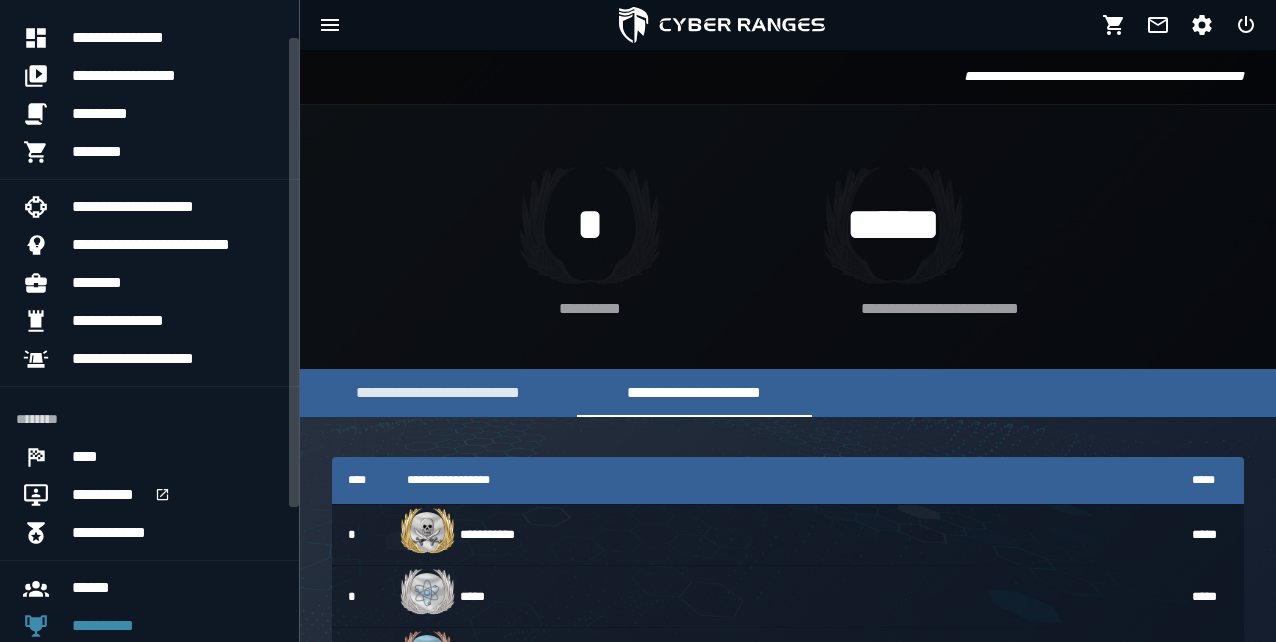 scroll, scrollTop: 52, scrollLeft: 0, axis: vertical 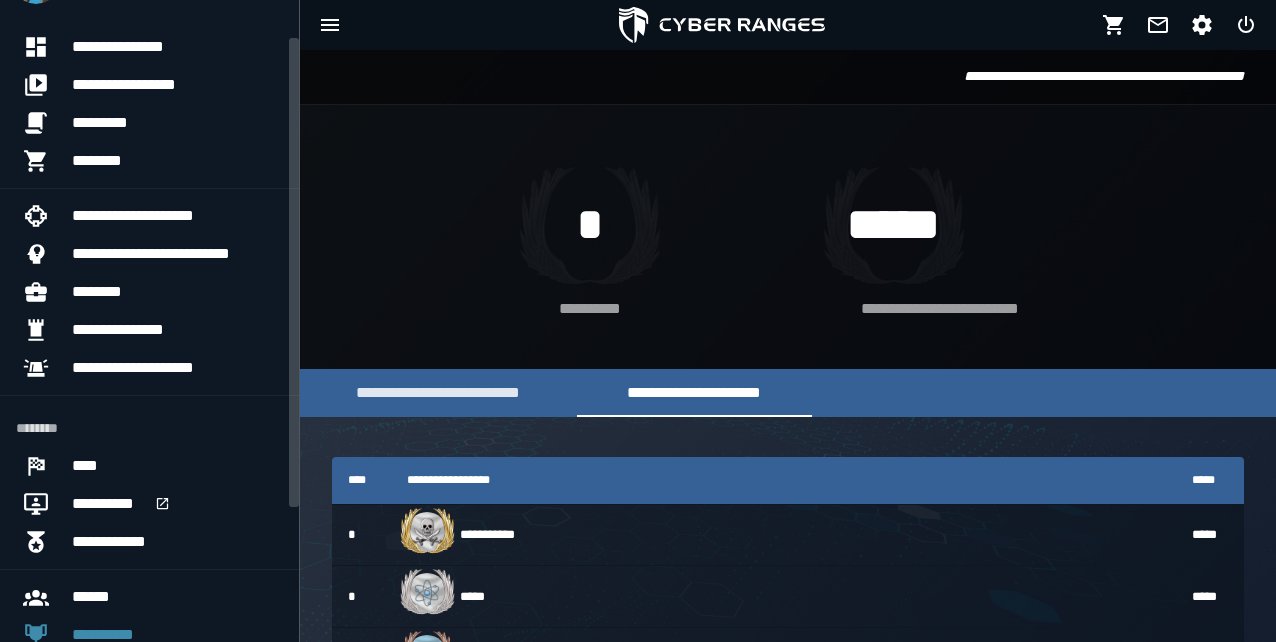 drag, startPoint x: 293, startPoint y: 235, endPoint x: 221, endPoint y: 117, distance: 138.23169 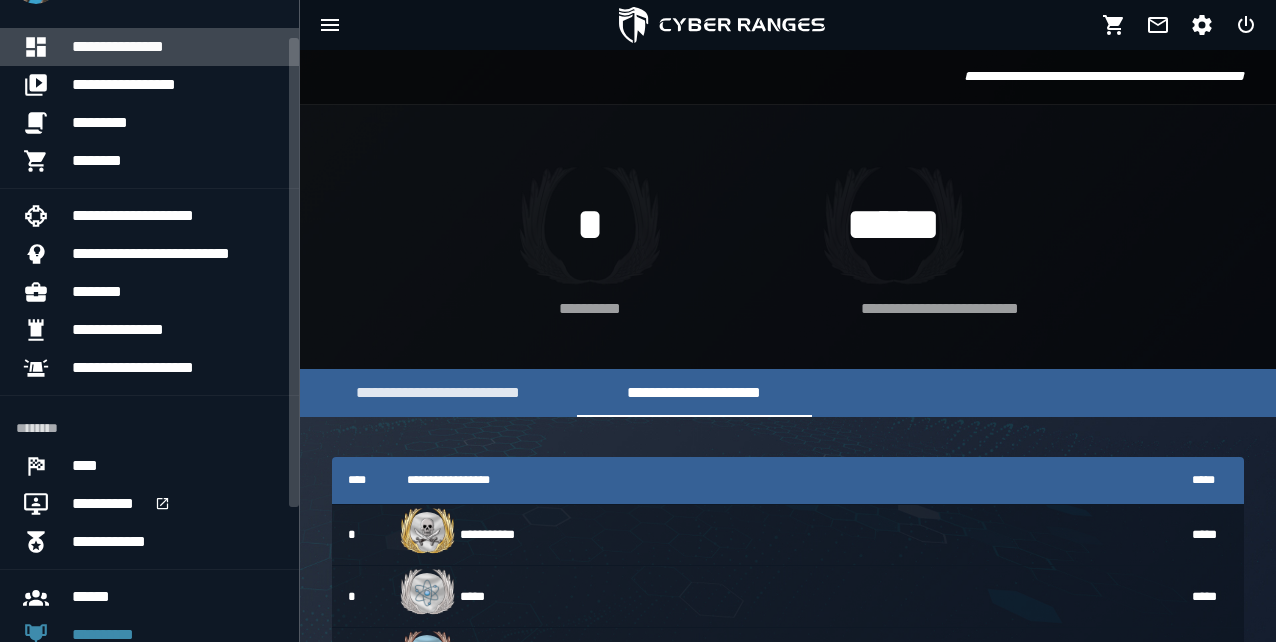 click on "**********" at bounding box center [177, 47] 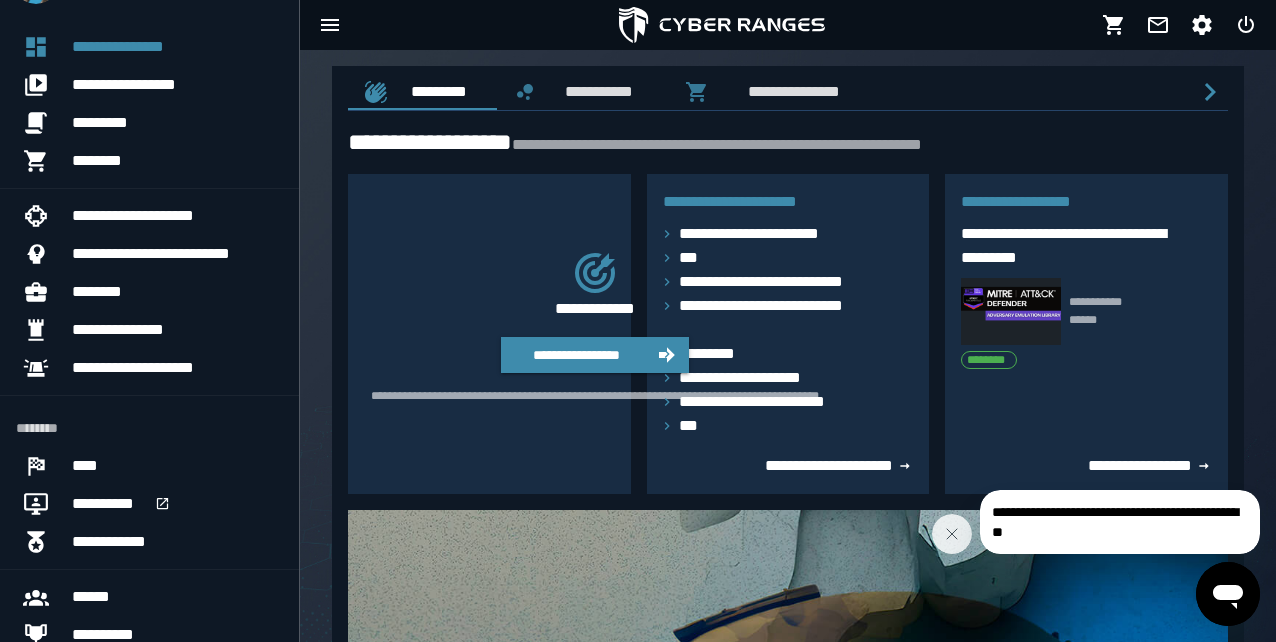 click on "**********" at bounding box center [587, 326] 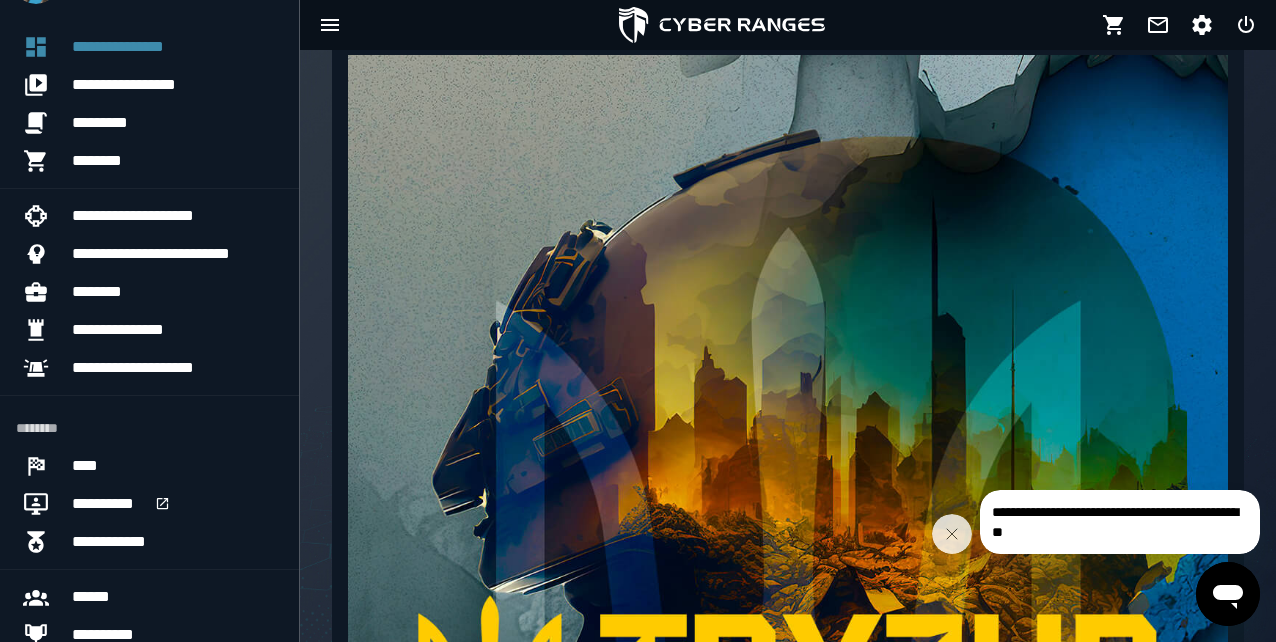 scroll, scrollTop: 620, scrollLeft: 0, axis: vertical 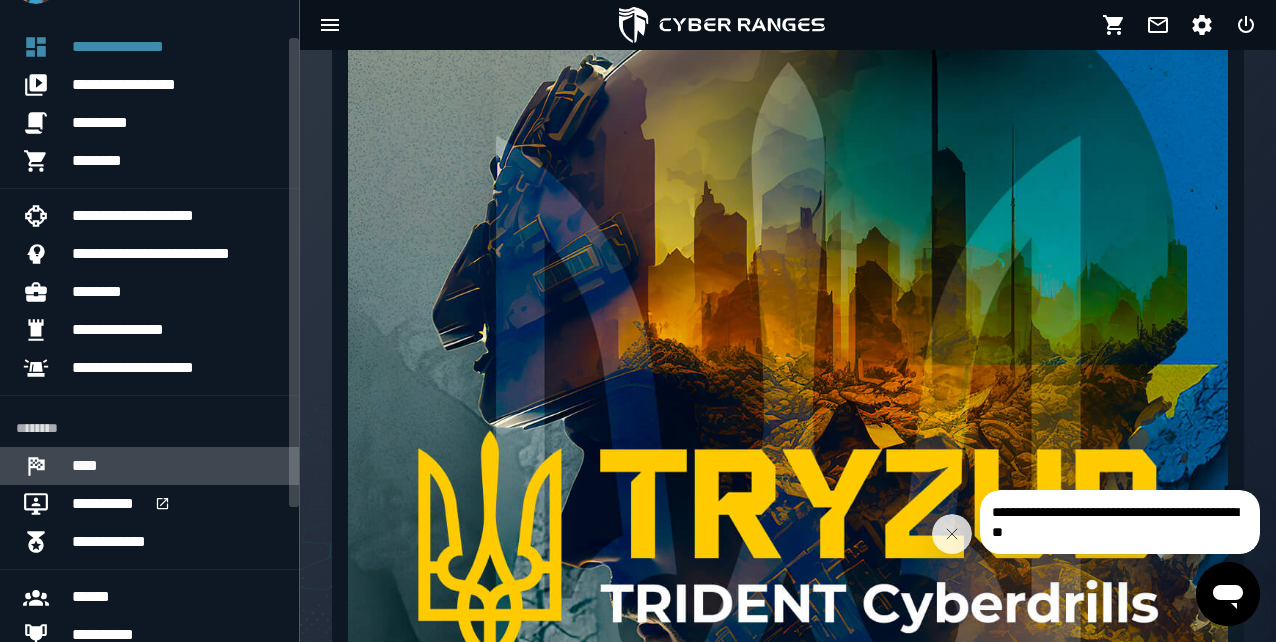 click on "****" at bounding box center [177, 466] 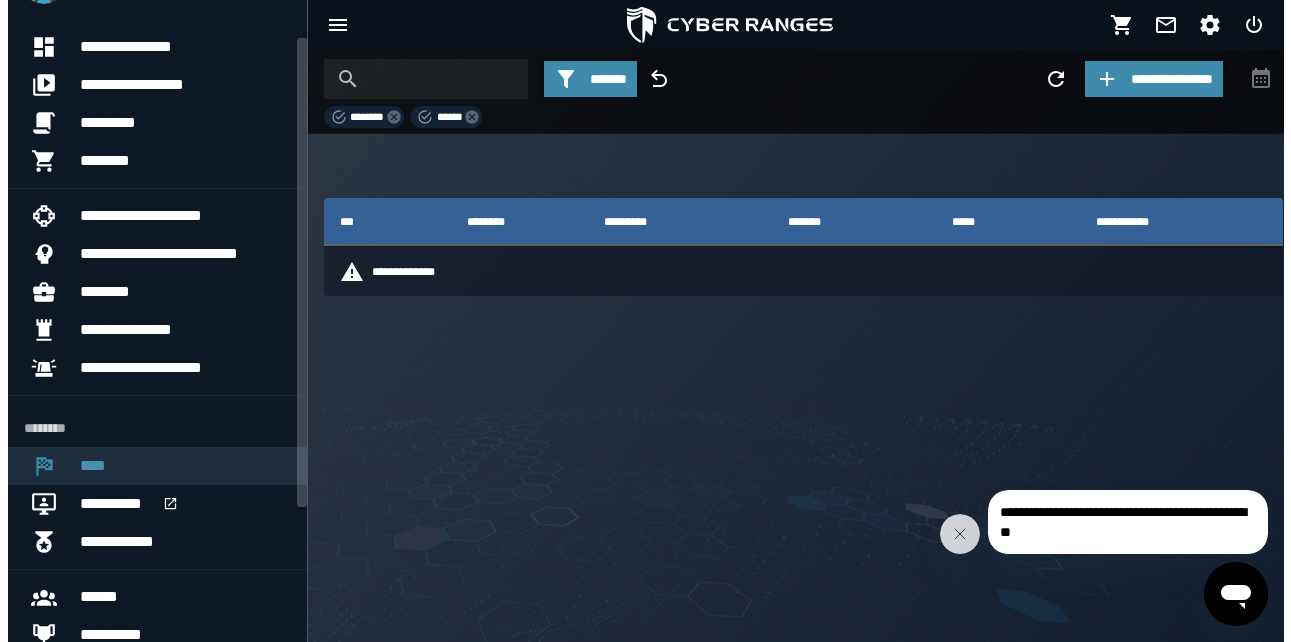 scroll, scrollTop: 0, scrollLeft: 0, axis: both 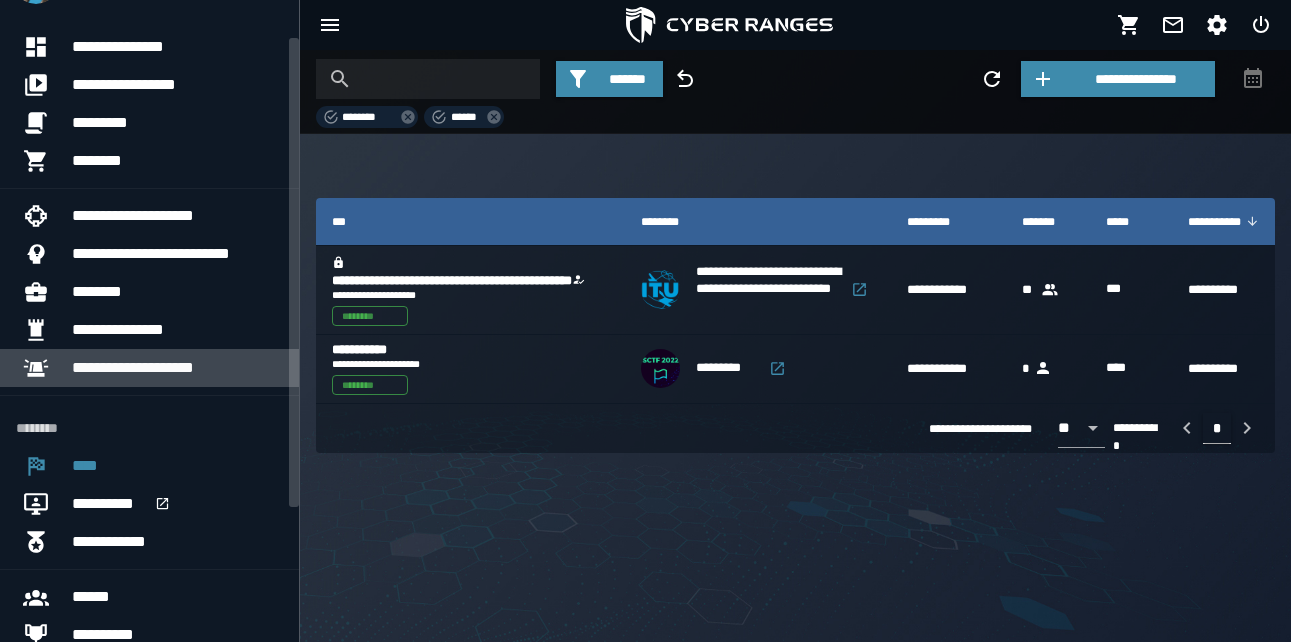 click on "**********" at bounding box center [153, 368] 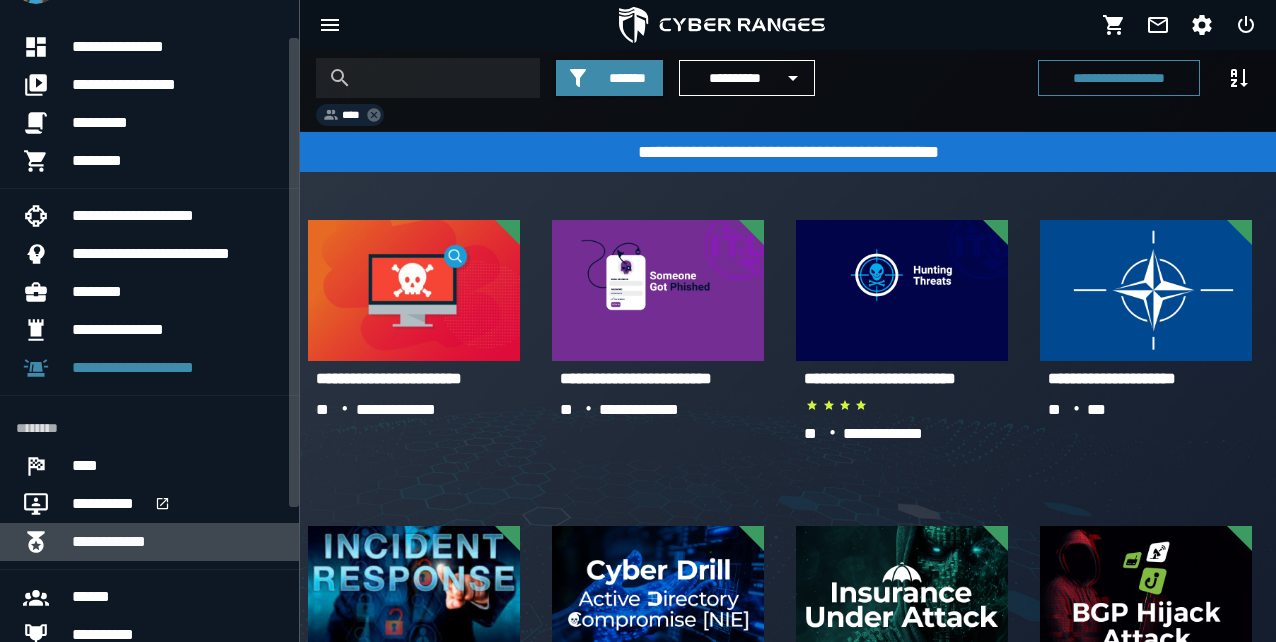 click on "**********" at bounding box center [177, 542] 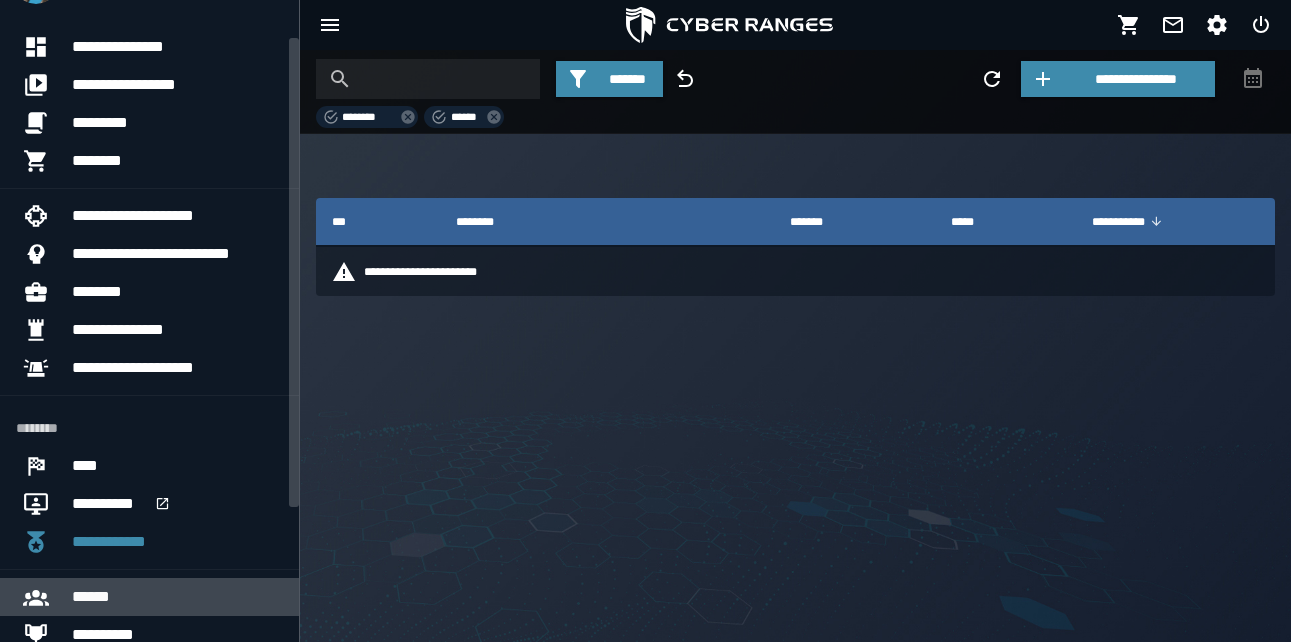 click on "******" at bounding box center (177, 597) 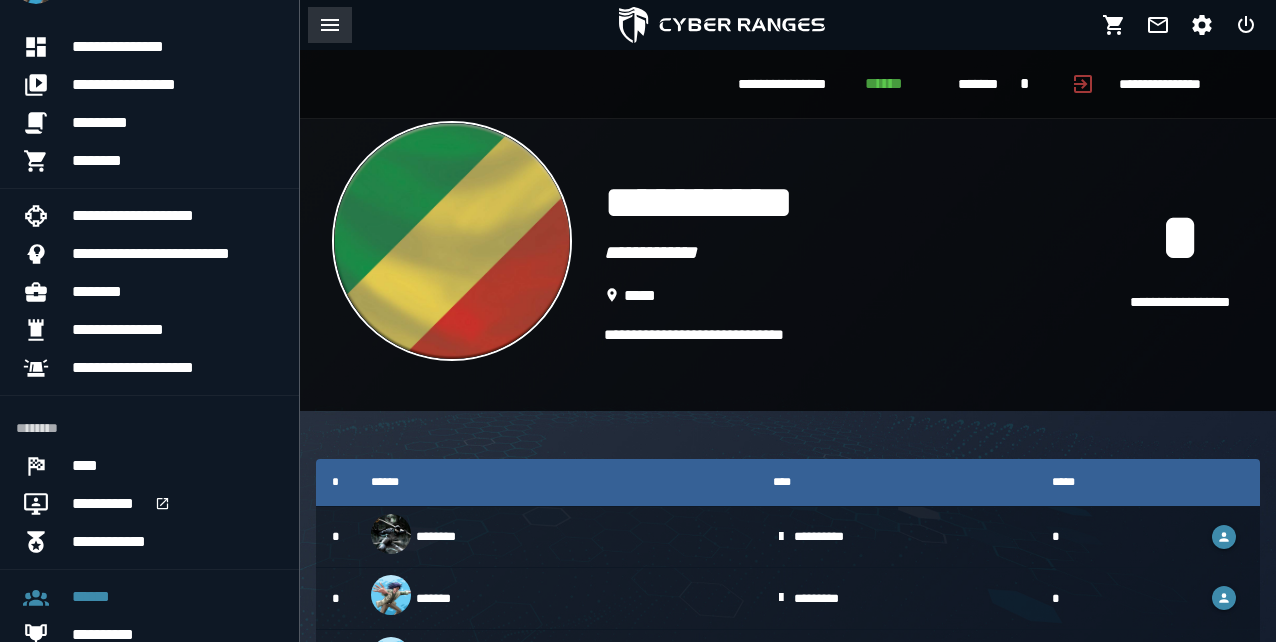 click 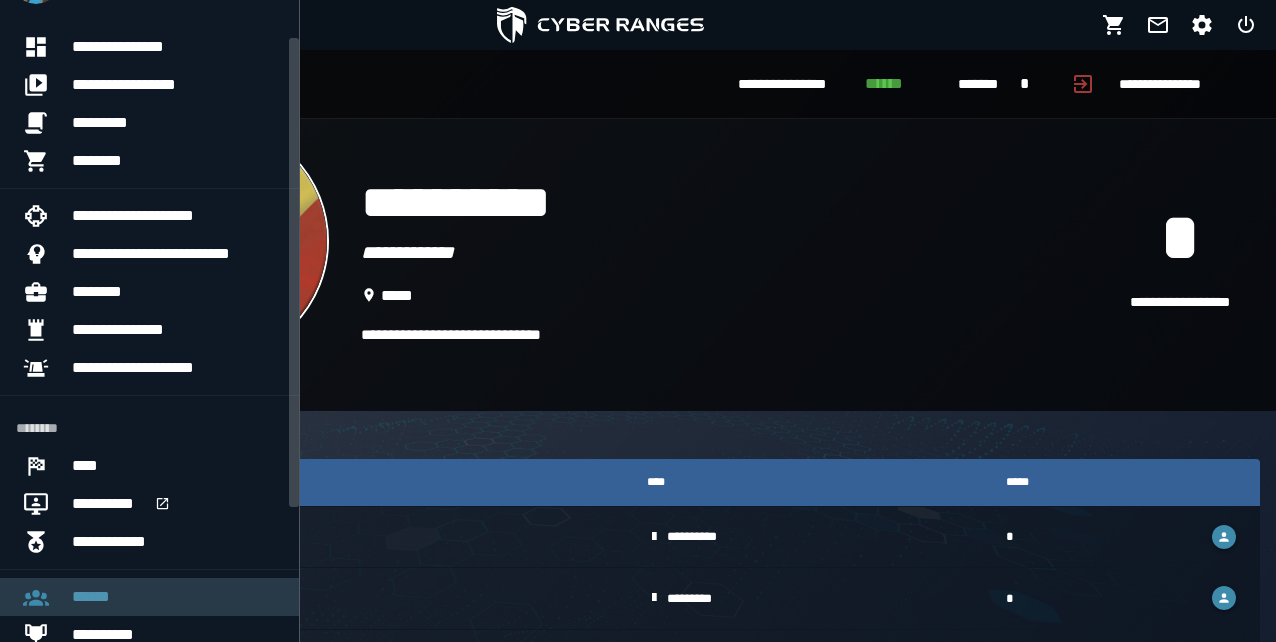 click on "******" at bounding box center [177, 597] 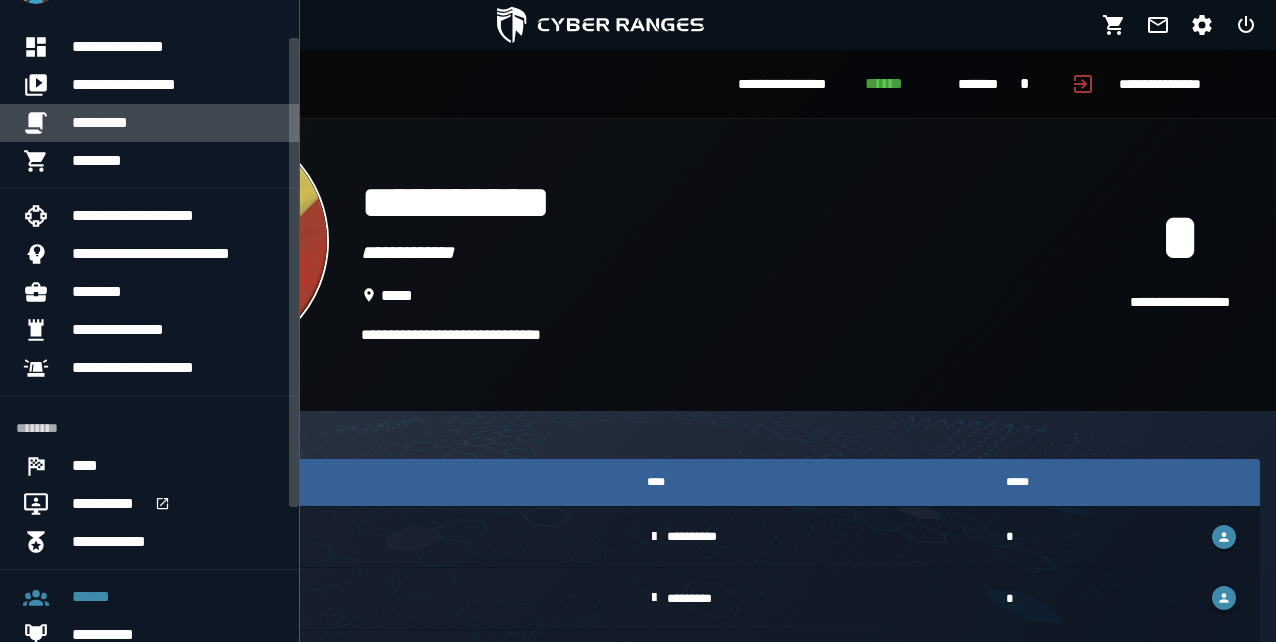click 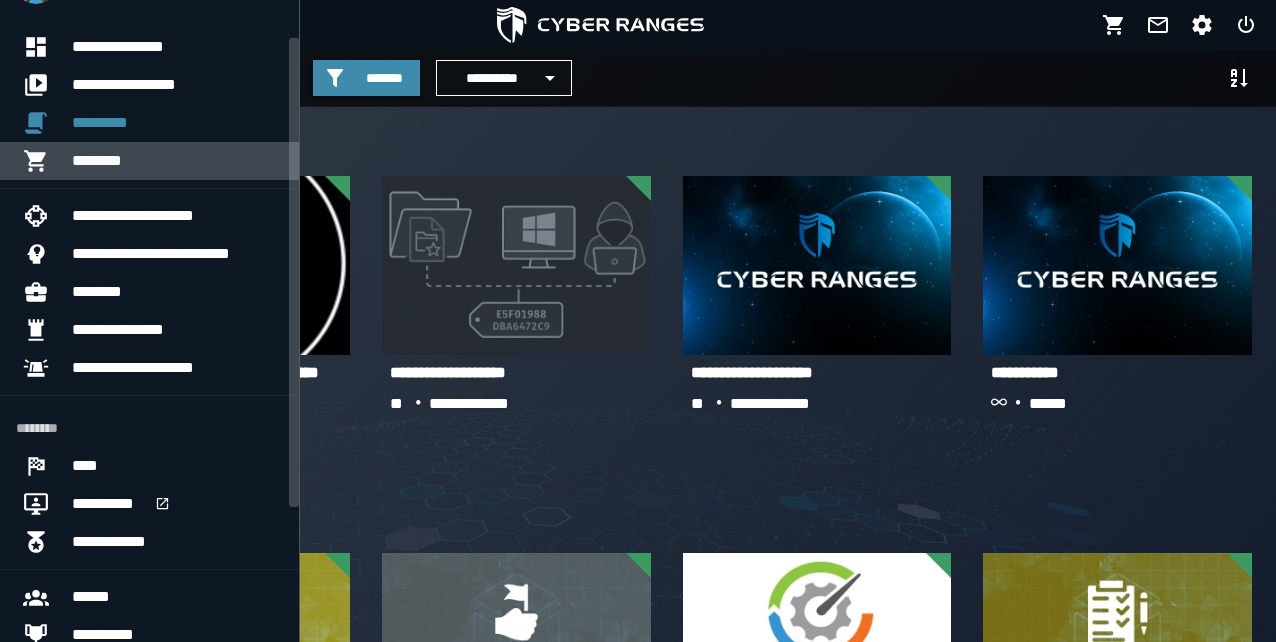 click 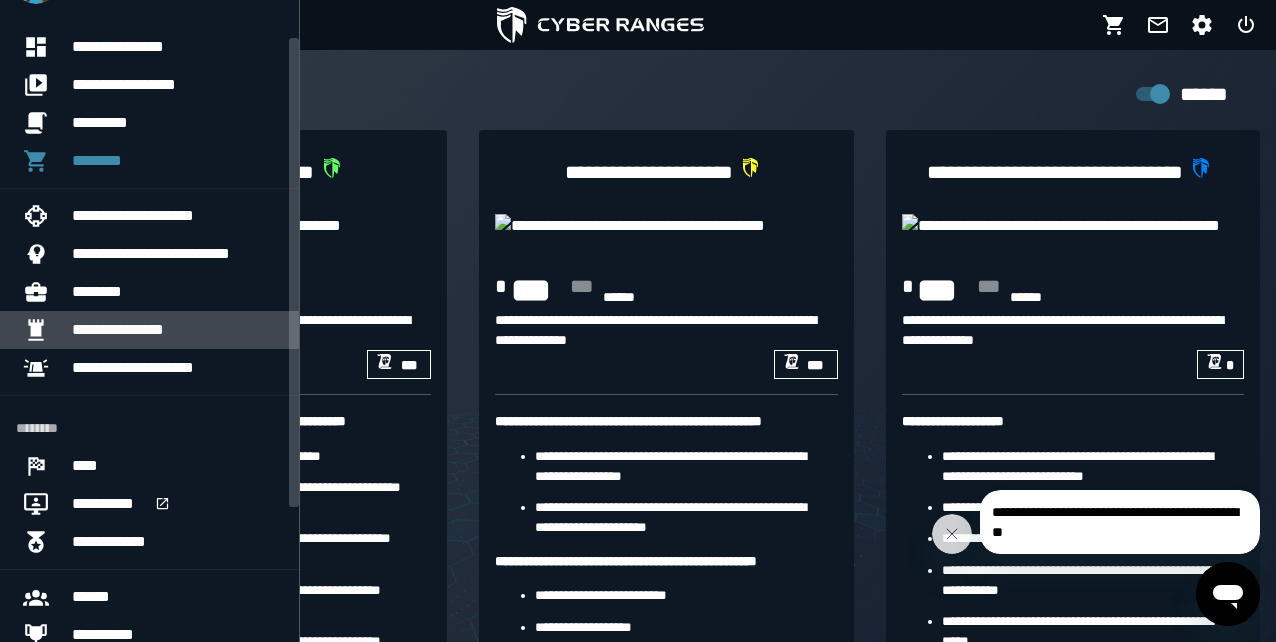 click 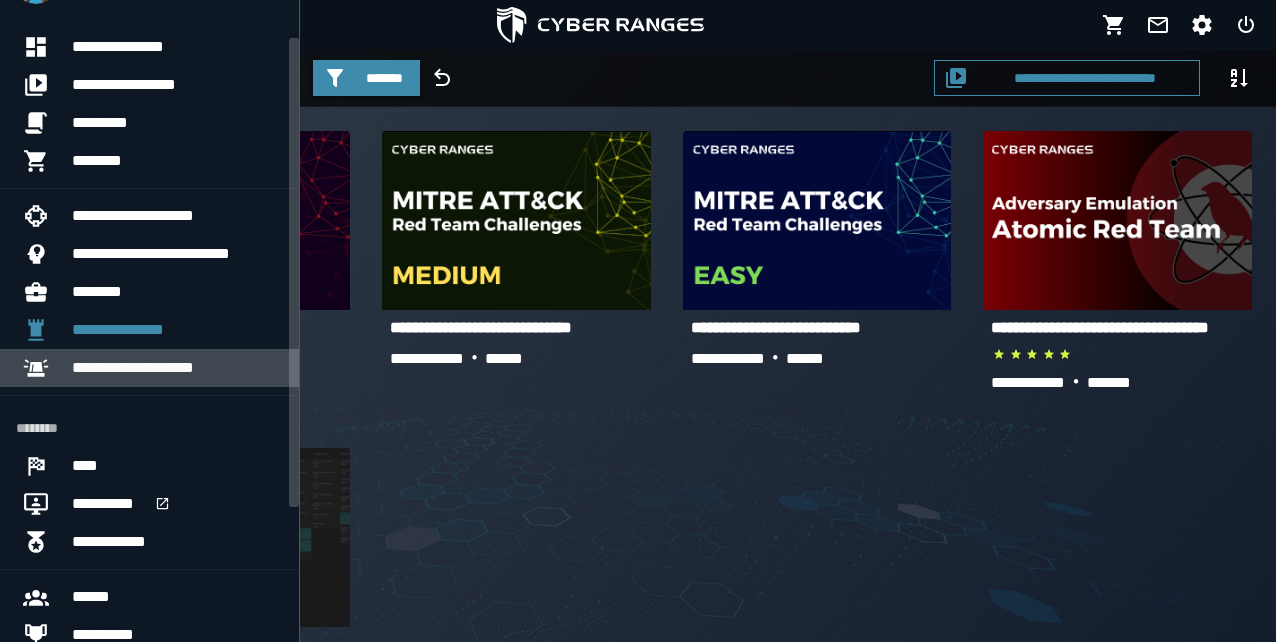 click 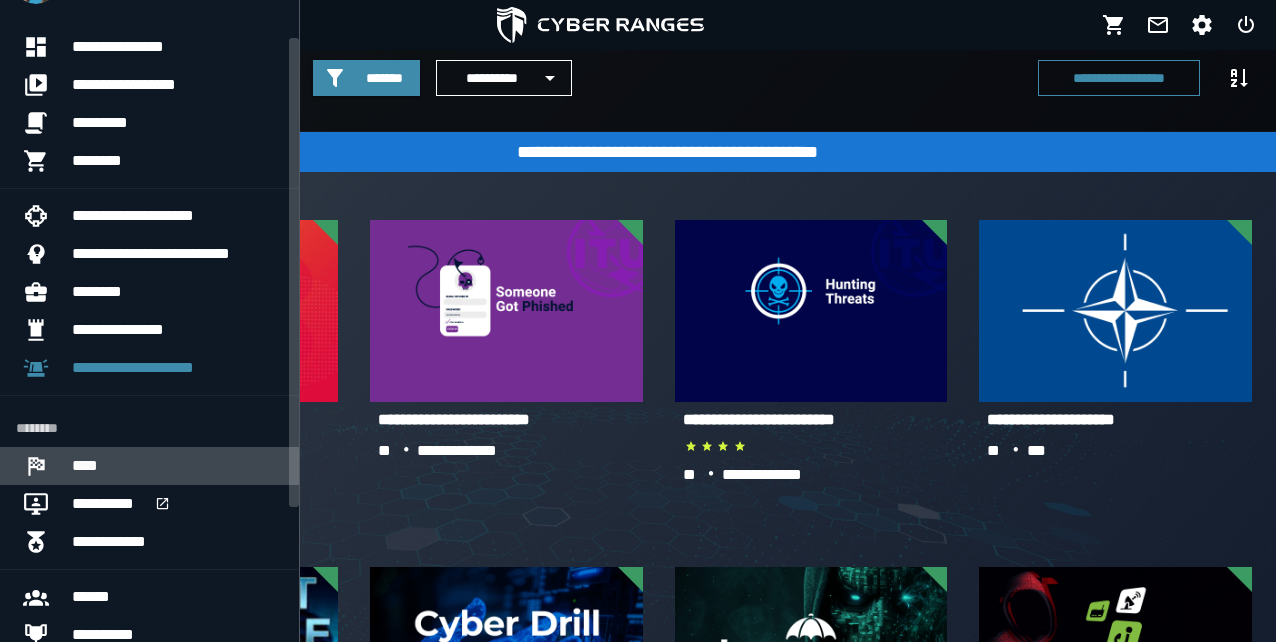 click at bounding box center [44, 466] 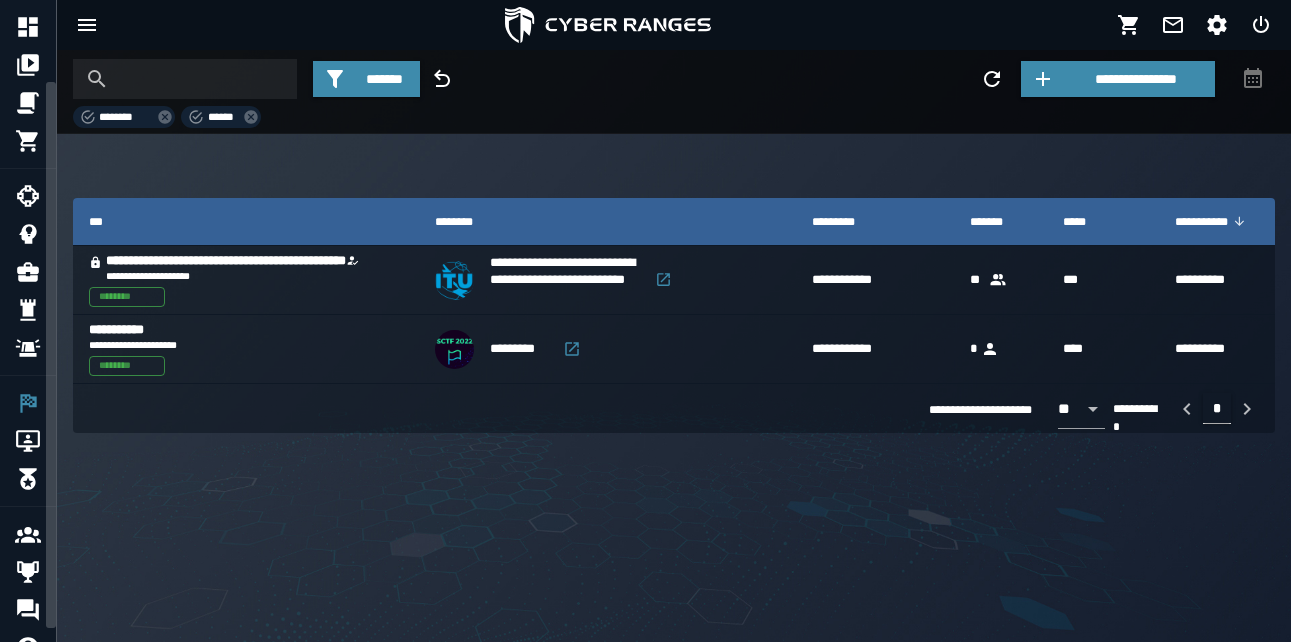 scroll, scrollTop: 113, scrollLeft: 0, axis: vertical 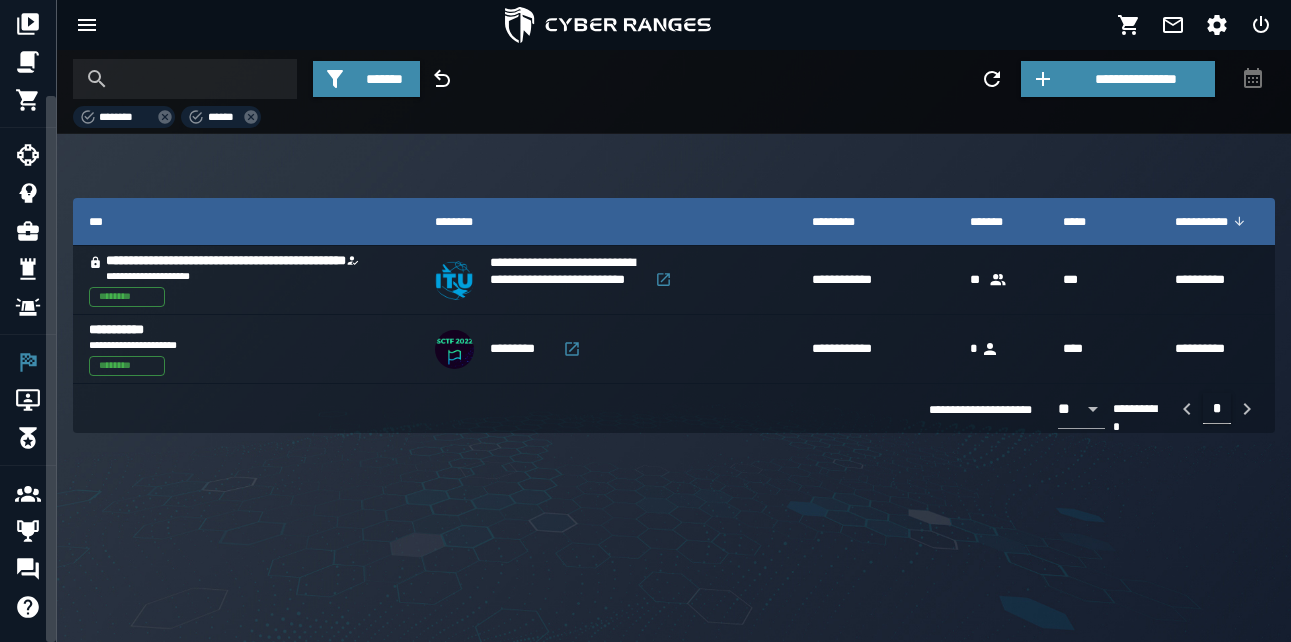 drag, startPoint x: 296, startPoint y: 407, endPoint x: 295, endPoint y: 502, distance: 95.005264 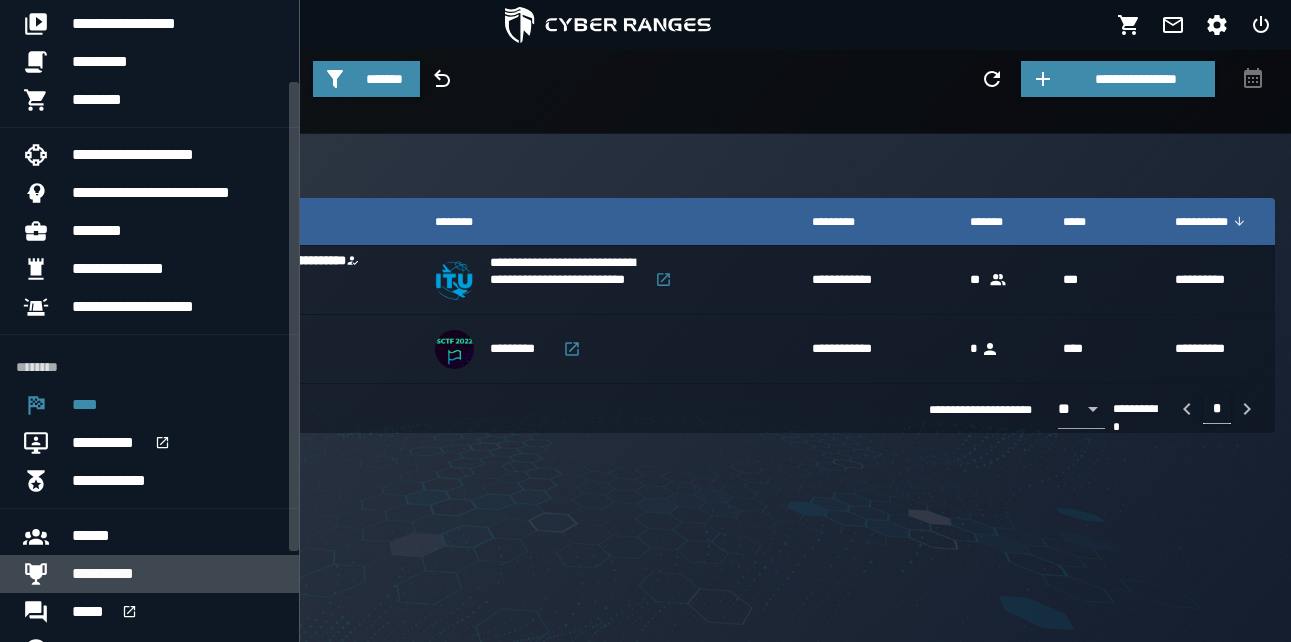 click 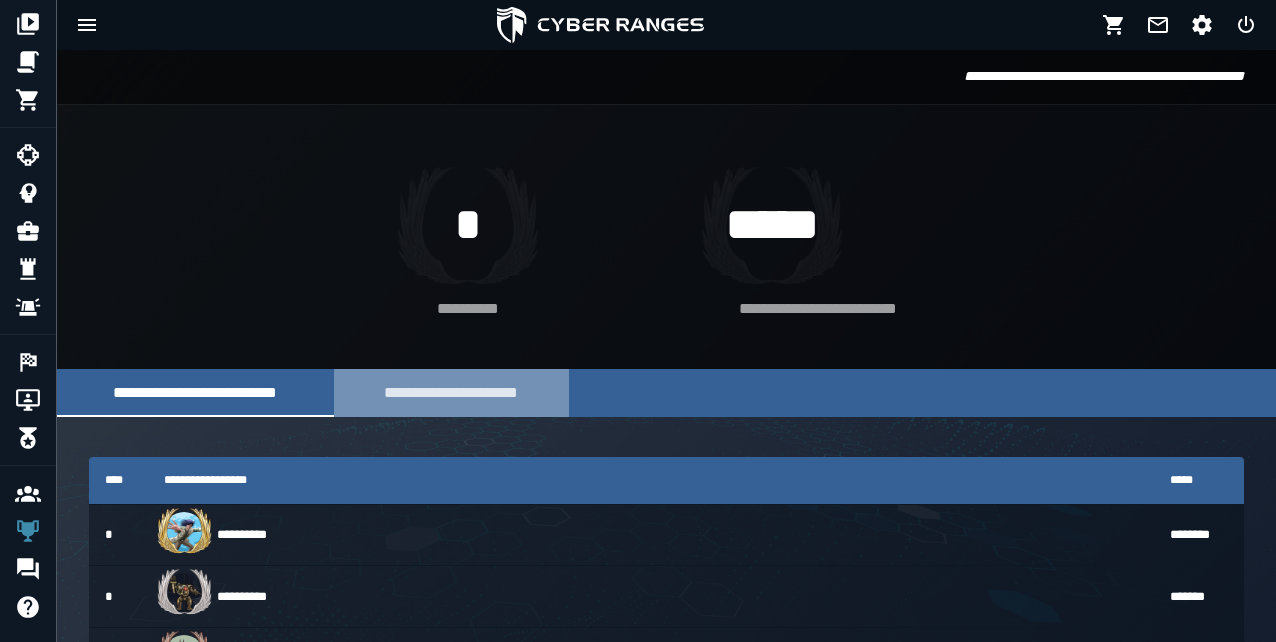 click on "**********" at bounding box center (451, 392) 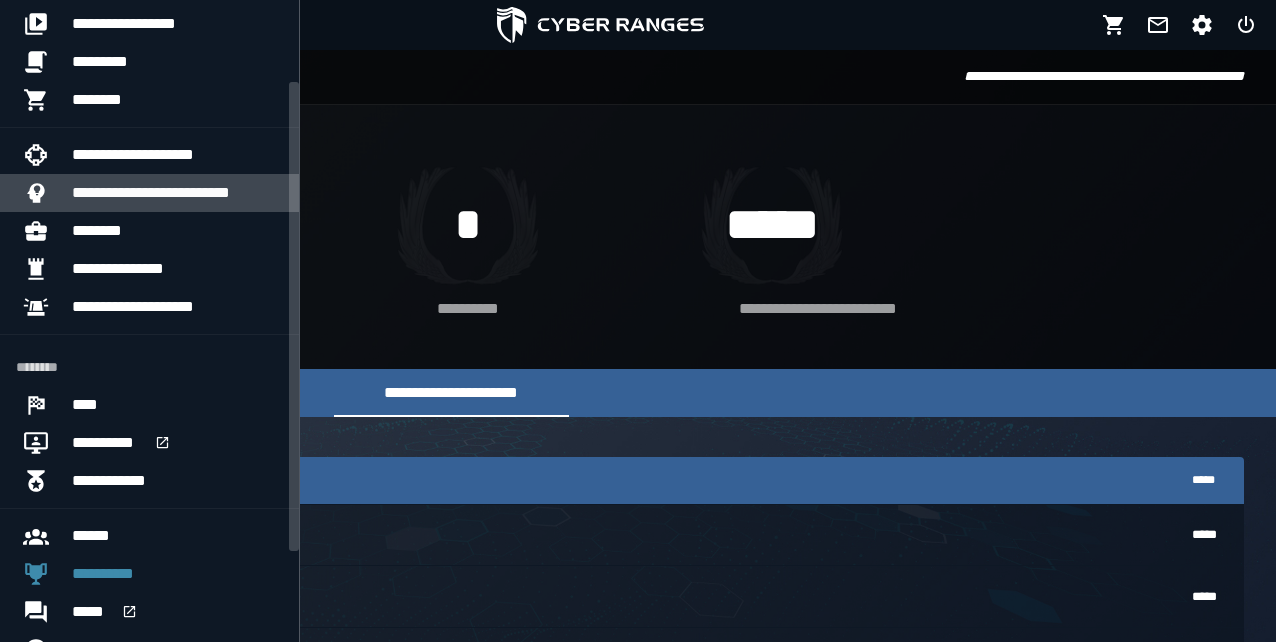 click on "**********" at bounding box center (177, 193) 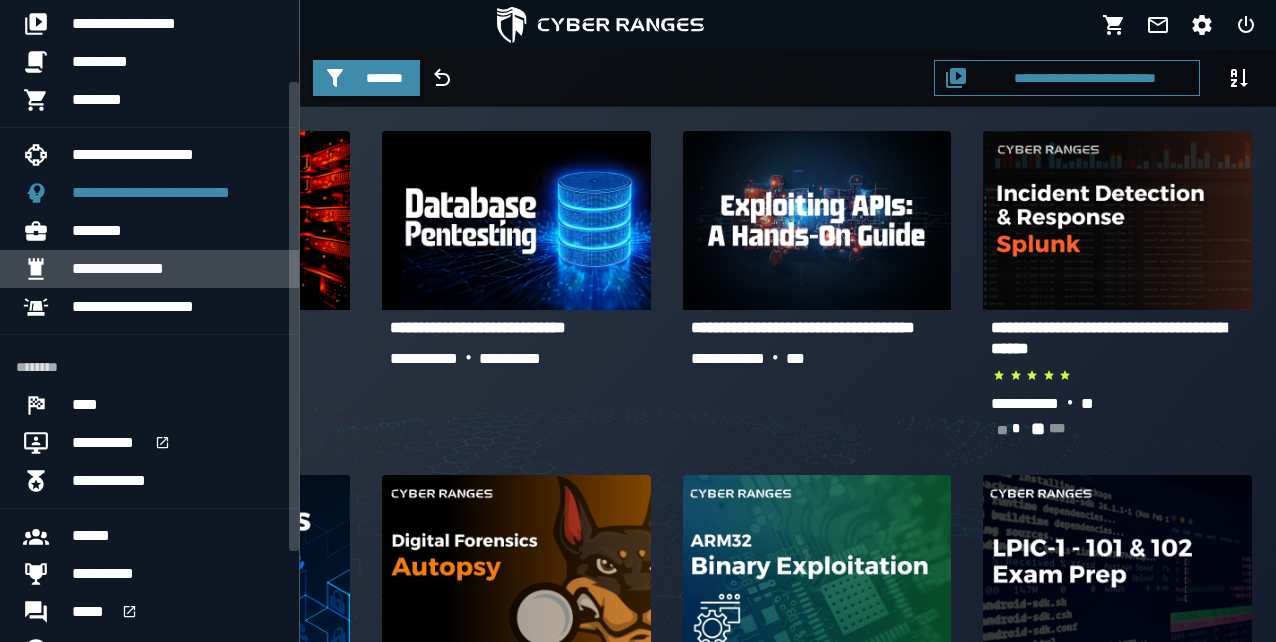 click on "**********" at bounding box center [143, 269] 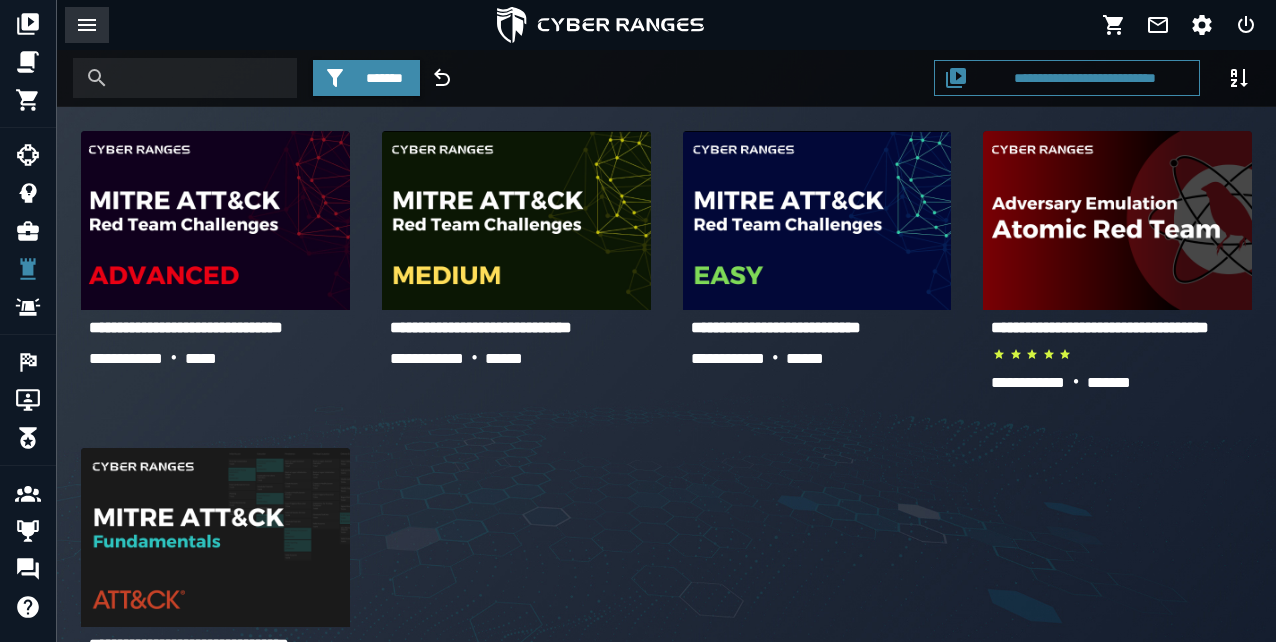 click 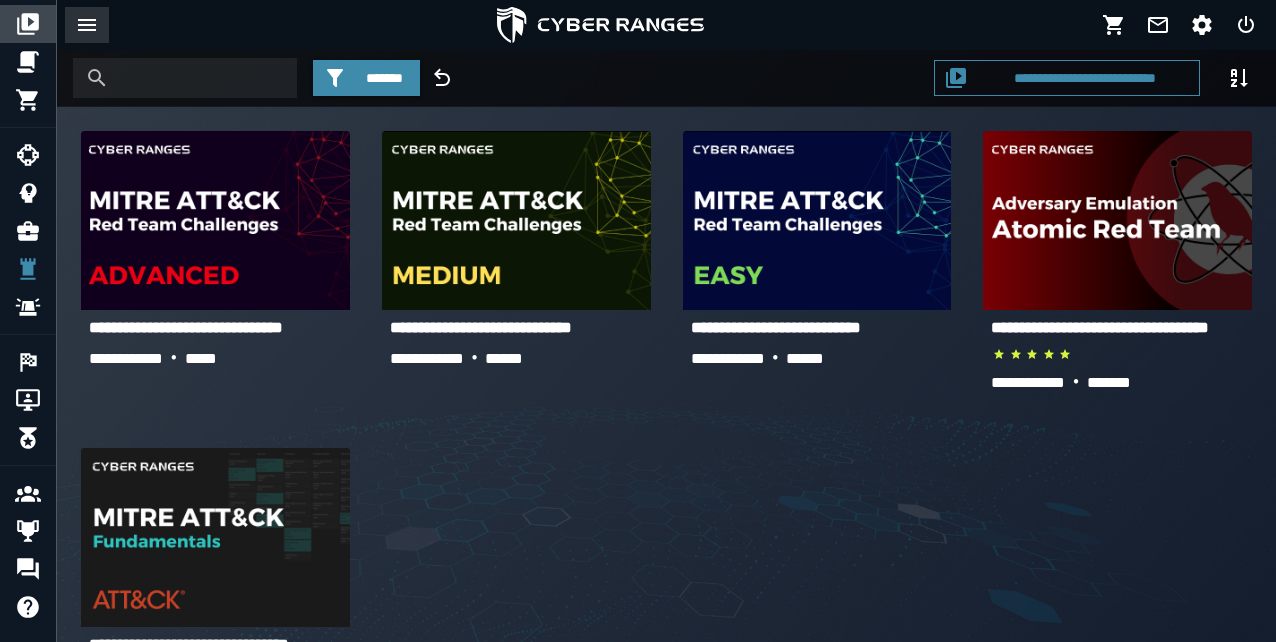 click on "**********" at bounding box center [0, 0] 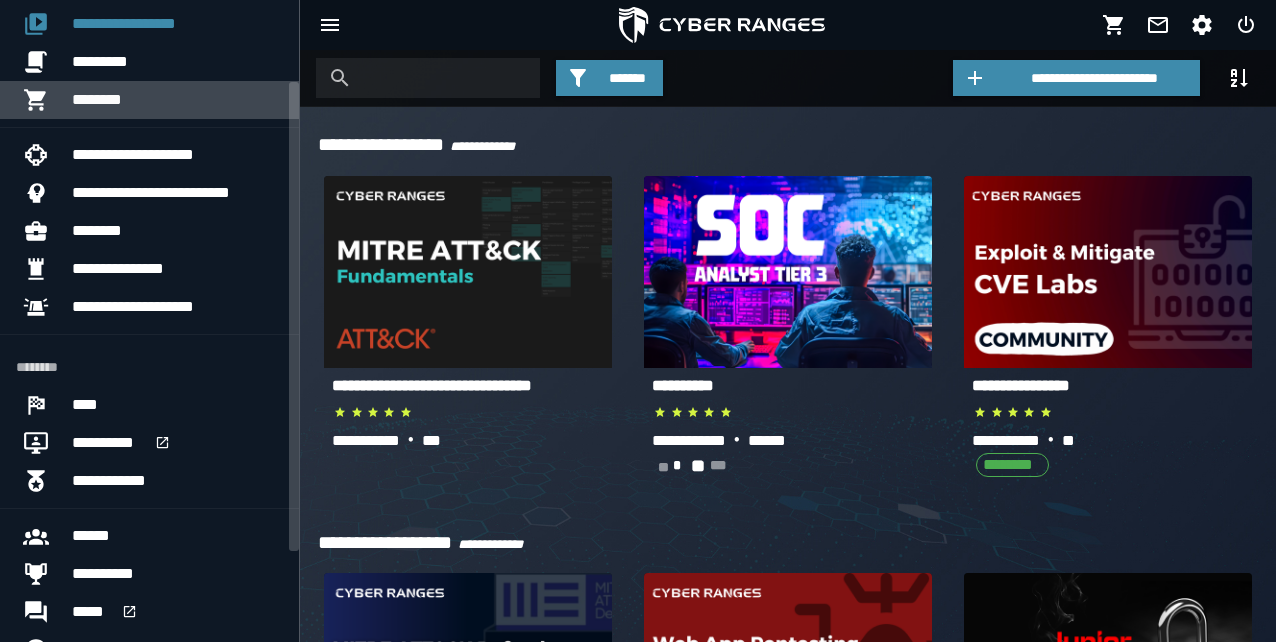 click on "********" at bounding box center [103, 100] 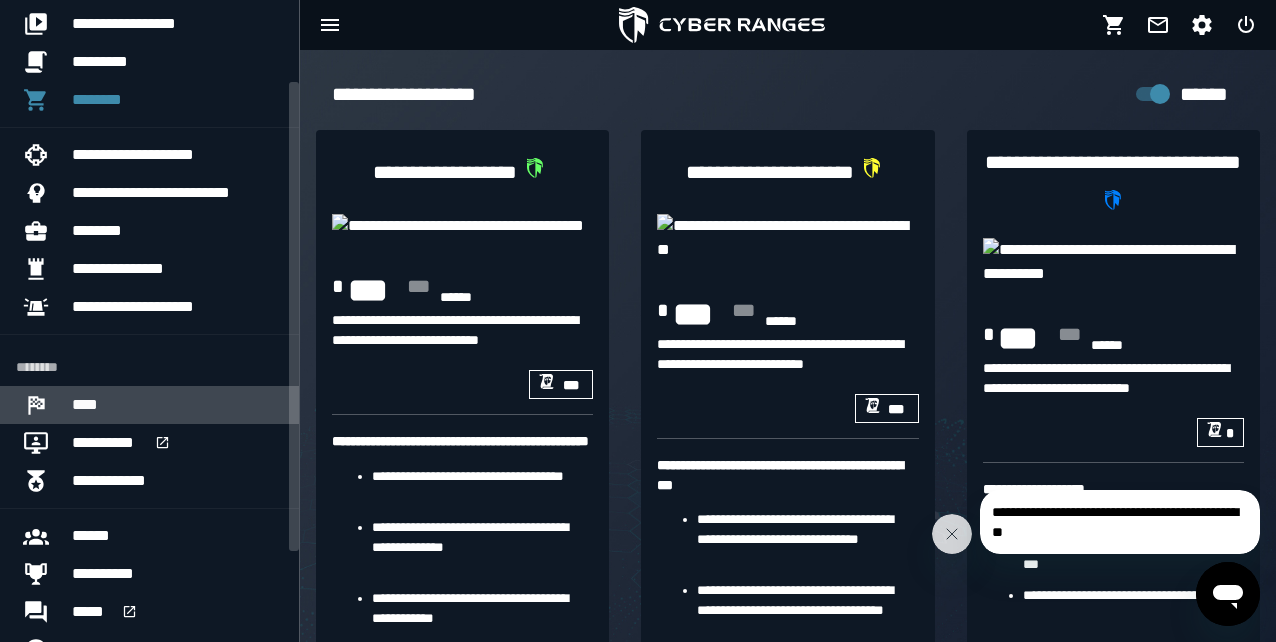 click on "****" at bounding box center [177, 405] 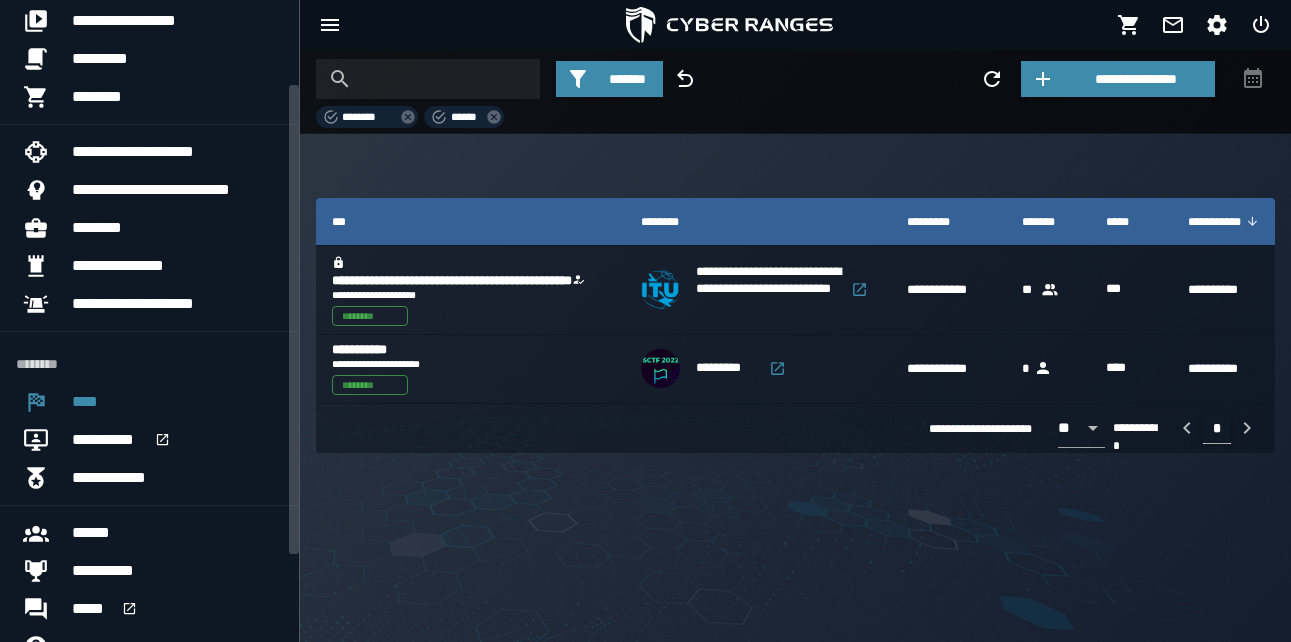 scroll, scrollTop: 114, scrollLeft: 0, axis: vertical 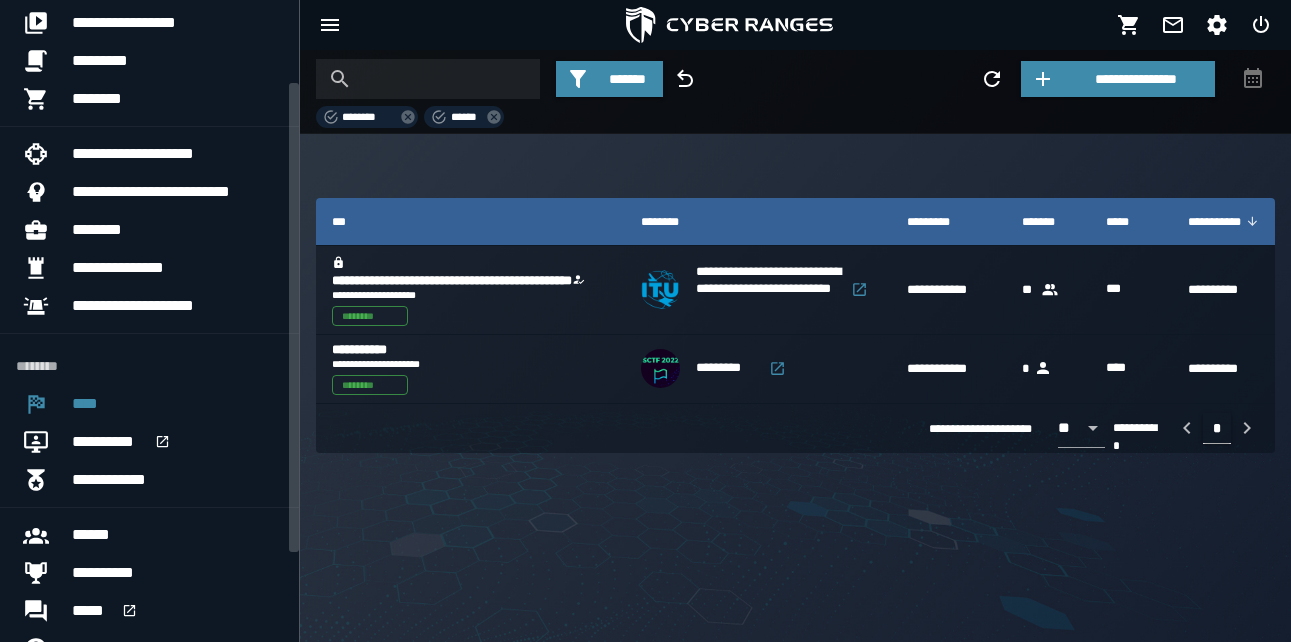 click on "**********" at bounding box center (645, 321) 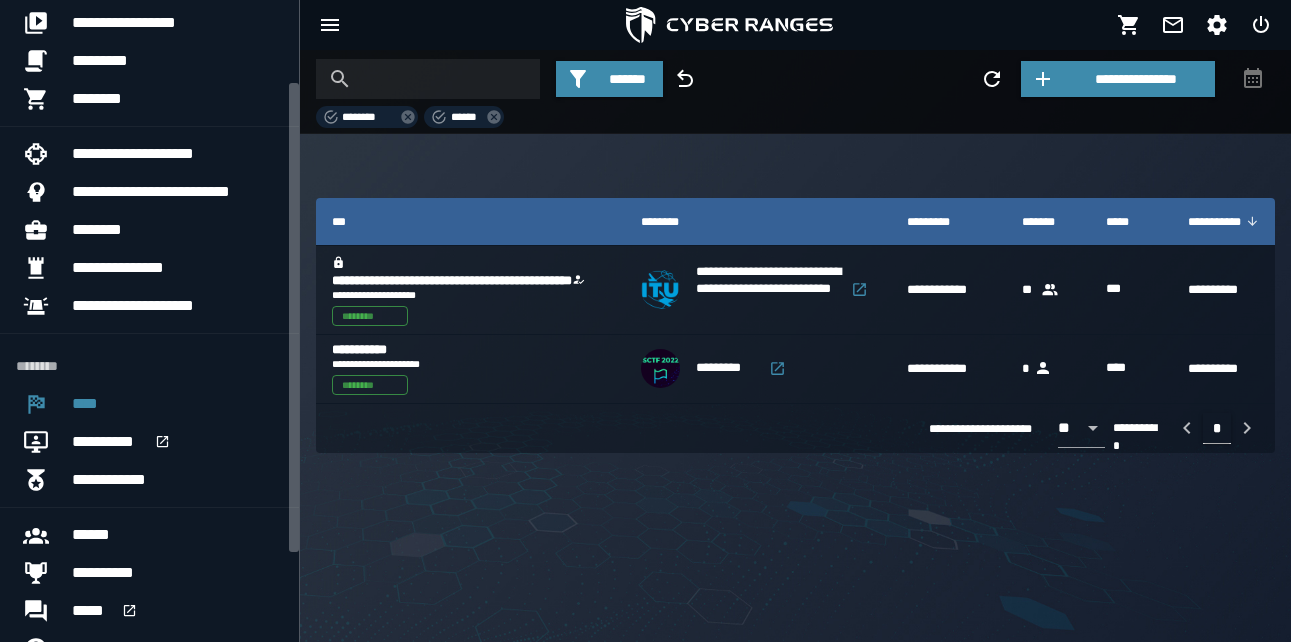 click 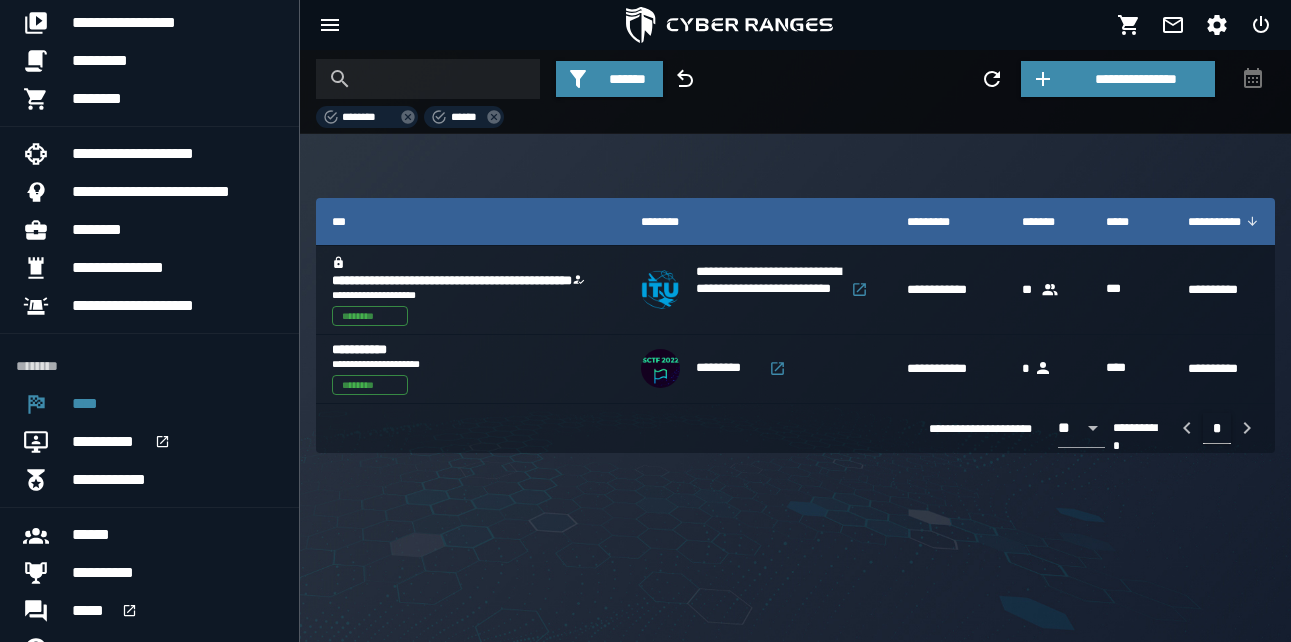click on "**********" at bounding box center (795, 325) 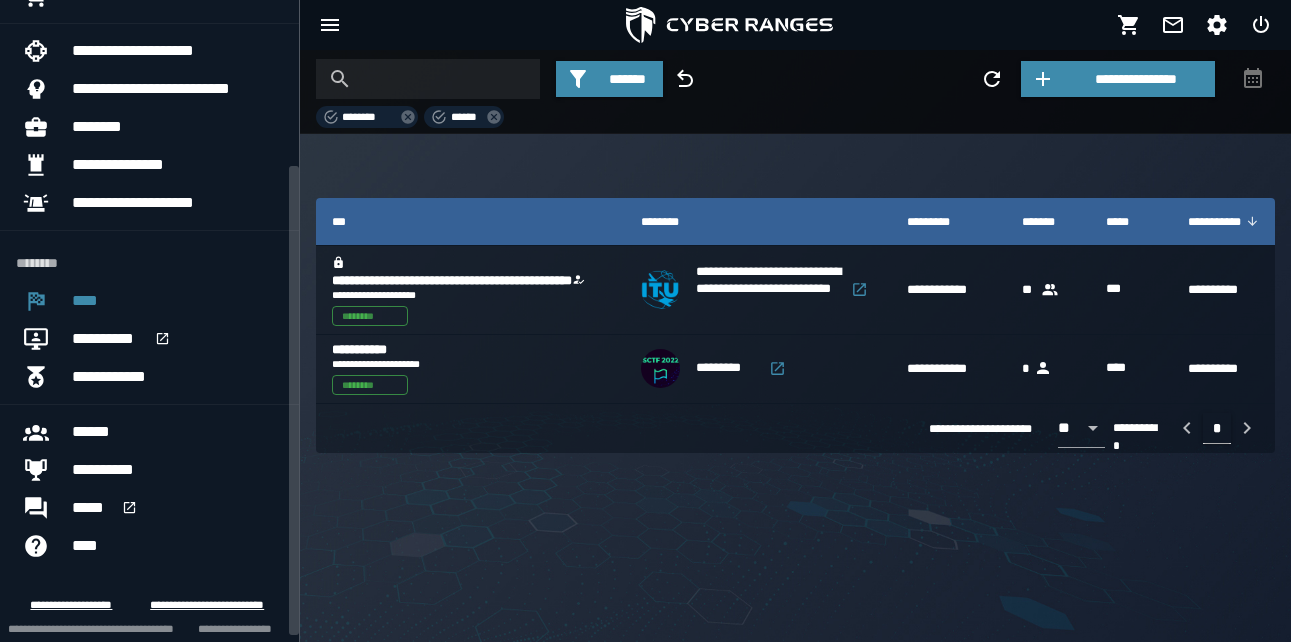 scroll, scrollTop: 237, scrollLeft: 0, axis: vertical 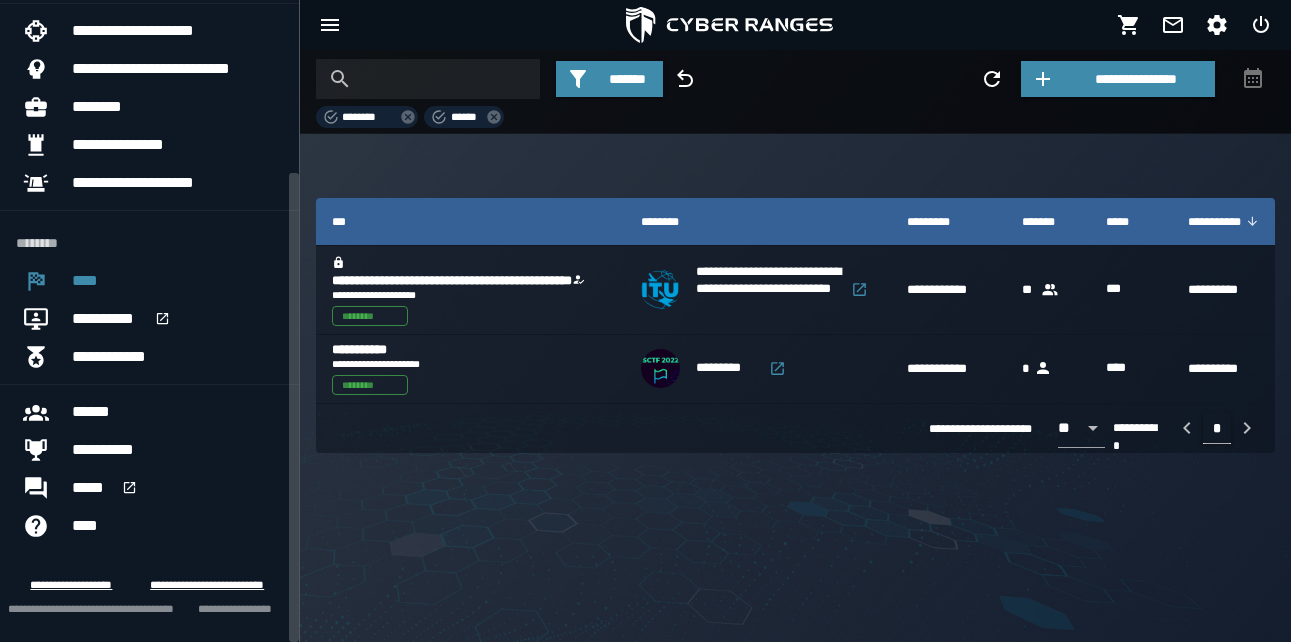 drag, startPoint x: 294, startPoint y: 222, endPoint x: 285, endPoint y: 360, distance: 138.29317 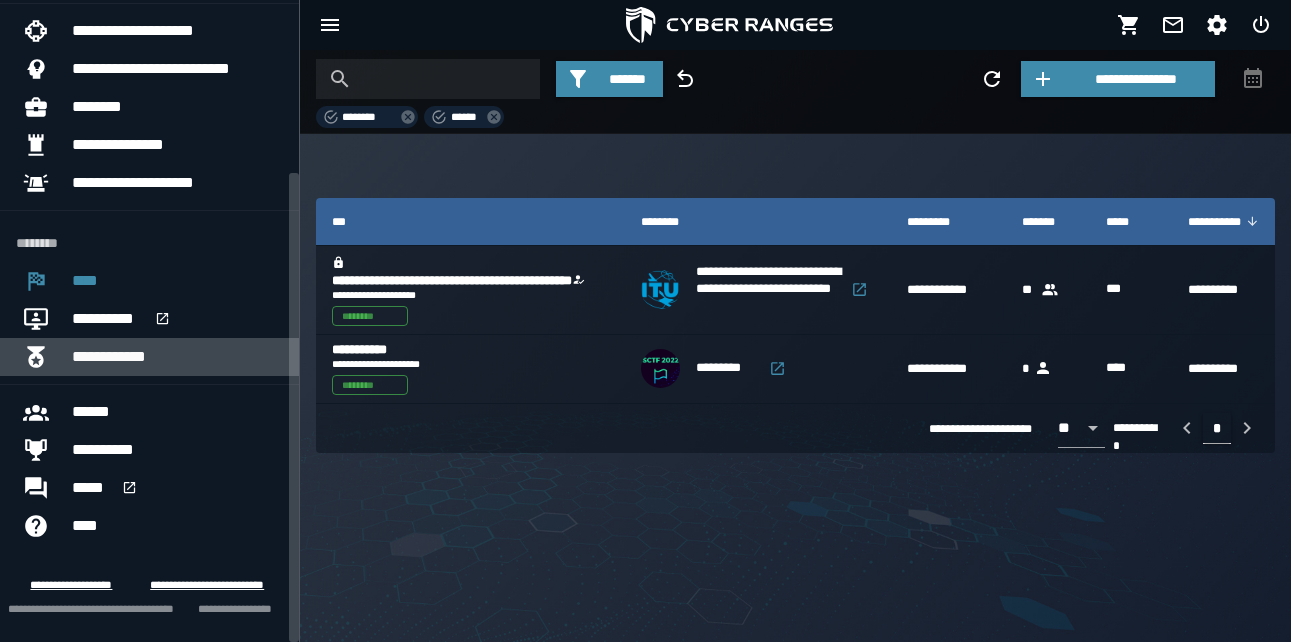 click on "**********" 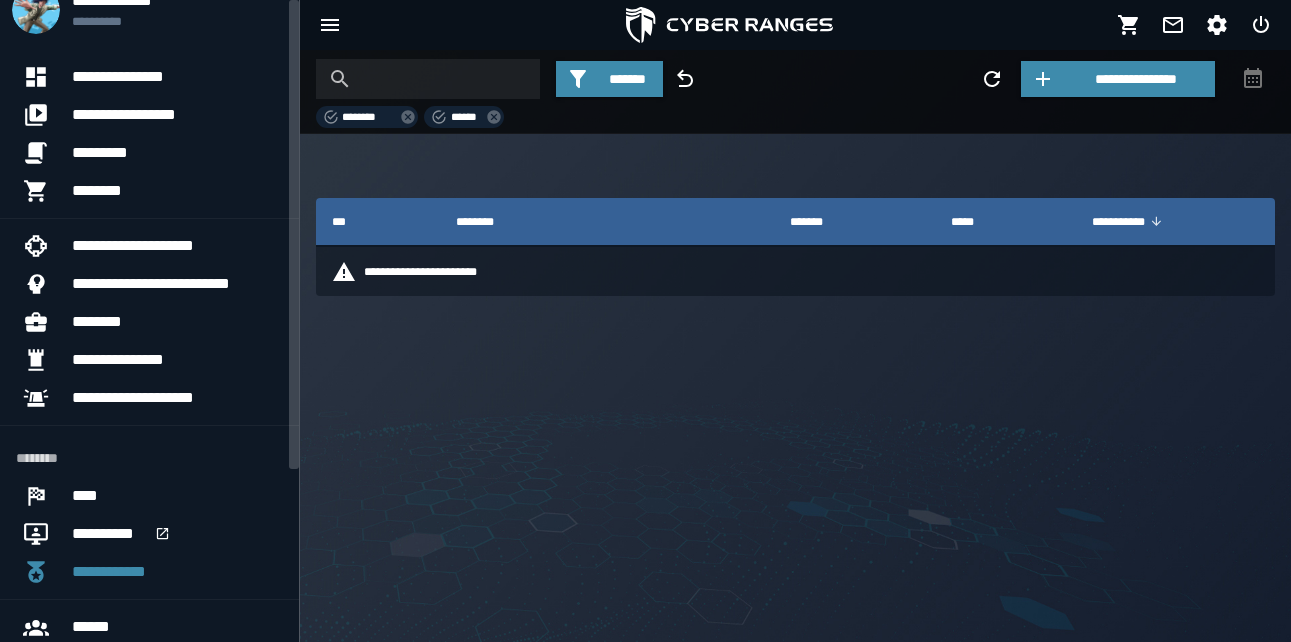 scroll, scrollTop: 0, scrollLeft: 0, axis: both 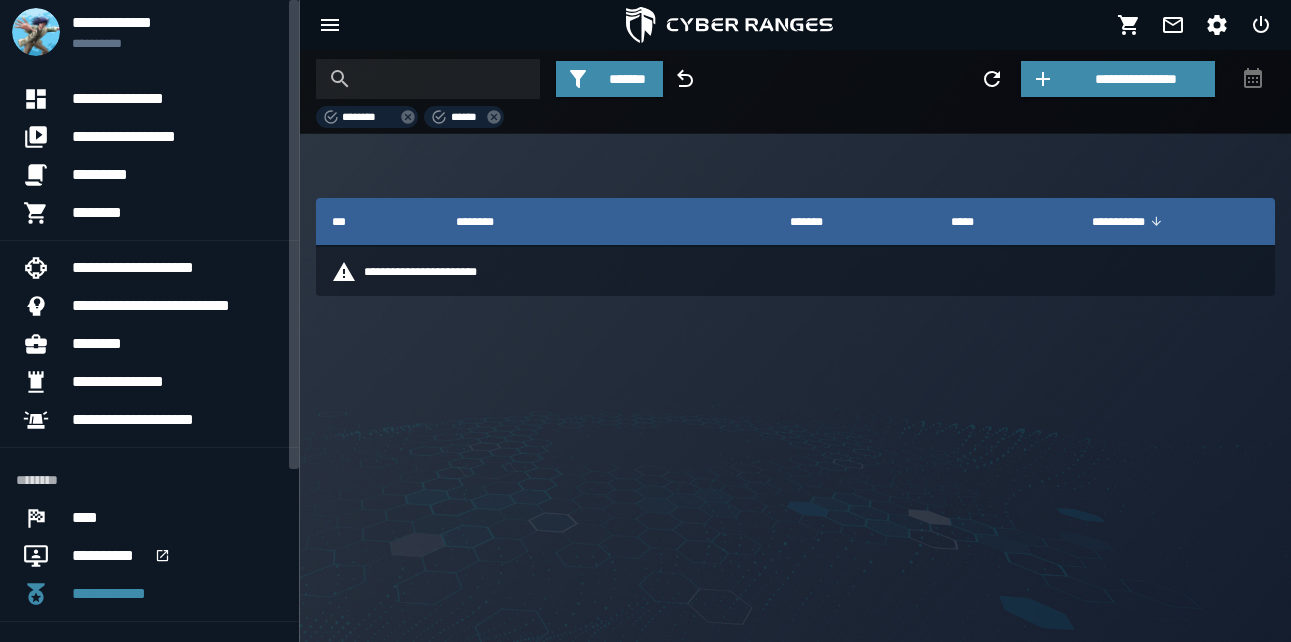 drag, startPoint x: 293, startPoint y: 359, endPoint x: 242, endPoint y: 152, distance: 213.19006 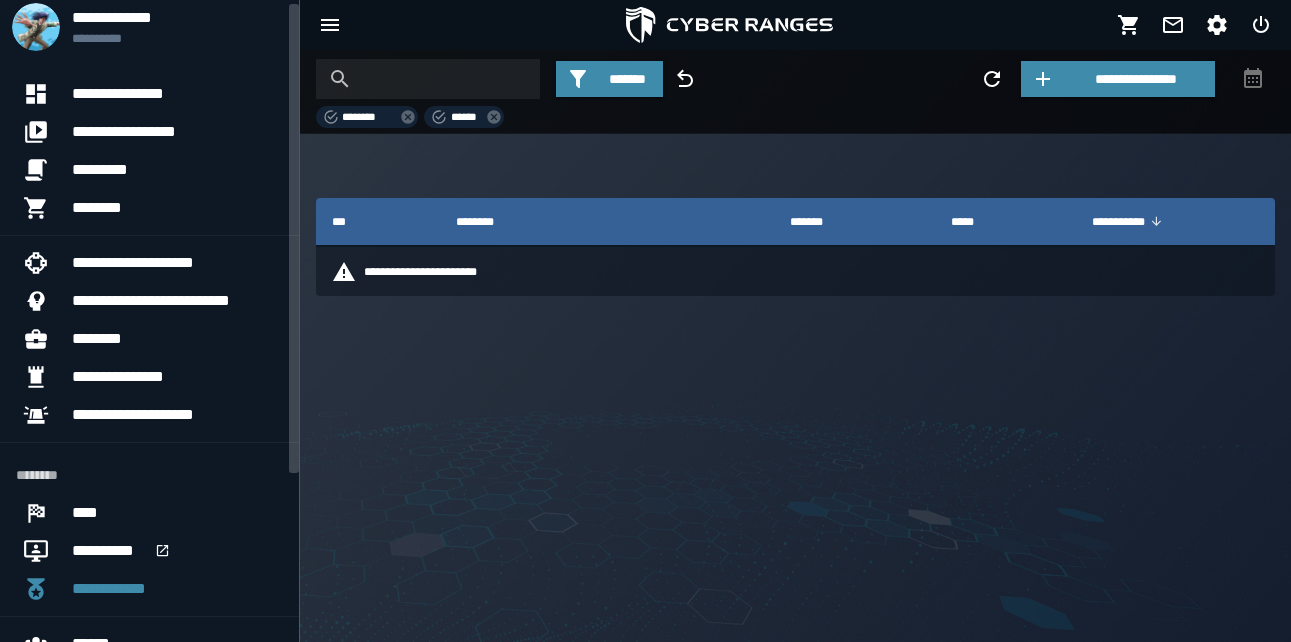 click on "**********" at bounding box center [645, 321] 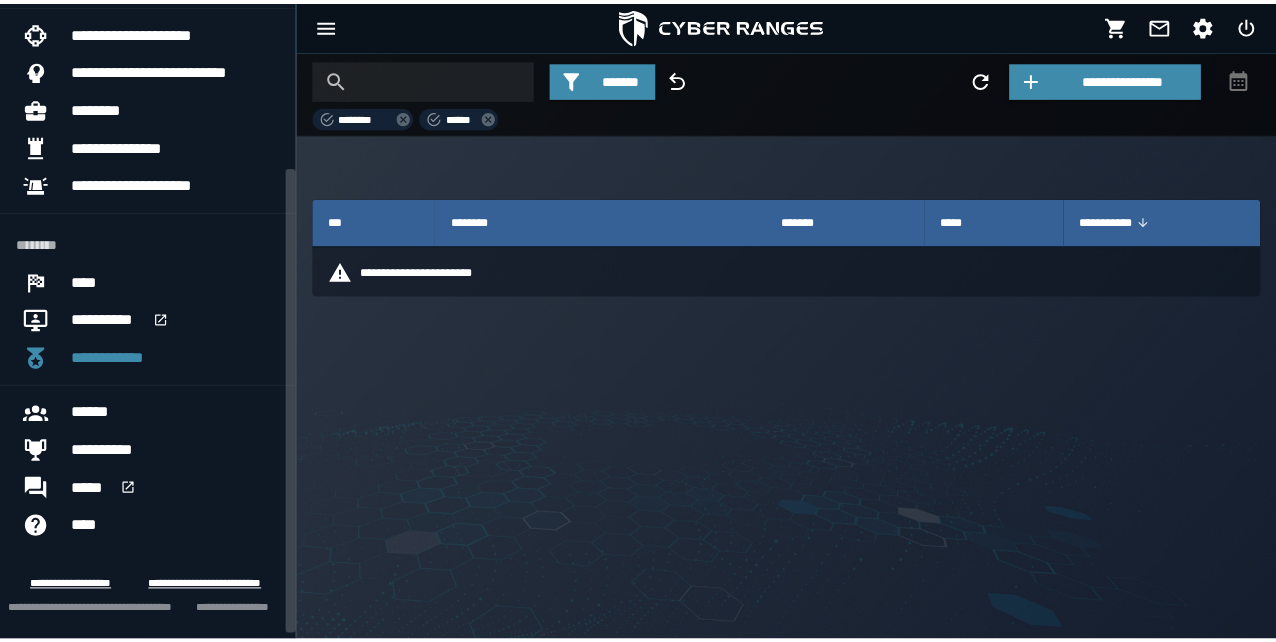 scroll, scrollTop: 237, scrollLeft: 0, axis: vertical 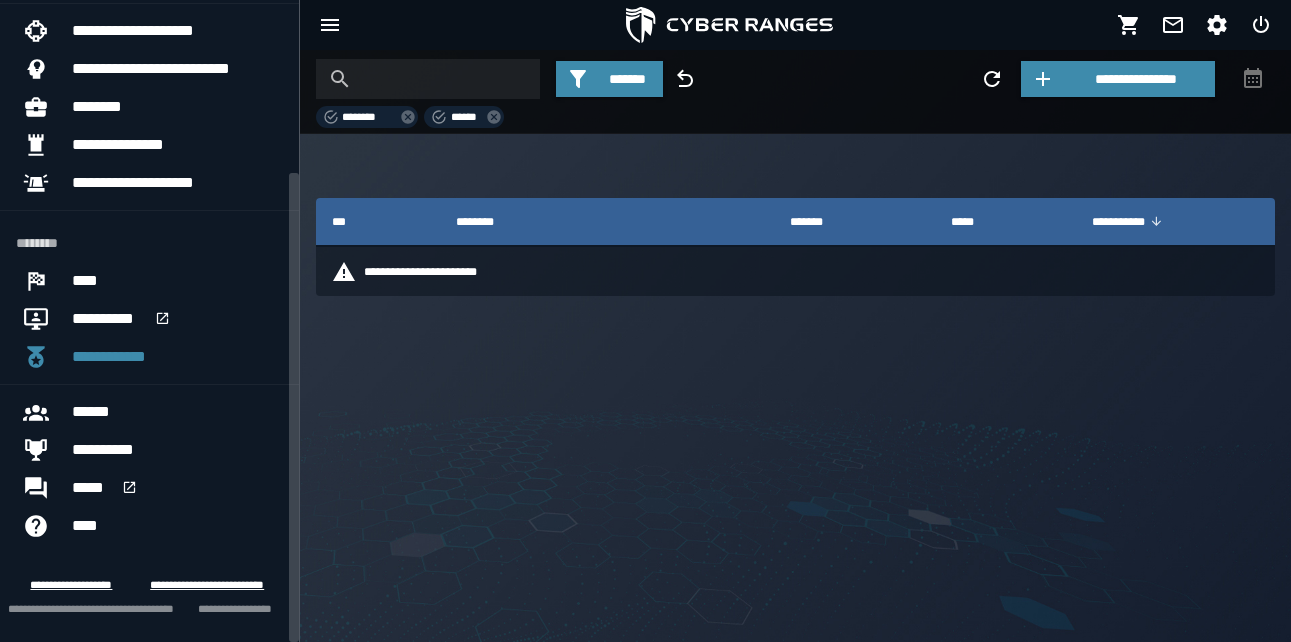 drag, startPoint x: 296, startPoint y: 325, endPoint x: 241, endPoint y: 503, distance: 186.30351 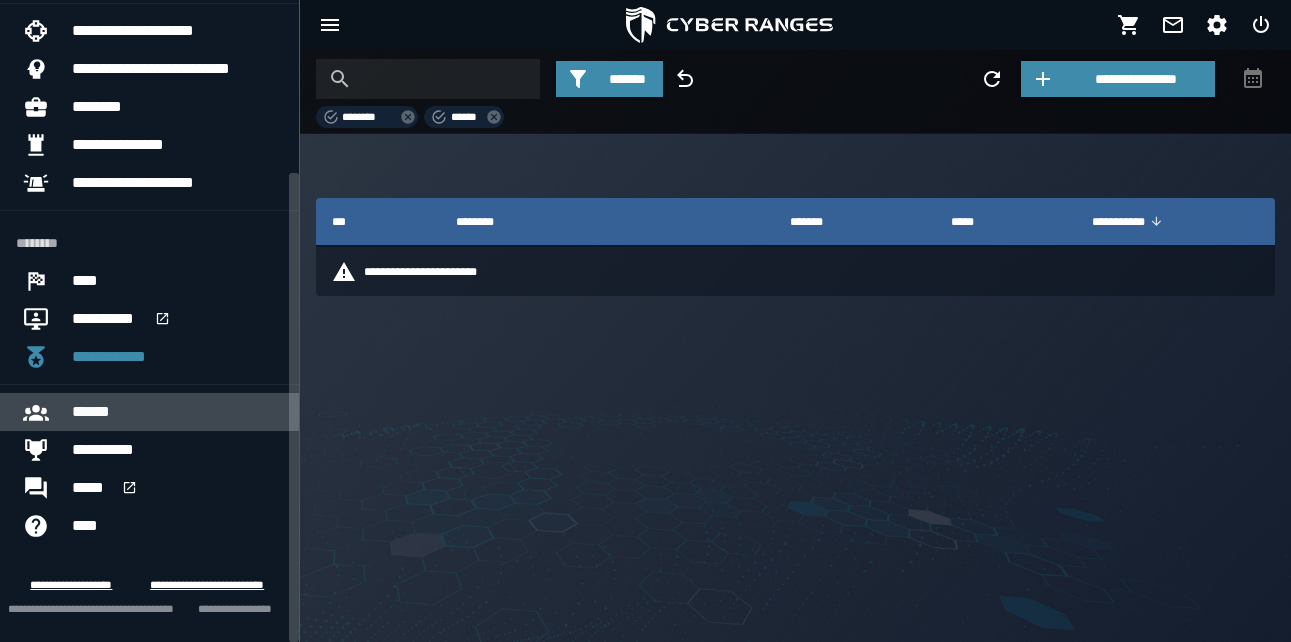 click on "******" at bounding box center [177, 412] 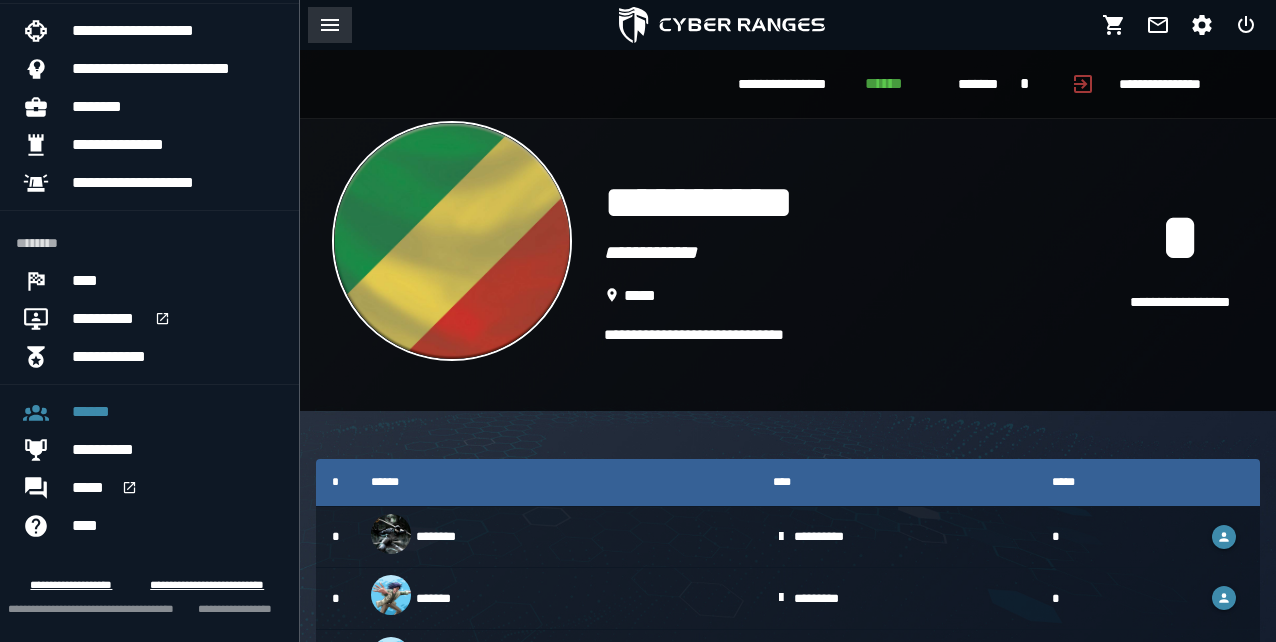 click 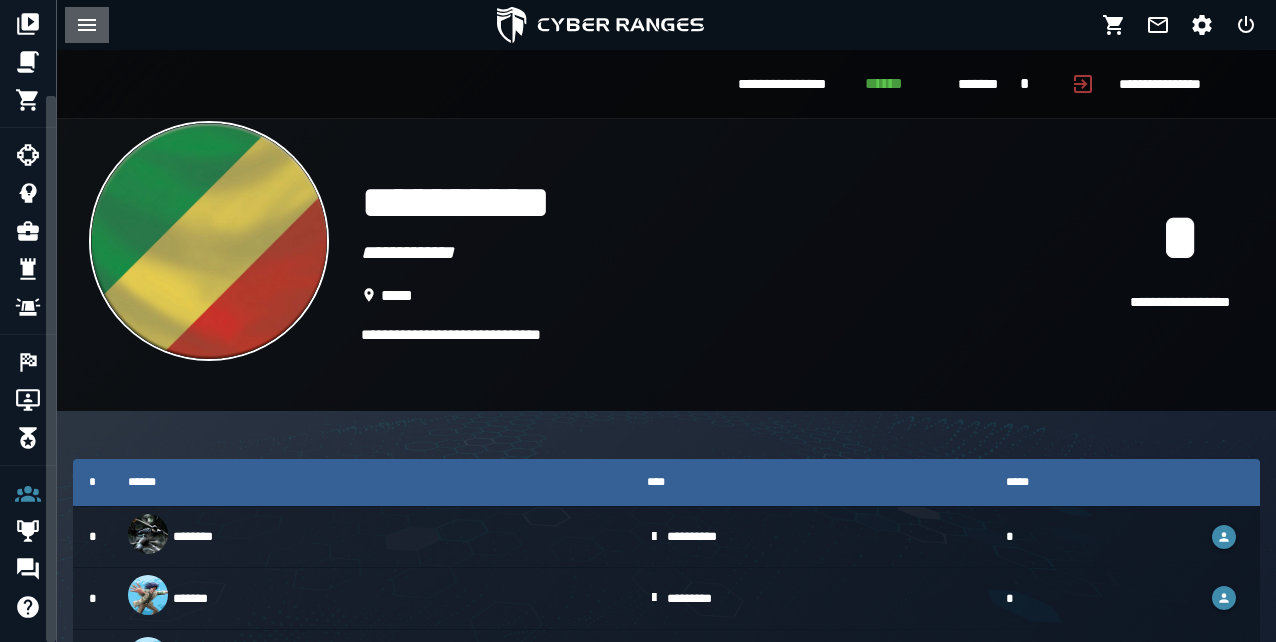 scroll, scrollTop: 113, scrollLeft: 0, axis: vertical 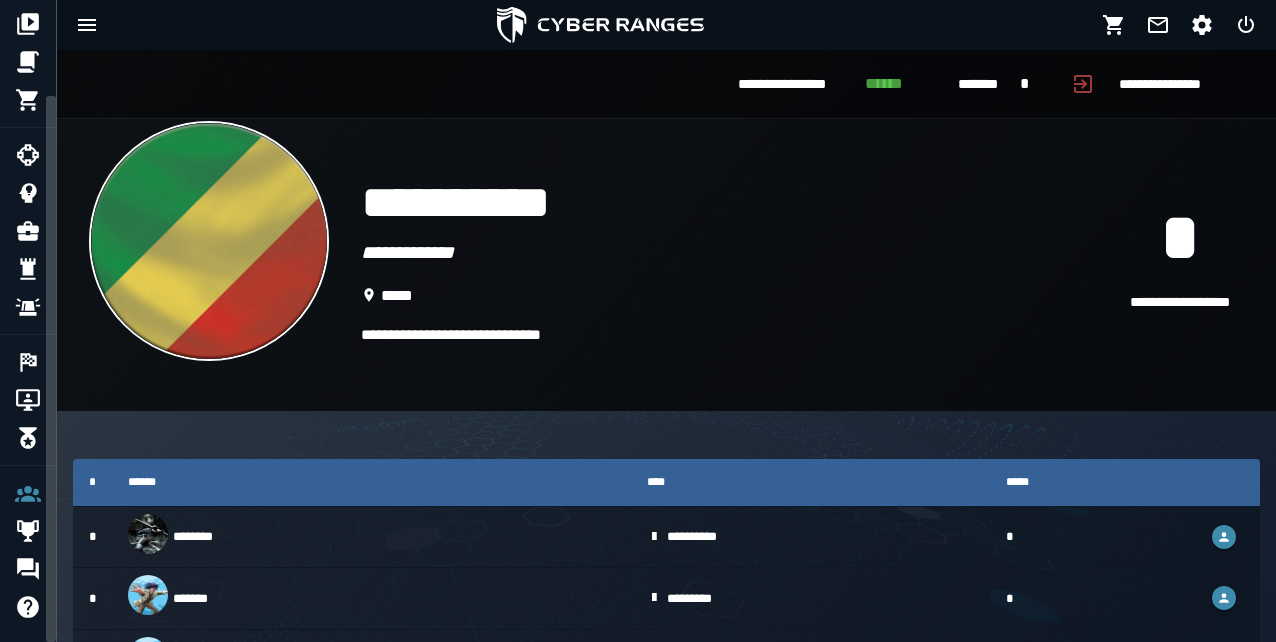 drag, startPoint x: 296, startPoint y: 445, endPoint x: 300, endPoint y: 477, distance: 32.24903 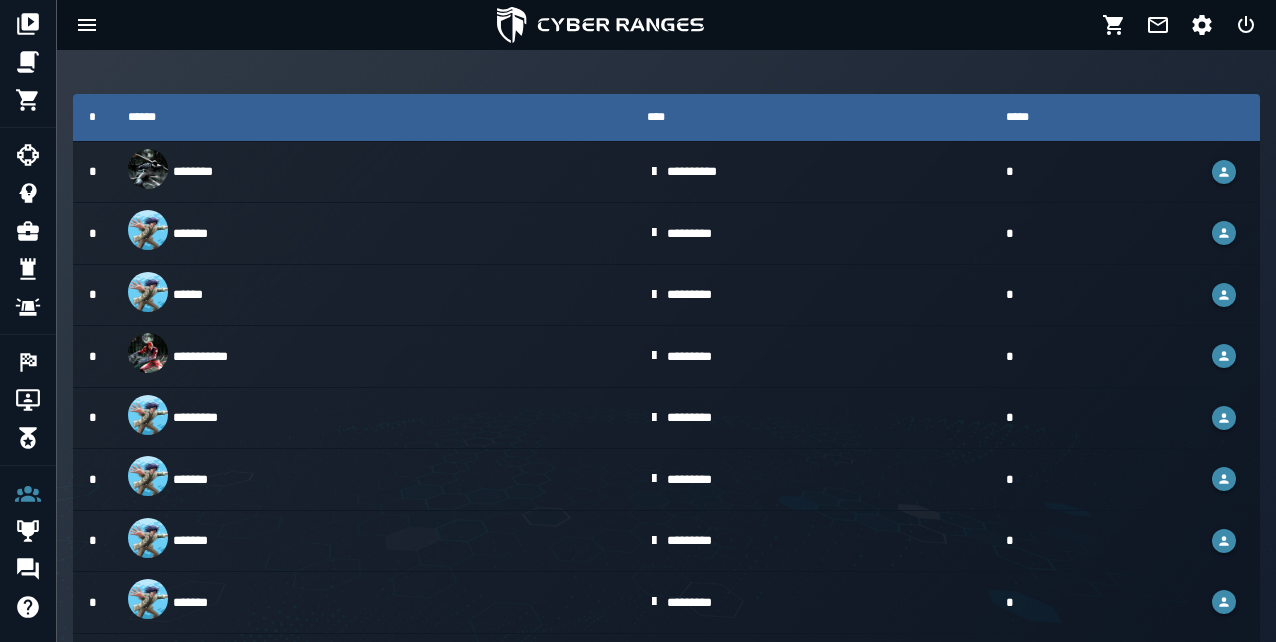 scroll, scrollTop: 398, scrollLeft: 0, axis: vertical 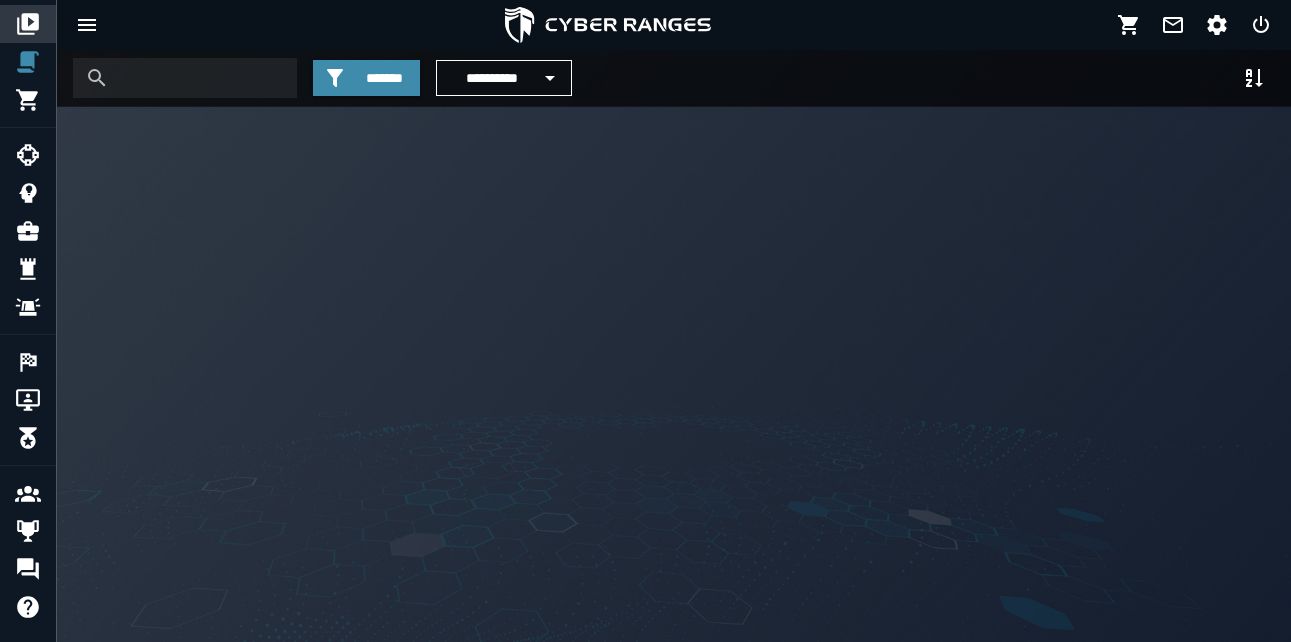 click at bounding box center [87, 25] 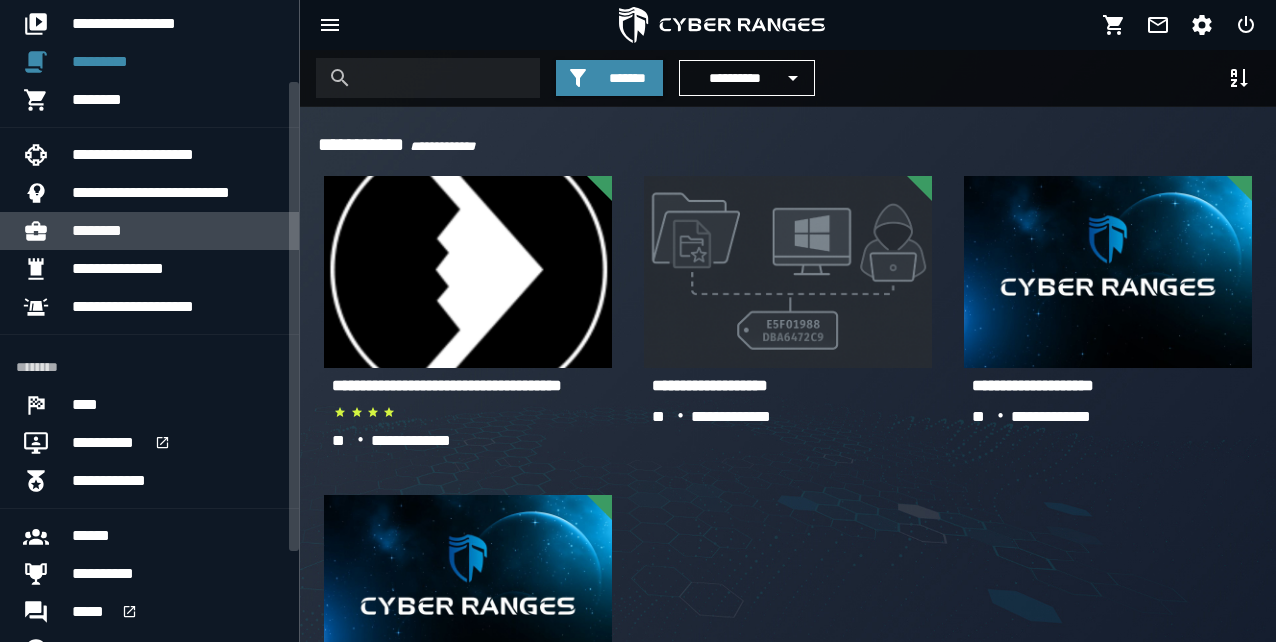click on "********" at bounding box center [177, 231] 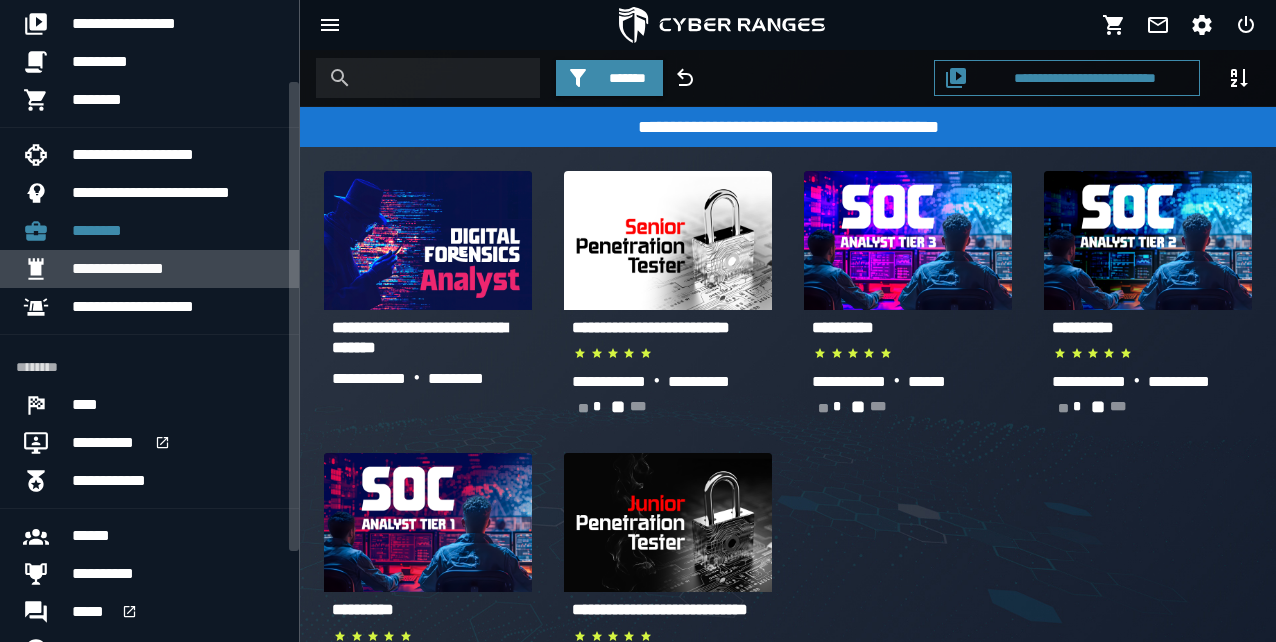 click on "**********" at bounding box center [143, 269] 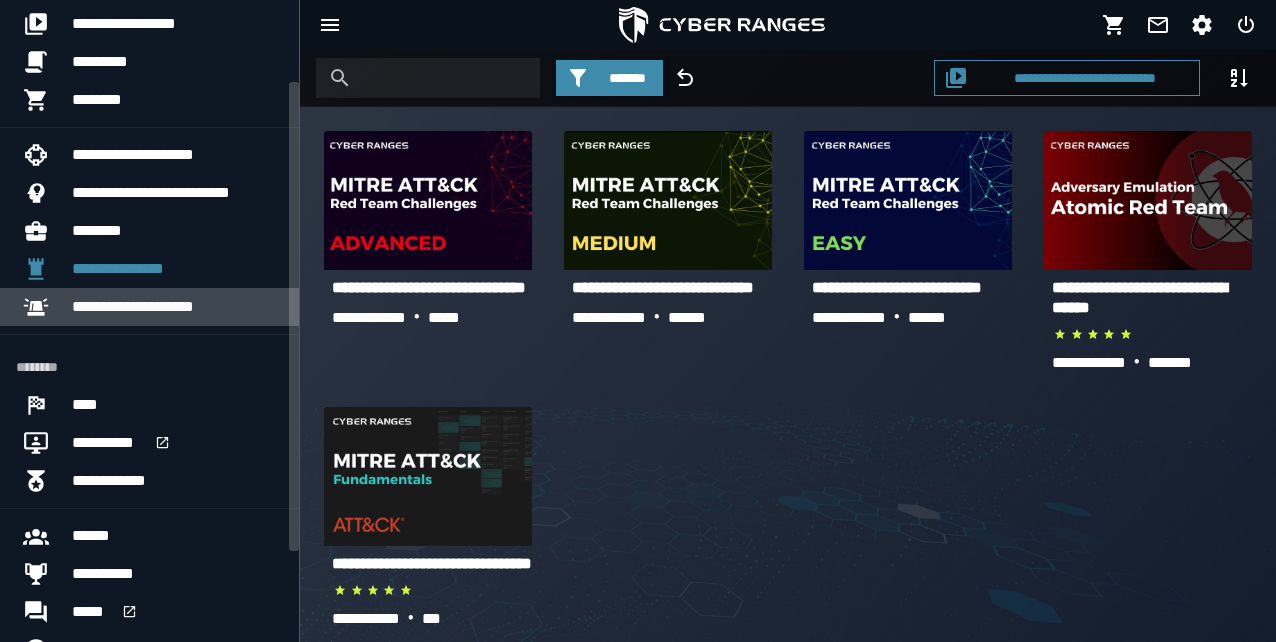 click on "**********" at bounding box center [177, 307] 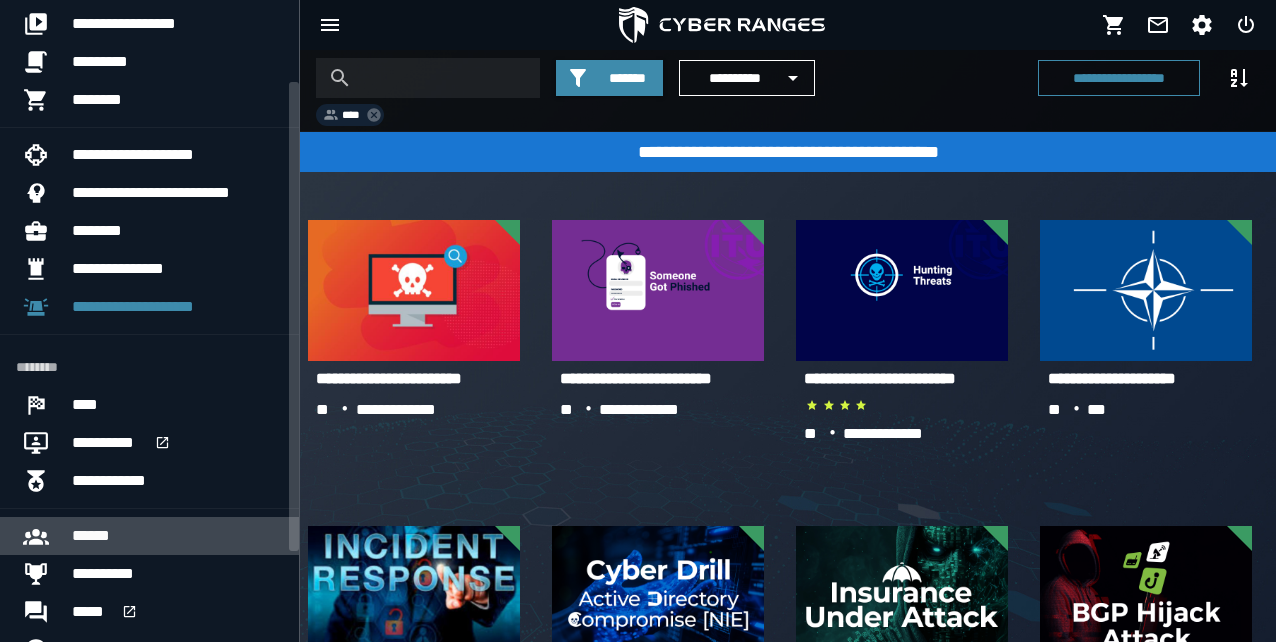 click on "******" at bounding box center [177, 536] 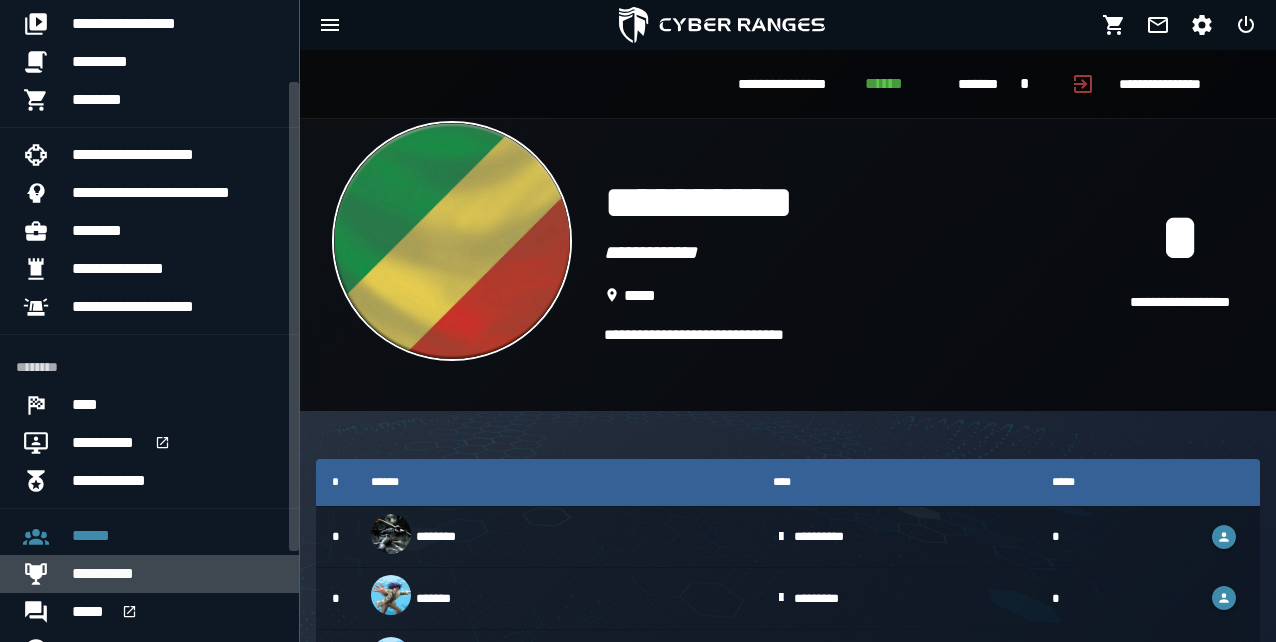 click on "**********" at bounding box center [177, 574] 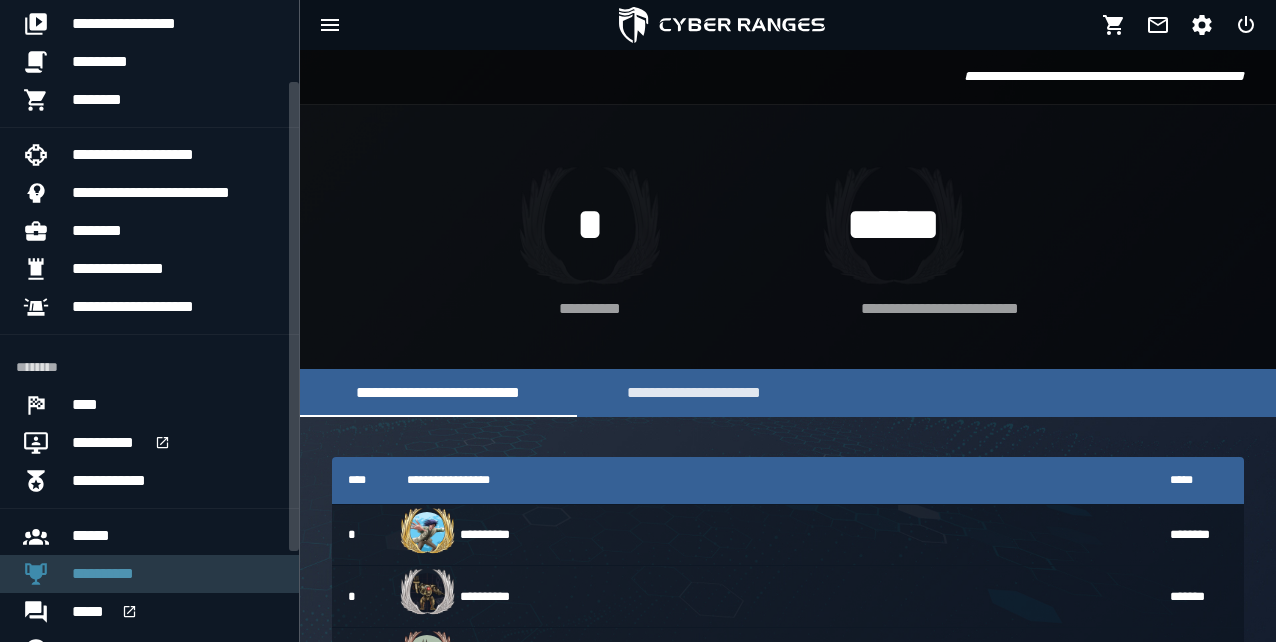 click on "**********" at bounding box center (177, 574) 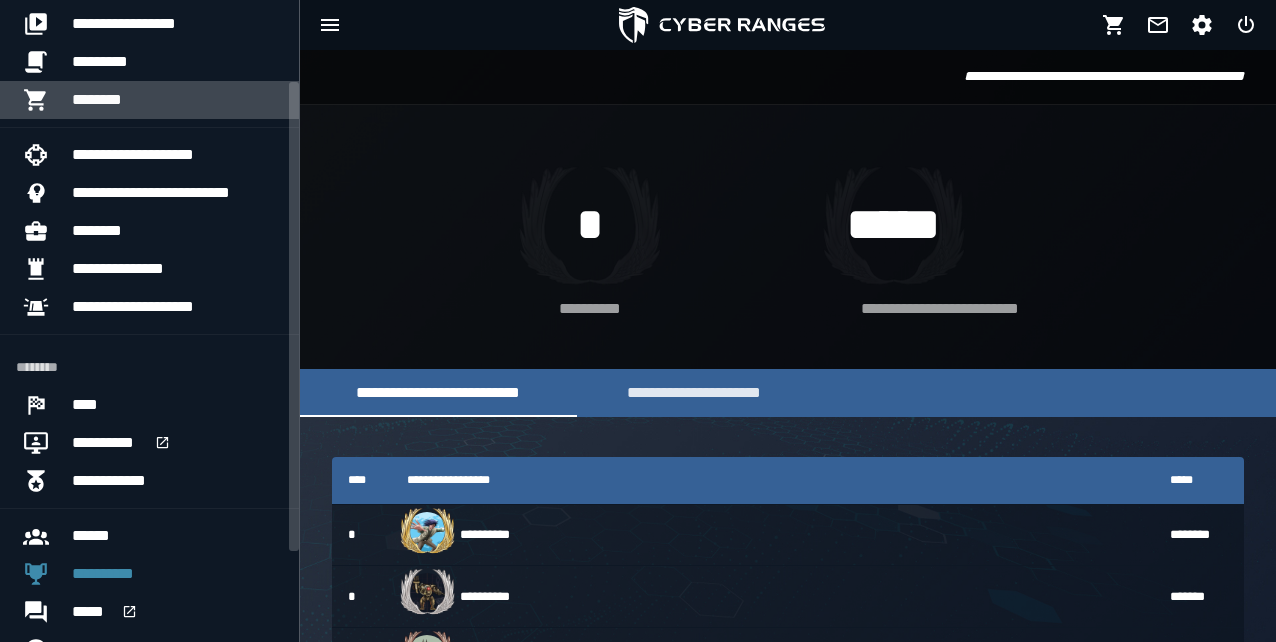 click on "********" at bounding box center (103, 100) 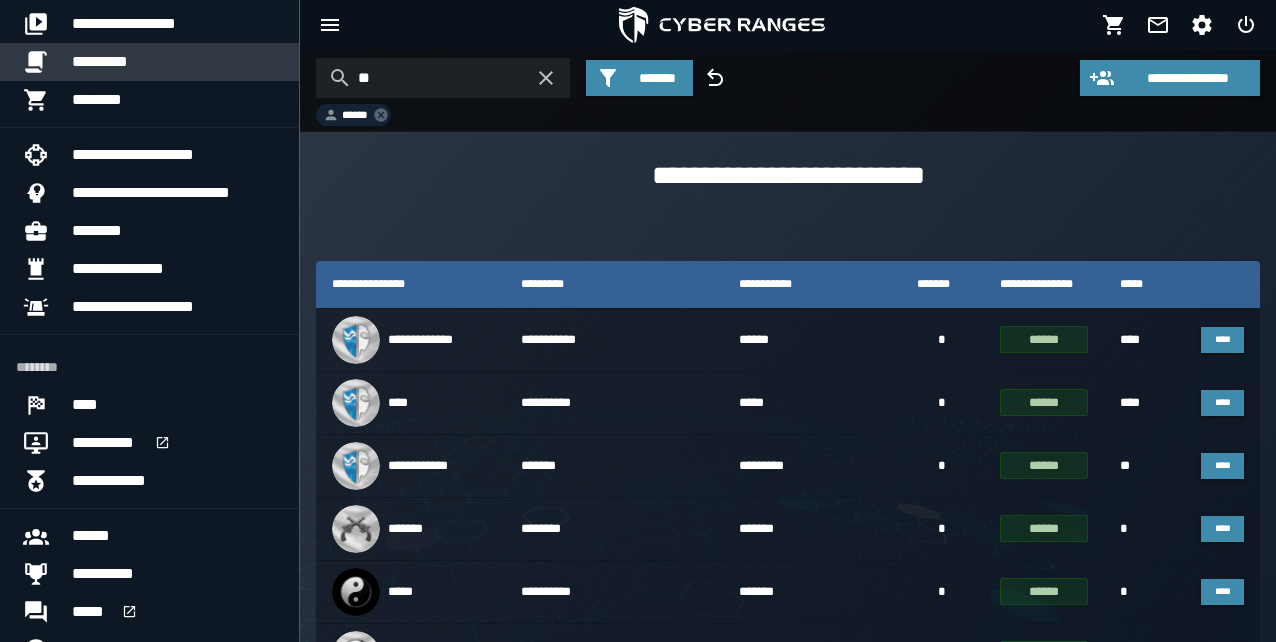 type on "*****" 